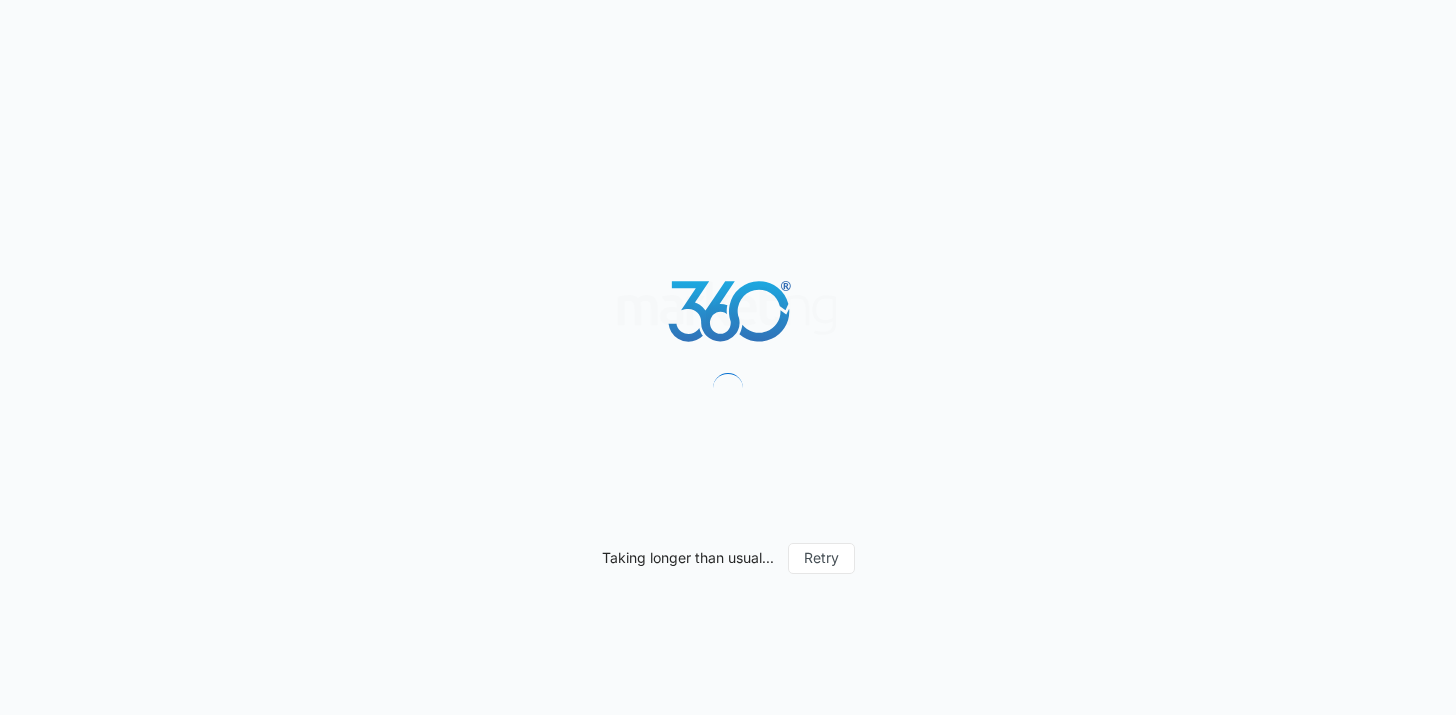 scroll, scrollTop: 0, scrollLeft: 0, axis: both 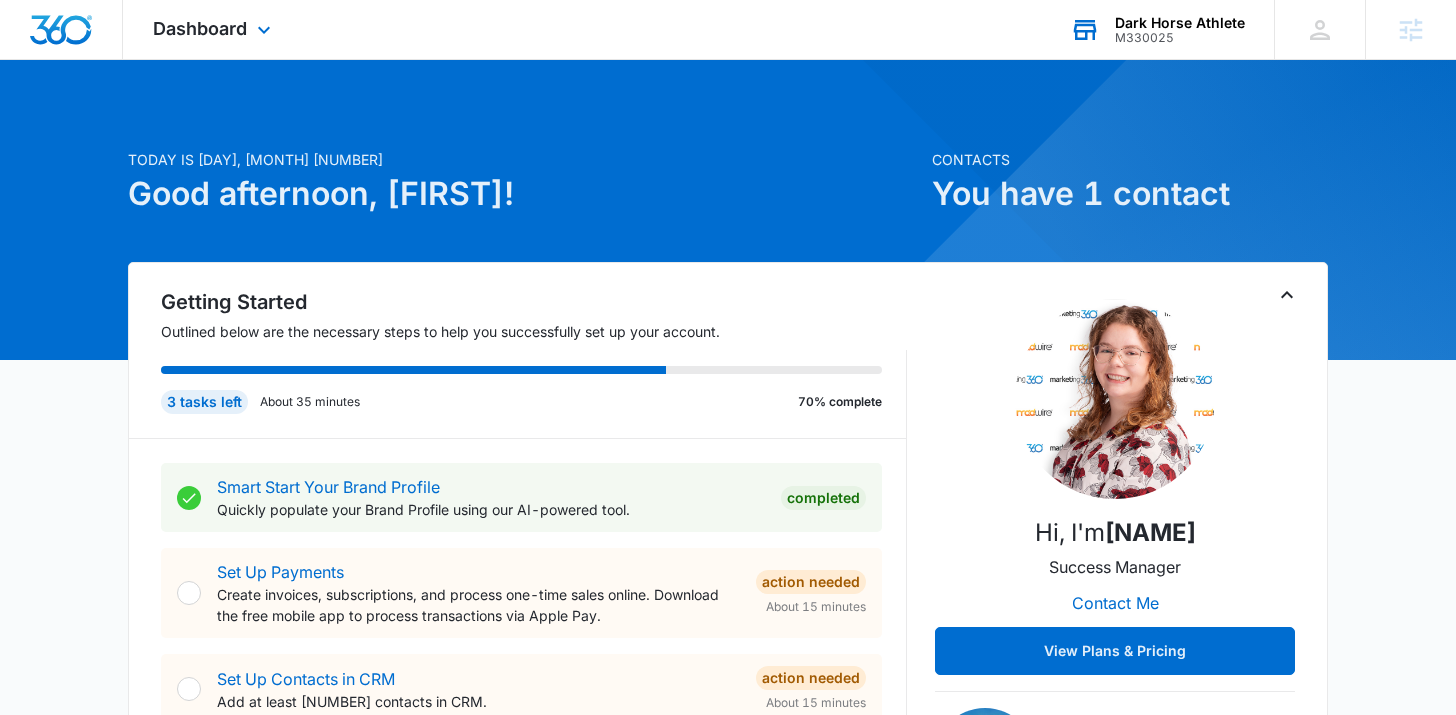 click on "Dark Horse Athlete M330025 Your Accounts View All" at bounding box center (1157, 29) 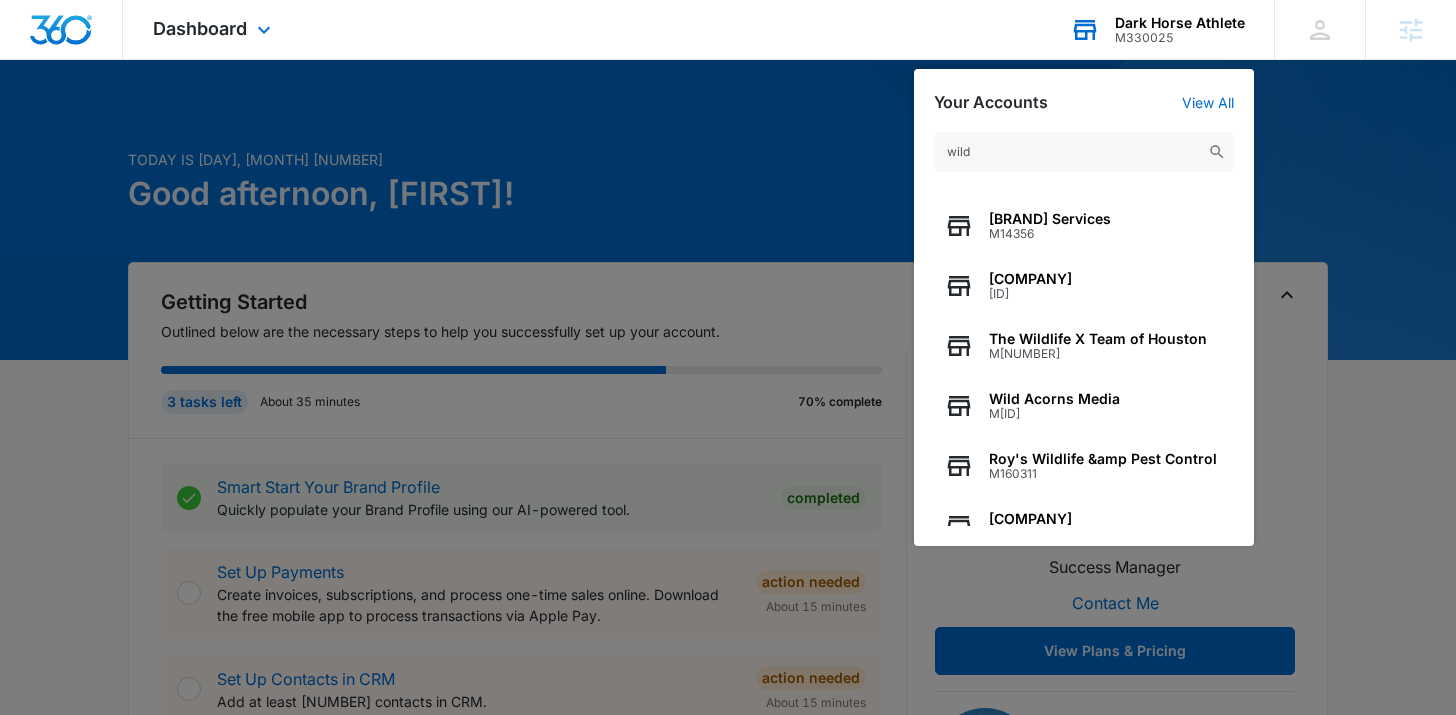 scroll, scrollTop: 256, scrollLeft: 0, axis: vertical 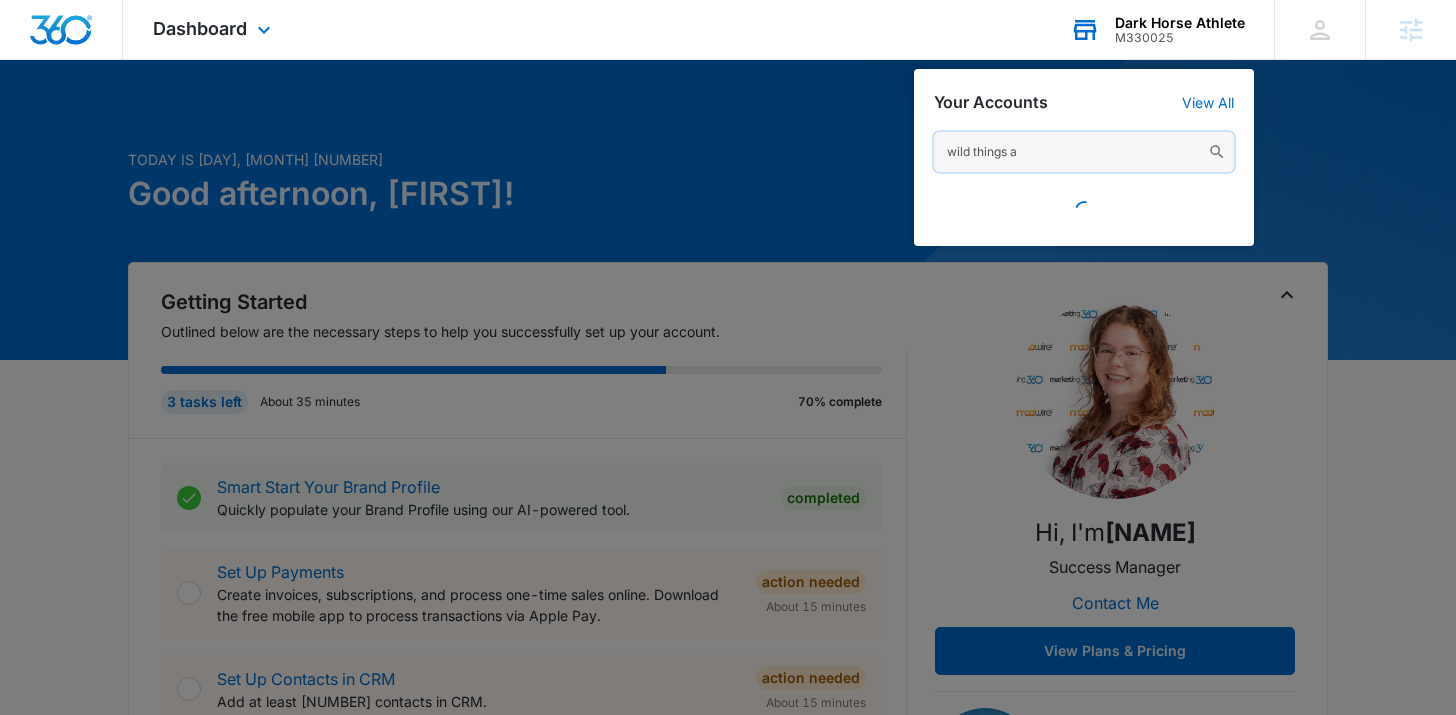 type on "wild things an" 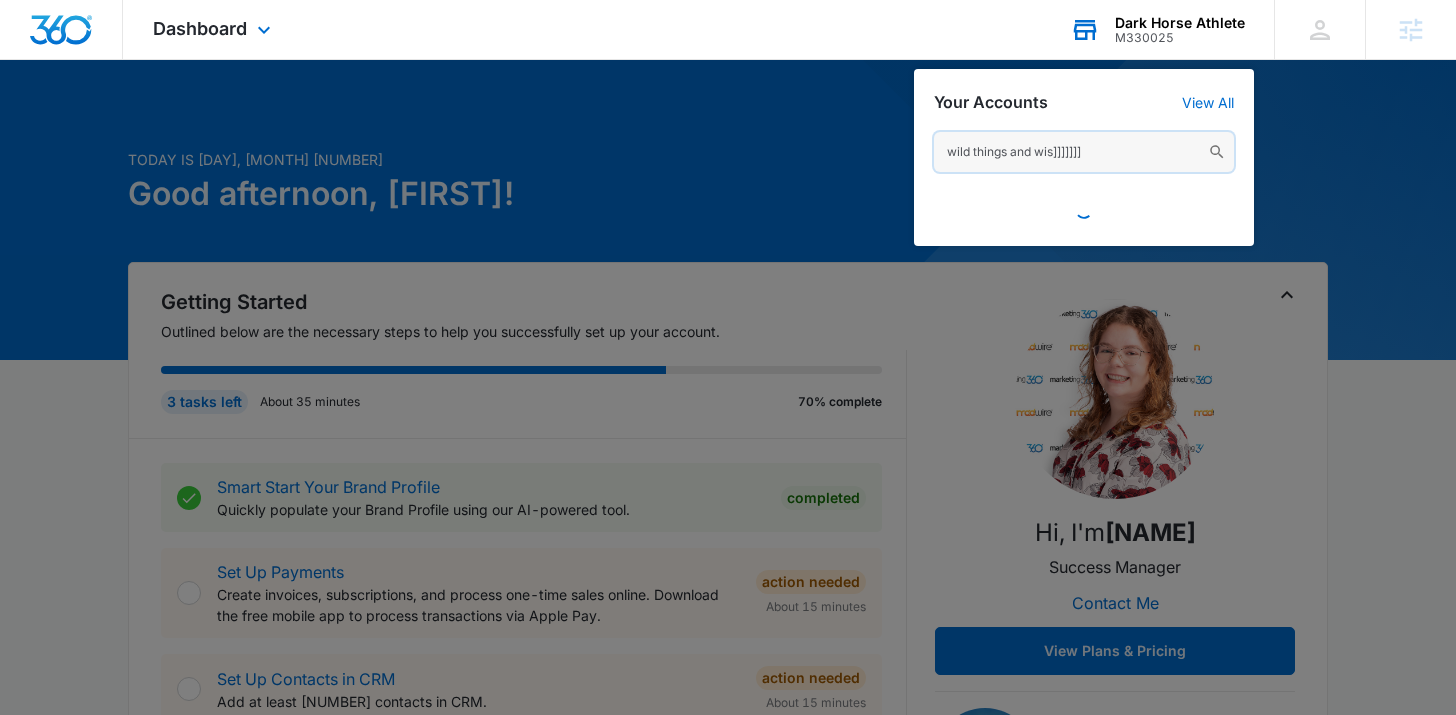 click on "wild things and wis]]]]]]]" at bounding box center (1084, 152) 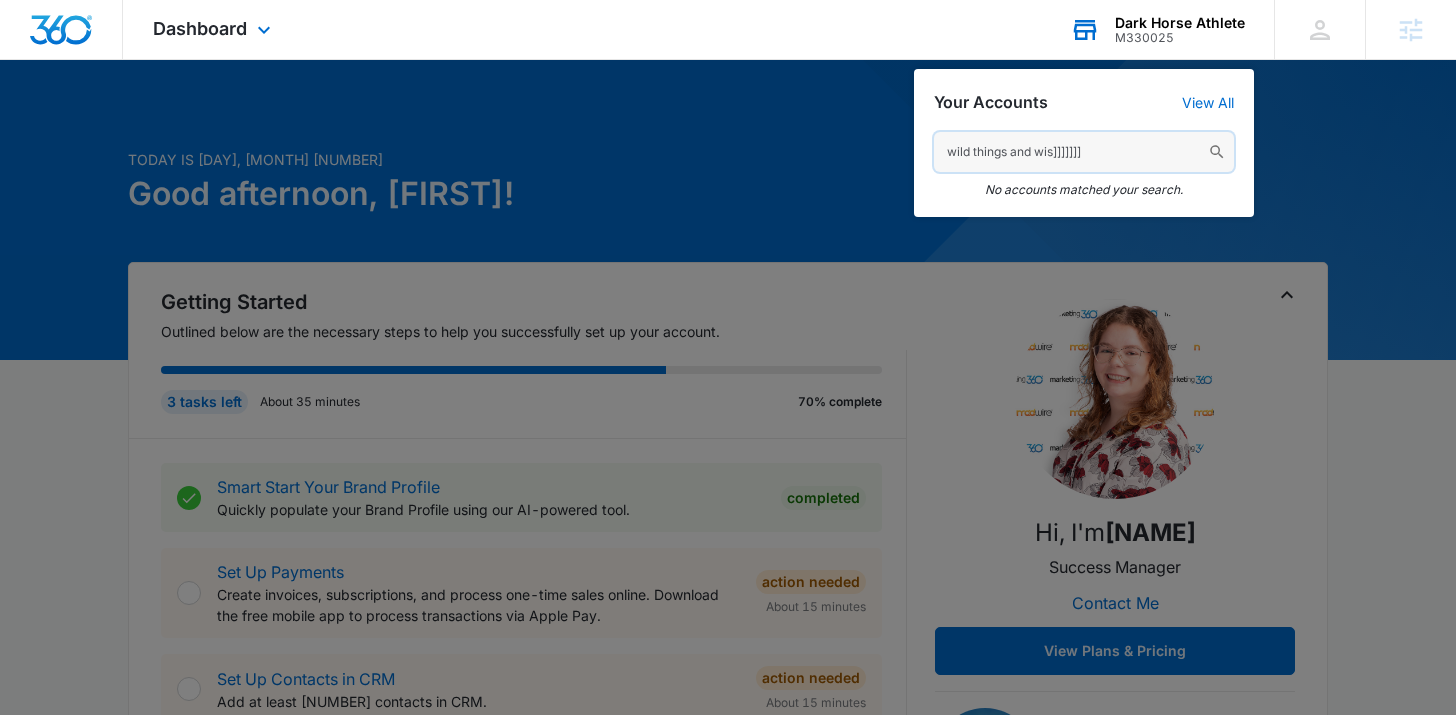 click on "wild things and wis]]]]]]]" at bounding box center [1084, 152] 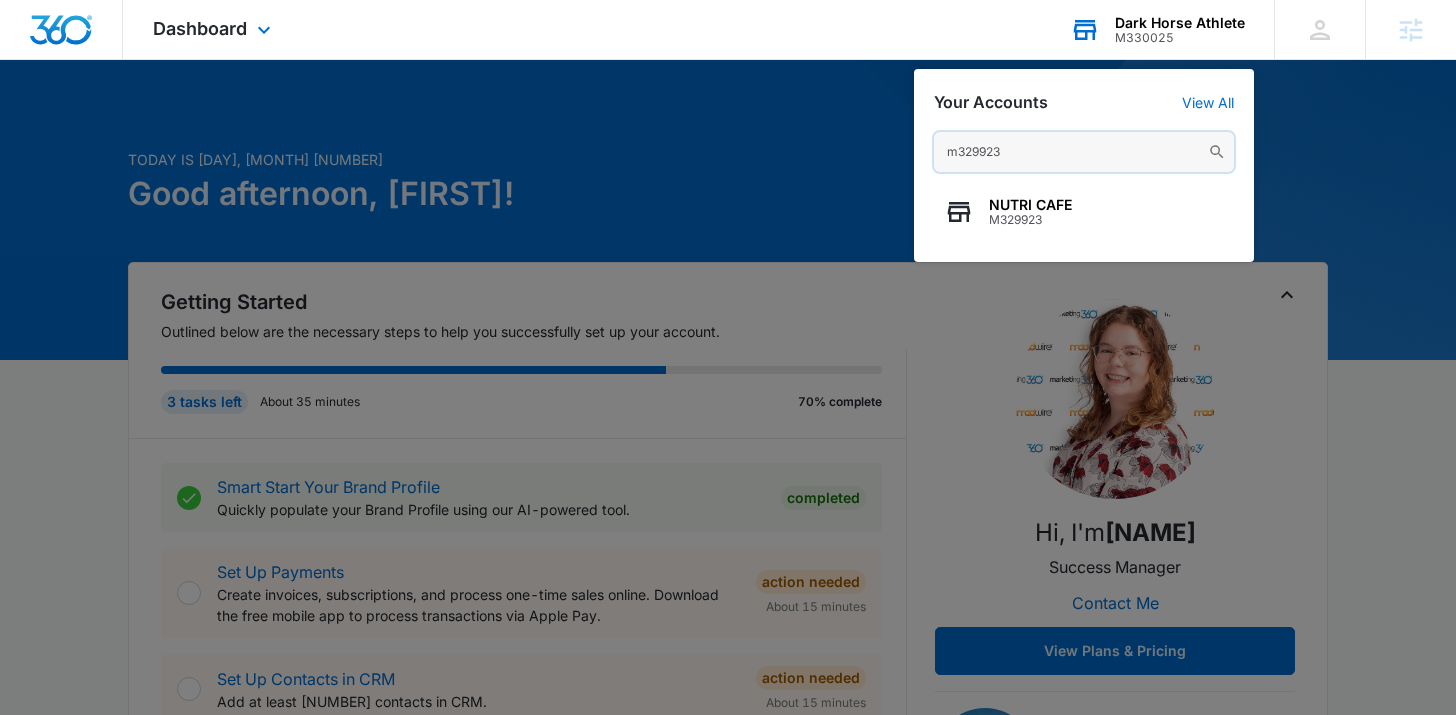 click on "m329923" at bounding box center (1084, 152) 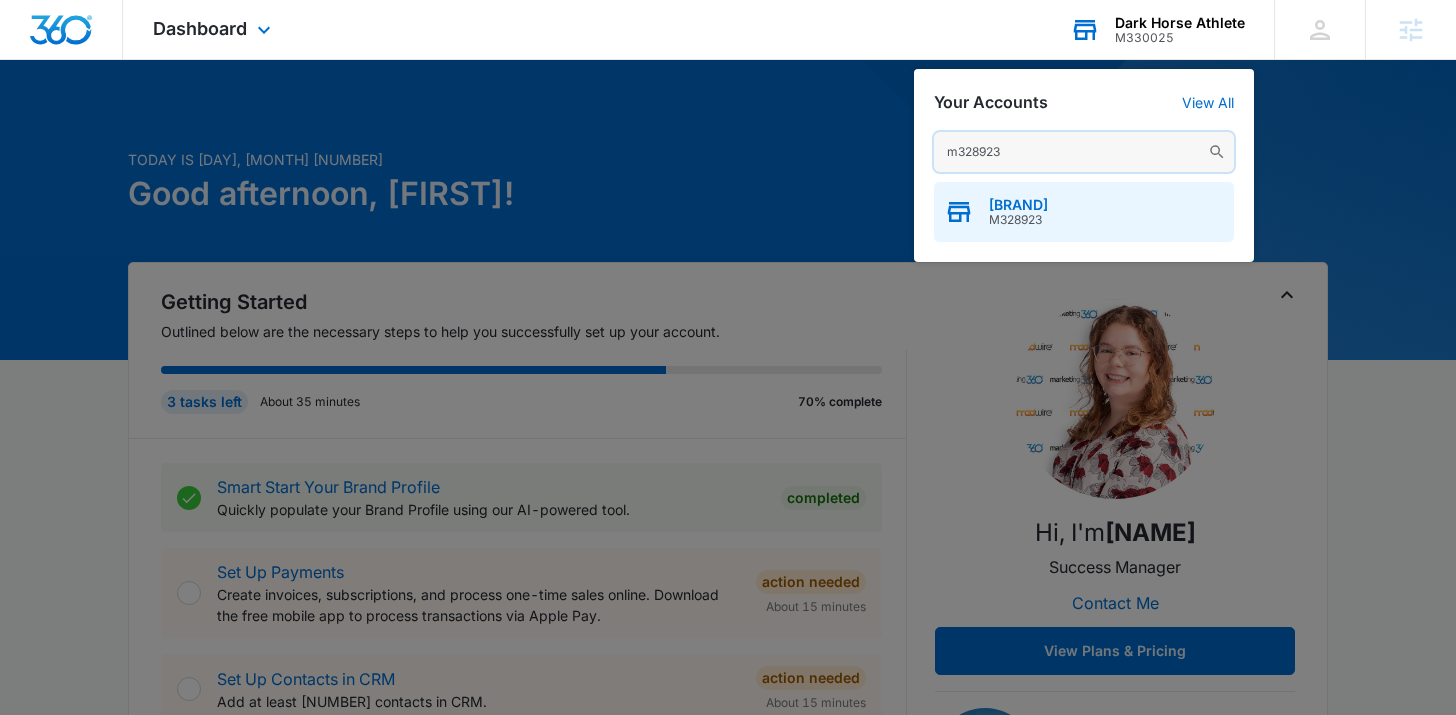 type on "m328923" 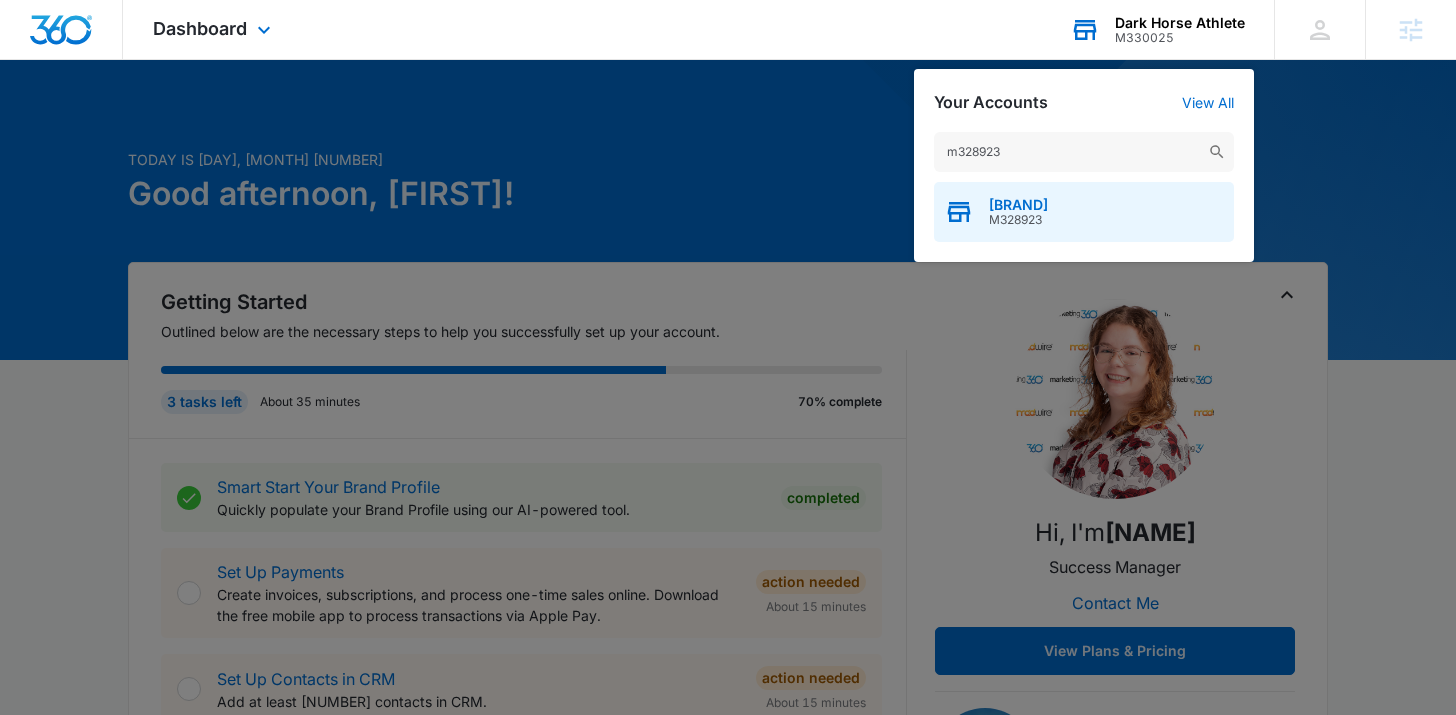 click on "[BRAND] M[NUMBER]" at bounding box center [1084, 212] 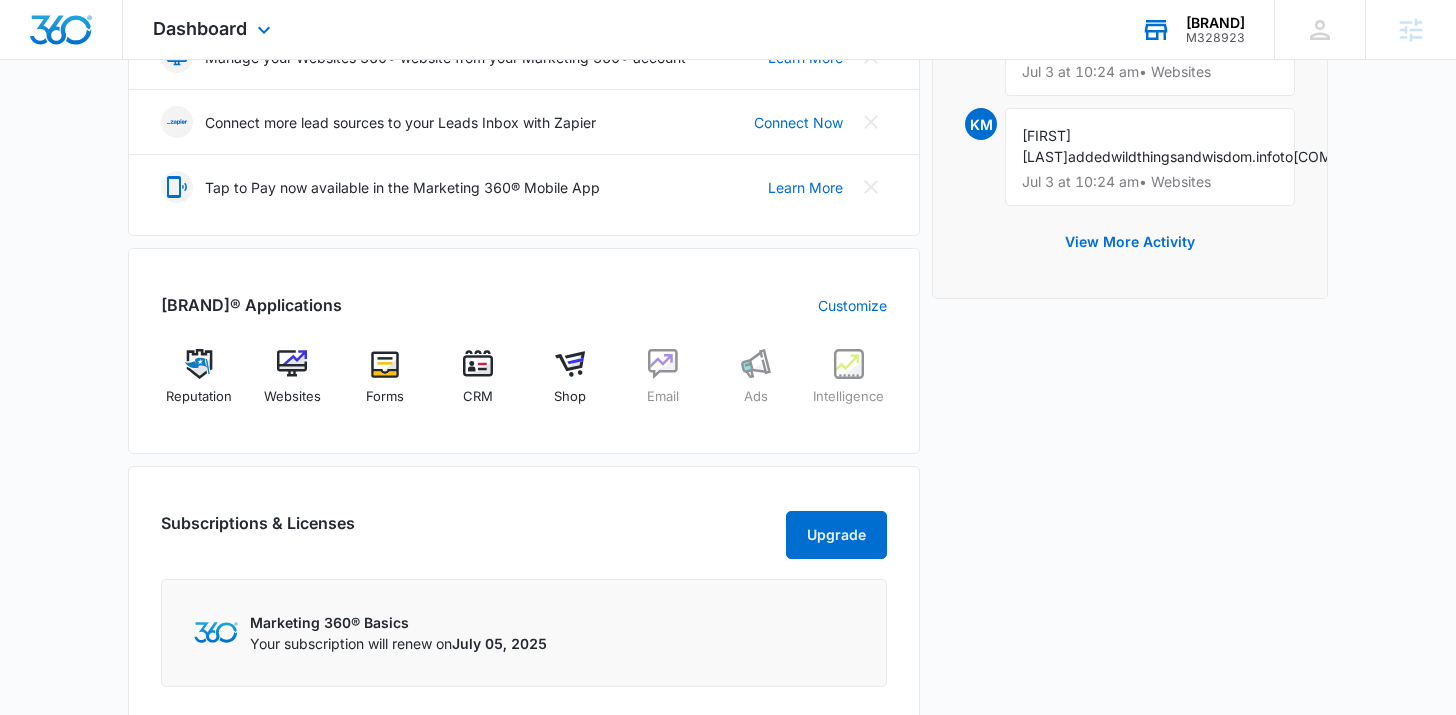 scroll, scrollTop: 523, scrollLeft: 0, axis: vertical 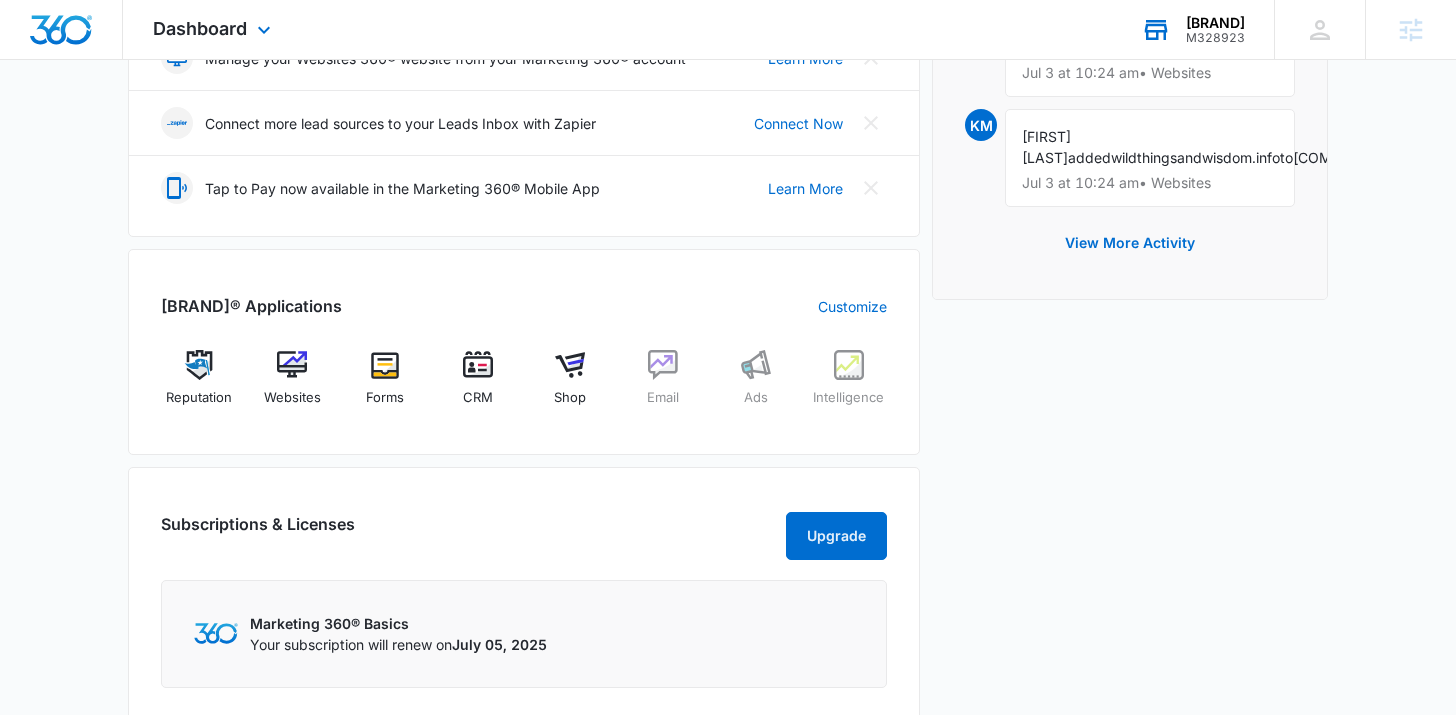 click on "Reputation Websites Forms CRM Shop Email Ads Intelligence" at bounding box center [524, 386] 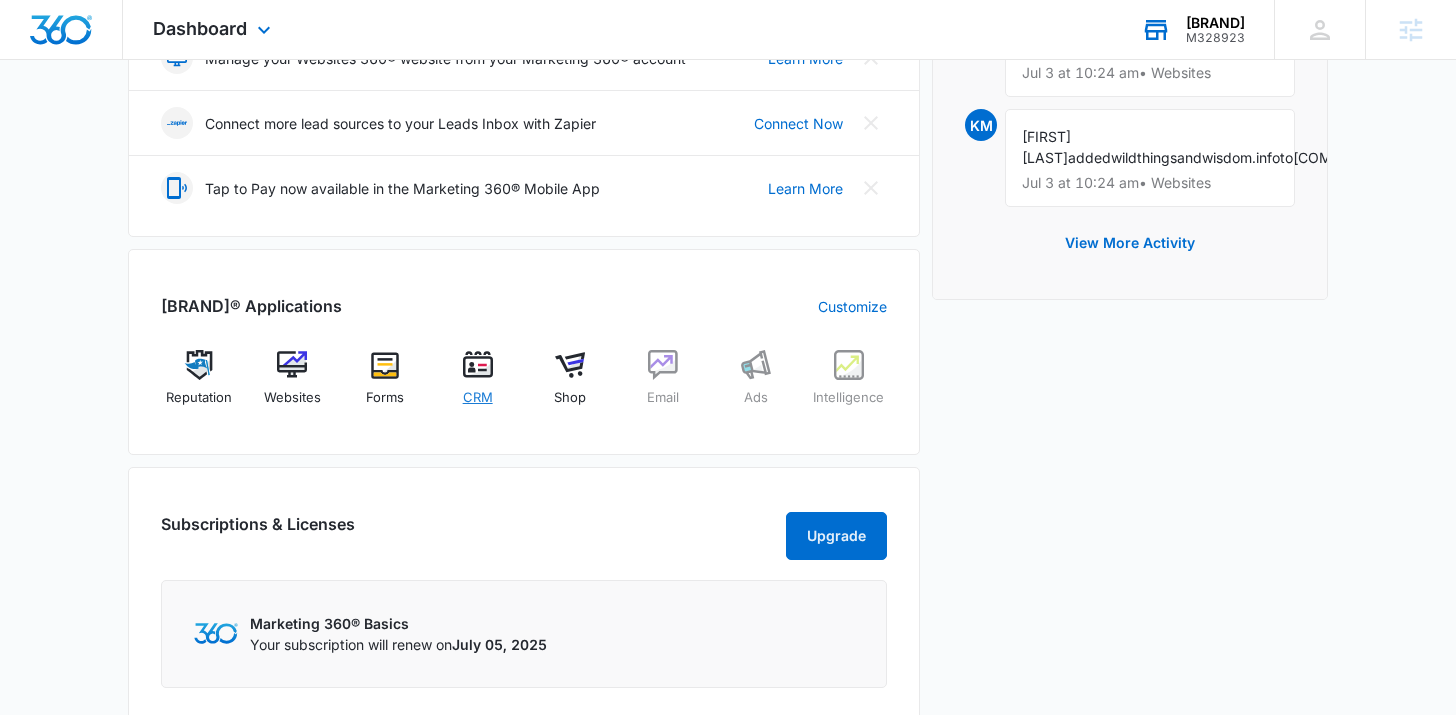 click at bounding box center [478, 365] 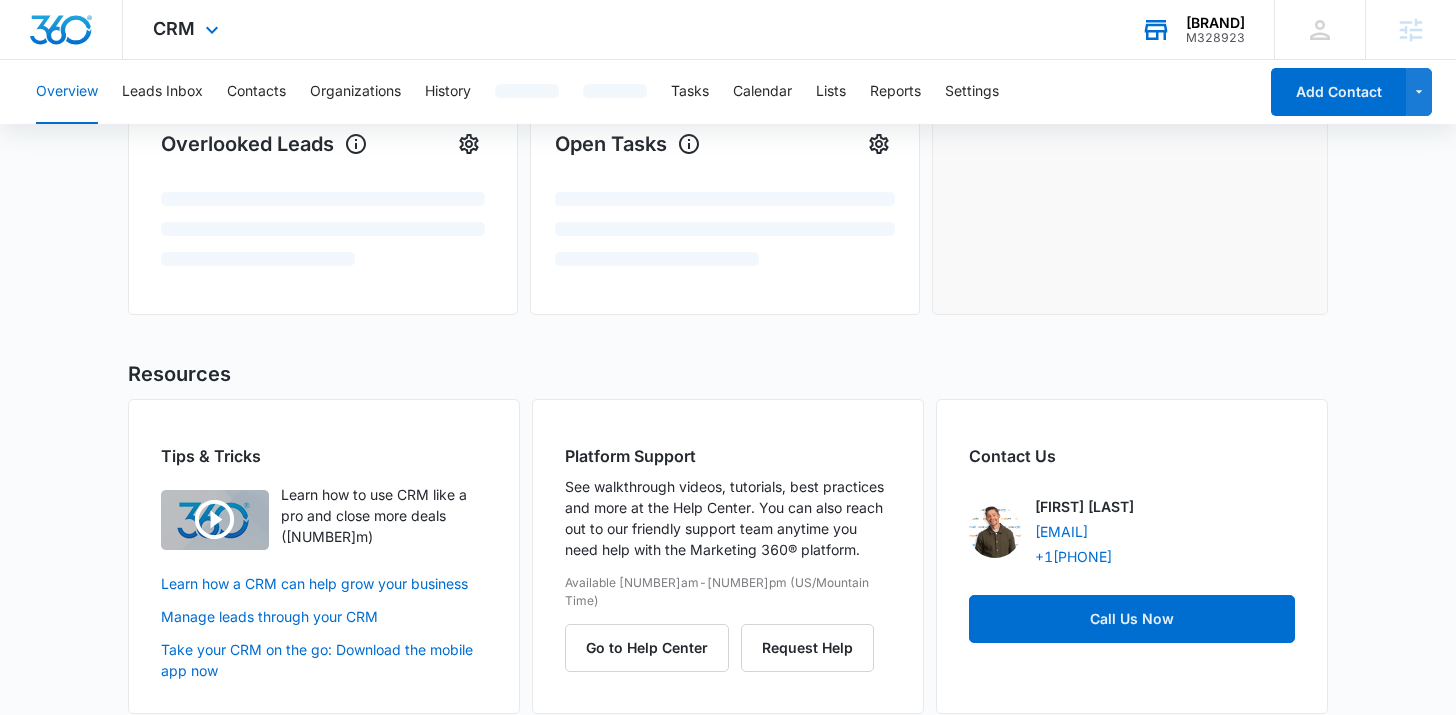 scroll, scrollTop: 0, scrollLeft: 0, axis: both 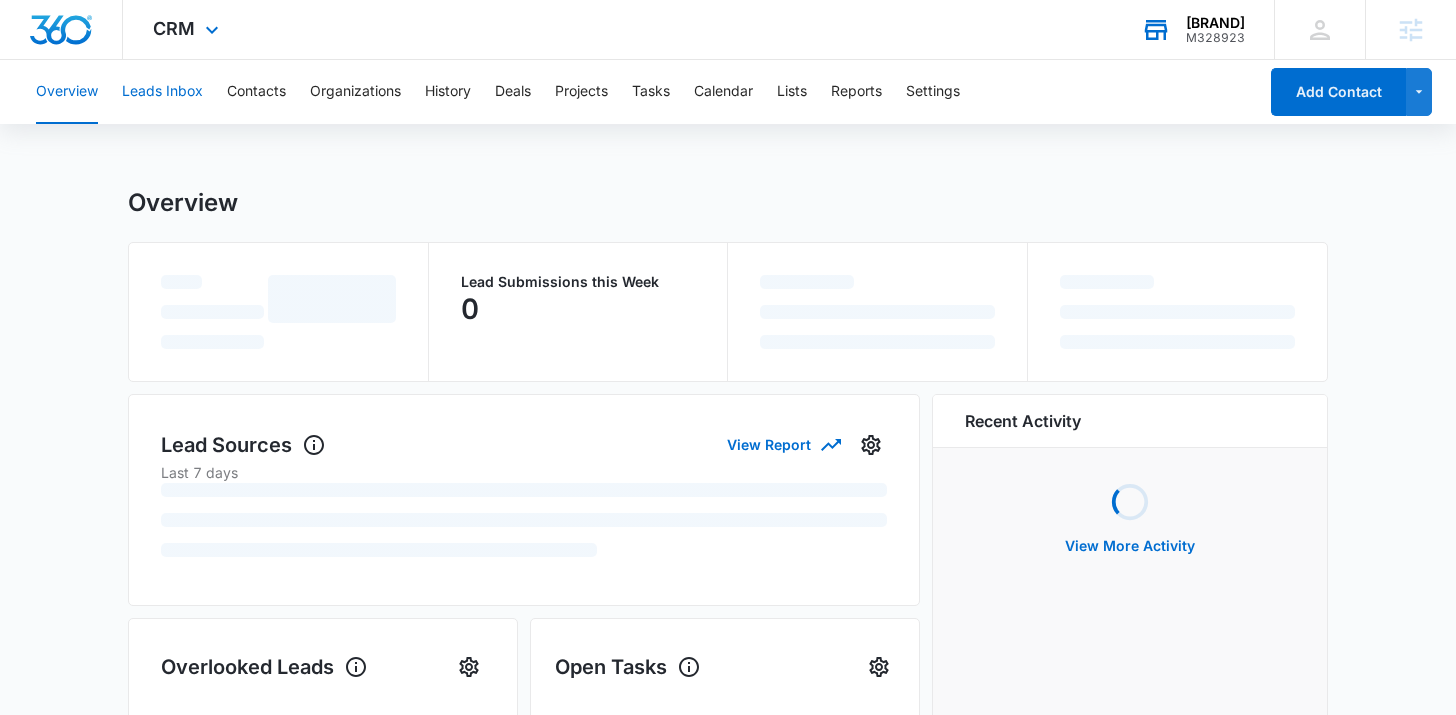 click on "Leads Inbox" at bounding box center [162, 92] 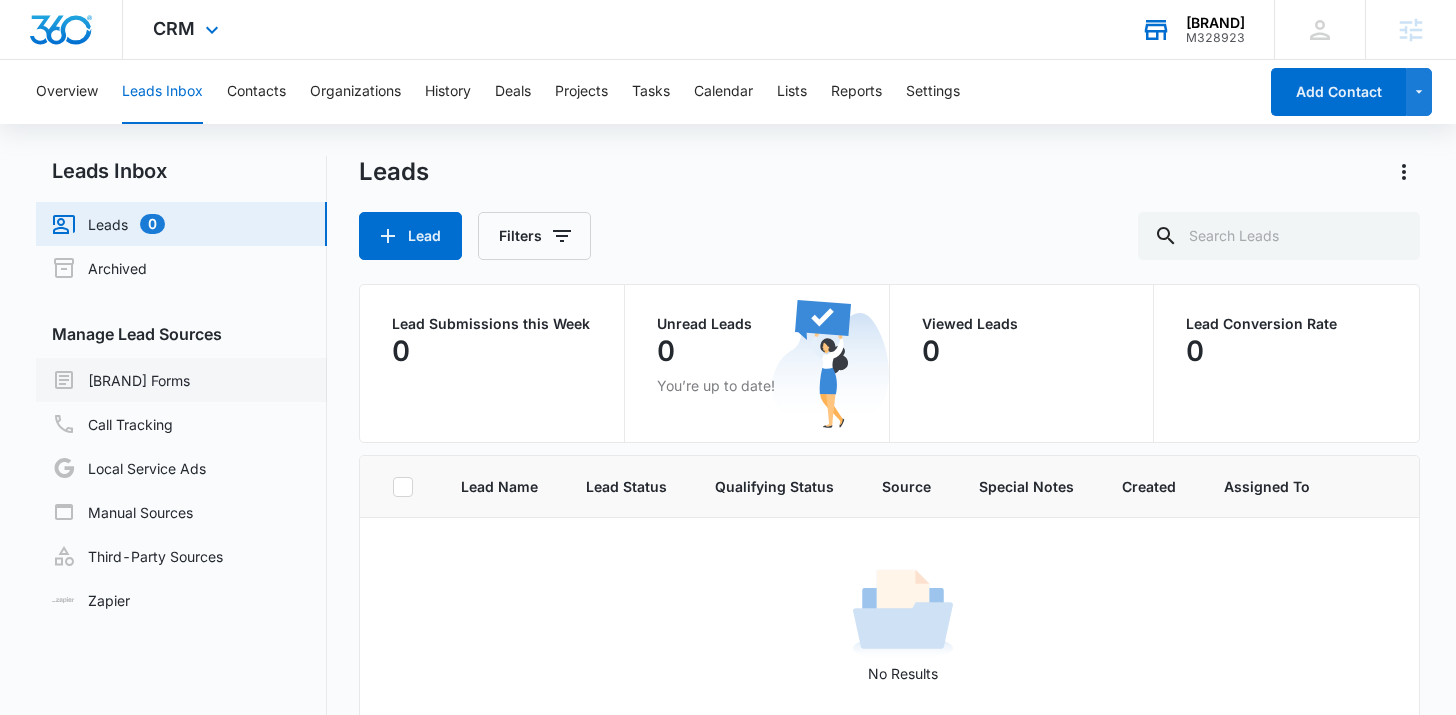 click on "[BRAND] Forms" at bounding box center [121, 380] 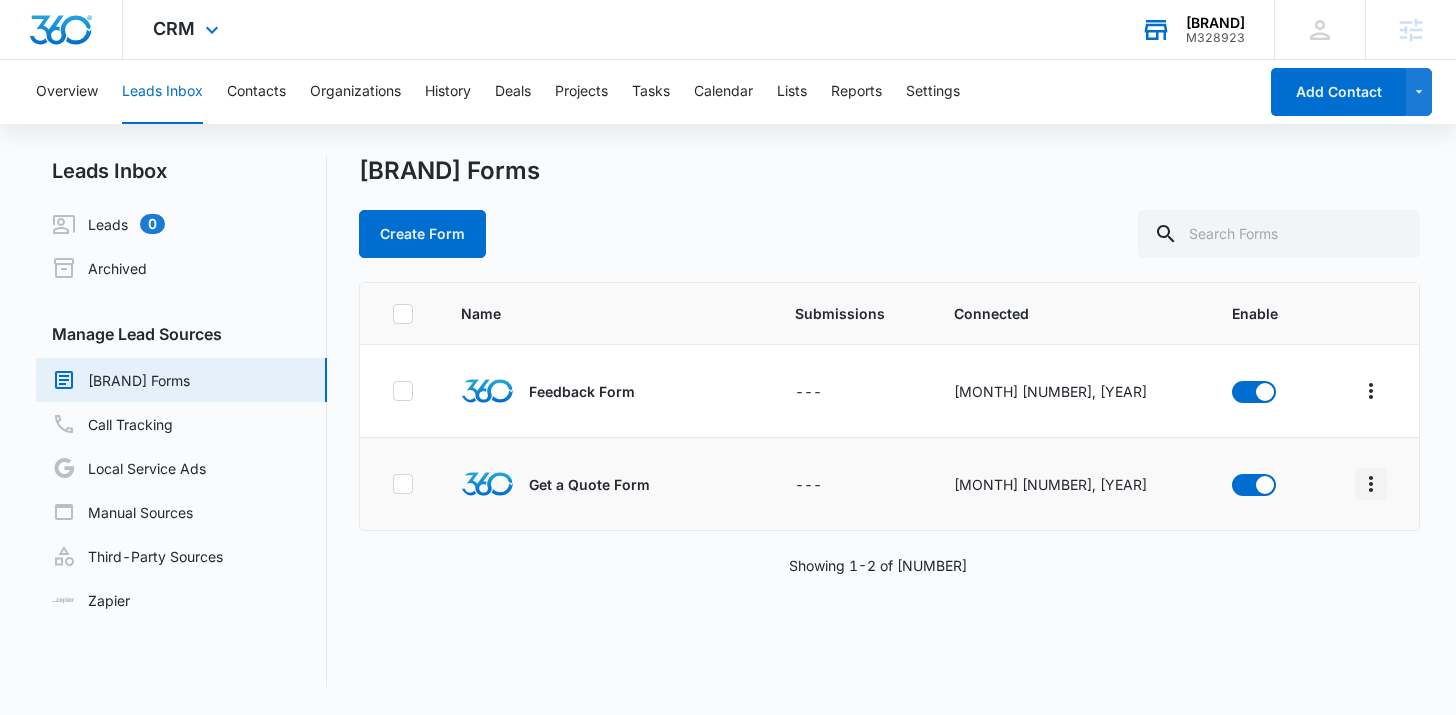 click at bounding box center [1371, 391] 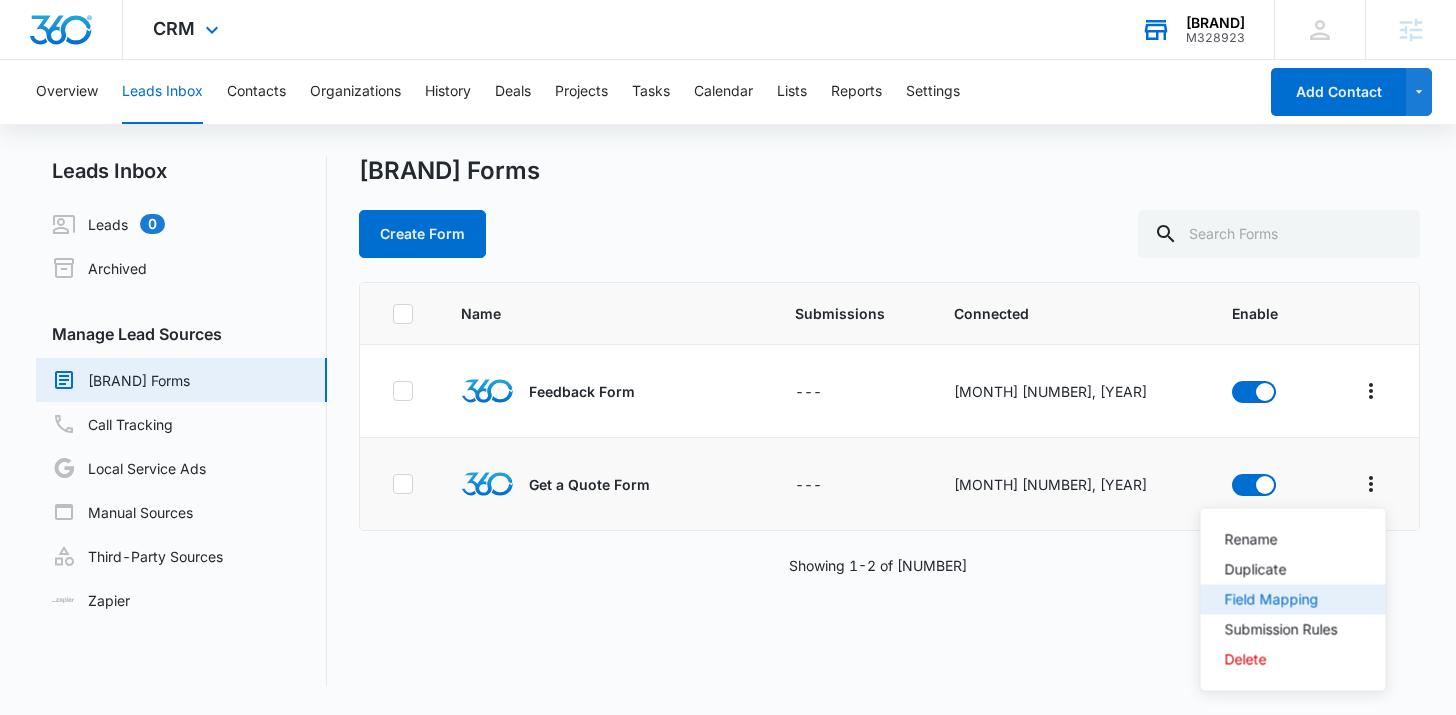 click on "Field Mapping" at bounding box center (1281, 540) 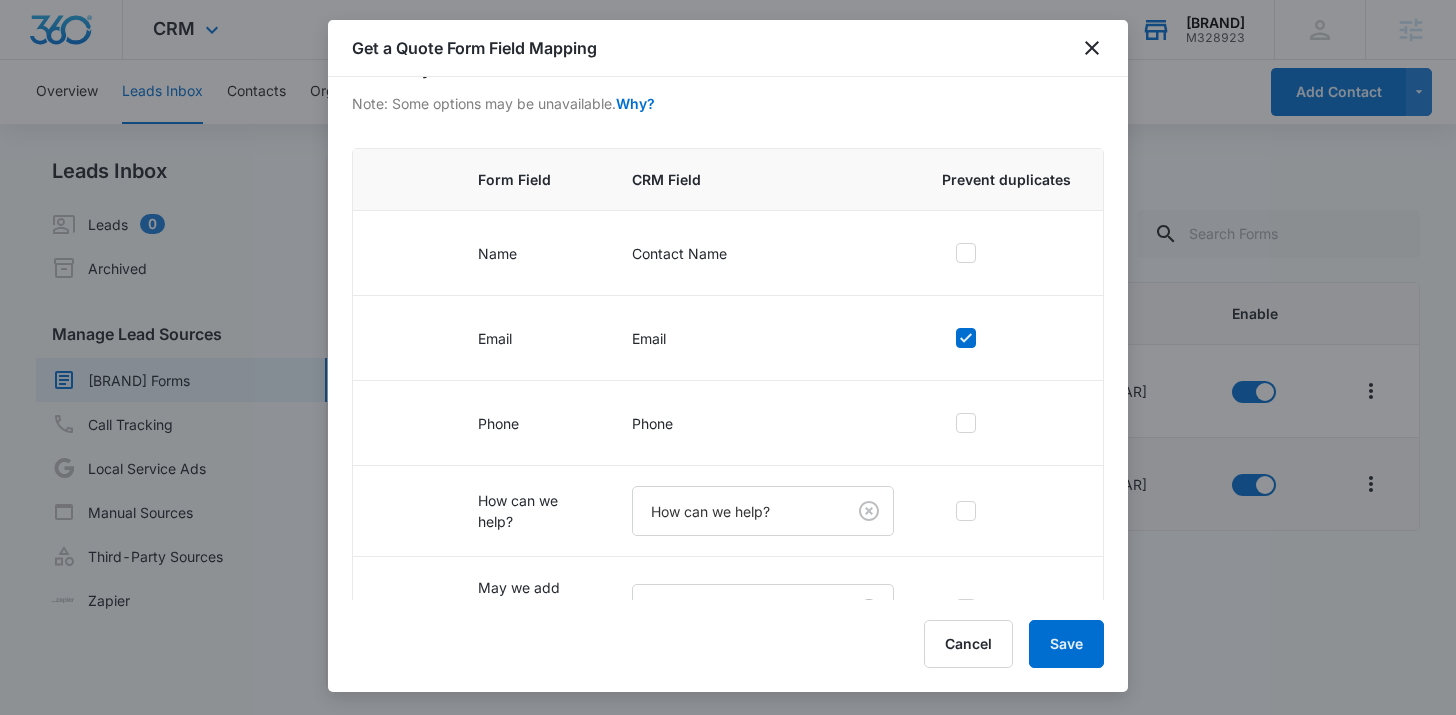 scroll, scrollTop: 183, scrollLeft: 0, axis: vertical 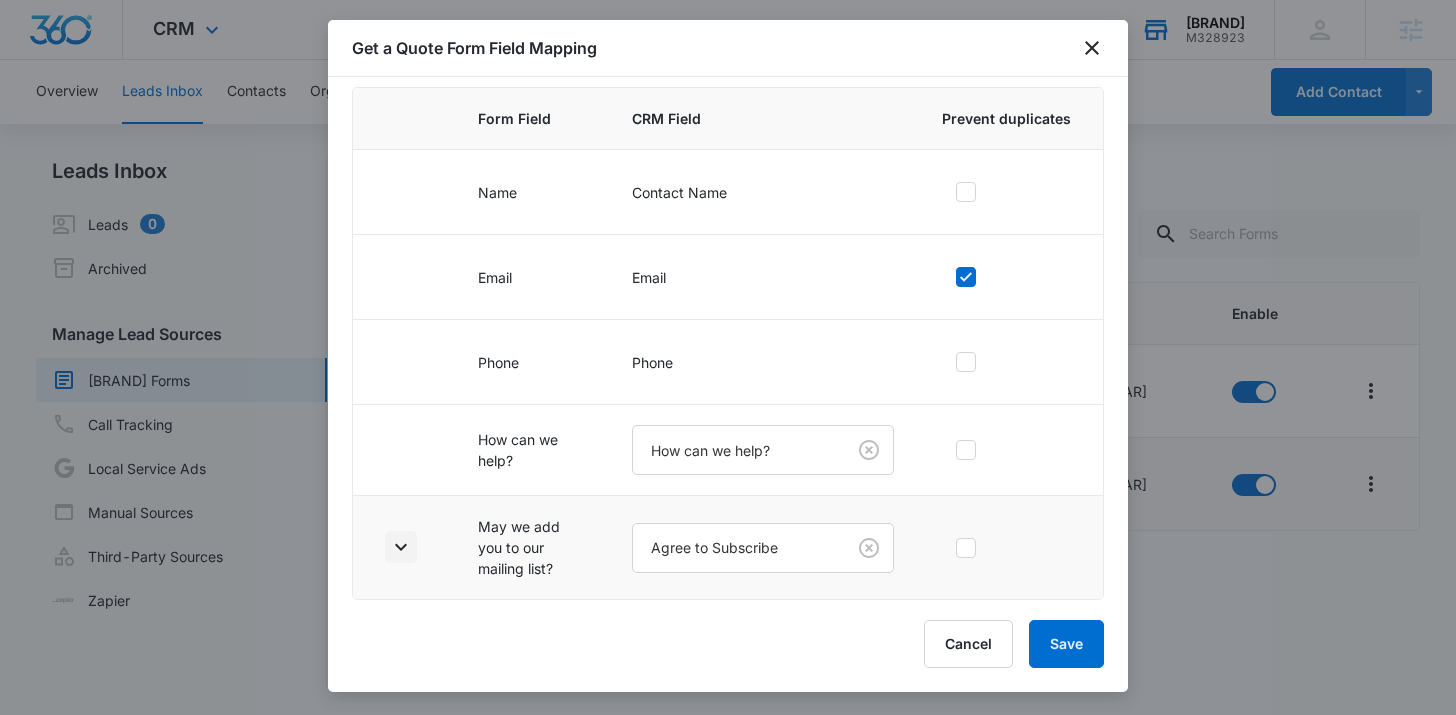 click at bounding box center [401, 547] 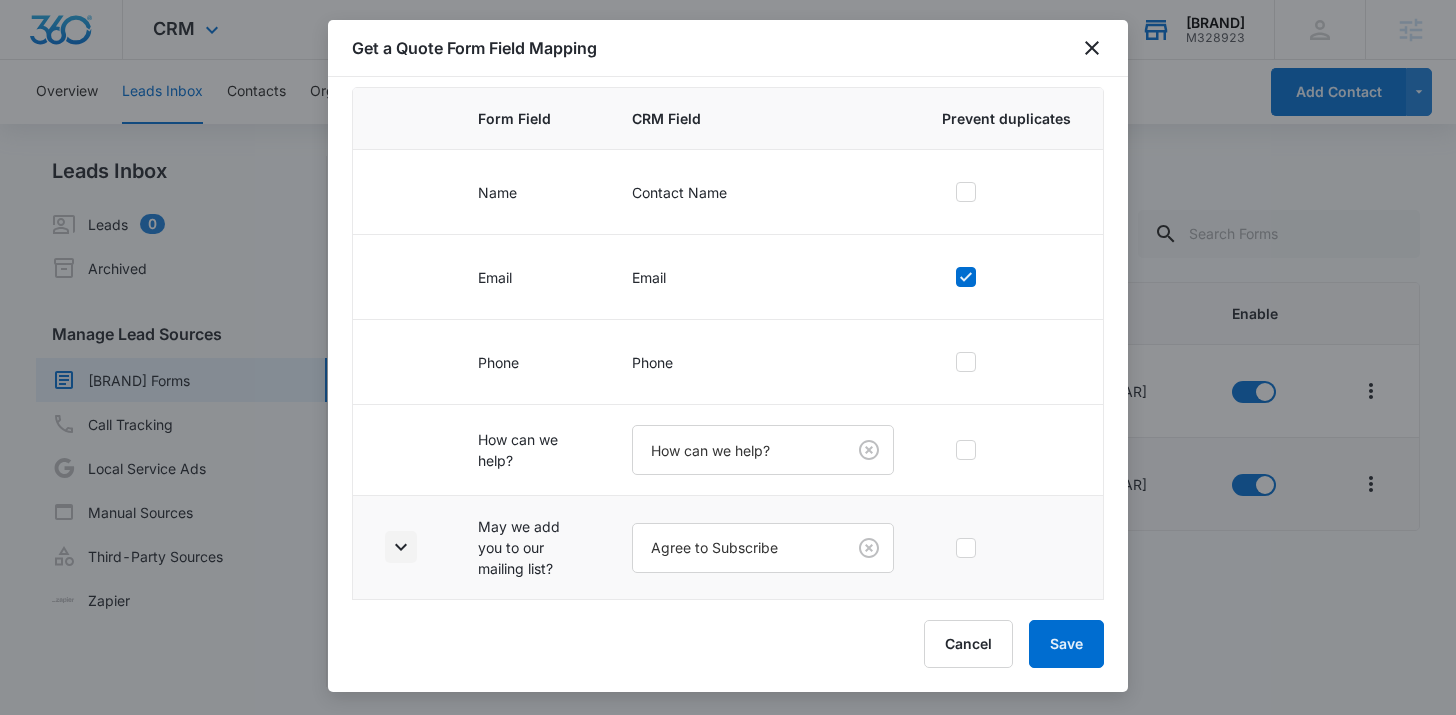 scroll, scrollTop: 365, scrollLeft: 0, axis: vertical 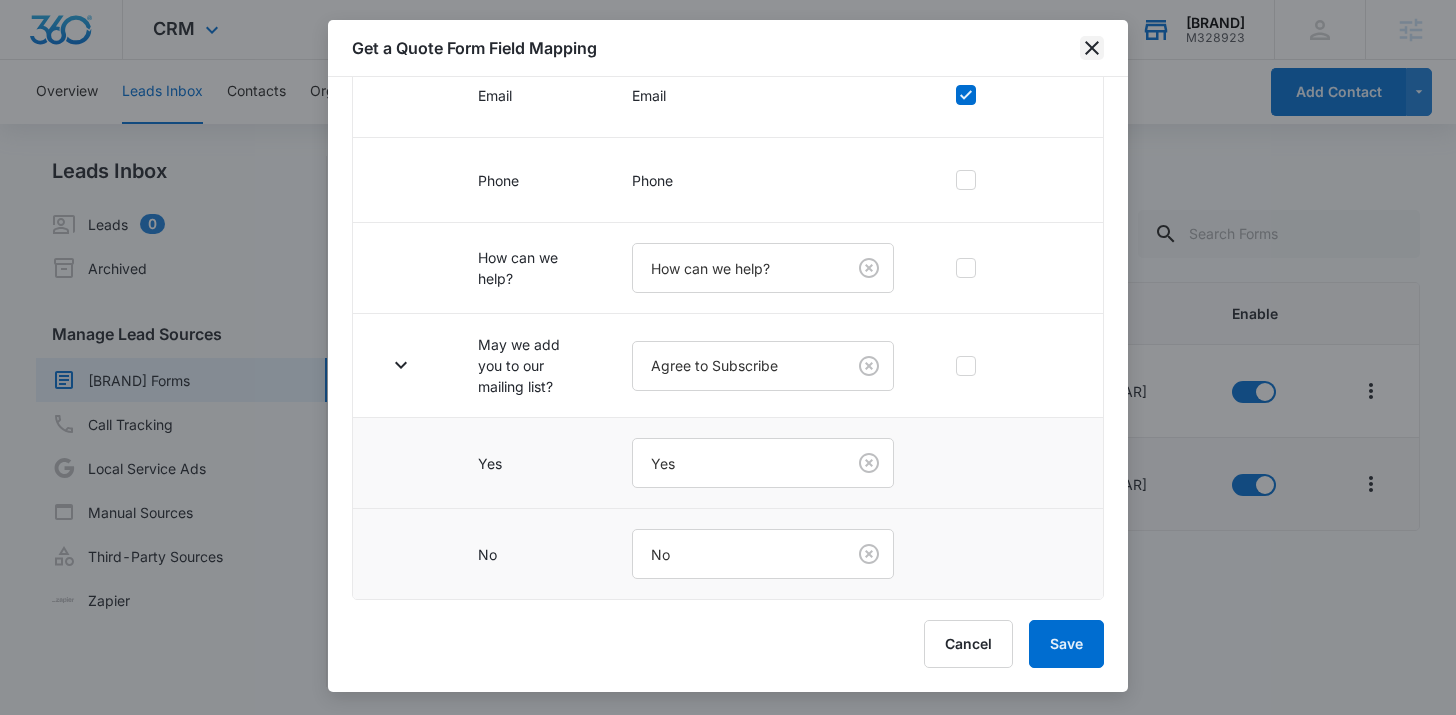click at bounding box center [1092, 48] 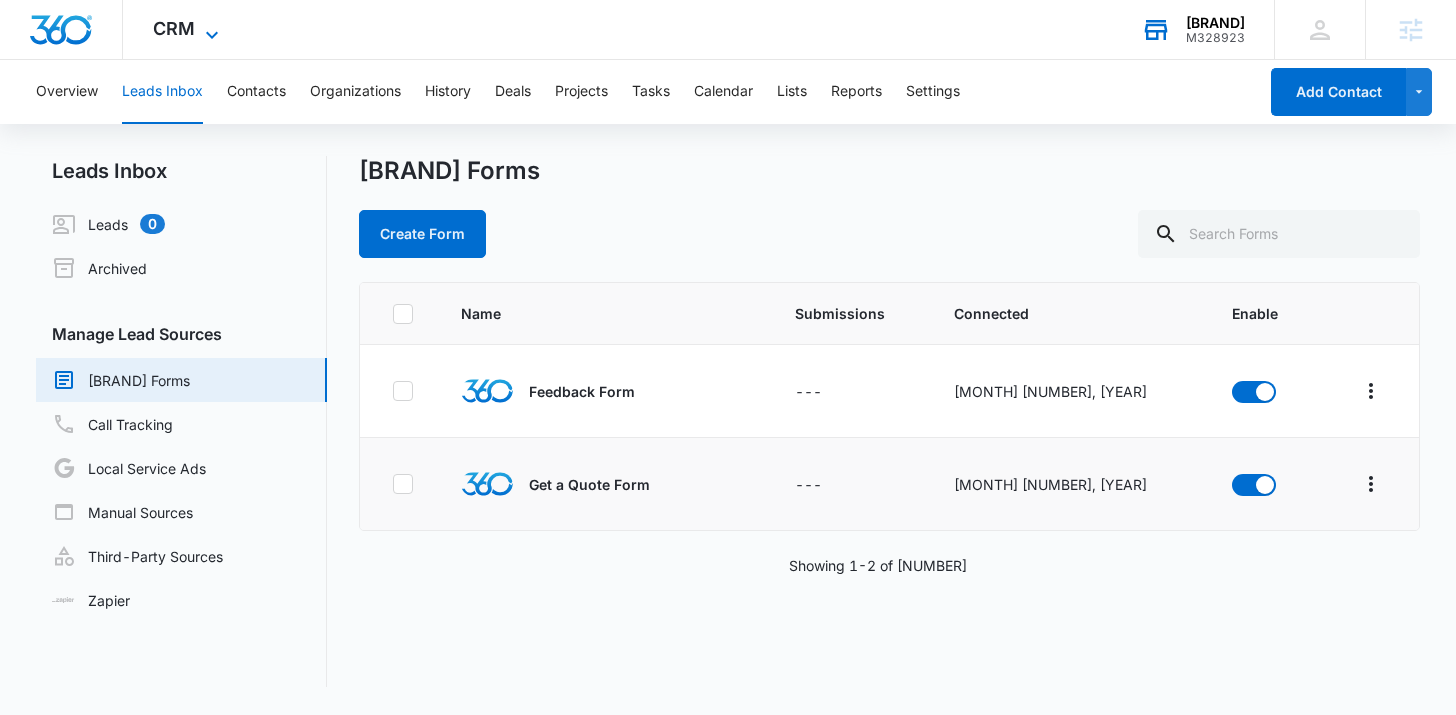 click at bounding box center (212, 35) 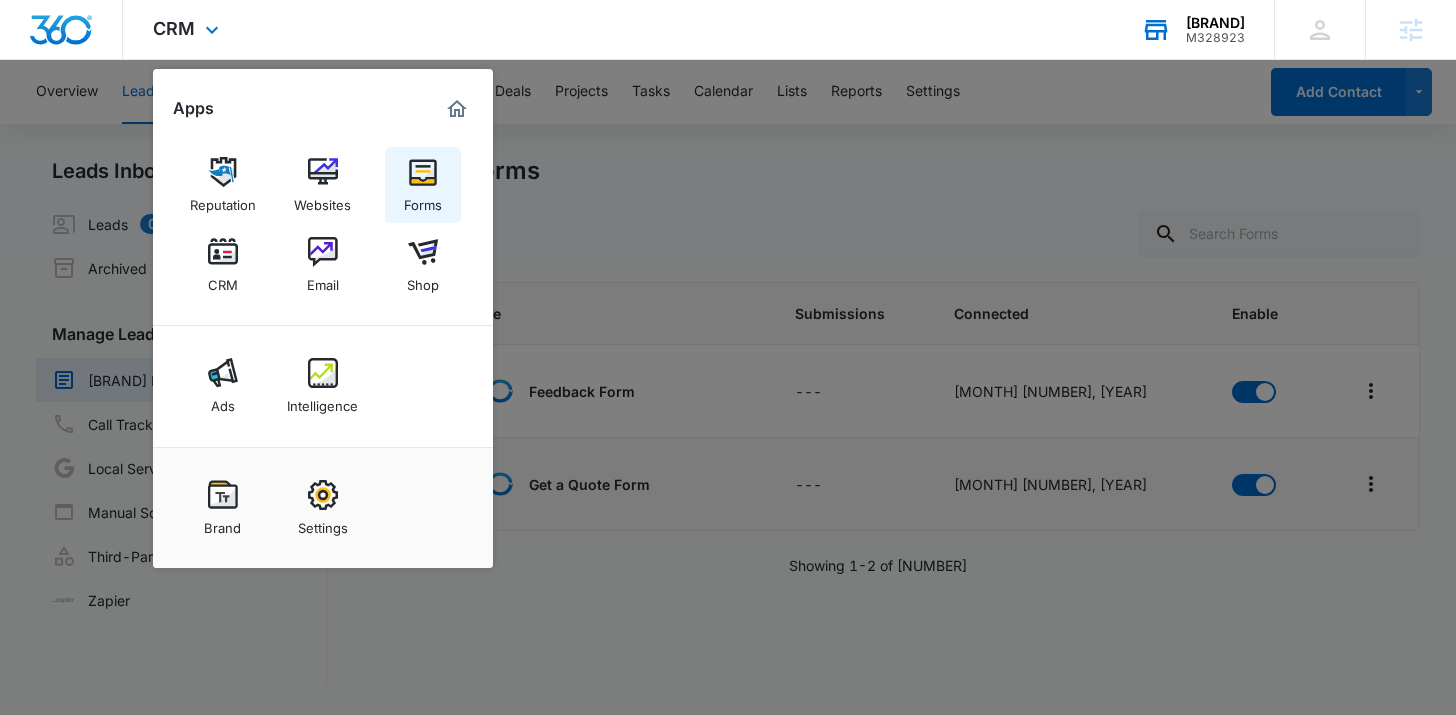 click at bounding box center (423, 172) 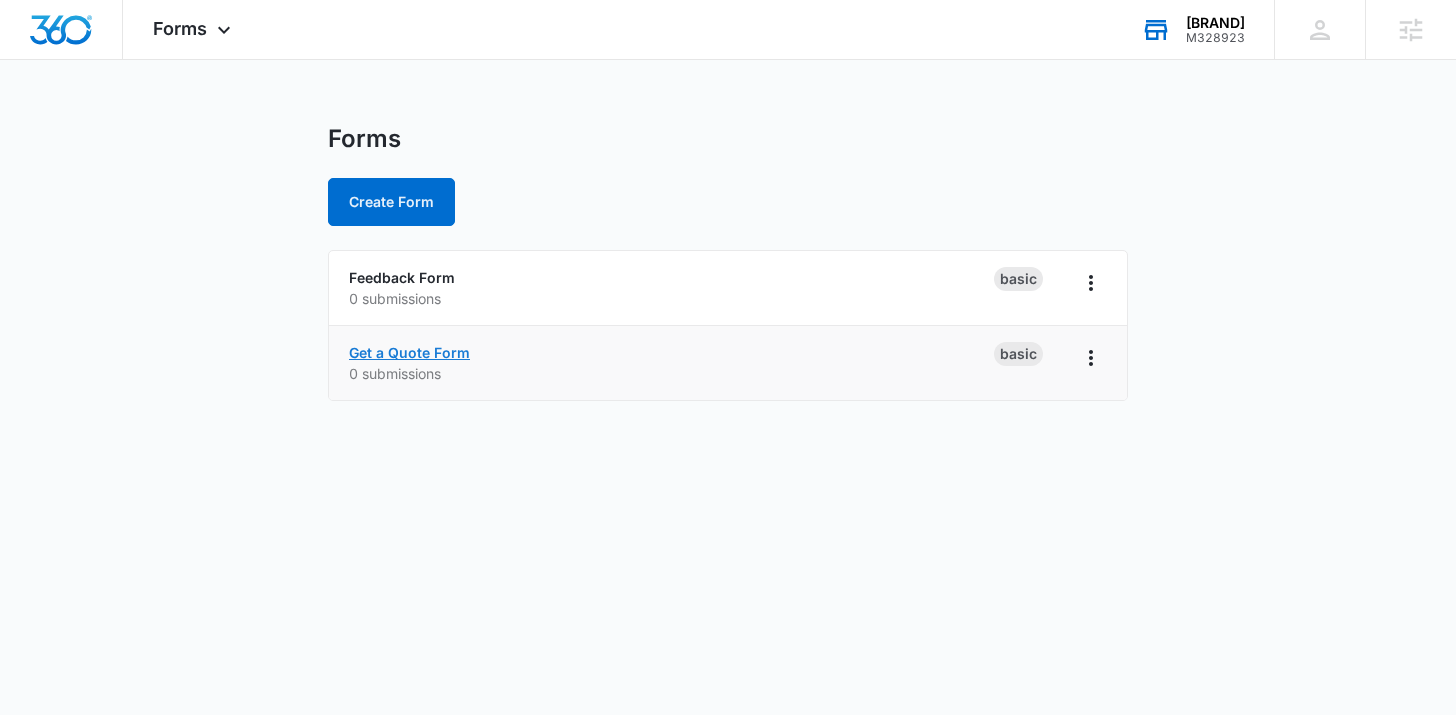click on "Get a Quote Form" at bounding box center (409, 352) 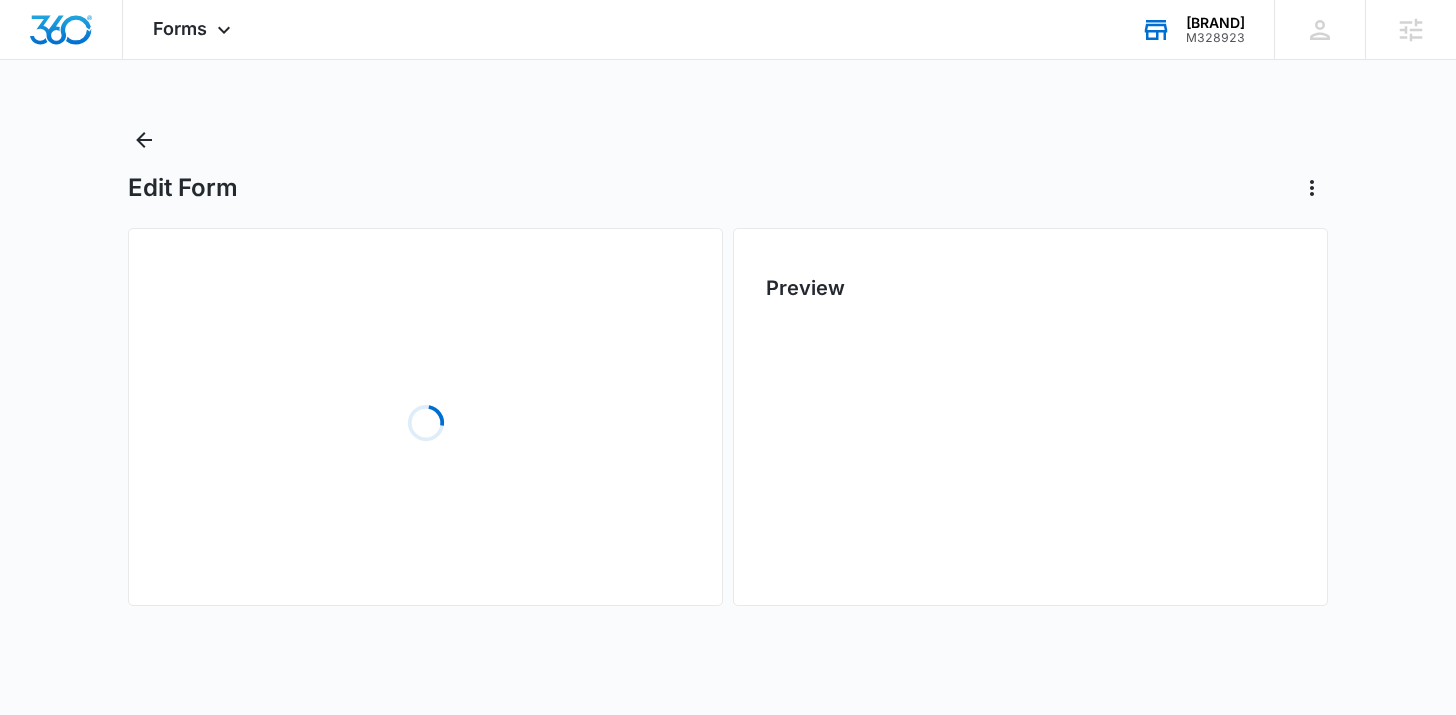 scroll, scrollTop: 0, scrollLeft: 0, axis: both 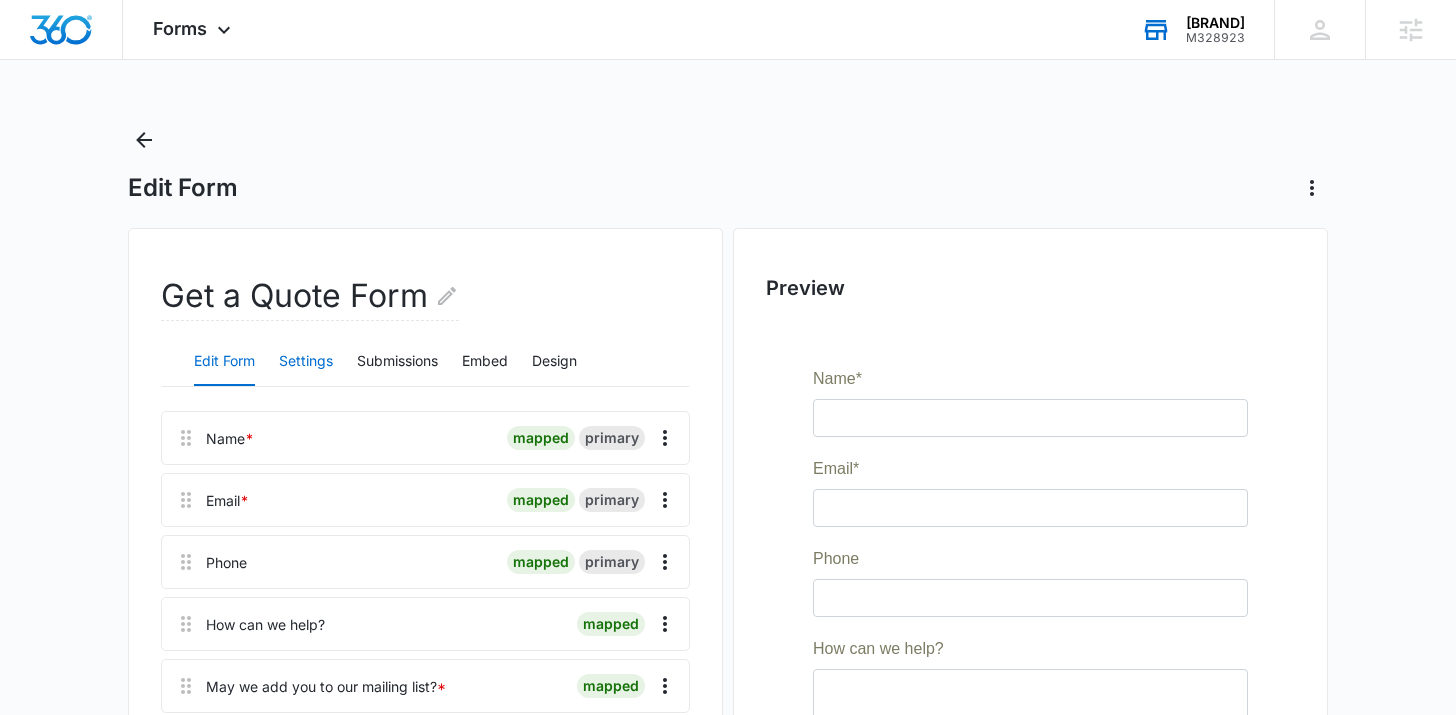 click on "Settings" at bounding box center [306, 362] 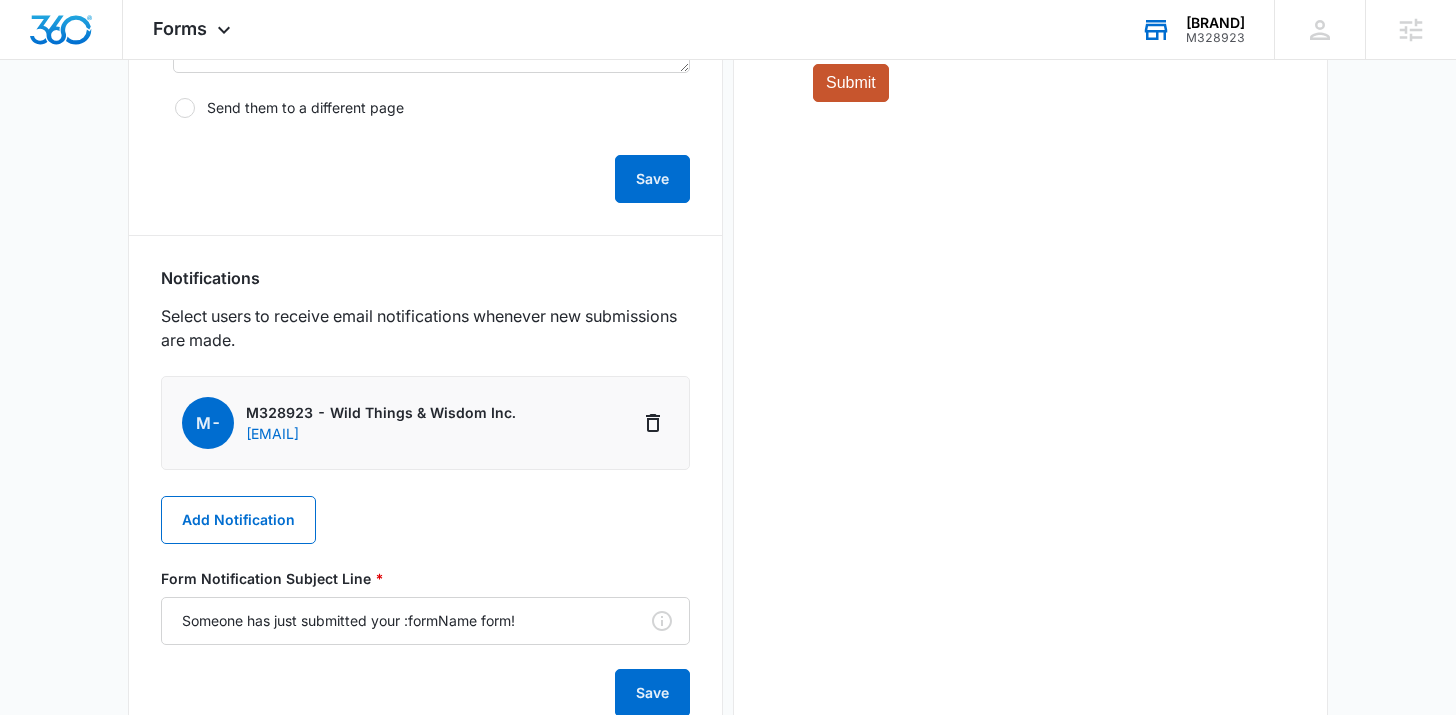 scroll, scrollTop: 922, scrollLeft: 0, axis: vertical 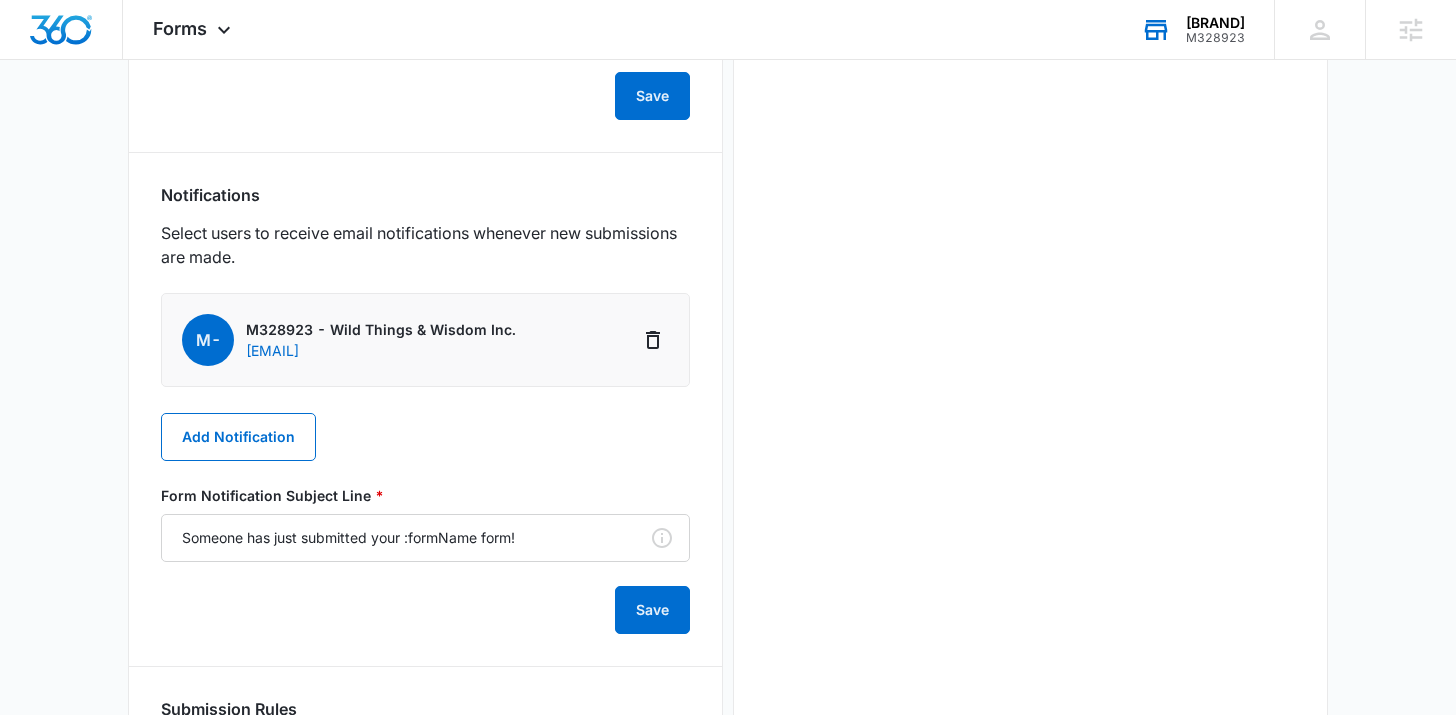 click on "Wild Things & Wisdom Inc. M328923 Your Accounts View All" at bounding box center (1192, 29) 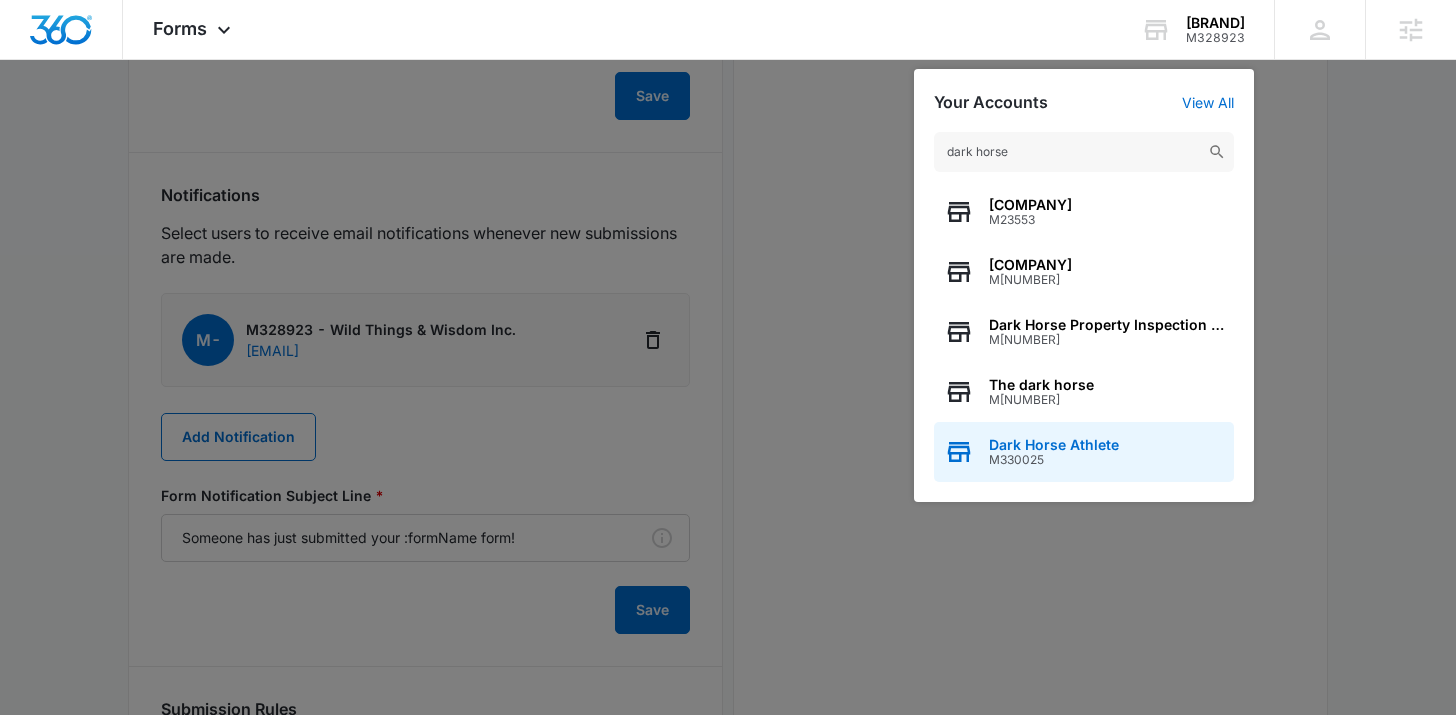 type on "dark horse" 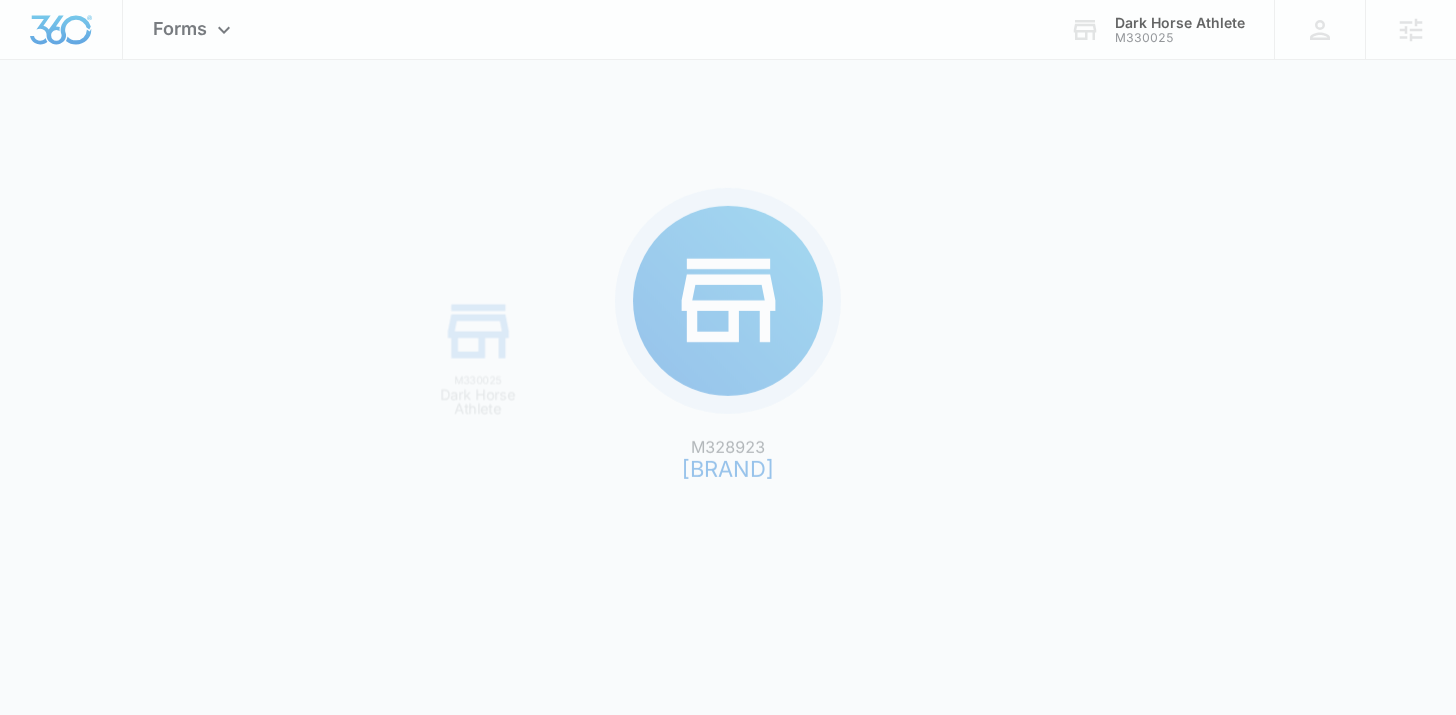 scroll, scrollTop: 0, scrollLeft: 0, axis: both 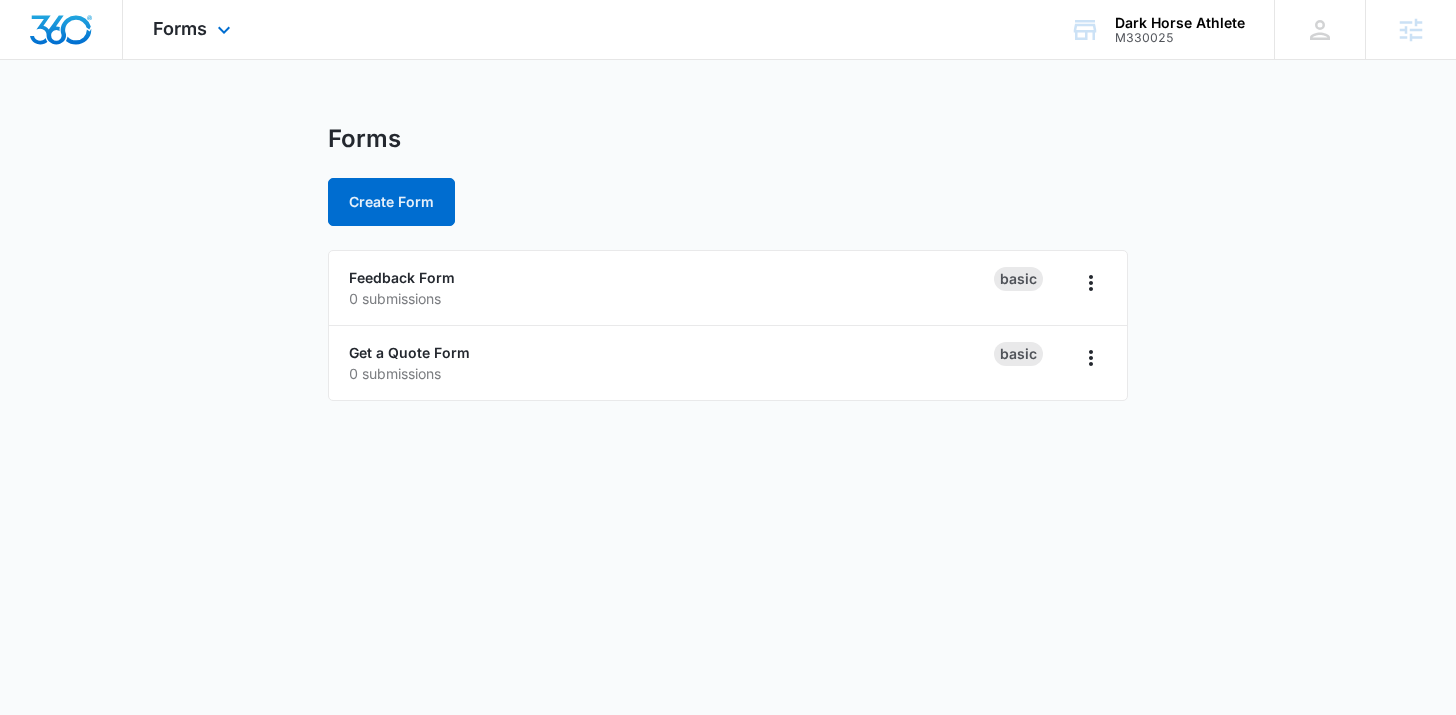click on "Forms Apps Reputation Websites Forms CRM Email Social Shop Content Ads Intelligence Files Brand Settings" at bounding box center [194, 29] 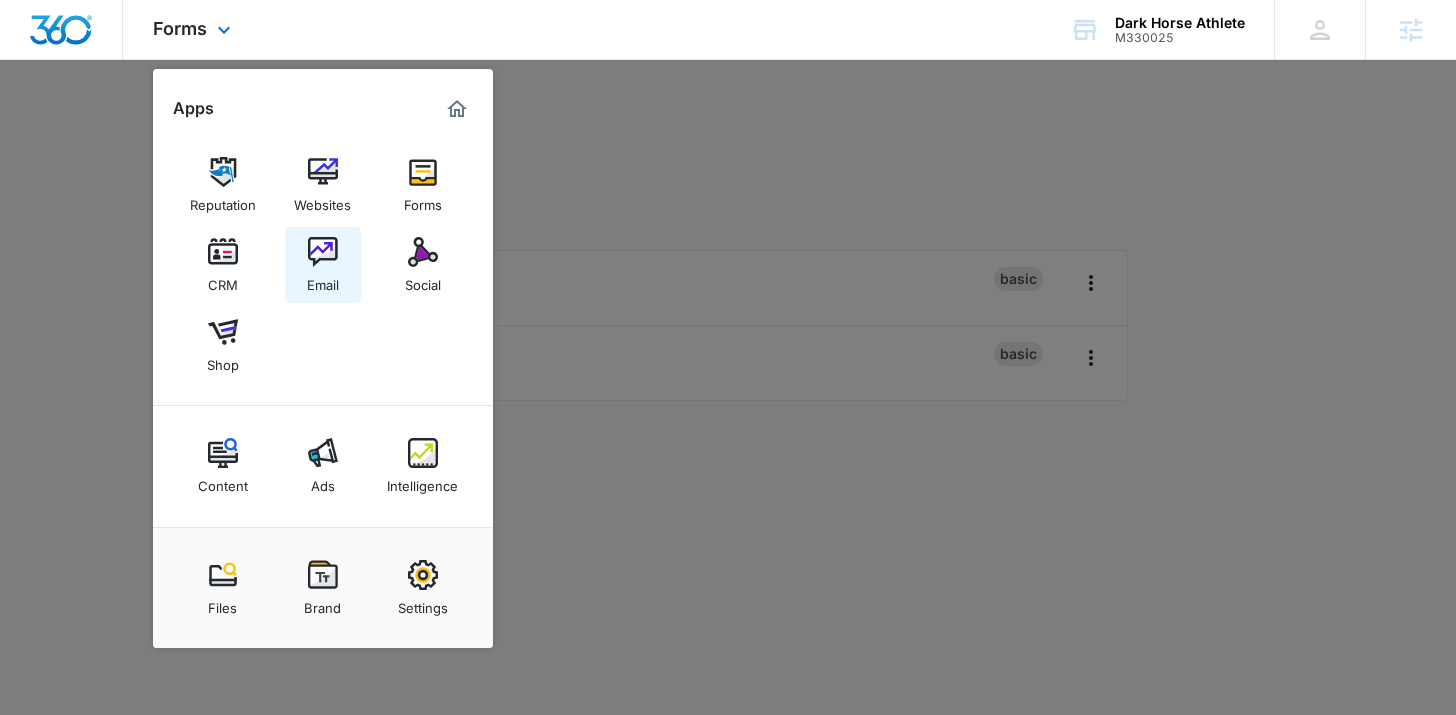 click on "Email" at bounding box center (323, 280) 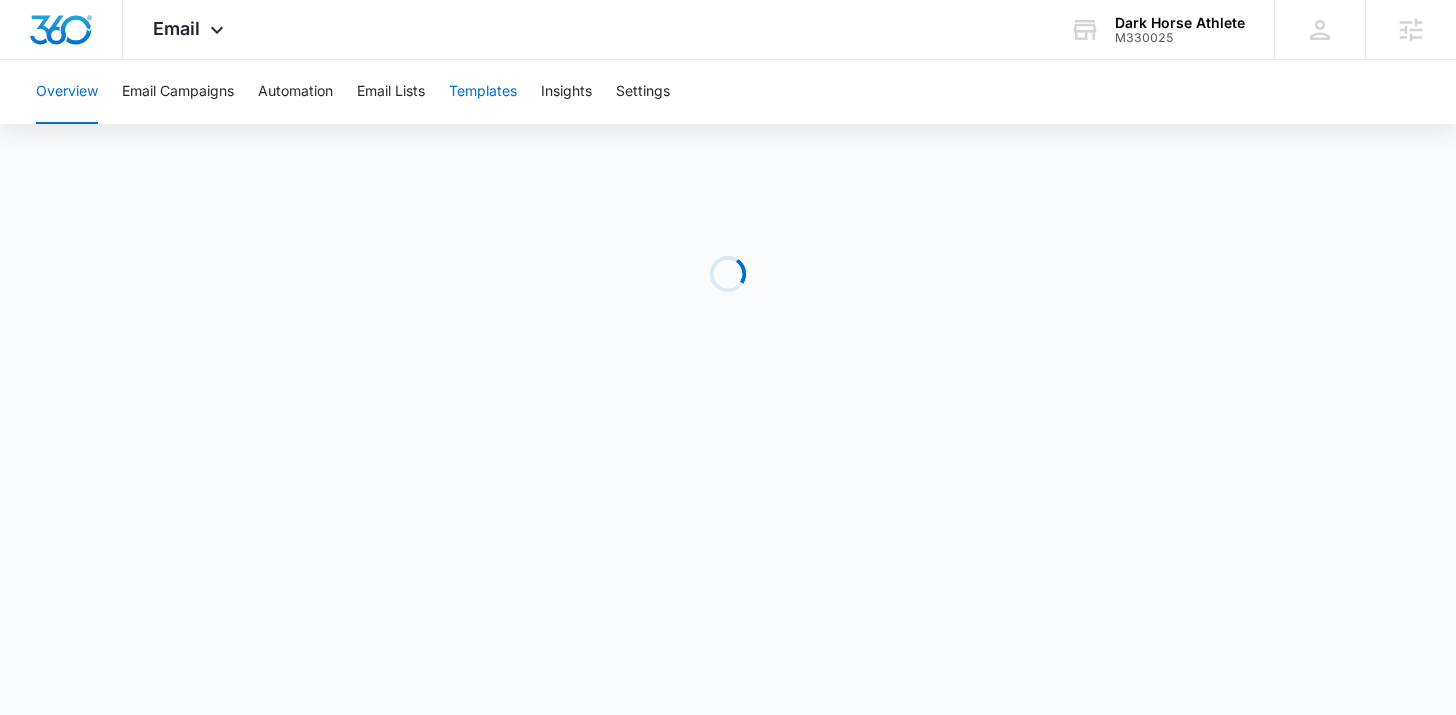 click on "Templates" at bounding box center (483, 92) 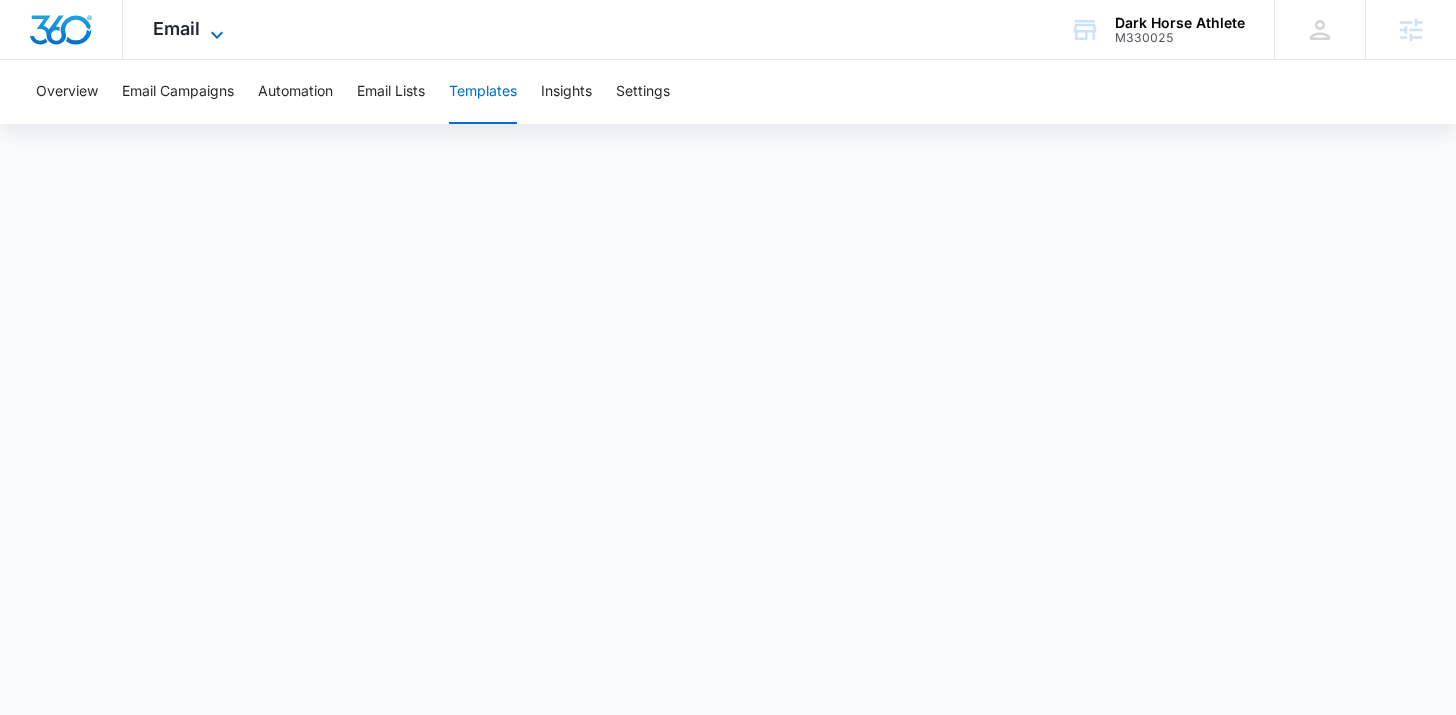 click on "Email" at bounding box center (176, 28) 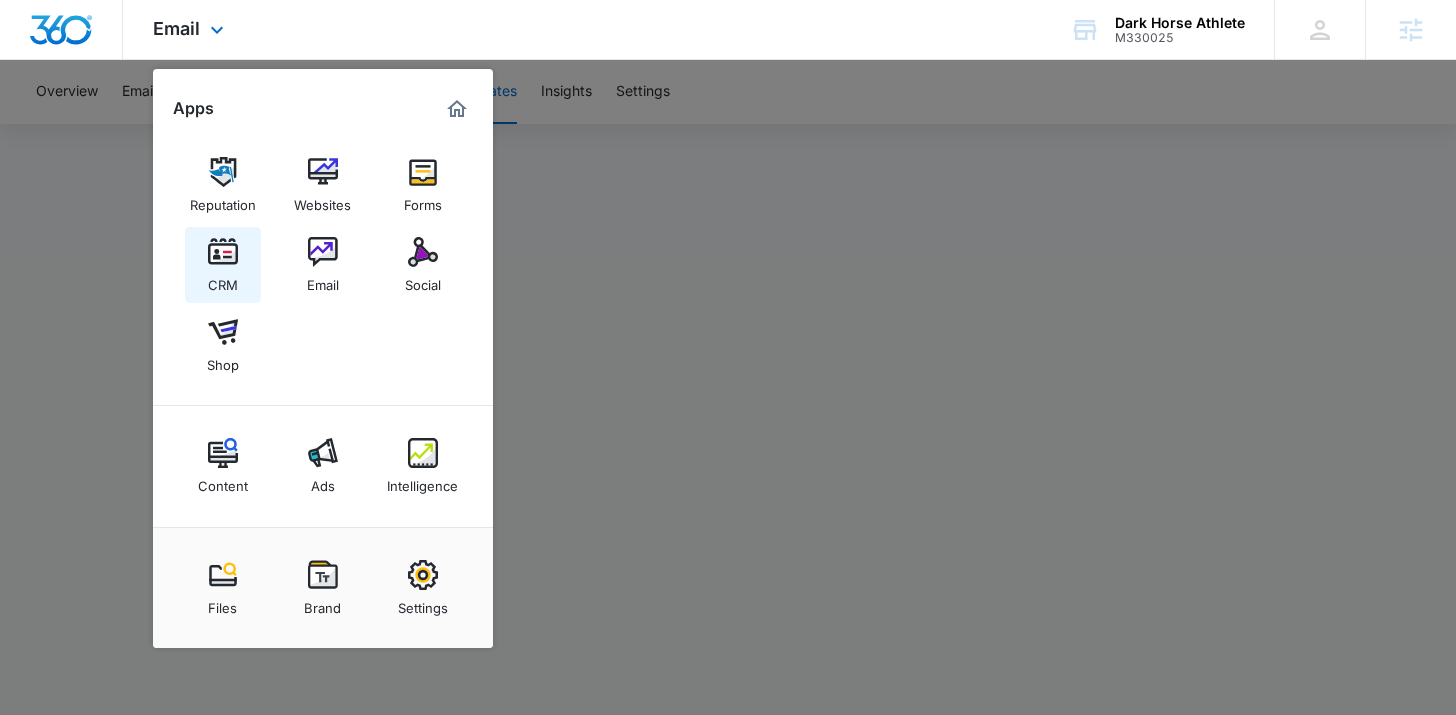 click at bounding box center [223, 252] 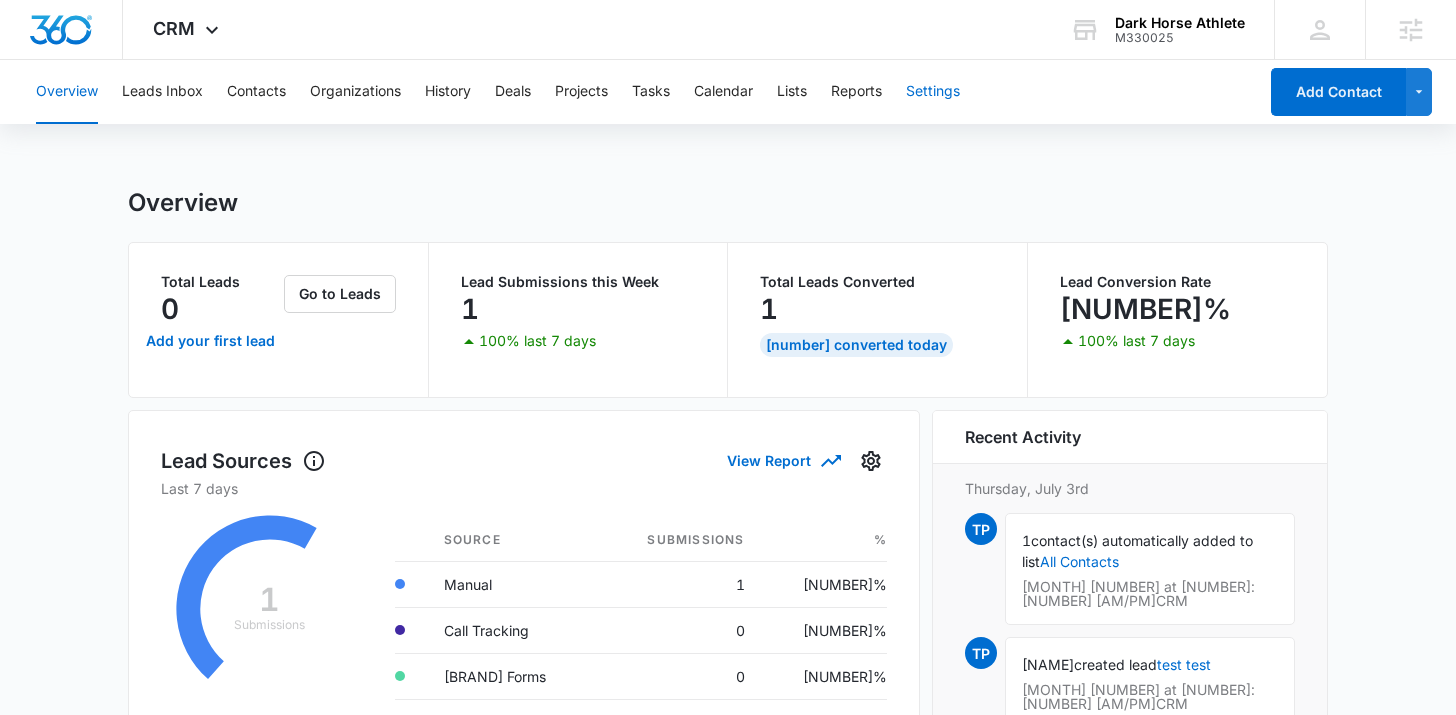 click on "Settings" at bounding box center [933, 92] 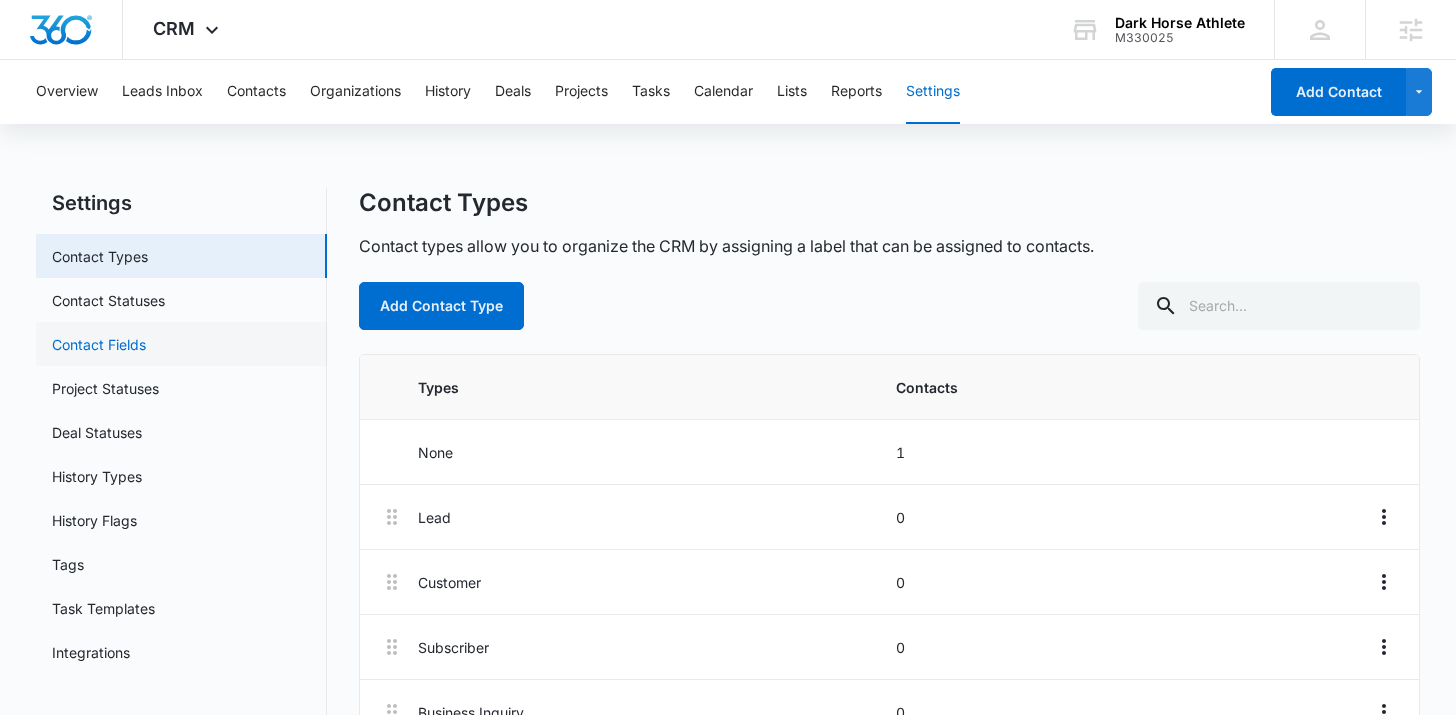 click on "Contact Fields" at bounding box center (99, 344) 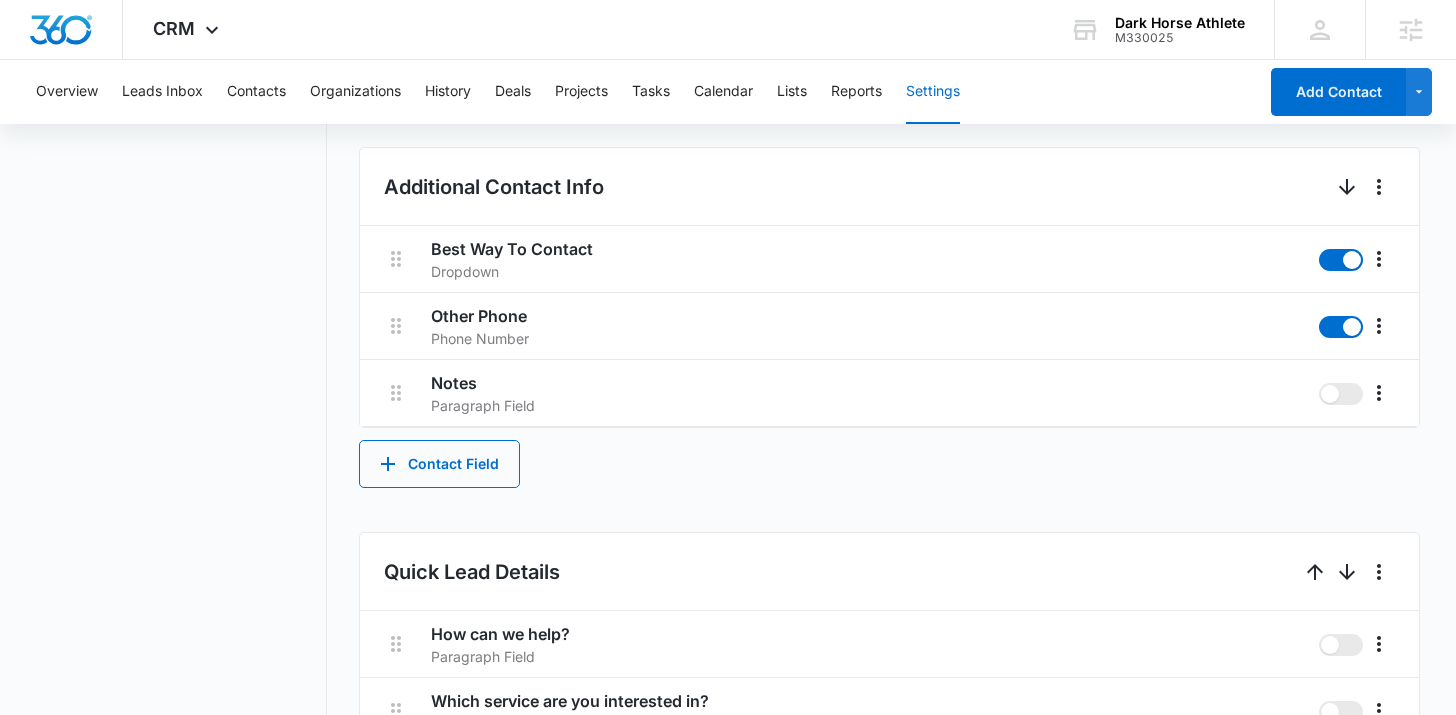 scroll, scrollTop: 805, scrollLeft: 0, axis: vertical 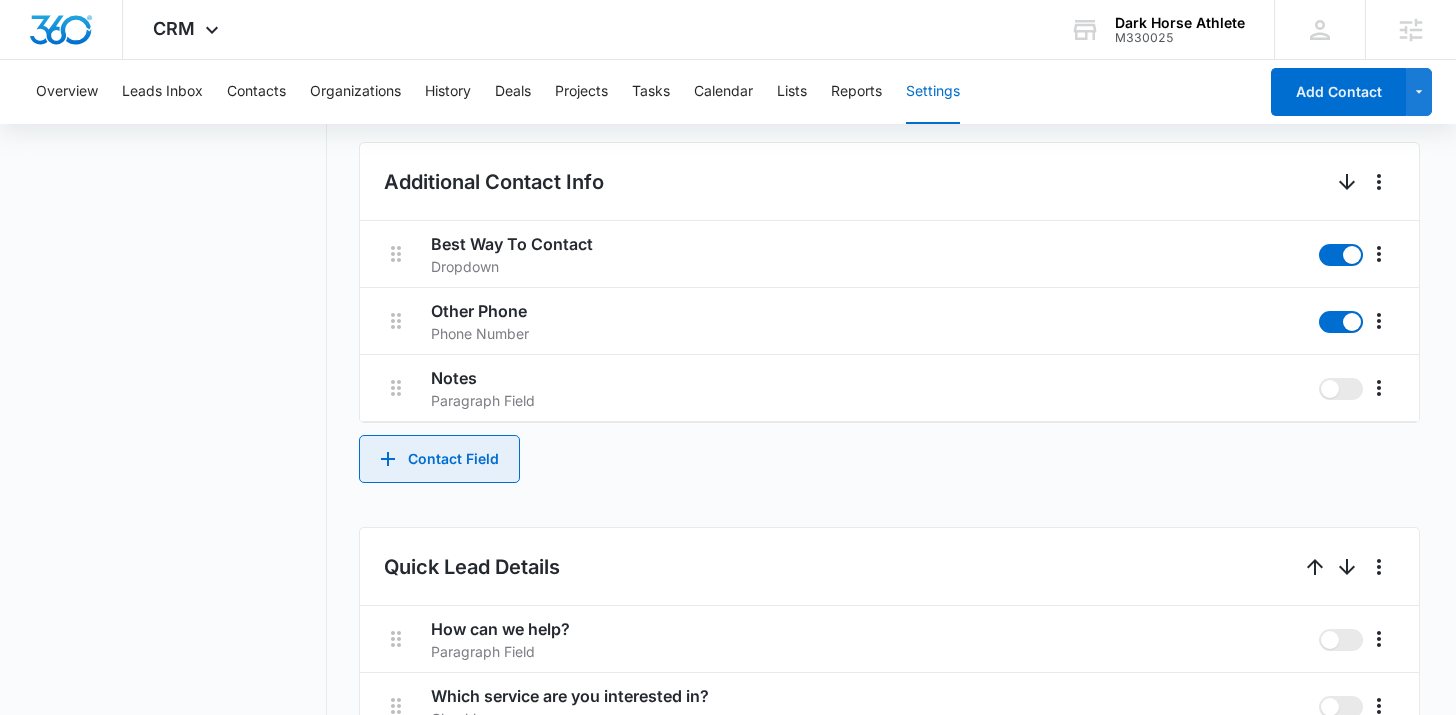 click on "Contact Field" at bounding box center (439, 459) 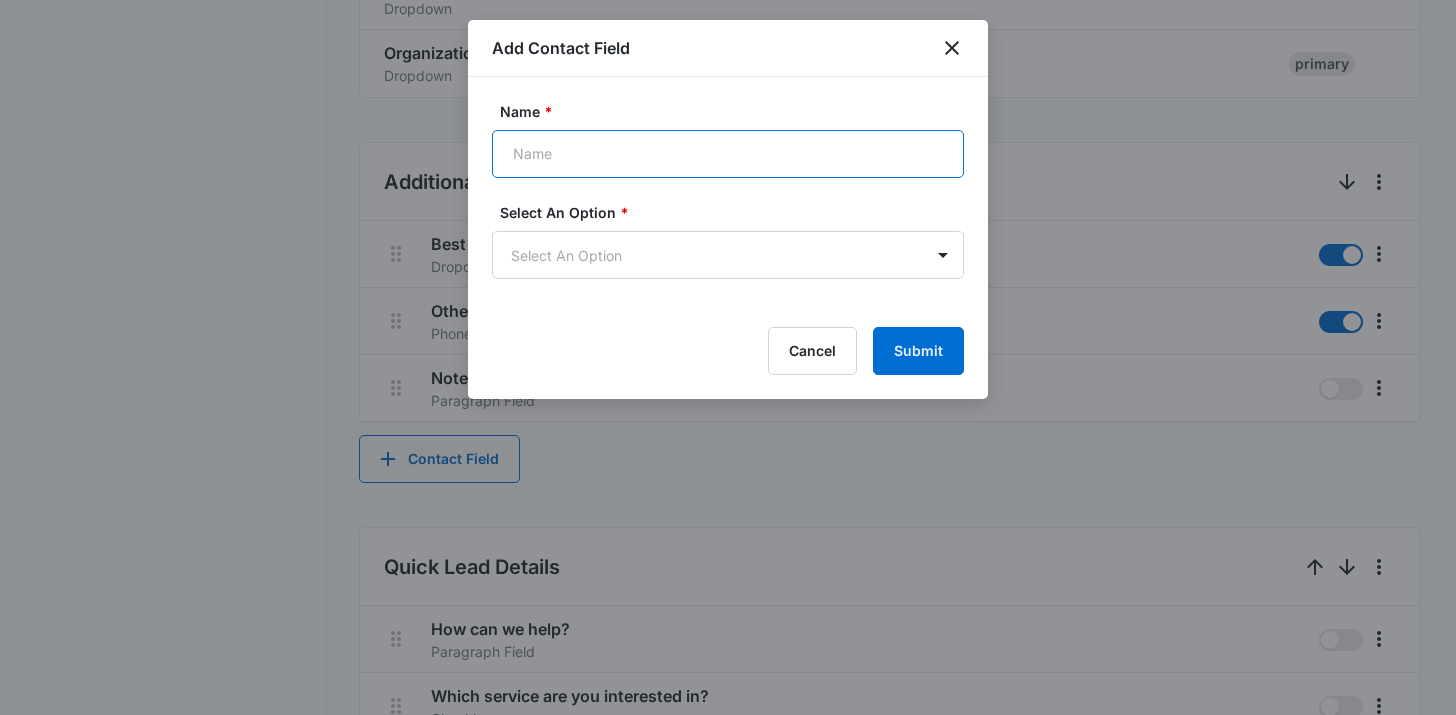 click on "Name *" at bounding box center (728, 154) 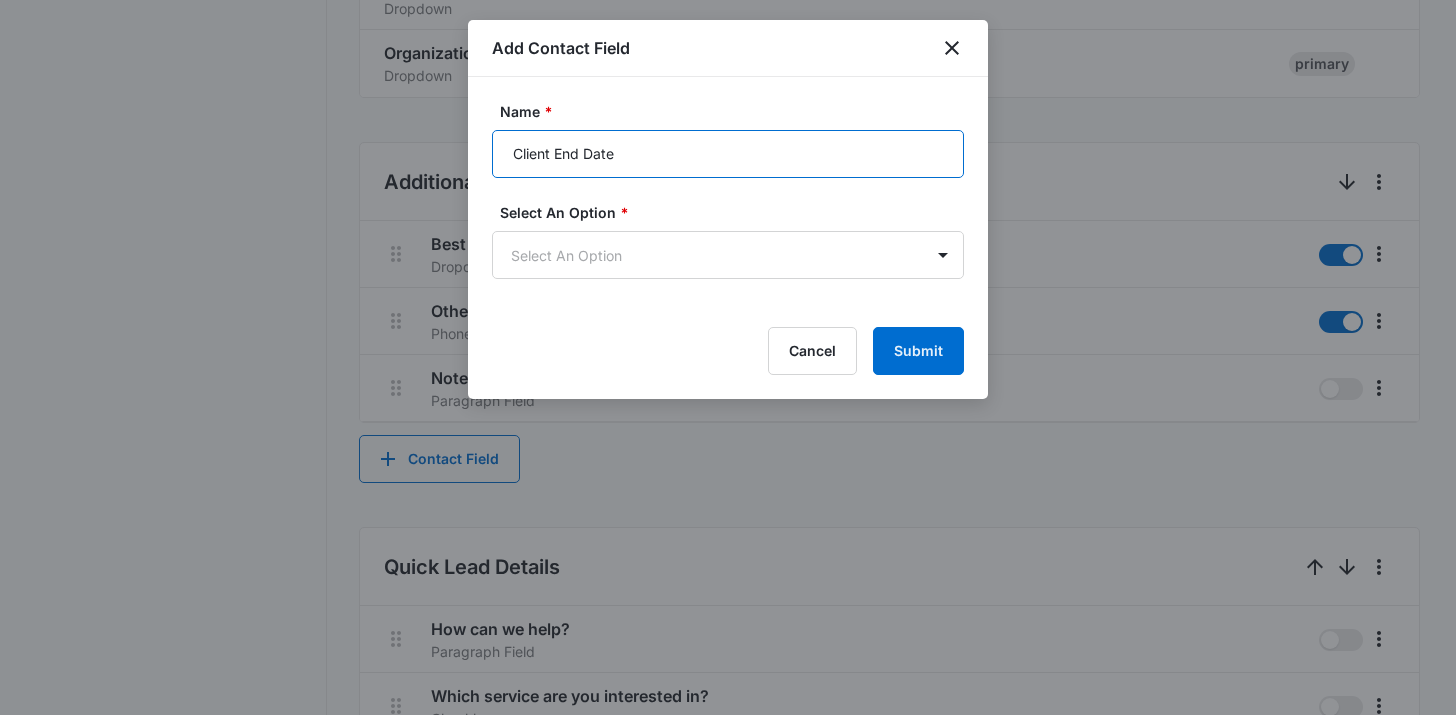 type on "Client End Date" 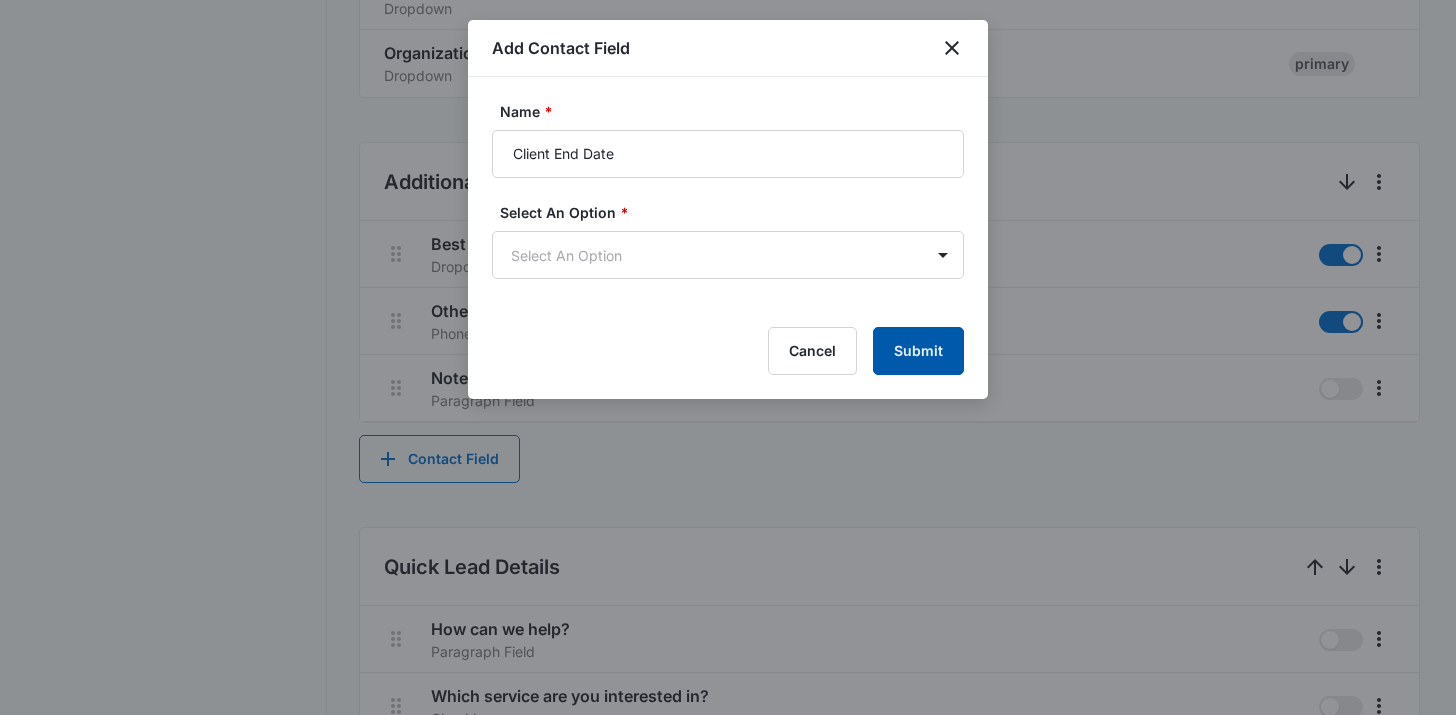 click on "Submit" at bounding box center [918, 351] 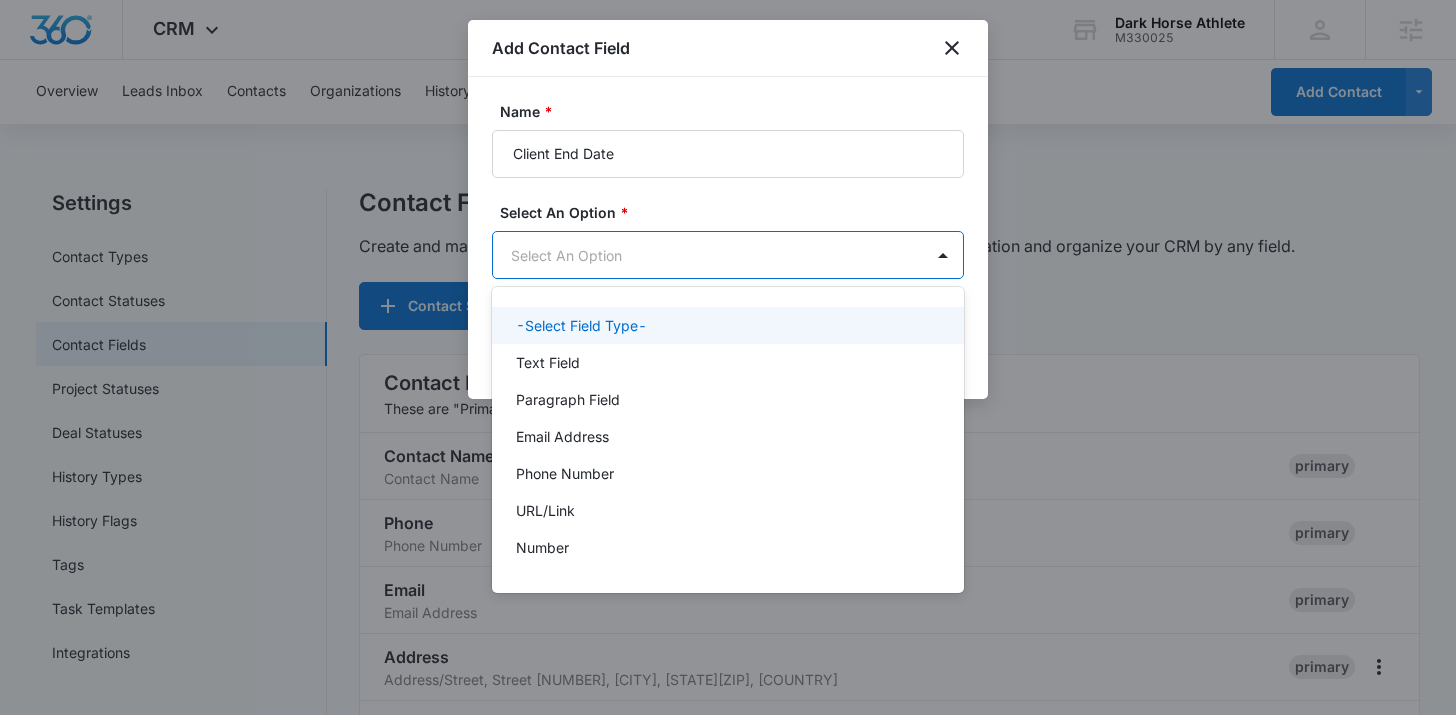 scroll, scrollTop: 0, scrollLeft: 0, axis: both 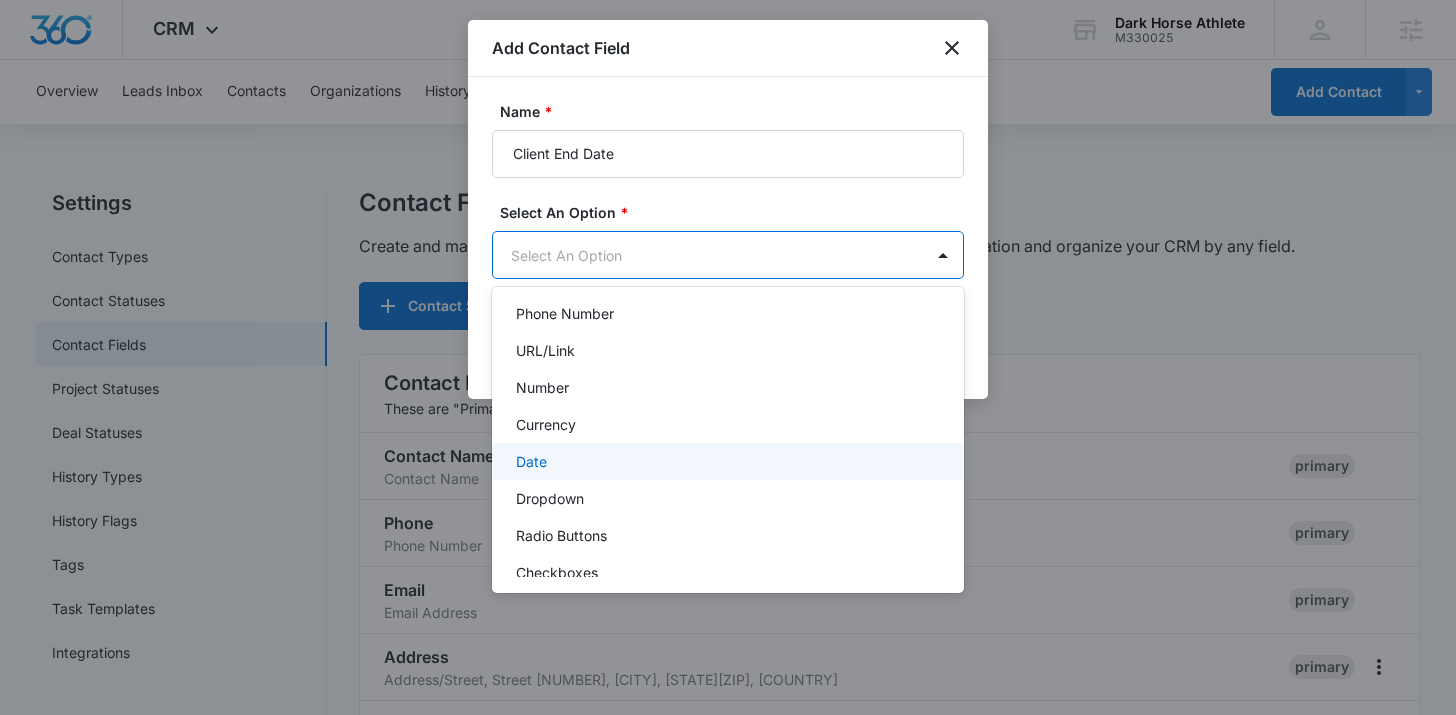 click on "Date" at bounding box center [728, 461] 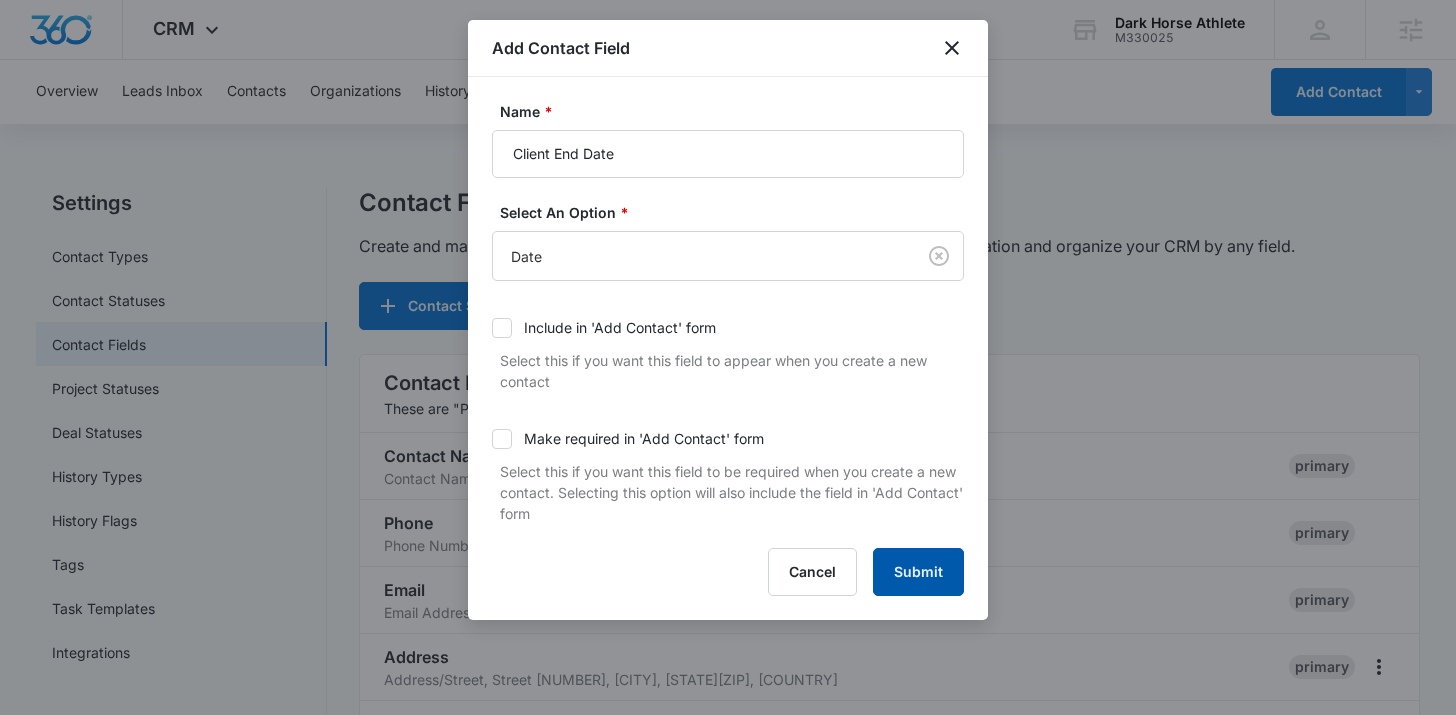 click on "Submit" at bounding box center [918, 572] 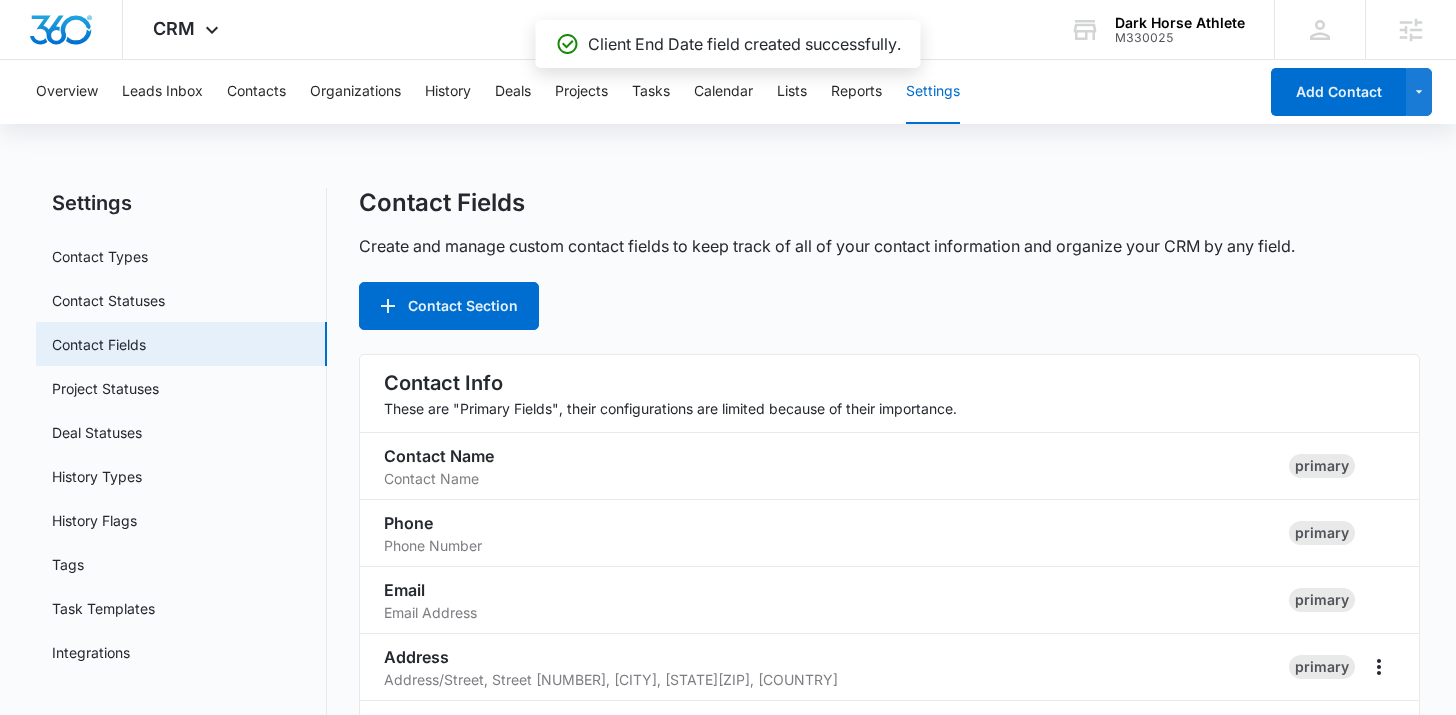 scroll, scrollTop: 973, scrollLeft: 0, axis: vertical 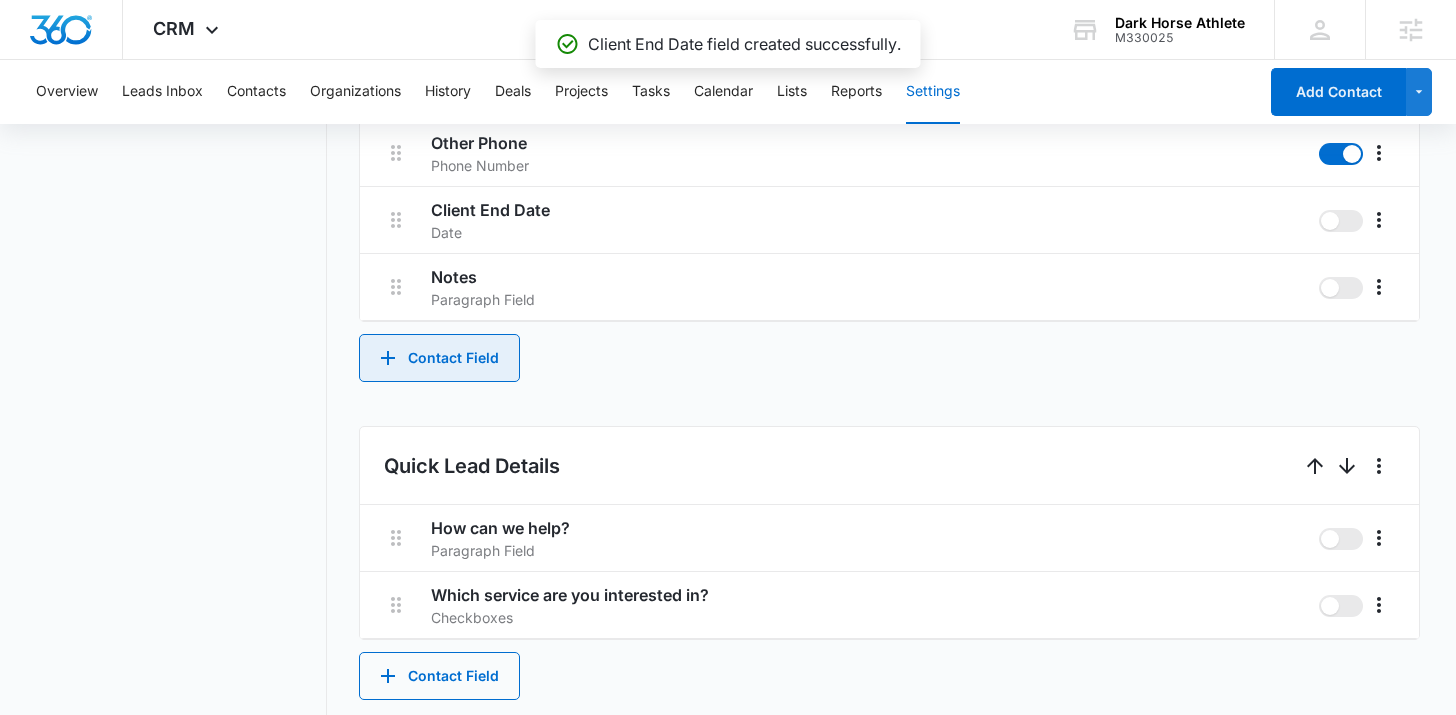 click on "Contact Field" at bounding box center (439, 358) 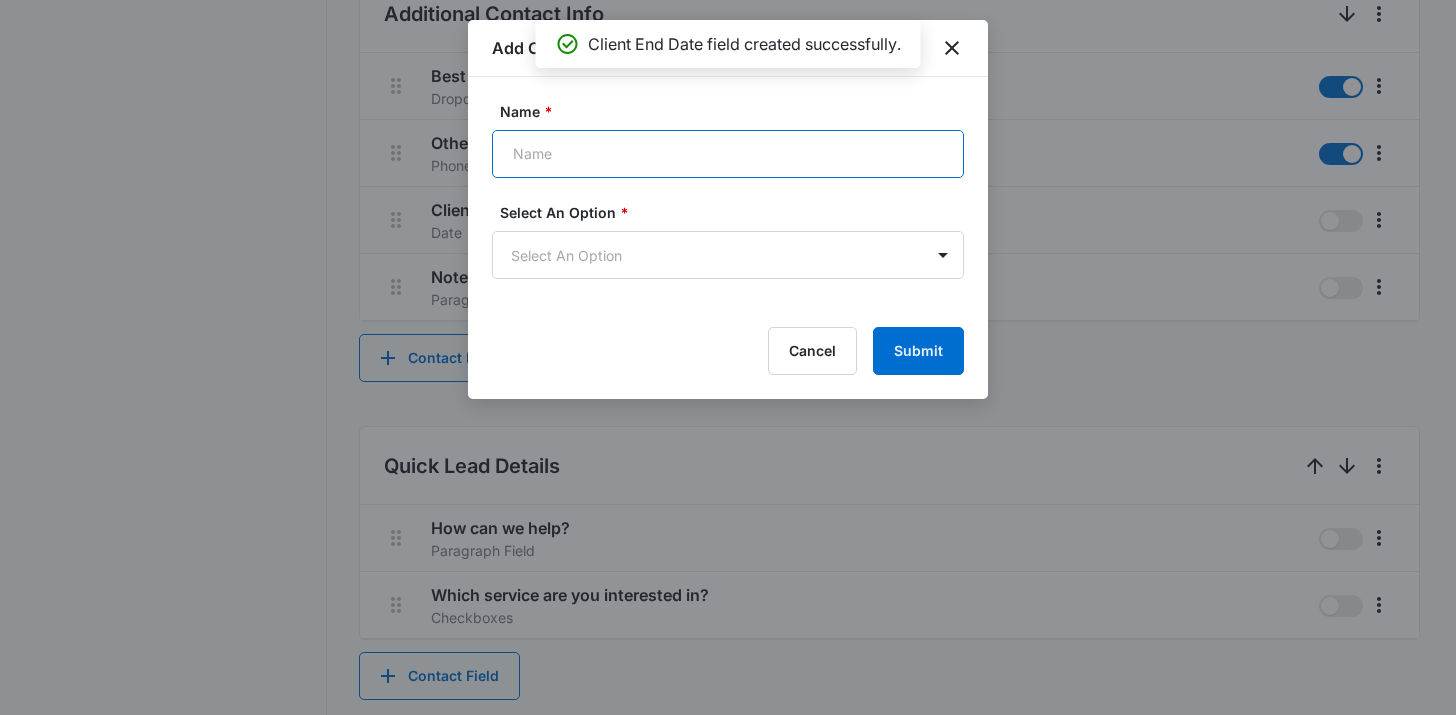 click on "Name *" at bounding box center [728, 154] 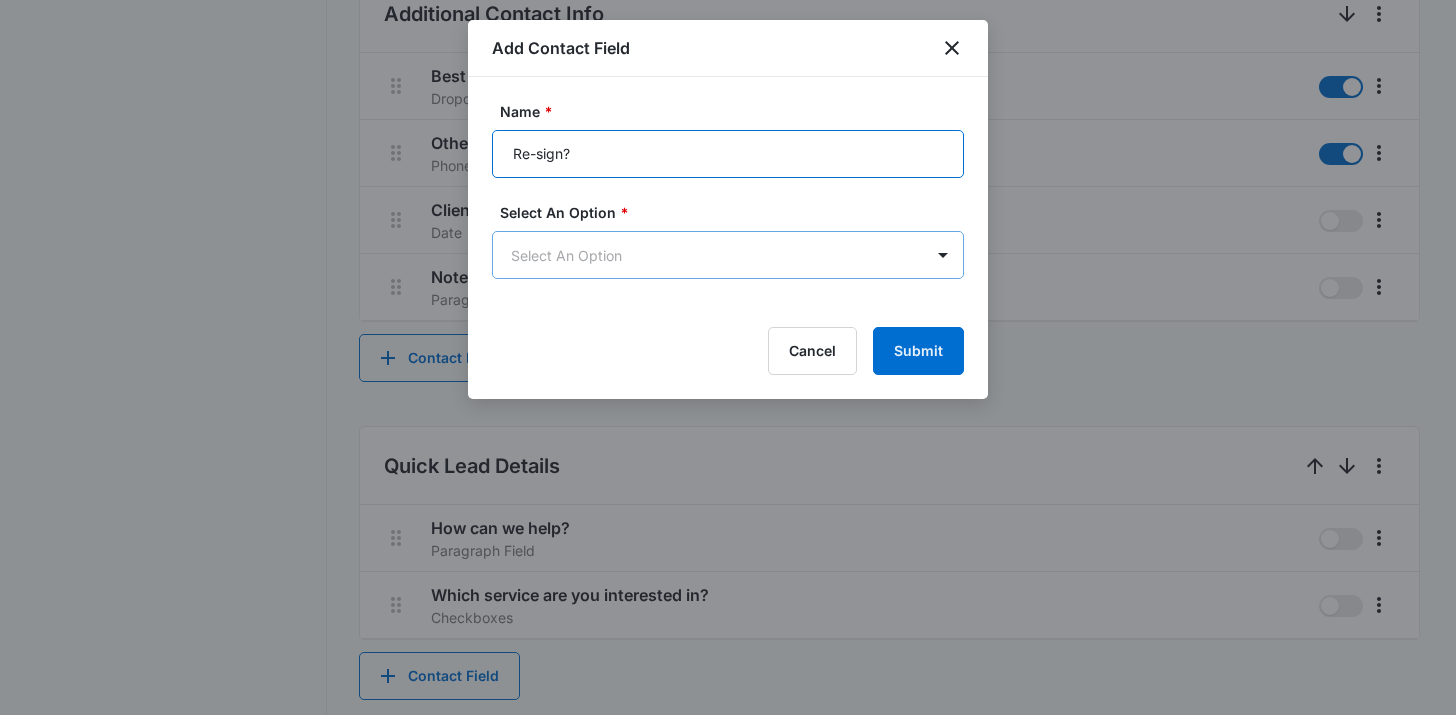 type on "Re-sign?" 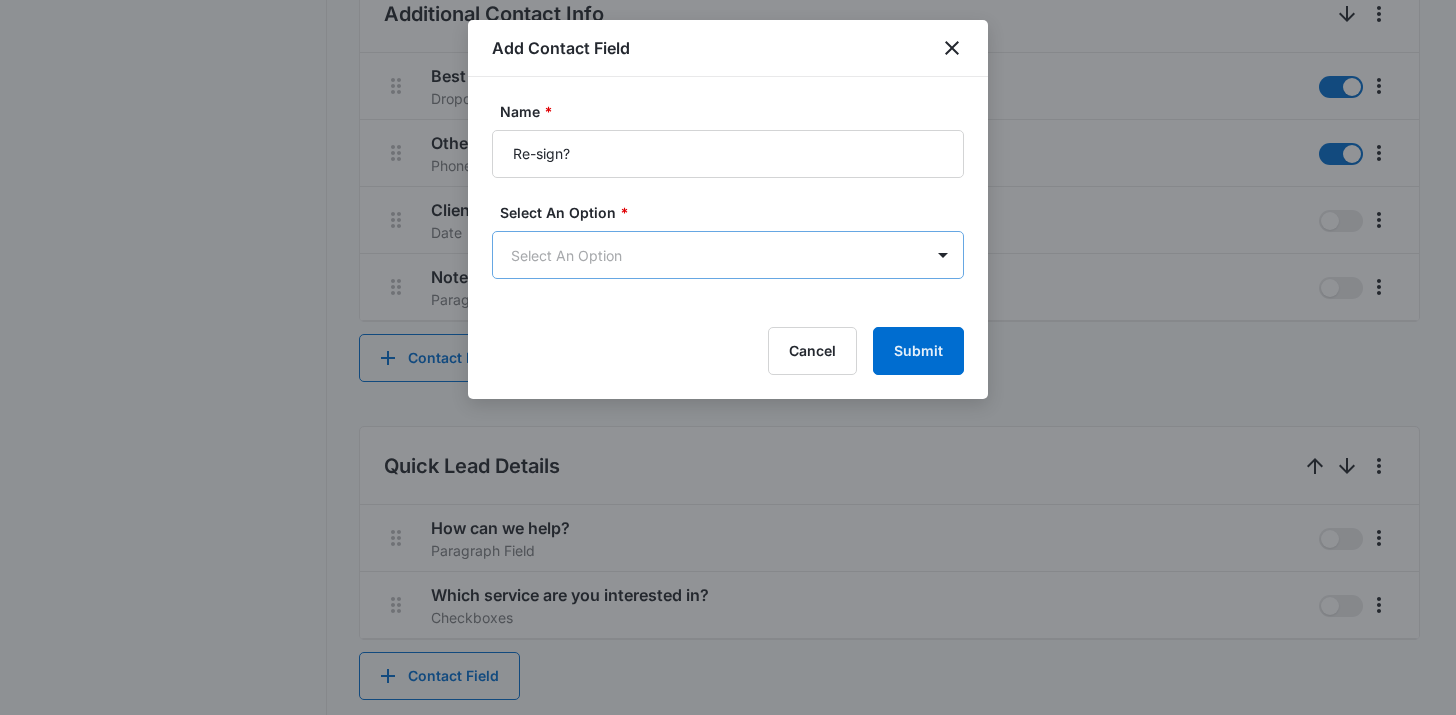 scroll, scrollTop: 0, scrollLeft: 0, axis: both 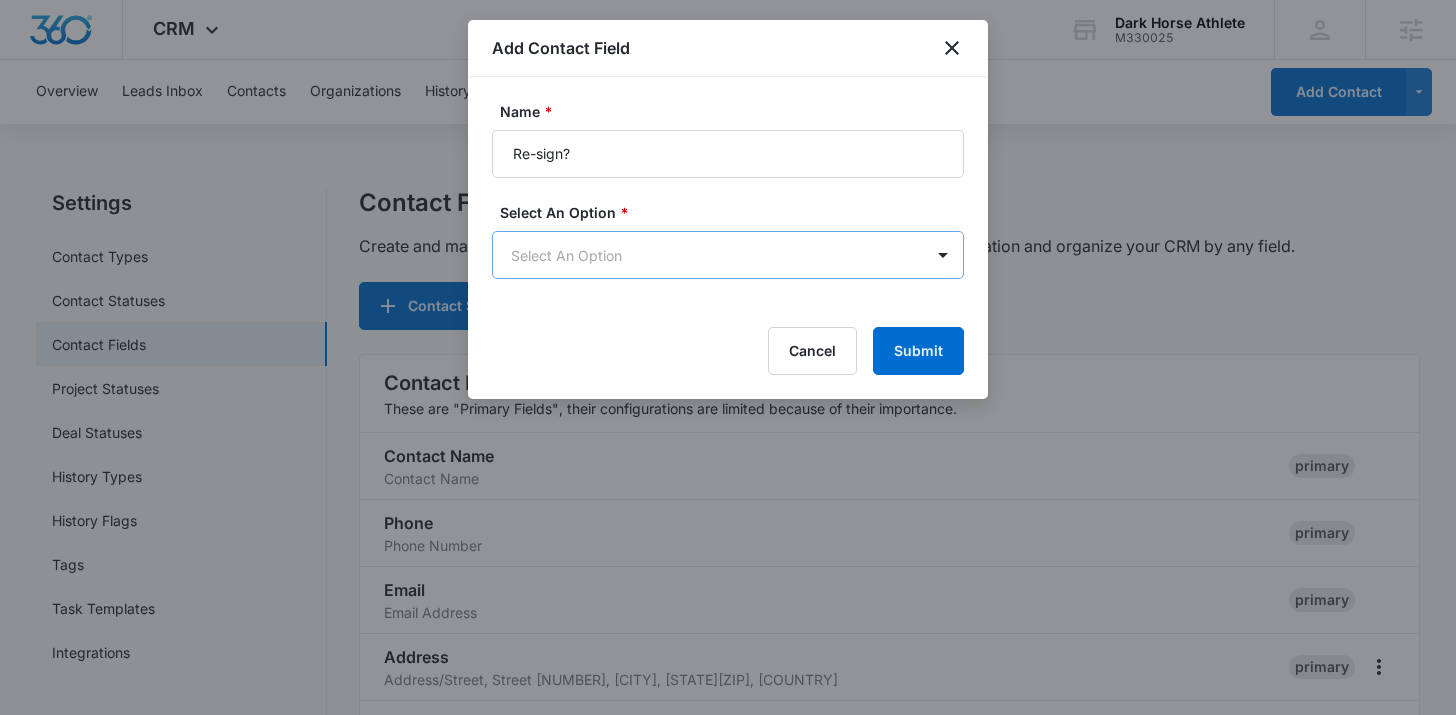 click on "CRM Apps Reputation Websites Forms CRM Email Social Shop Content Ads Intelligence Files Brand Settings Dark Horse Athlete M330025 Your Accounts View All TP [NAME] [EMAIL] My Profile Notifications Support Logout Terms & Conditions   •   Privacy Policy Agencies Overview Leads Inbox Contacts Organizations History Deals Projects Tasks Calendar Lists Reports Settings Add Contact Settings Contact Types Contact Statuses Contact Fields Project Statuses Deal Statuses History Types History Flags Tags Task Templates Integrations Contact Fields Create and manage custom contact fields to keep track of all of your contact information and organize your CRM by any field. Contact Section Contact Info These are "Primary Fields",  their configurations are limited because of their importance. Contact Name Contact Name primary Phone Phone Number primary Email Email Address primary Address Address (Street, Street 2, City, ST, Zip, Country) primary Special Notes Paragraph Field Qualifying Status Dropdown" at bounding box center (728, 1166) 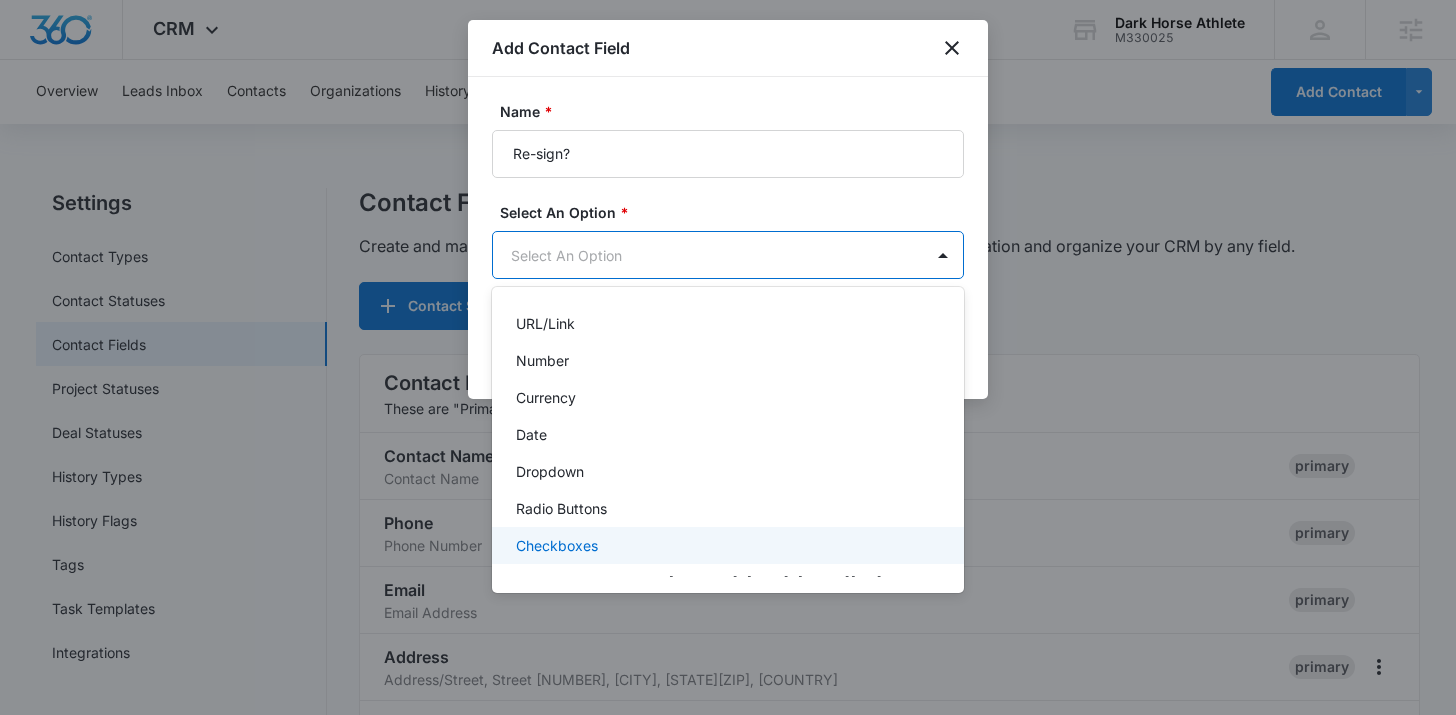 scroll, scrollTop: 186, scrollLeft: 0, axis: vertical 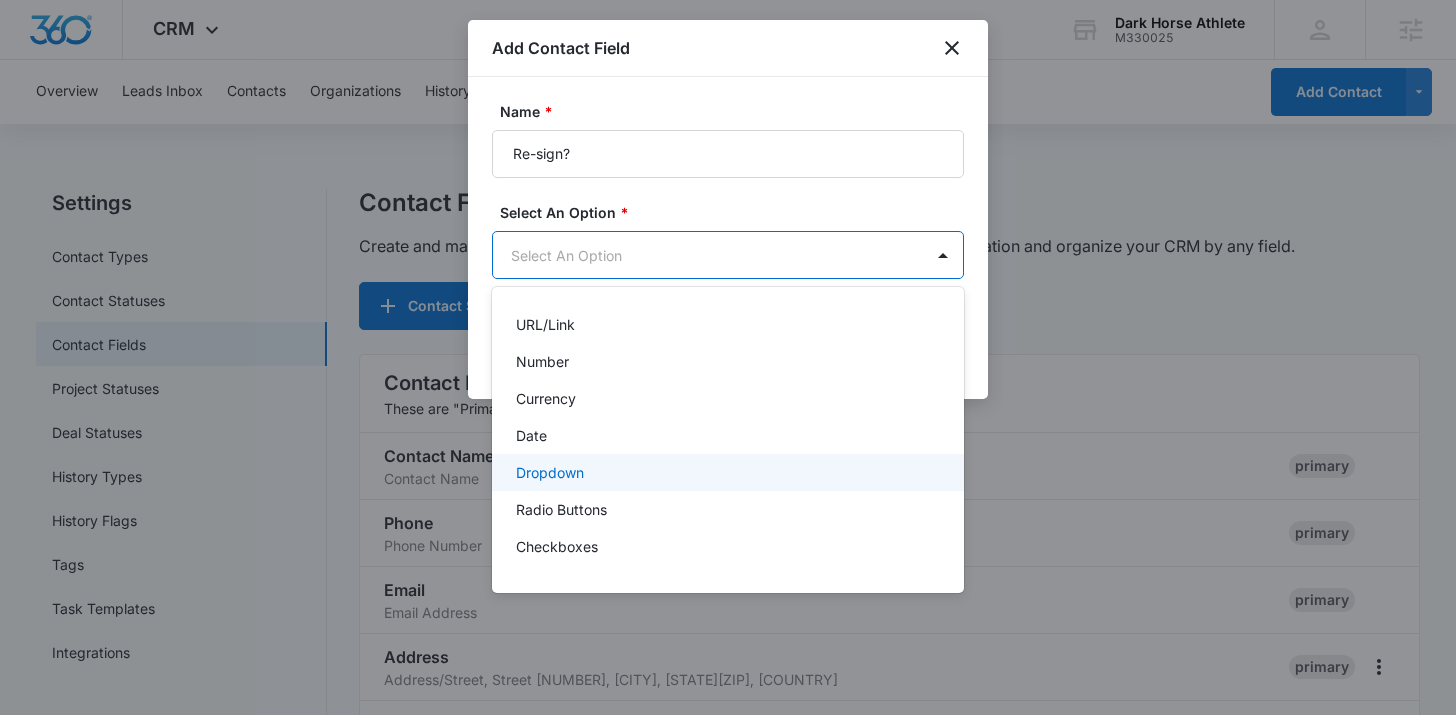 click on "Dropdown" at bounding box center [726, 472] 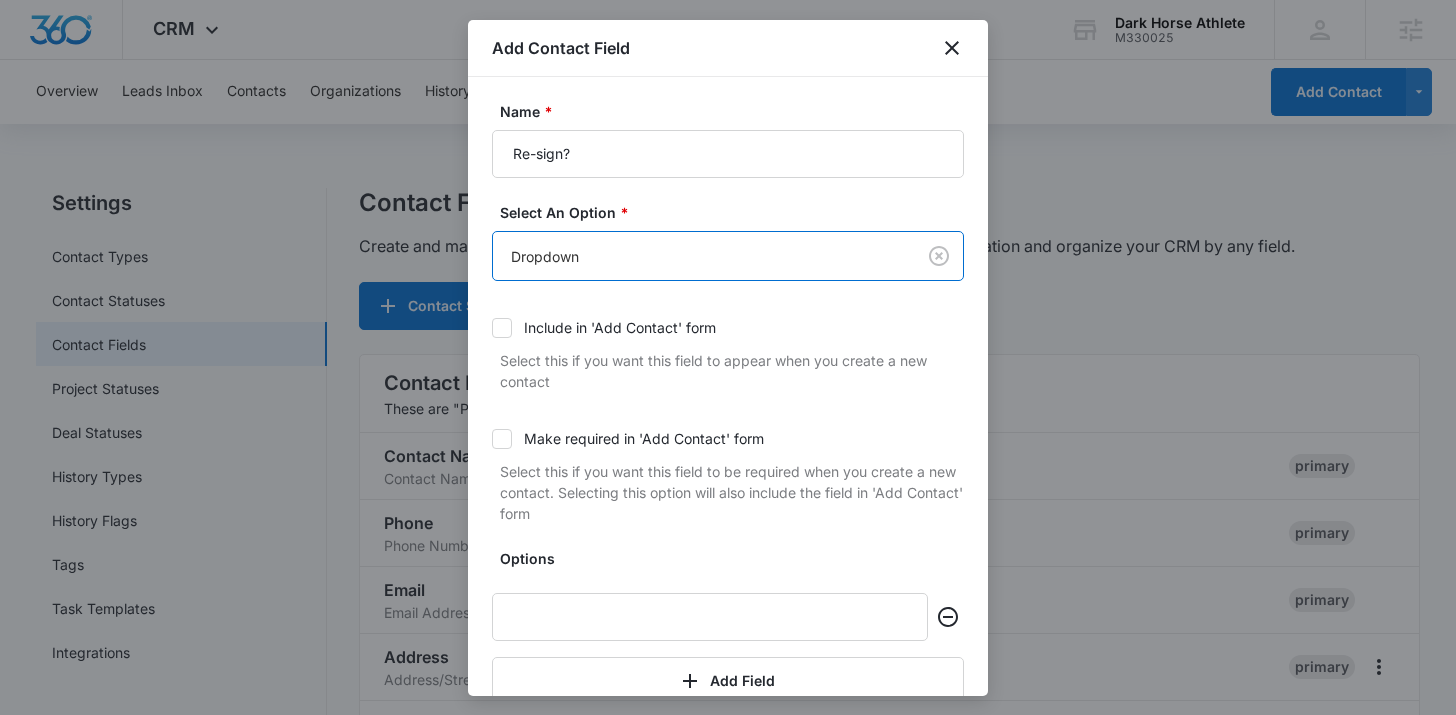 scroll, scrollTop: 105, scrollLeft: 0, axis: vertical 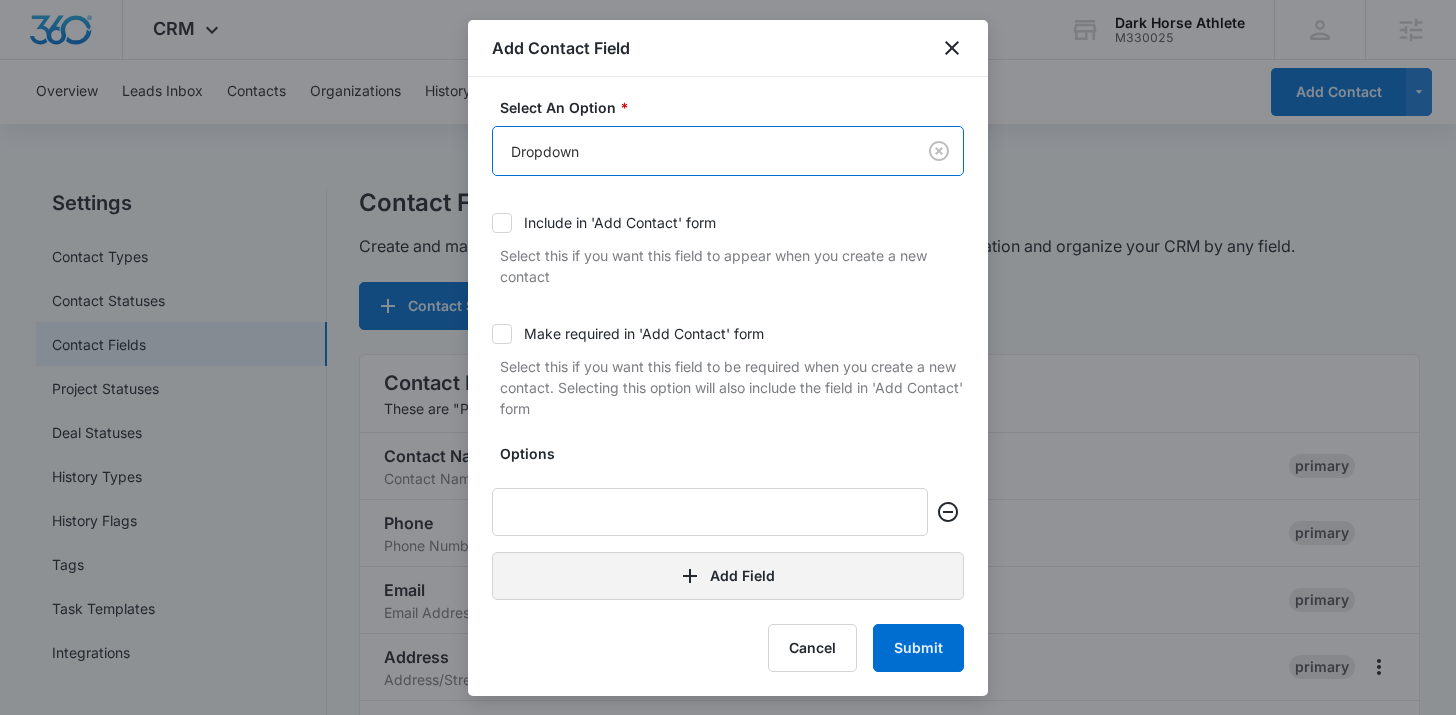 click on "Add Field" at bounding box center (728, 576) 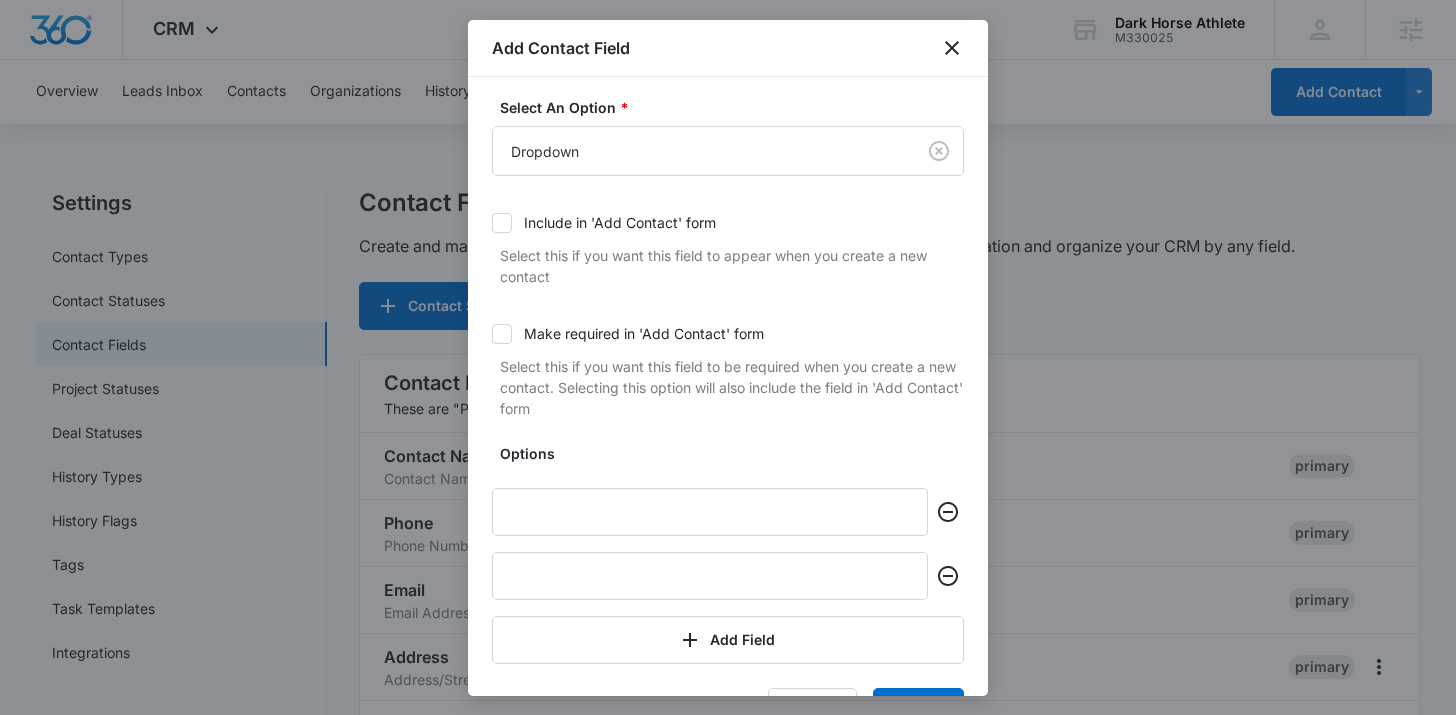 click on "Options Add Field" at bounding box center (728, 553) 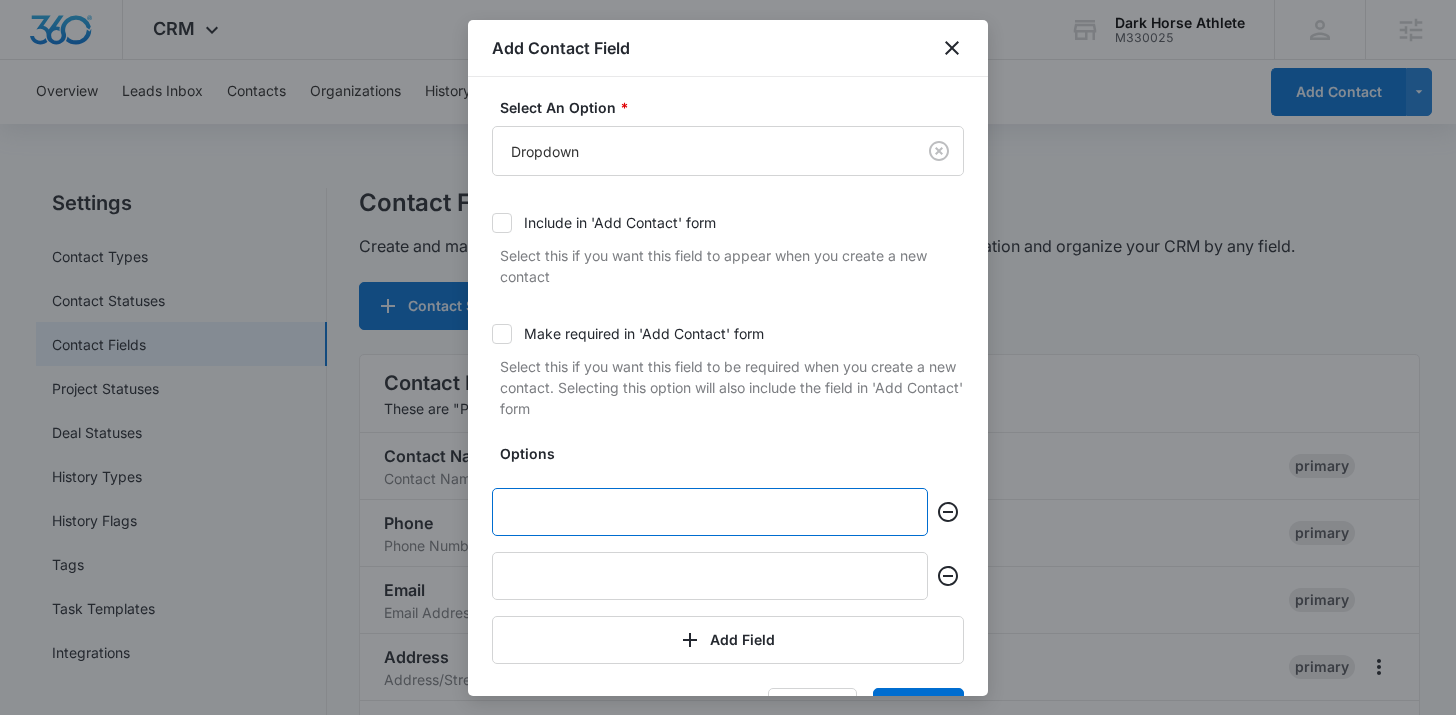 click at bounding box center [710, 512] 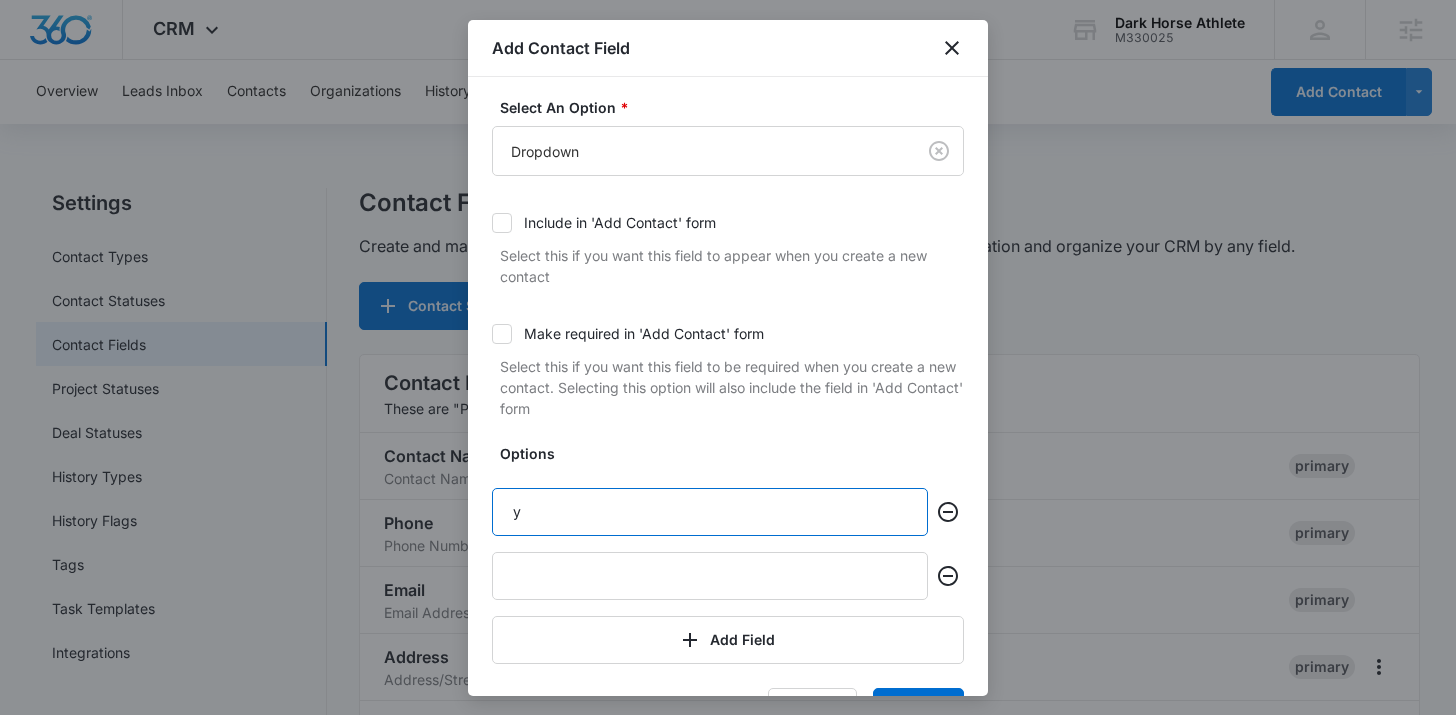 type on "yes" 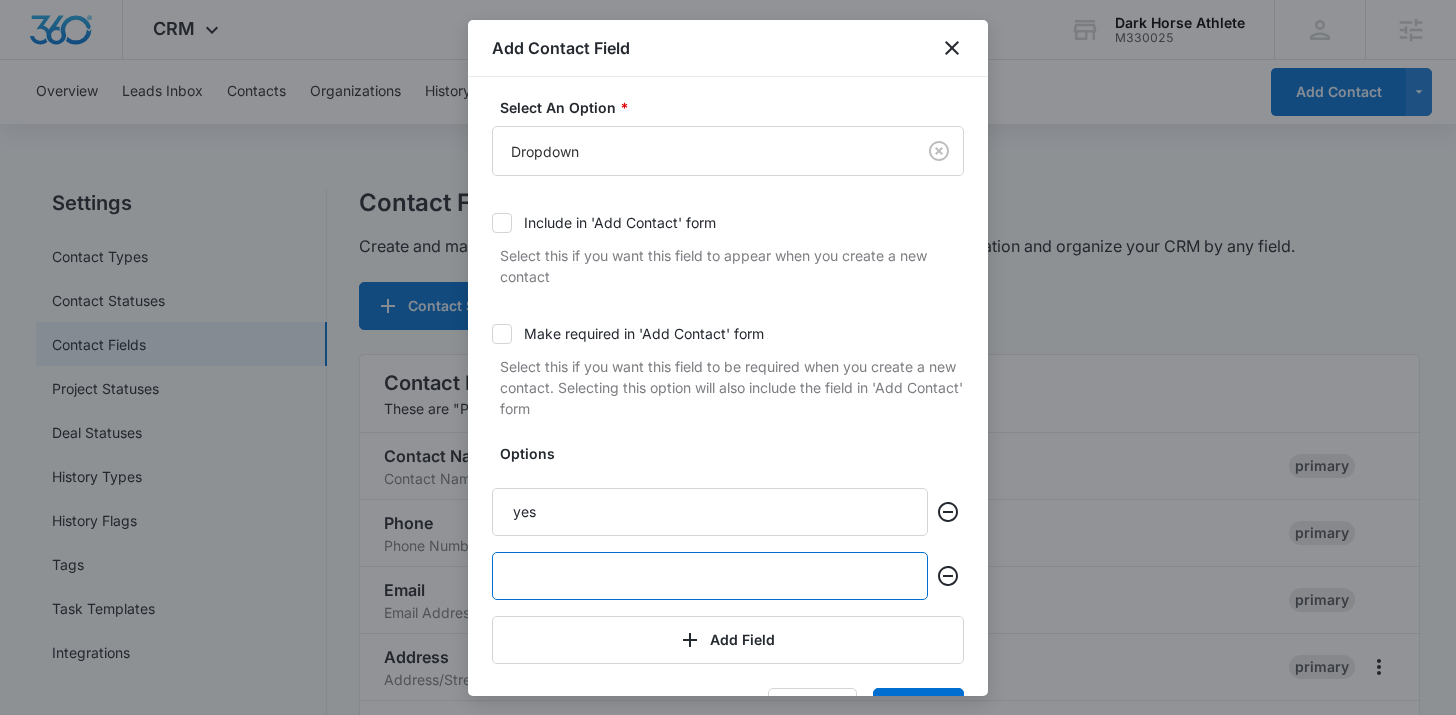 click at bounding box center (710, 576) 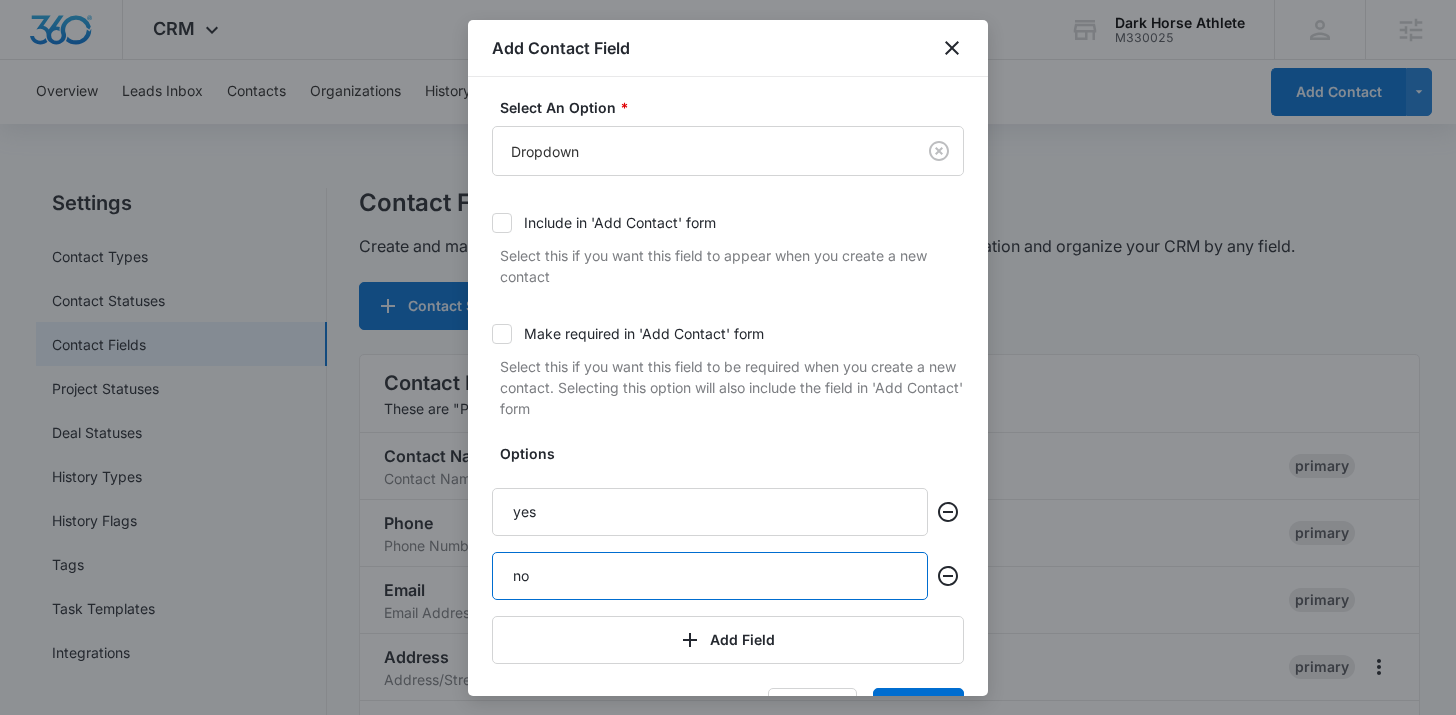 scroll, scrollTop: 169, scrollLeft: 0, axis: vertical 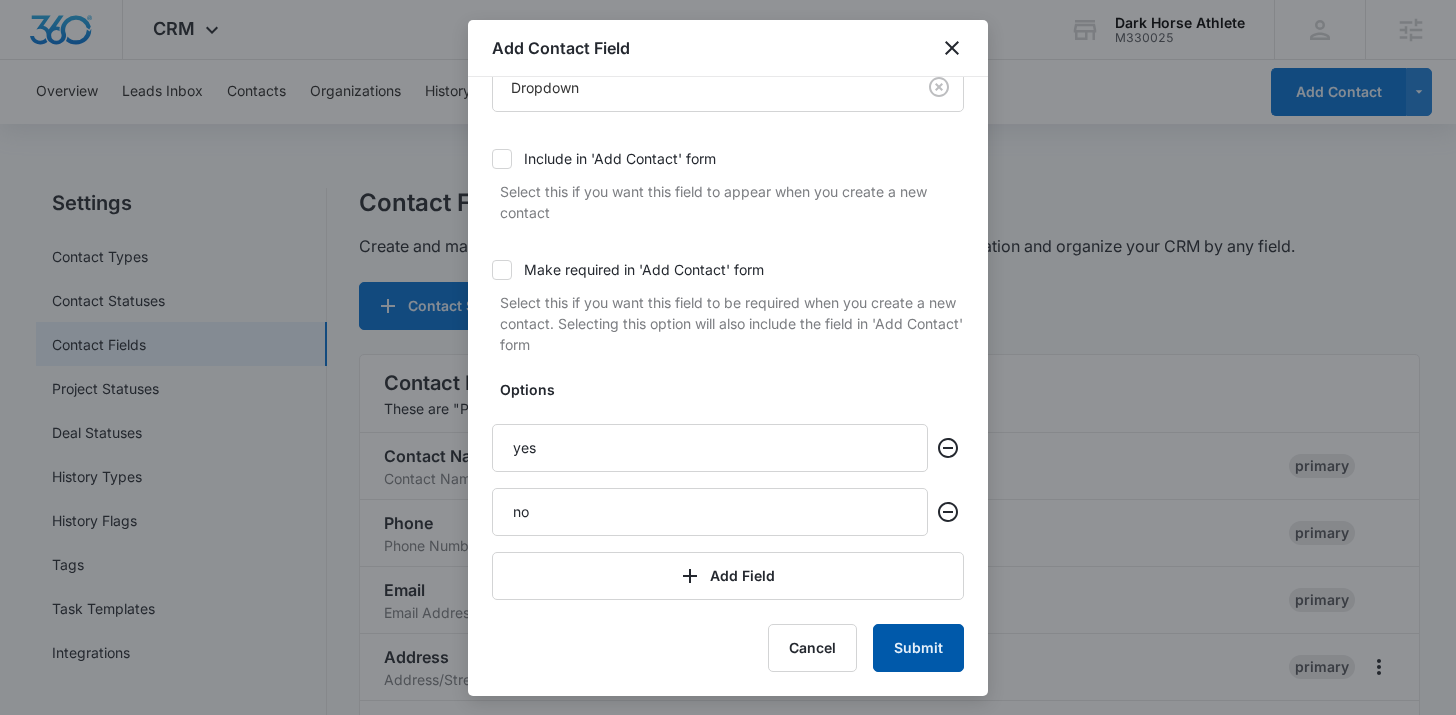 click on "Submit" at bounding box center (918, 648) 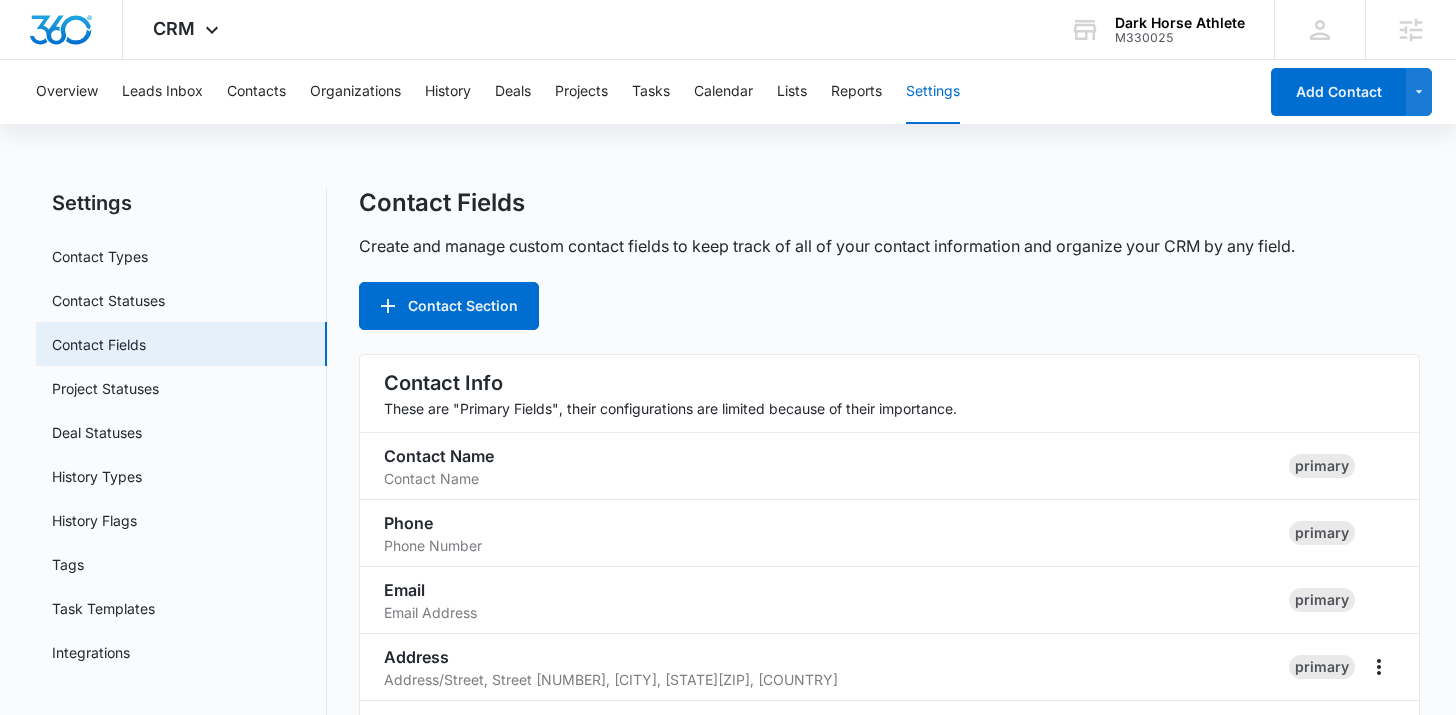 scroll, scrollTop: 973, scrollLeft: 0, axis: vertical 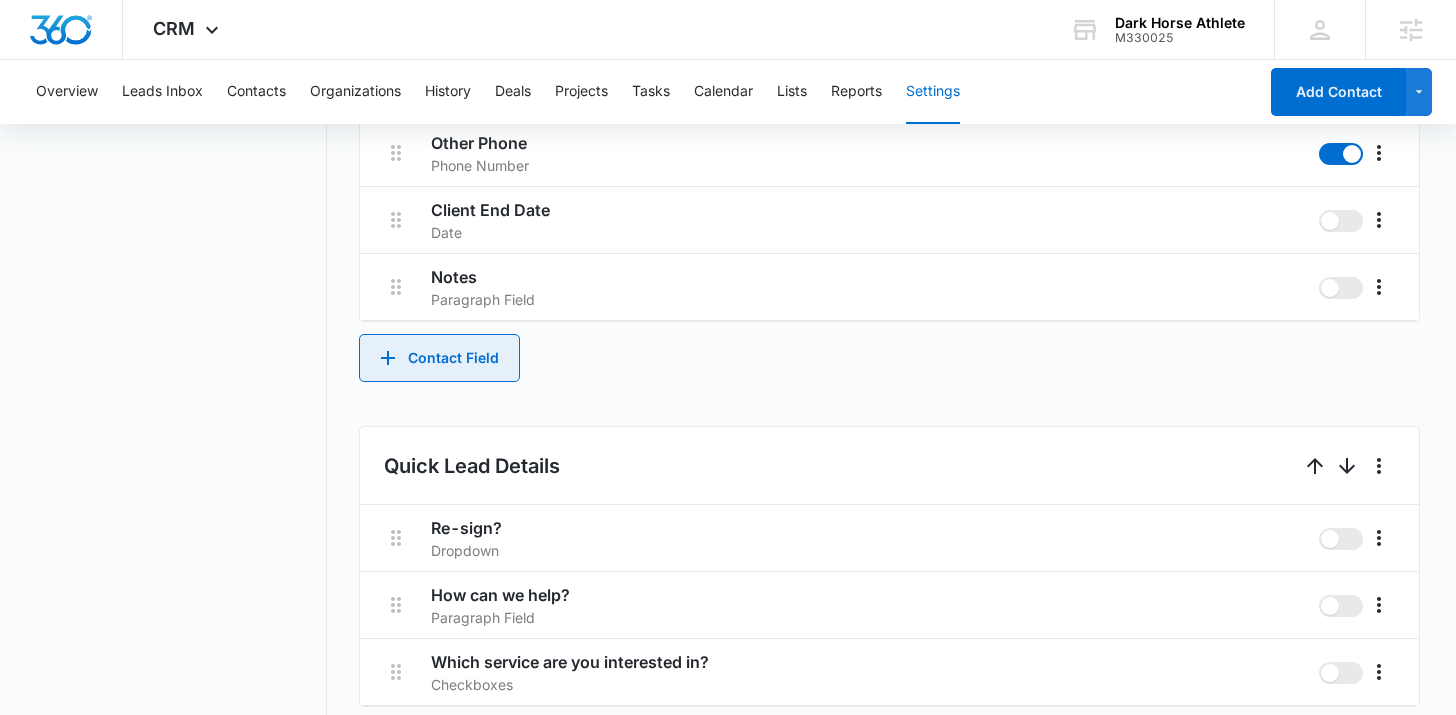 click on "Contact Field" at bounding box center (439, 358) 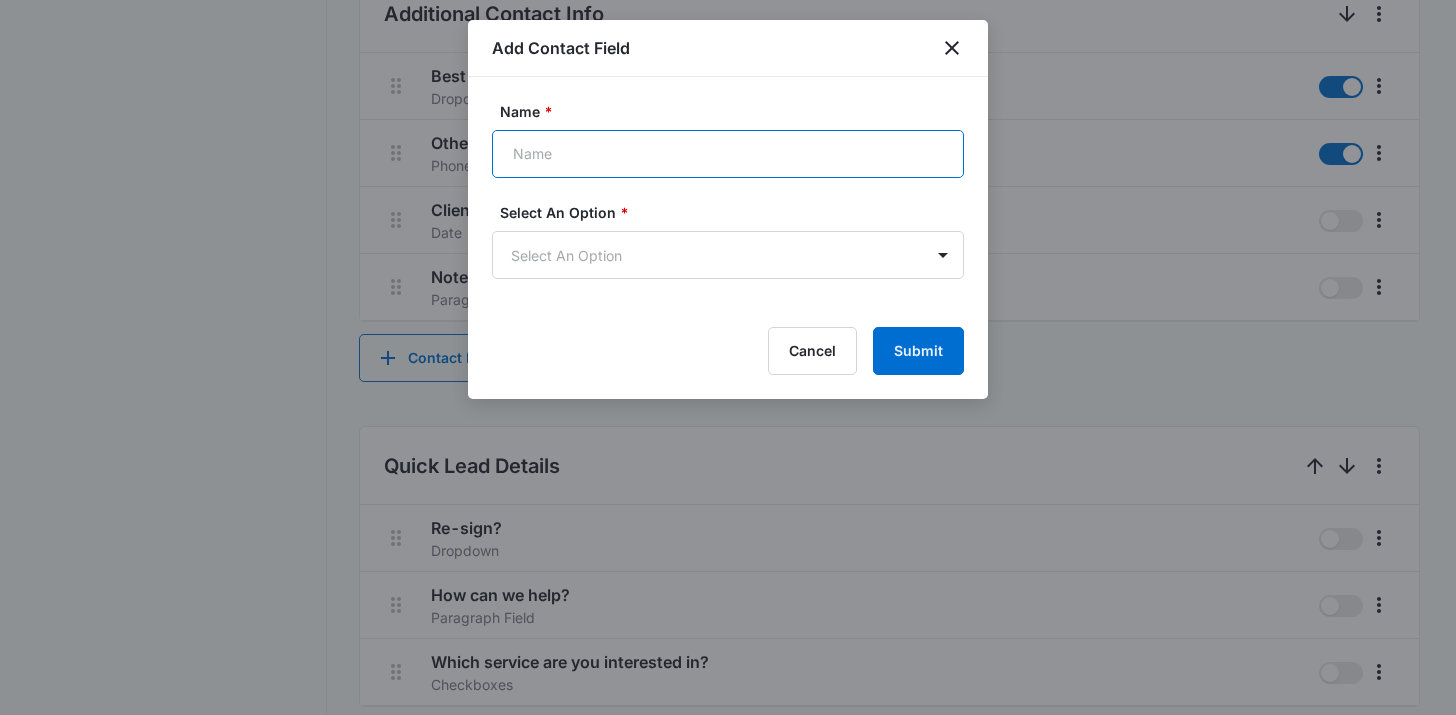 click on "Name *" at bounding box center (728, 154) 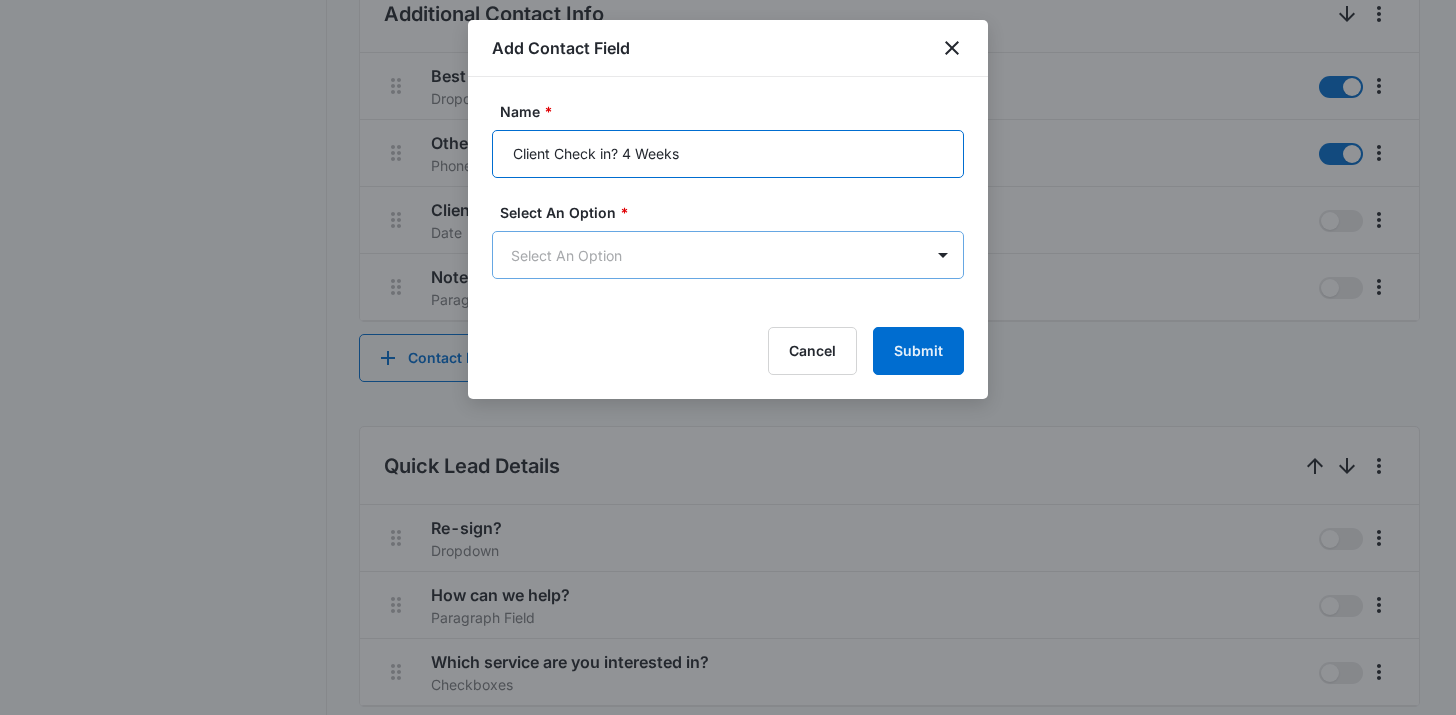 type on "Client Check in? 4 Weeks" 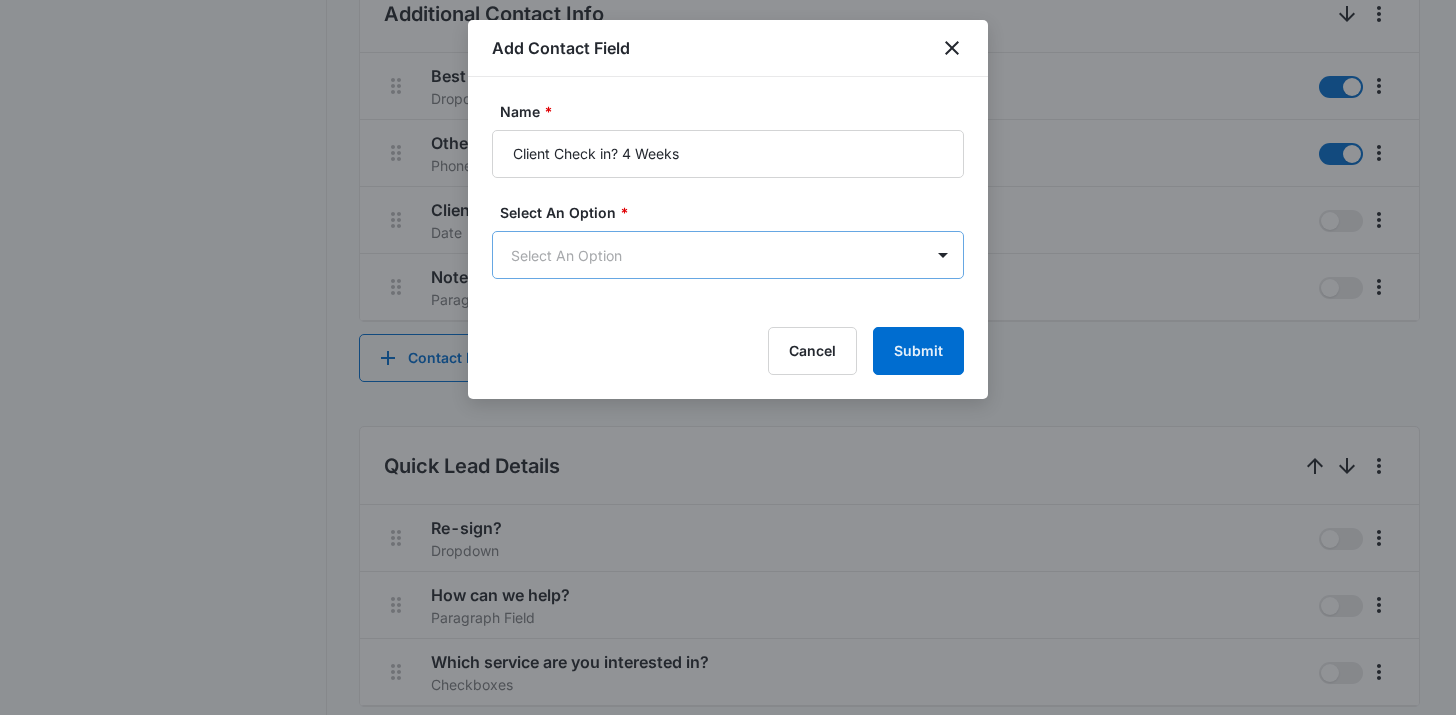 scroll, scrollTop: 0, scrollLeft: 0, axis: both 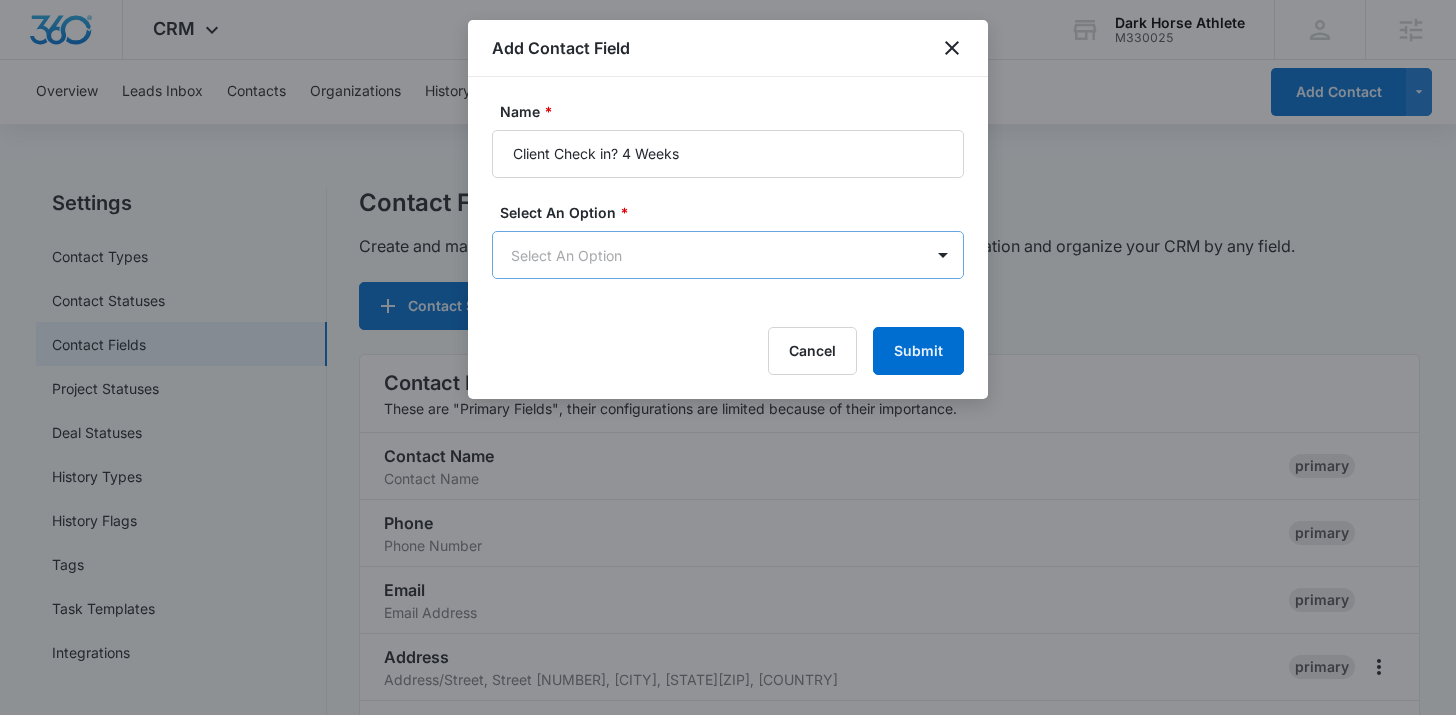 click on "CRM Apps Reputation Websites Forms CRM Email Social Shop Content Ads Intelligence Files Brand Settings Dark Horse Athlete M330025 Your Accounts View All TP [NAME] [EMAIL] My Profile Notifications Support Logout Terms & Conditions   •   Privacy Policy Agencies Overview Leads Inbox Contacts Organizations History Deals Projects Tasks Calendar Lists Reports Settings Add Contact Settings Contact Types Contact Statuses Contact Fields Project Statuses Deal Statuses History Types History Flags Tags Task Templates Integrations Contact Fields Create and manage custom contact fields to keep track of all of your contact information and organize your CRM by any field. Contact Section Contact Info These are "Primary Fields",  their configurations are limited because of their importance. Contact Name Contact Name primary Phone Phone Number primary Email Email Address primary Address Address (Street, Street 2, City, ST, Zip, Country) primary Special Notes Paragraph Field Qualifying Status Dropdown" at bounding box center [728, 1200] 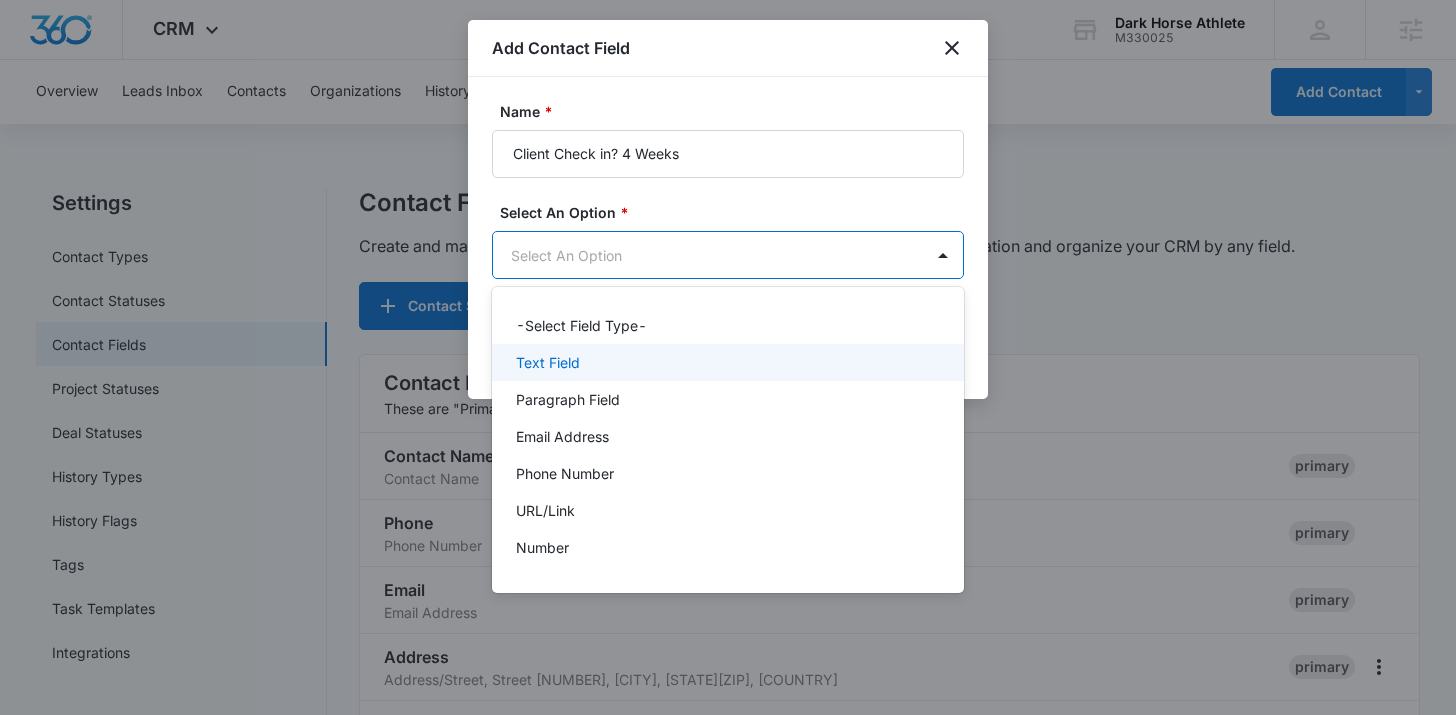 scroll, scrollTop: 252, scrollLeft: 0, axis: vertical 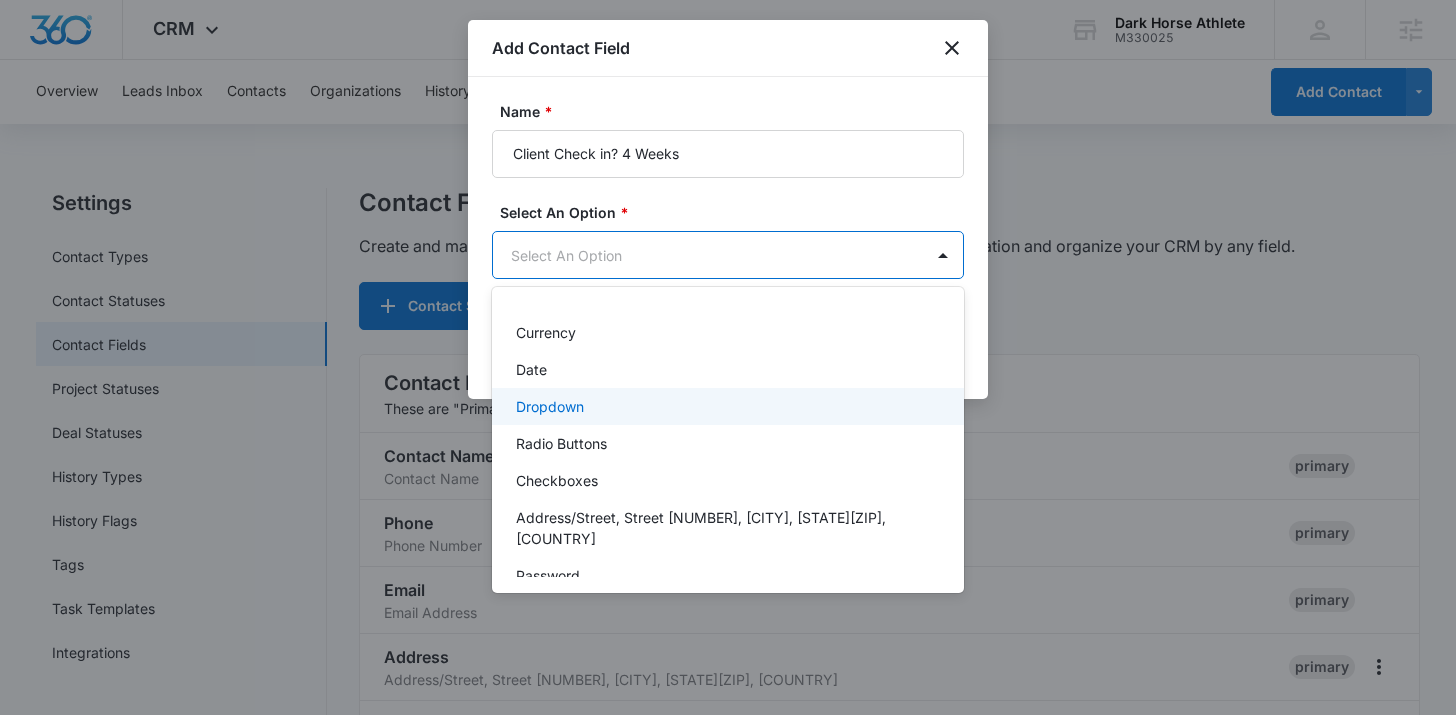 click on "Dropdown" at bounding box center [726, 406] 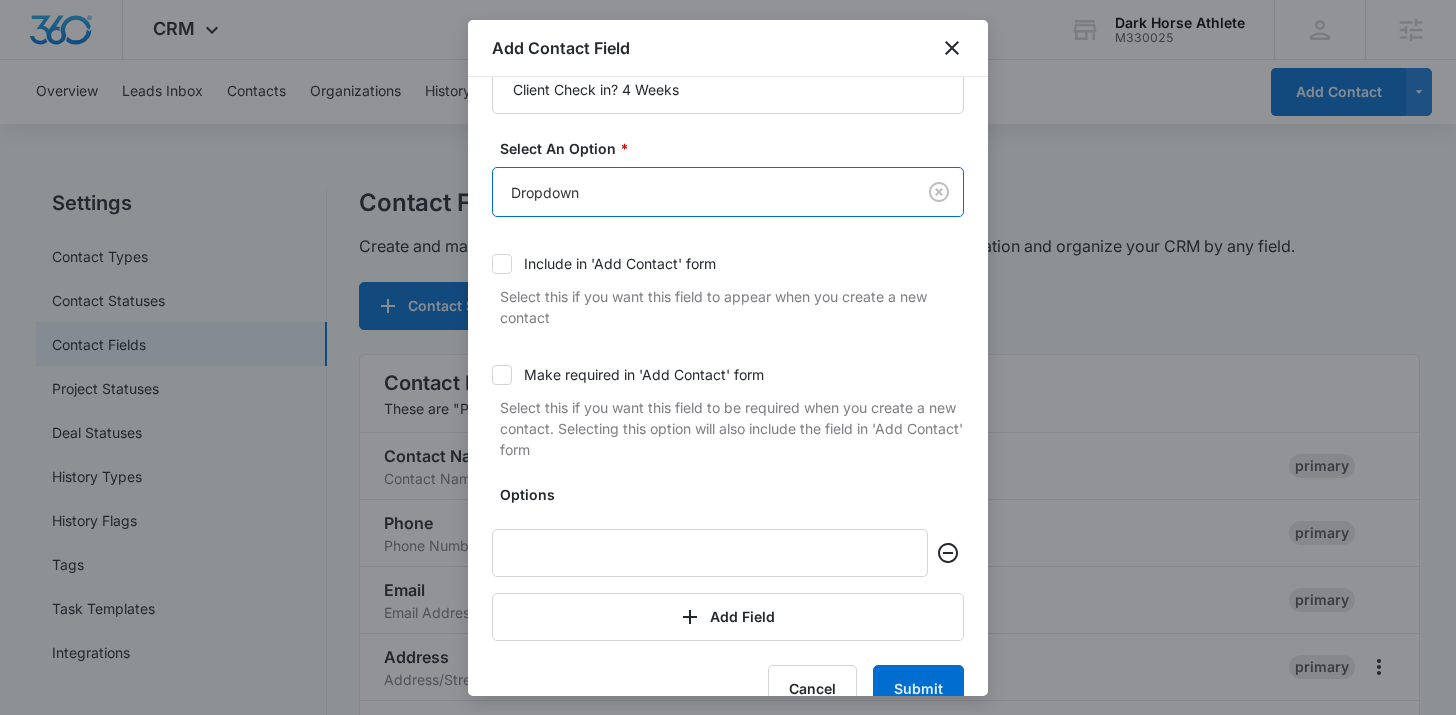 scroll, scrollTop: 105, scrollLeft: 0, axis: vertical 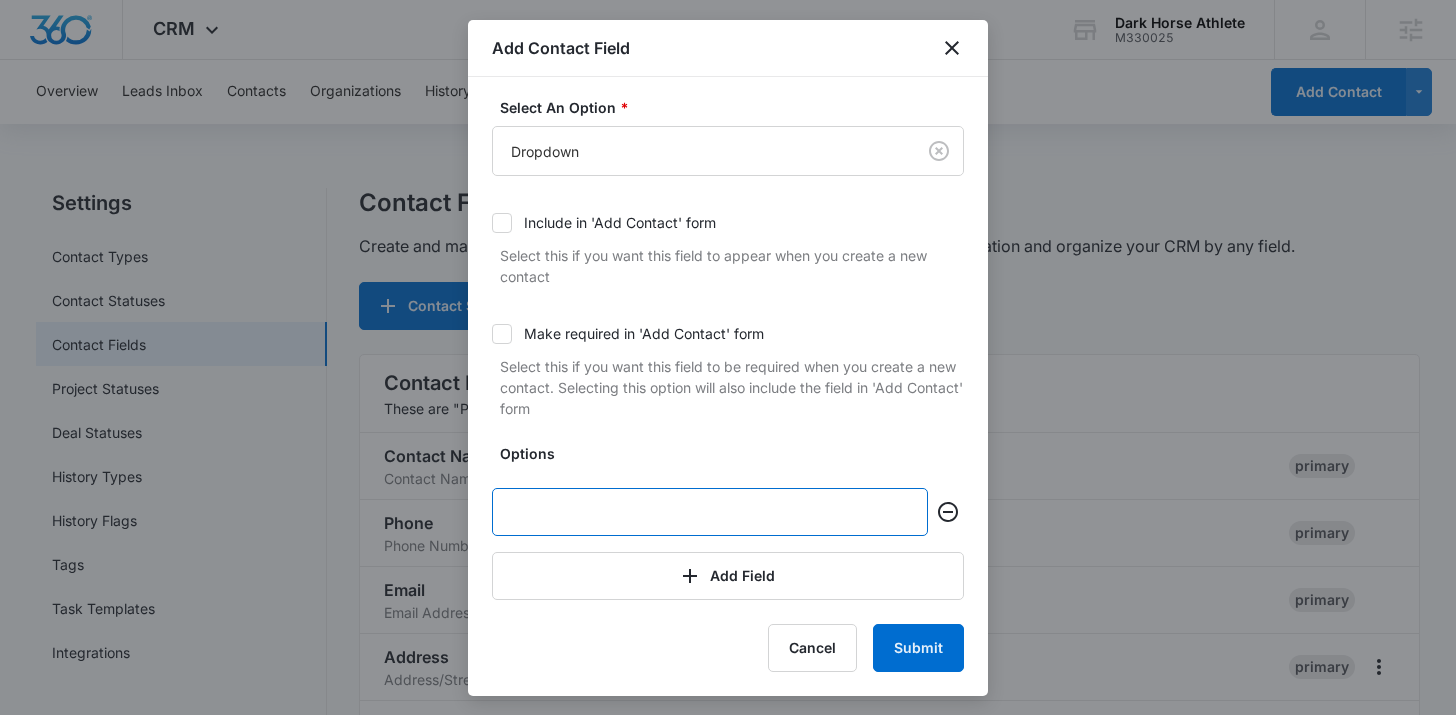 click at bounding box center (710, 512) 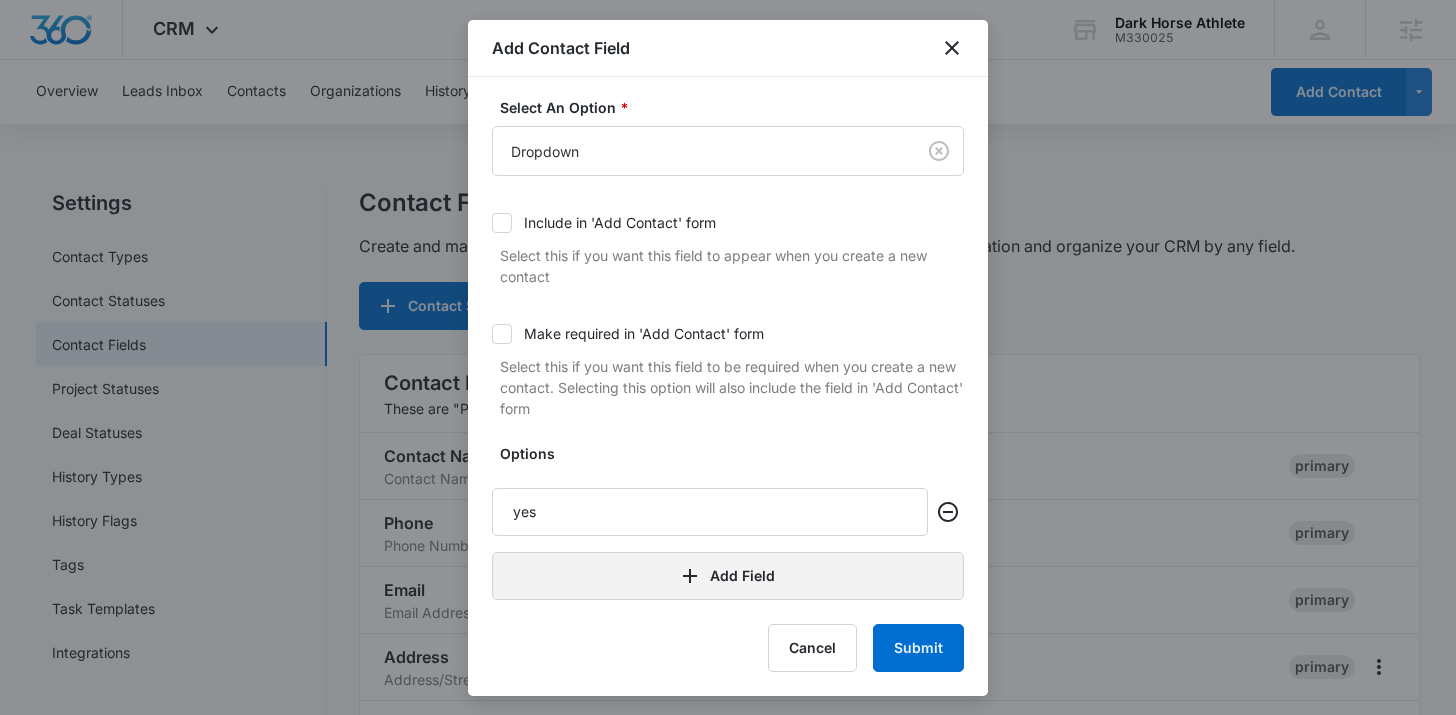 click on "Add Field" at bounding box center (728, 576) 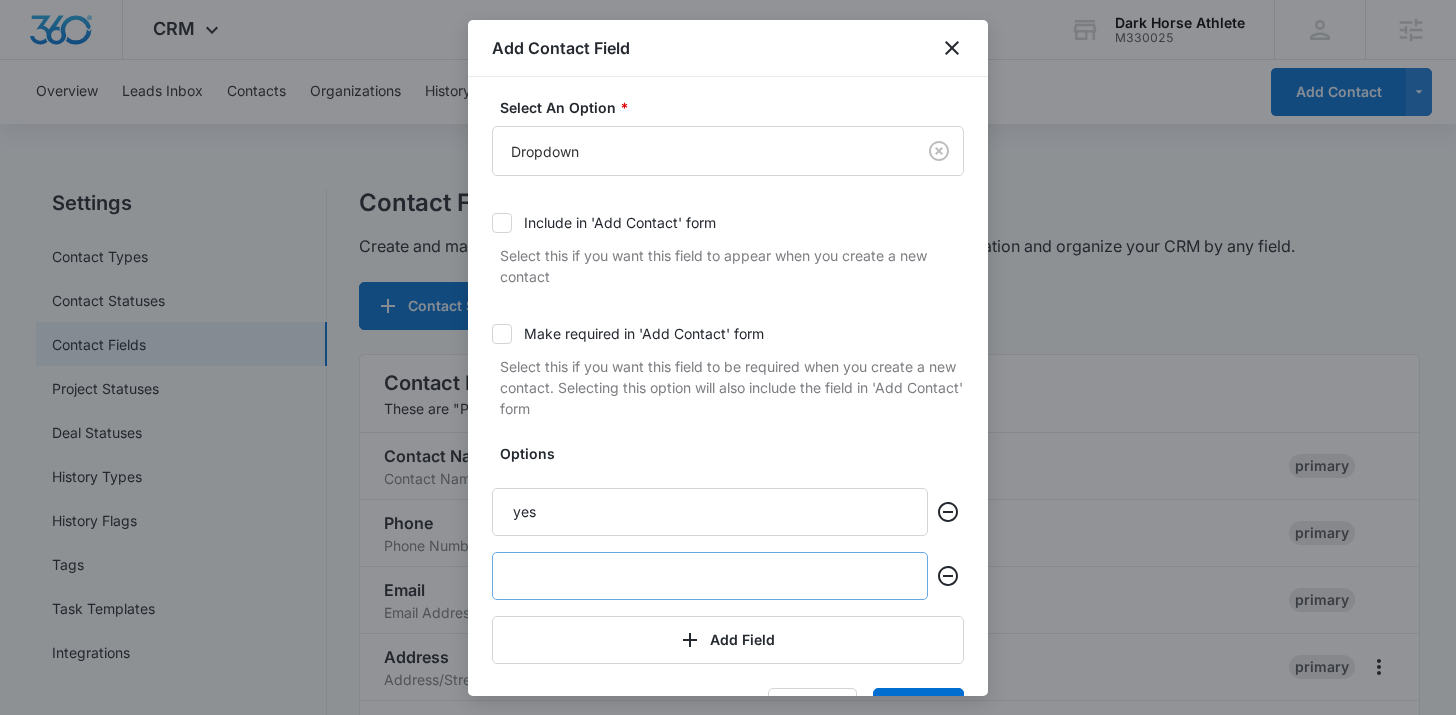 click at bounding box center [710, 576] 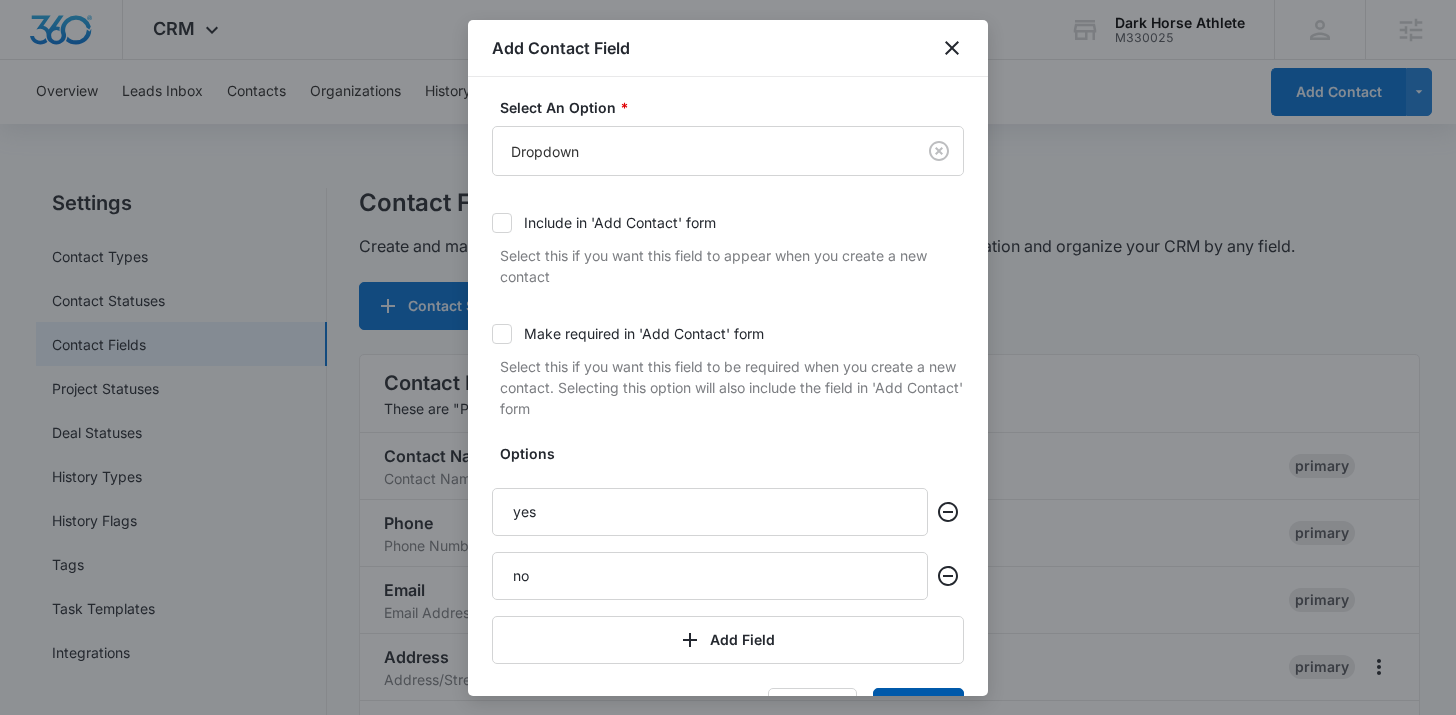 click on "Submit" at bounding box center (918, 712) 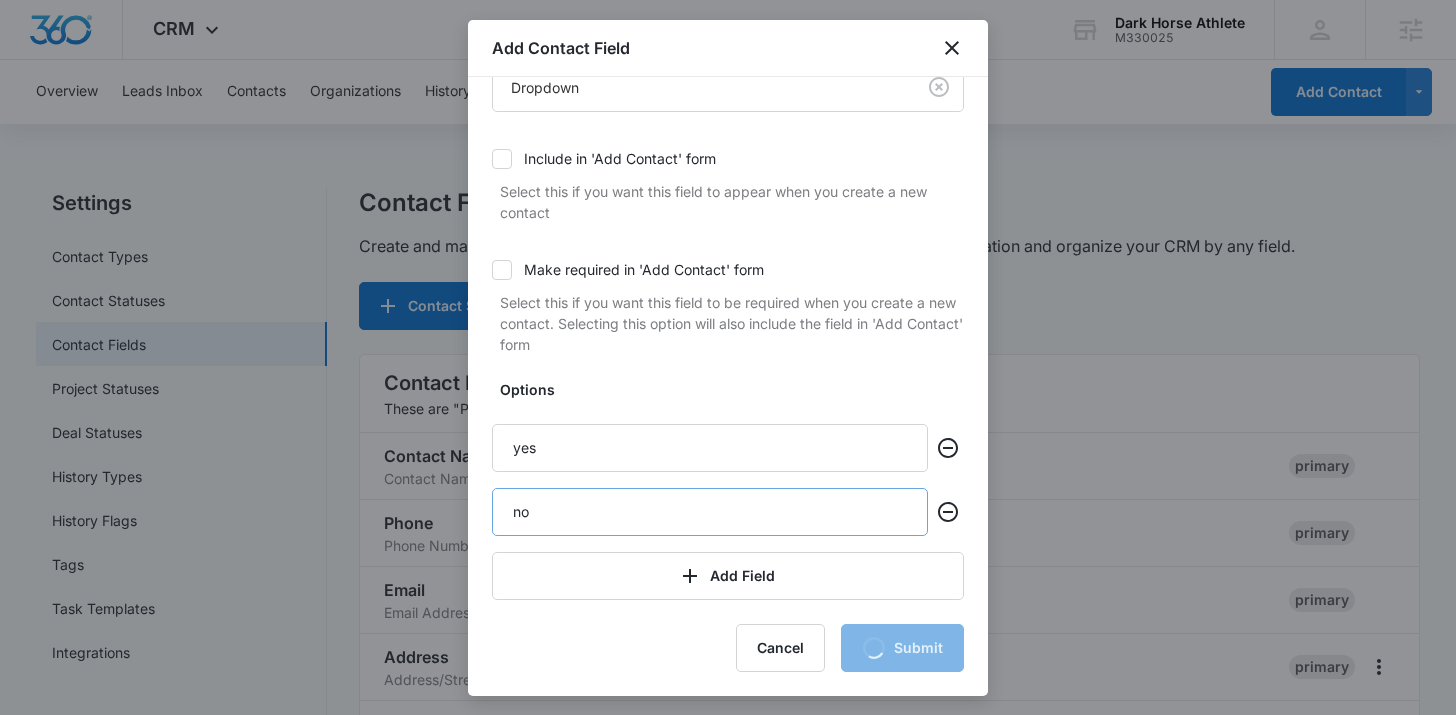 scroll, scrollTop: 0, scrollLeft: 0, axis: both 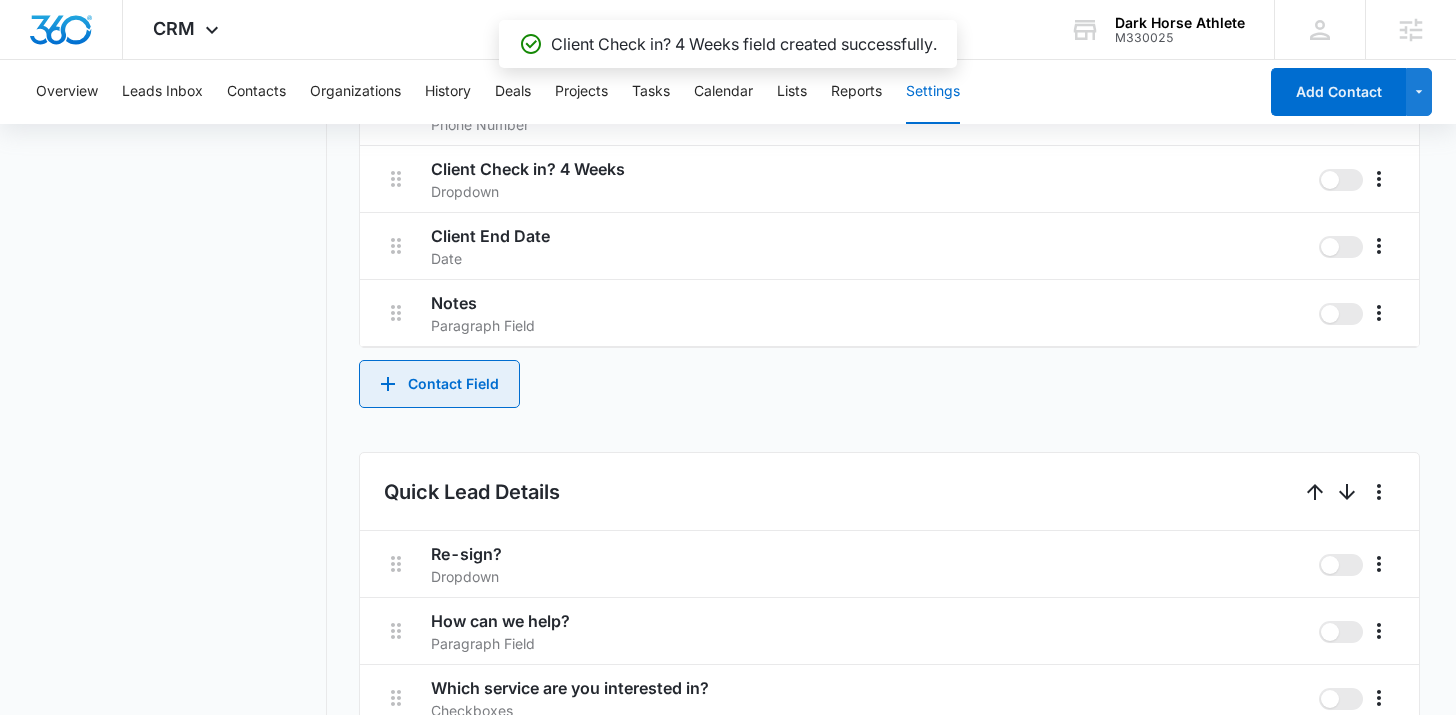 click on "Contact Field" at bounding box center (439, 384) 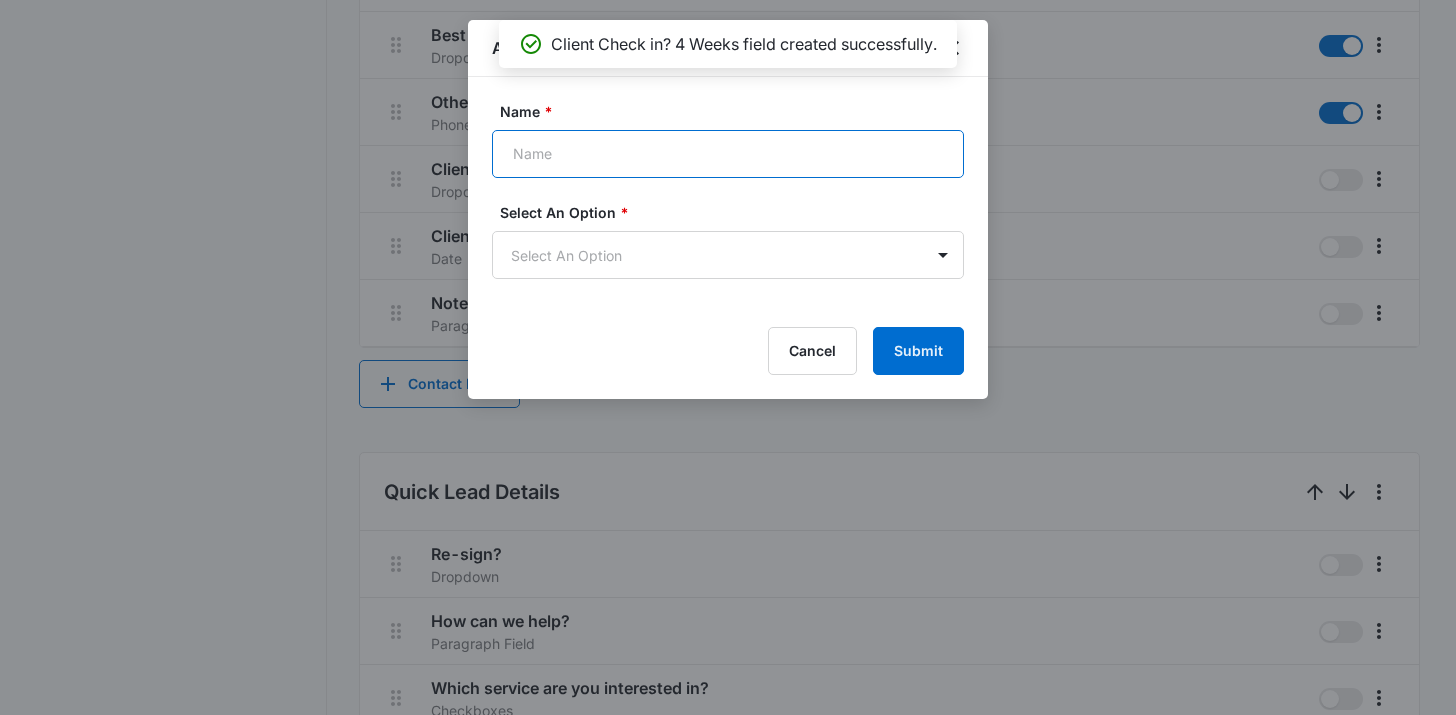 click on "Name *" at bounding box center (728, 154) 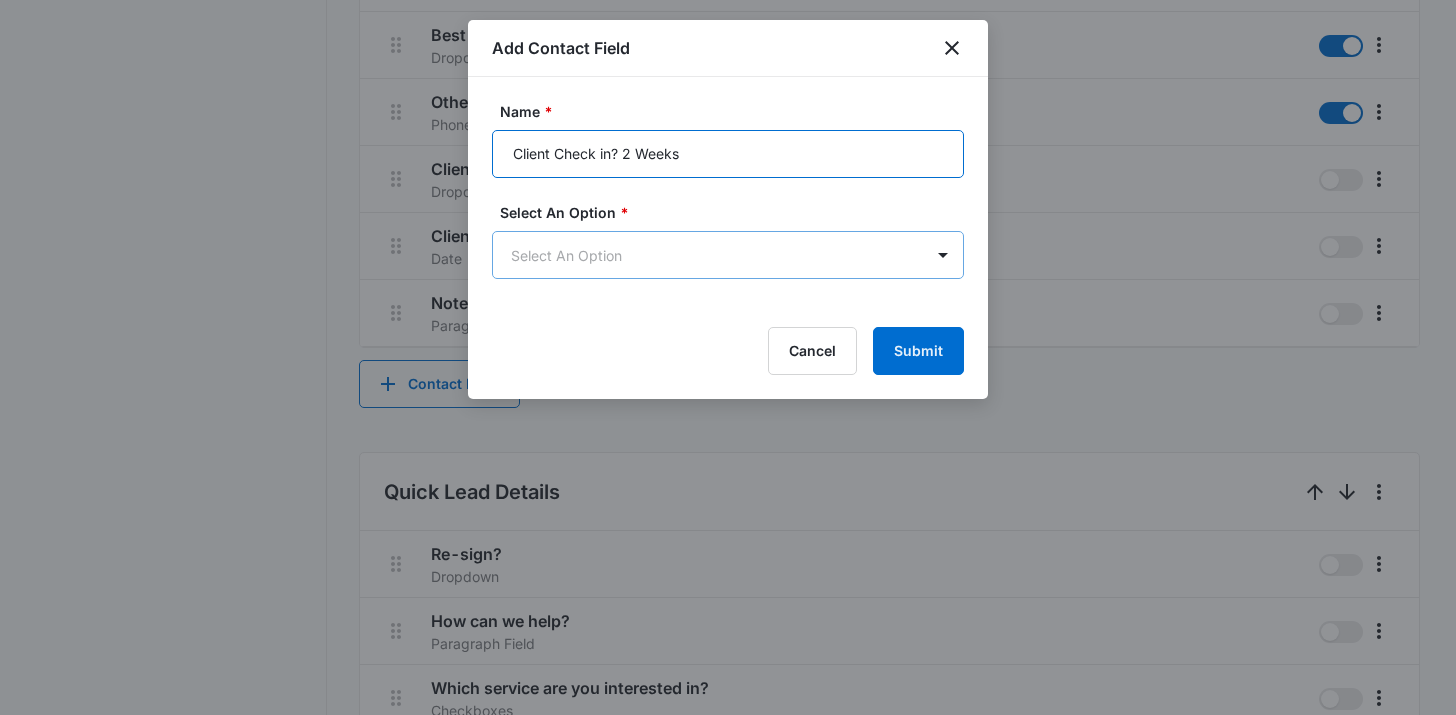 type on "Client Check in? 2 Weeks" 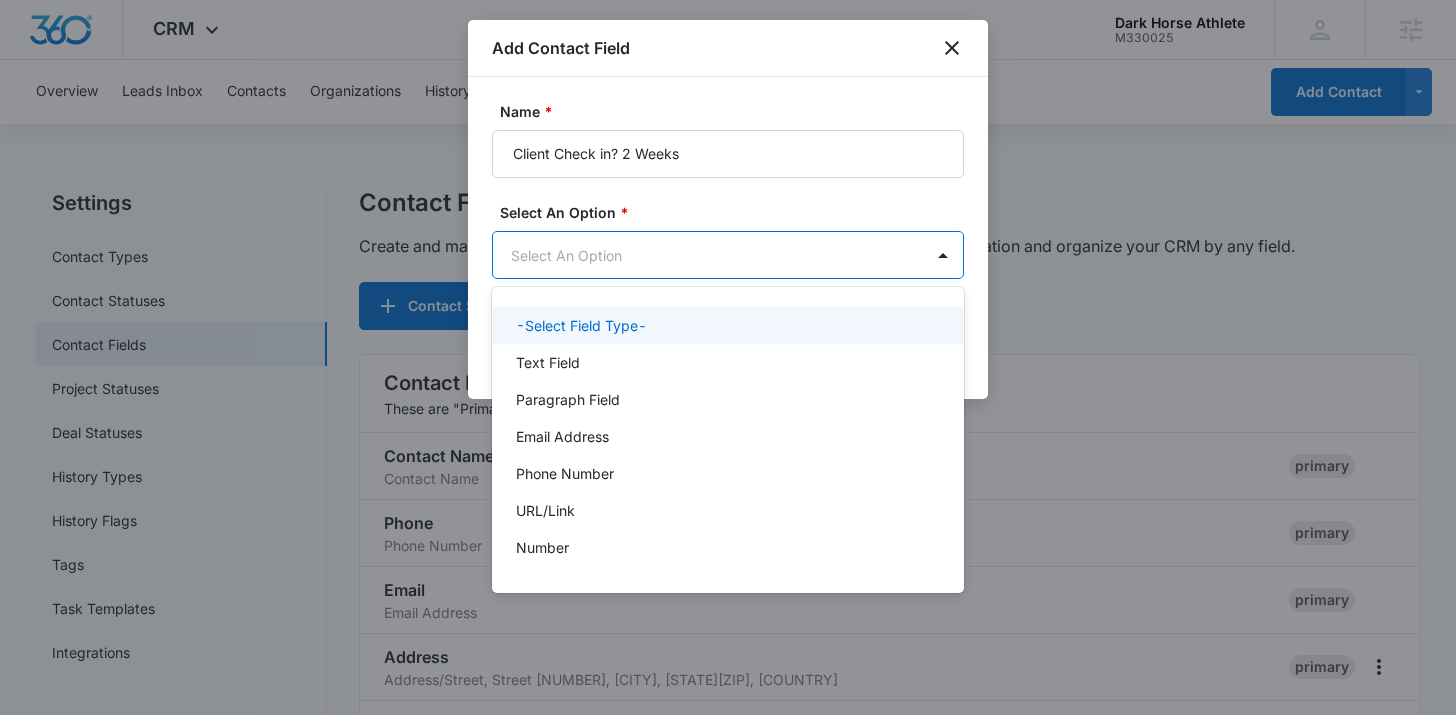 scroll, scrollTop: 0, scrollLeft: 0, axis: both 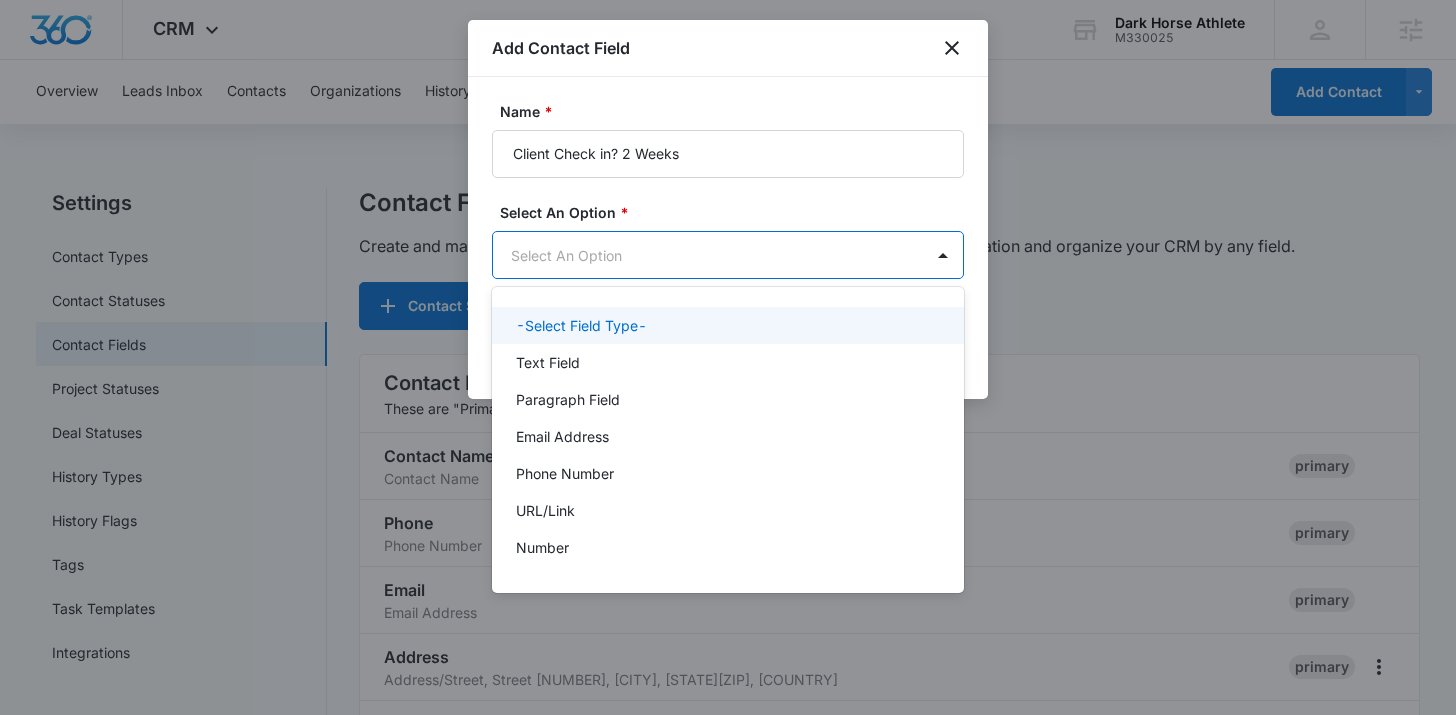 click on "CRM Apps Reputation Websites Forms CRM Email Social Shop Content Ads Intelligence Files Brand Settings Dark Horse Athlete M330025 Your Accounts View All TP [NAME] [EMAIL] My Profile Notifications Support Logout Terms & Conditions   •   Privacy Policy Agencies Overview Leads Inbox Contacts Organizations History Deals Projects Tasks Calendar Lists Reports Settings Add Contact Settings Contact Types Contact Statuses Contact Fields Project Statuses Deal Statuses History Types History Flags Tags Task Templates Integrations Contact Fields Create and manage custom contact fields to keep track of all of your contact information and organize your CRM by any field. Contact Section Contact Info These are "Primary Fields",  their configurations are limited because of their importance. Contact Name Contact Name primary Phone Phone Number primary Email Email Address primary Address Address (Street, Street 2, City, ST, Zip, Country) primary Special Notes Paragraph Field Qualifying Status Dropdown" at bounding box center [728, 357] 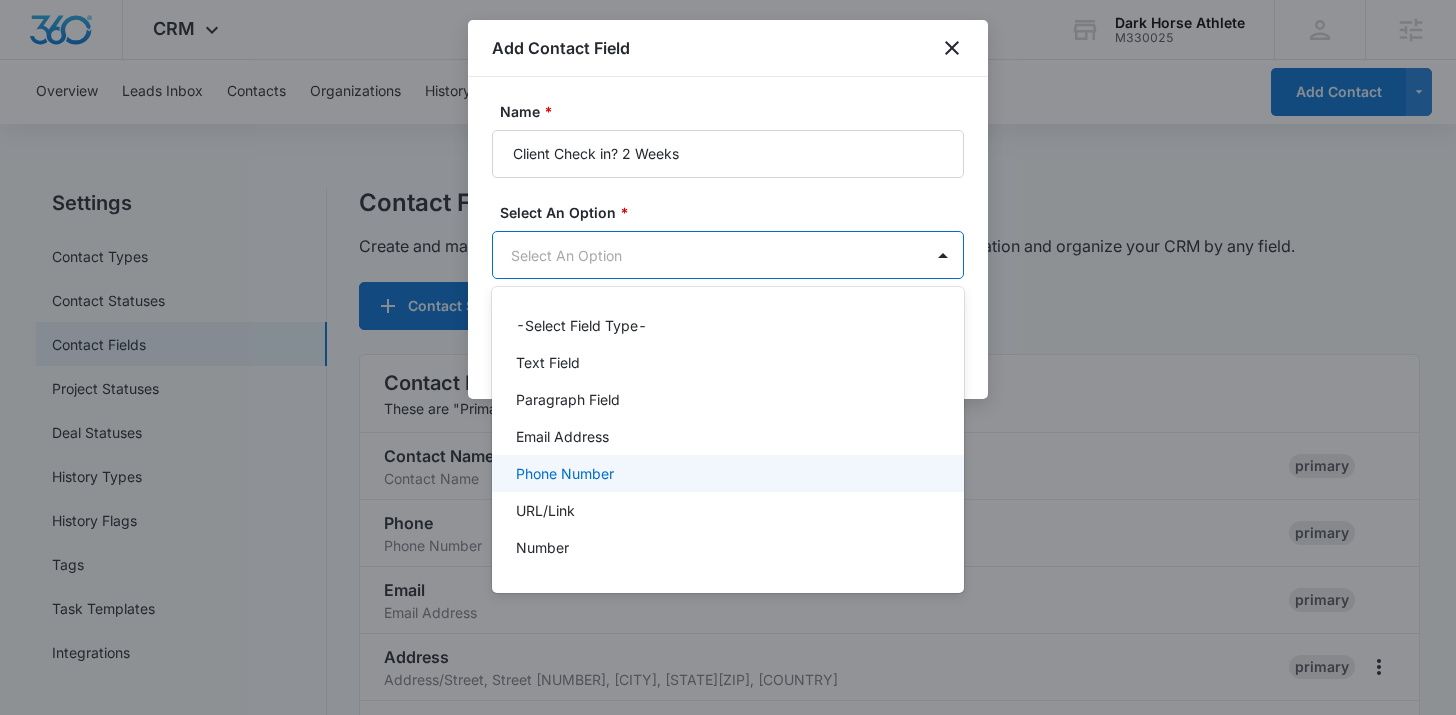 scroll, scrollTop: 252, scrollLeft: 0, axis: vertical 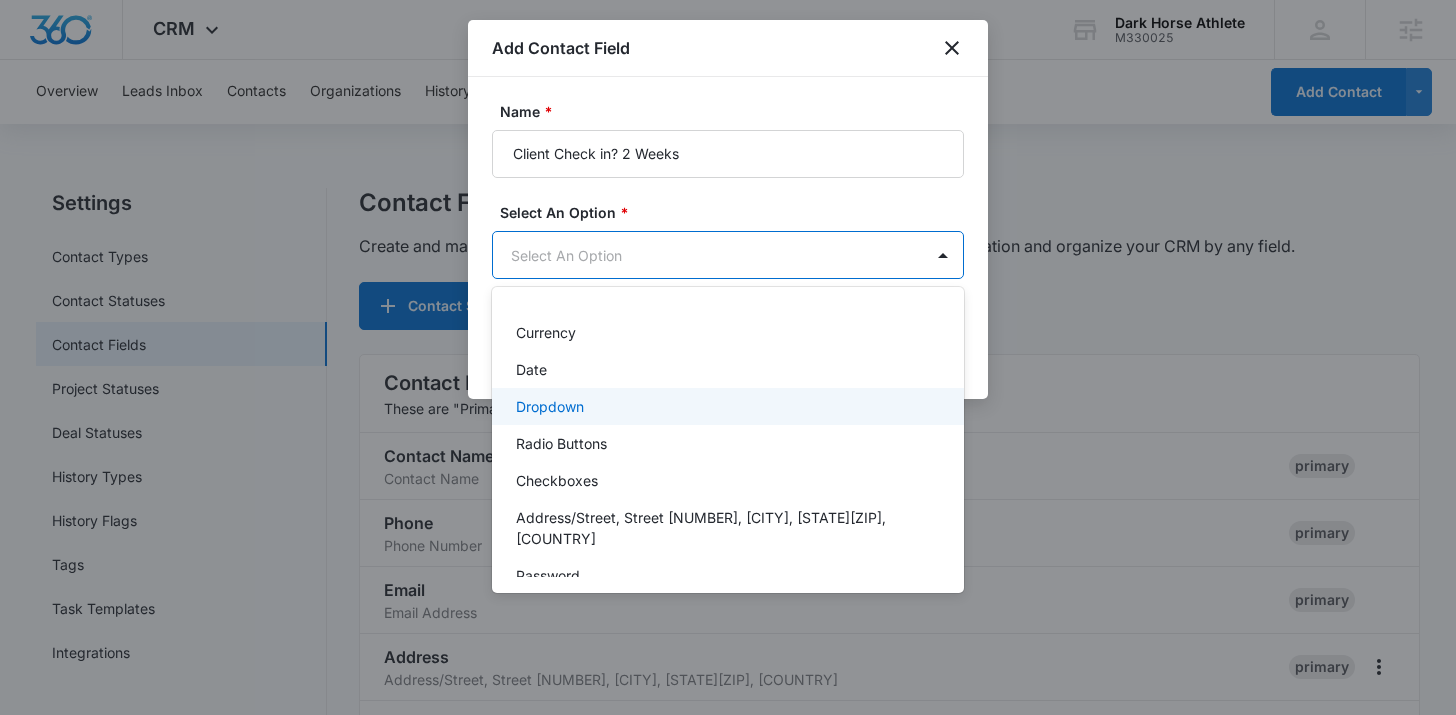 click on "Dropdown" at bounding box center [726, 406] 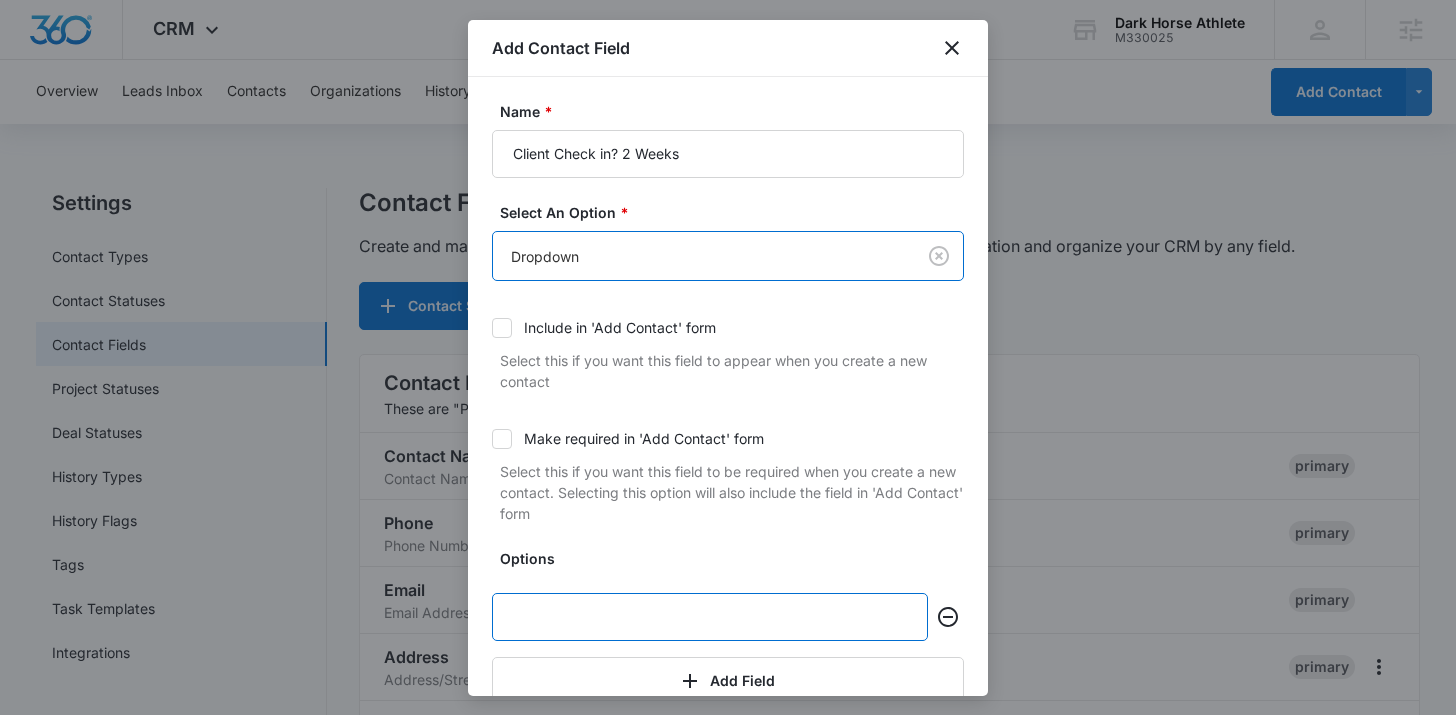 click at bounding box center (710, 617) 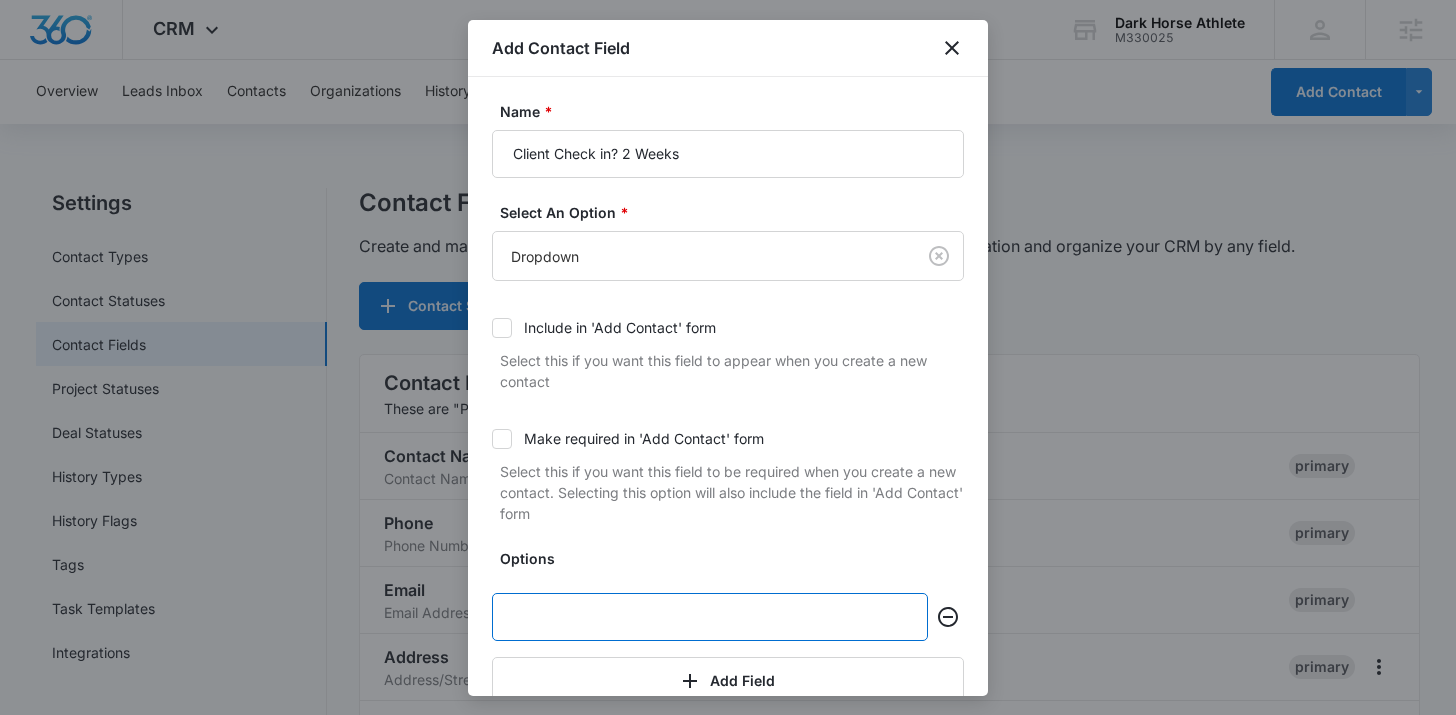 type on "yes" 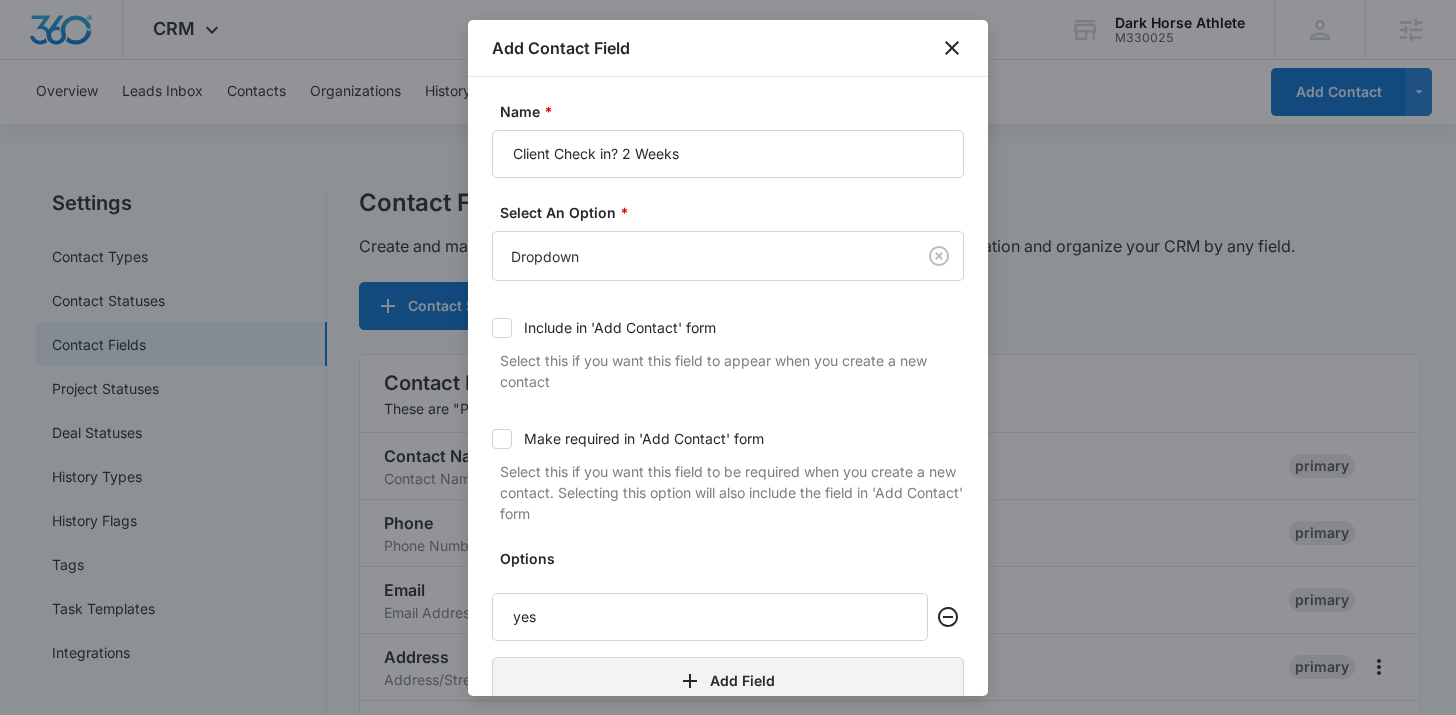 click on "Add Field" at bounding box center [728, 681] 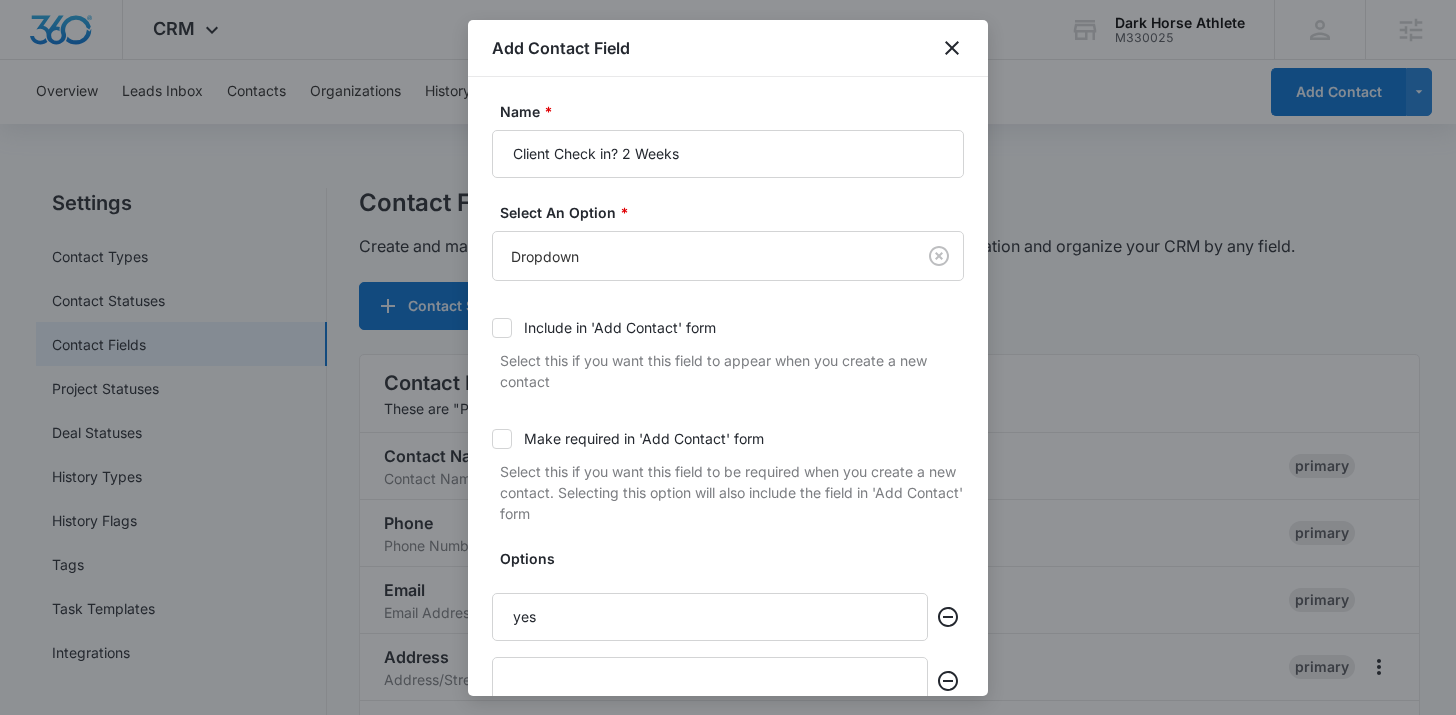 scroll, scrollTop: 9, scrollLeft: 0, axis: vertical 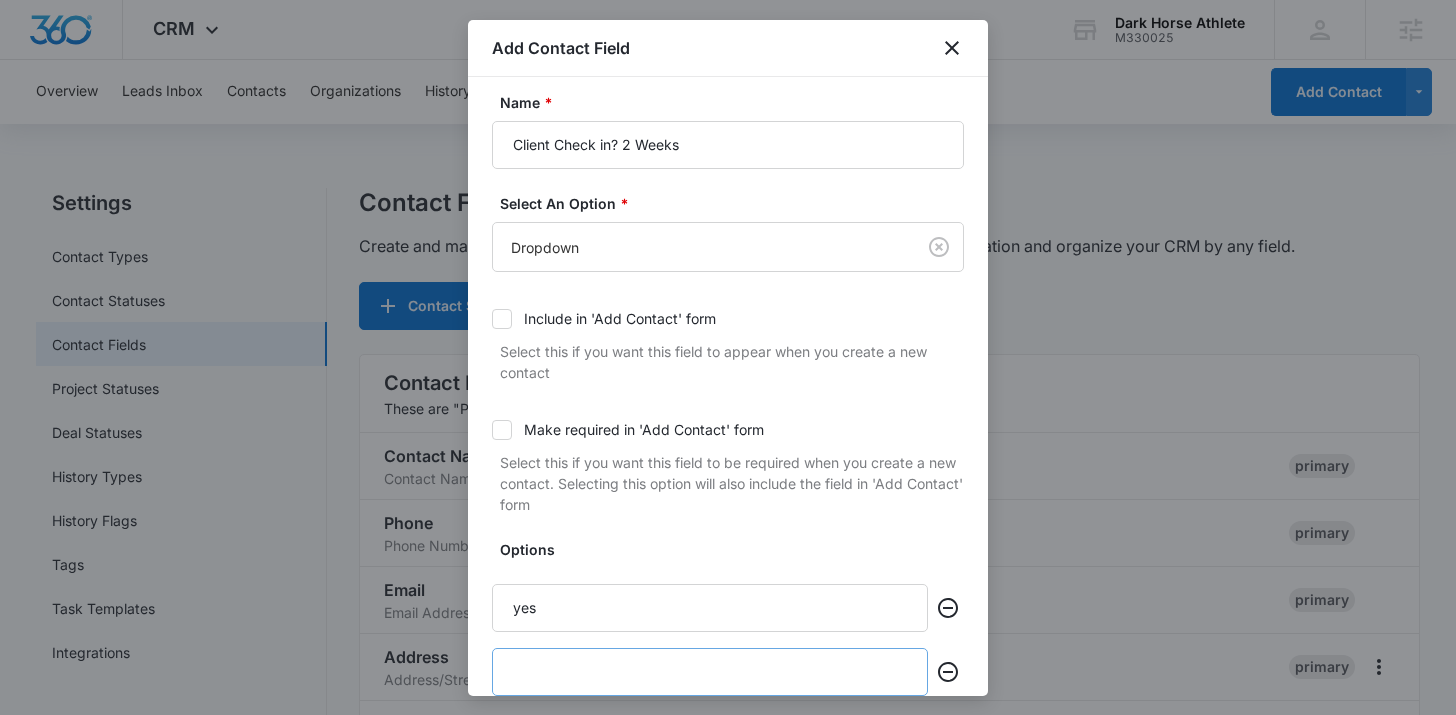 click at bounding box center [710, 672] 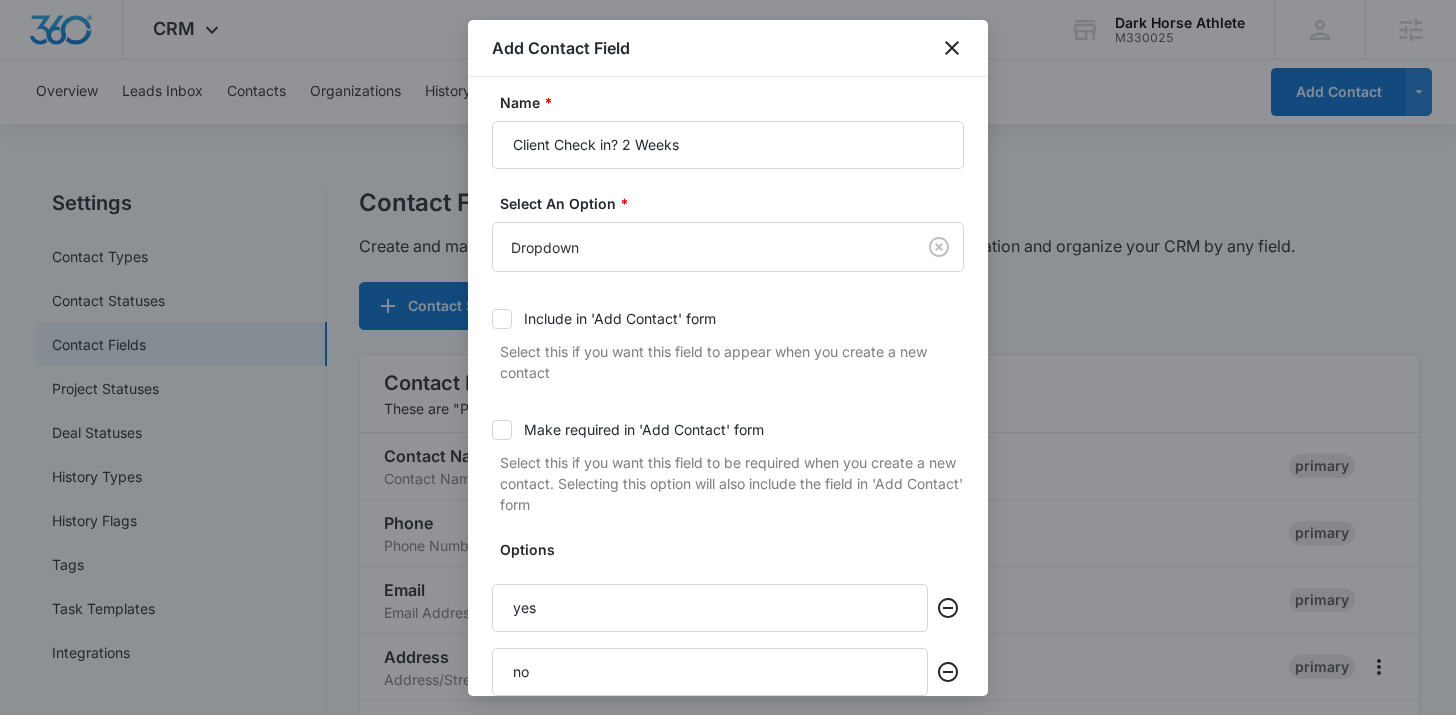 scroll, scrollTop: 169, scrollLeft: 0, axis: vertical 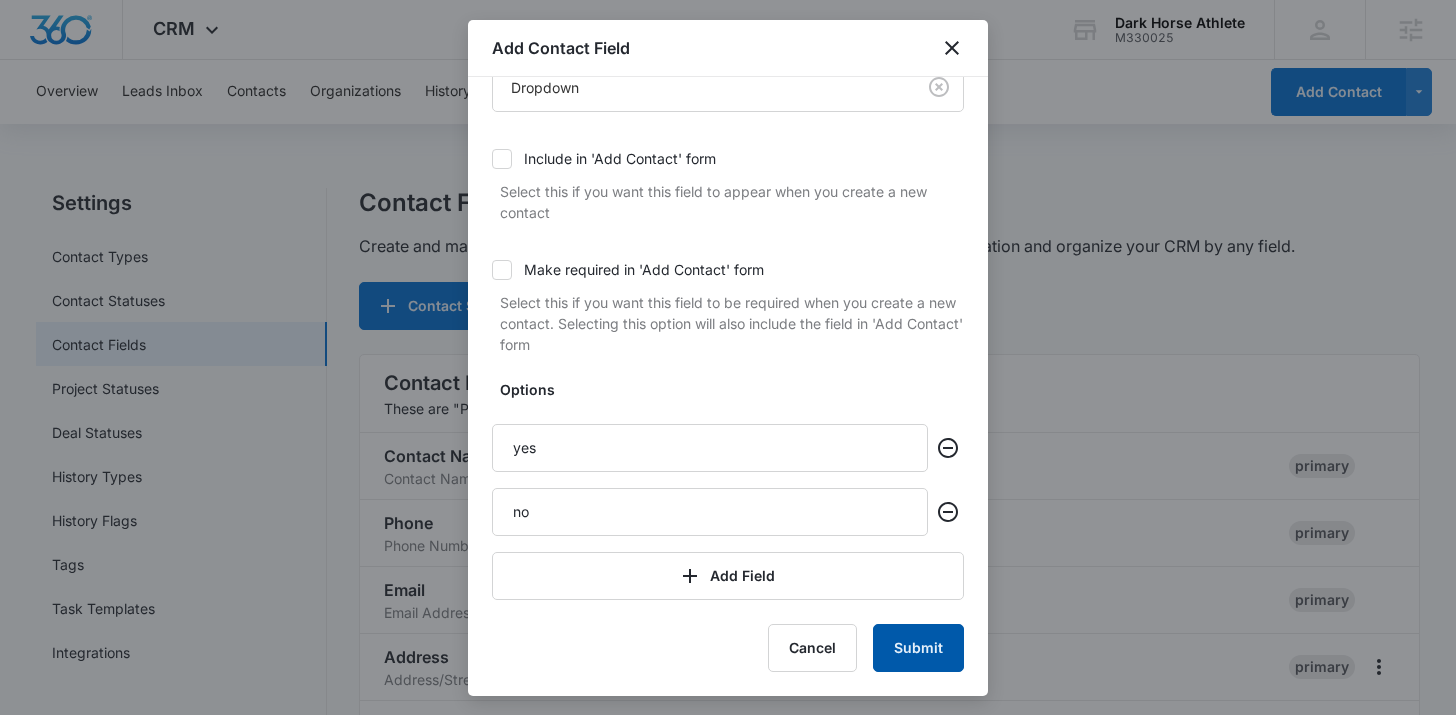 click on "Submit" at bounding box center [918, 648] 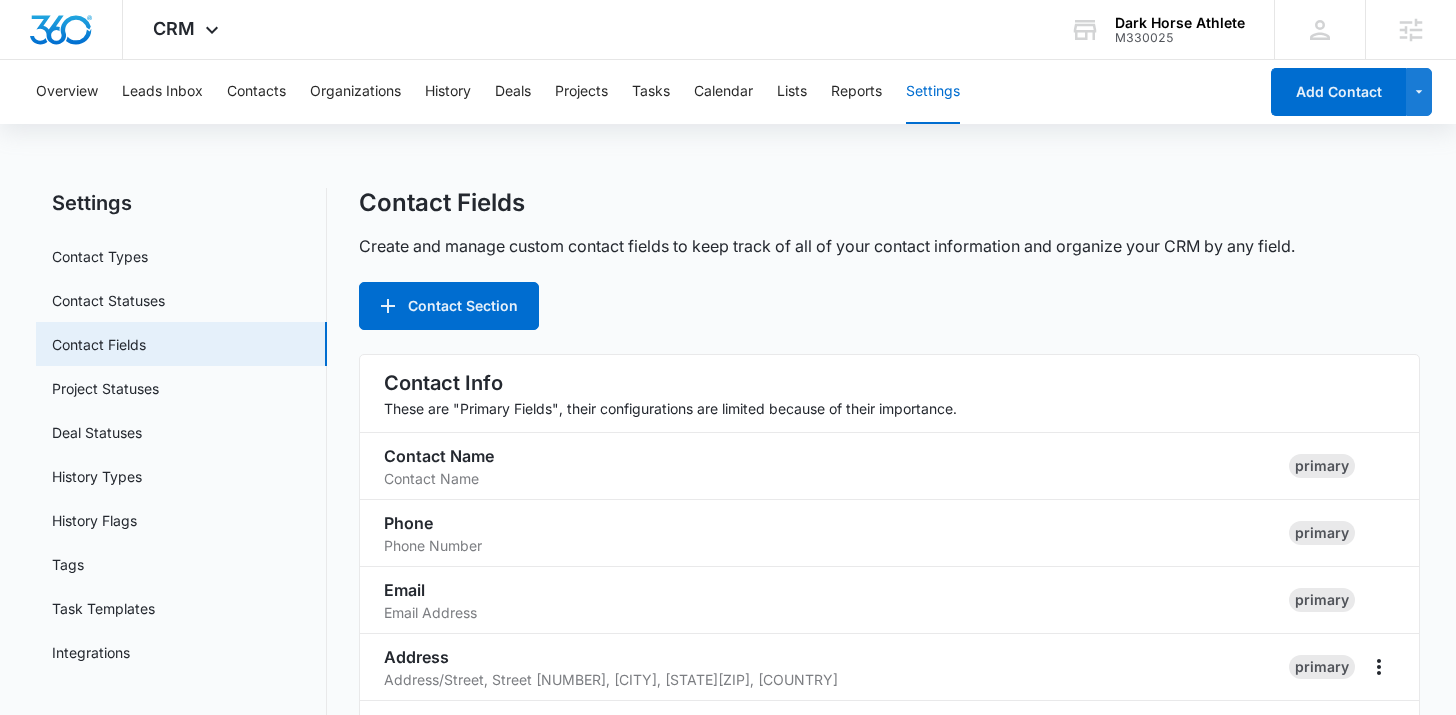 scroll, scrollTop: 1107, scrollLeft: 0, axis: vertical 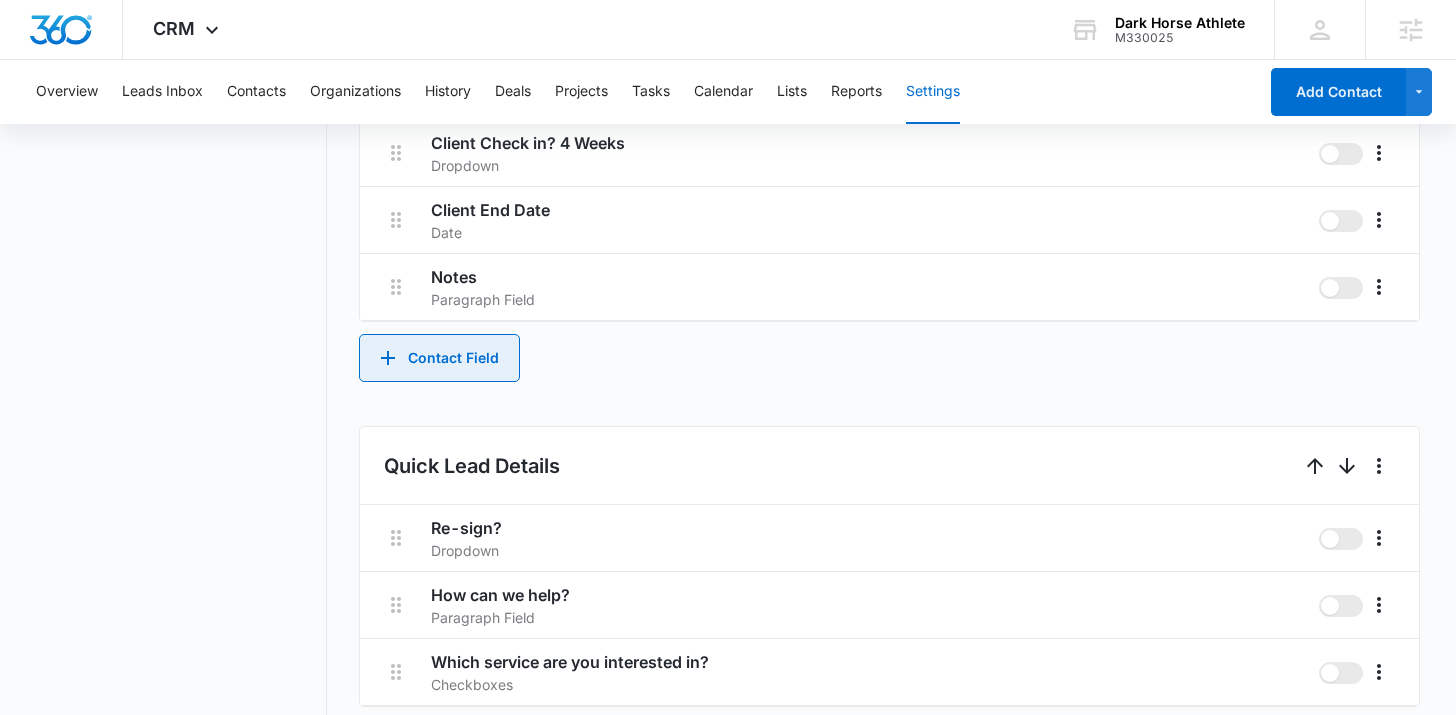 click on "Contact Field" at bounding box center [439, 358] 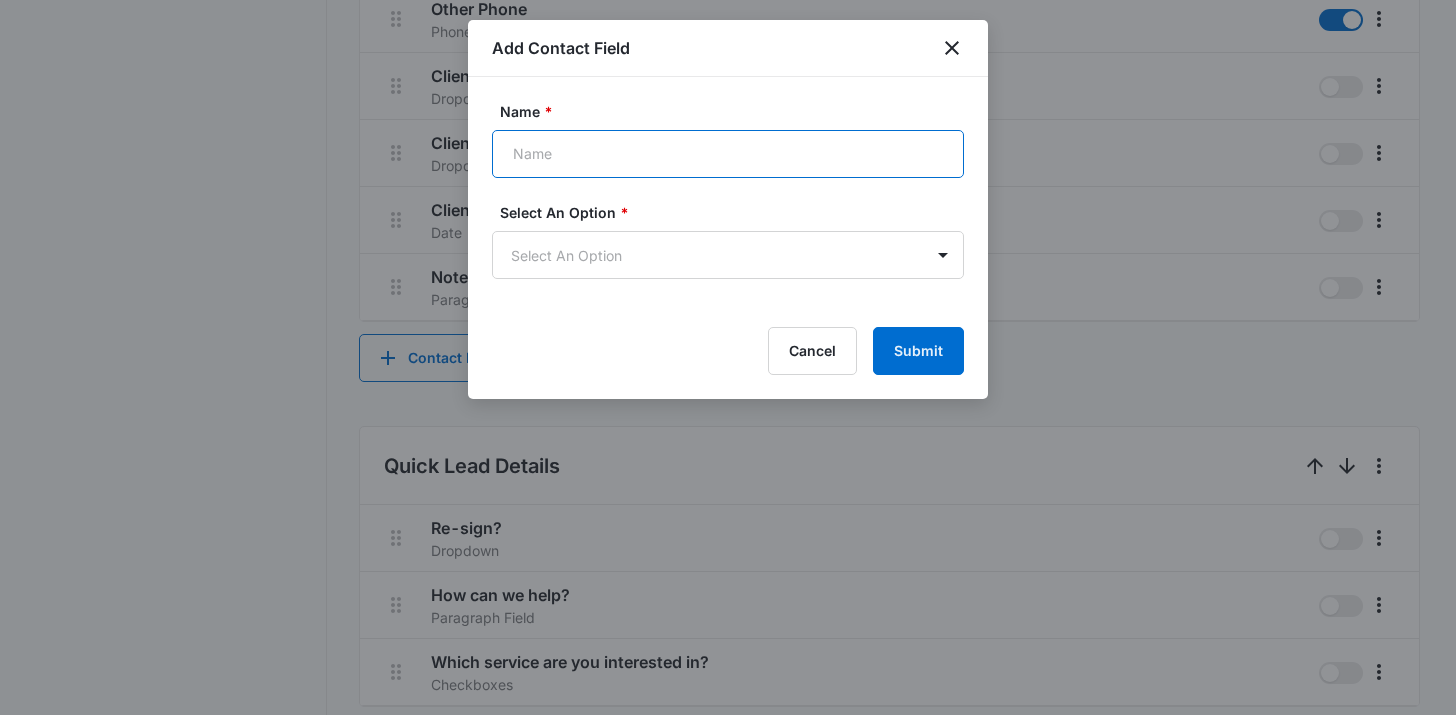 click on "Name *" at bounding box center (728, 154) 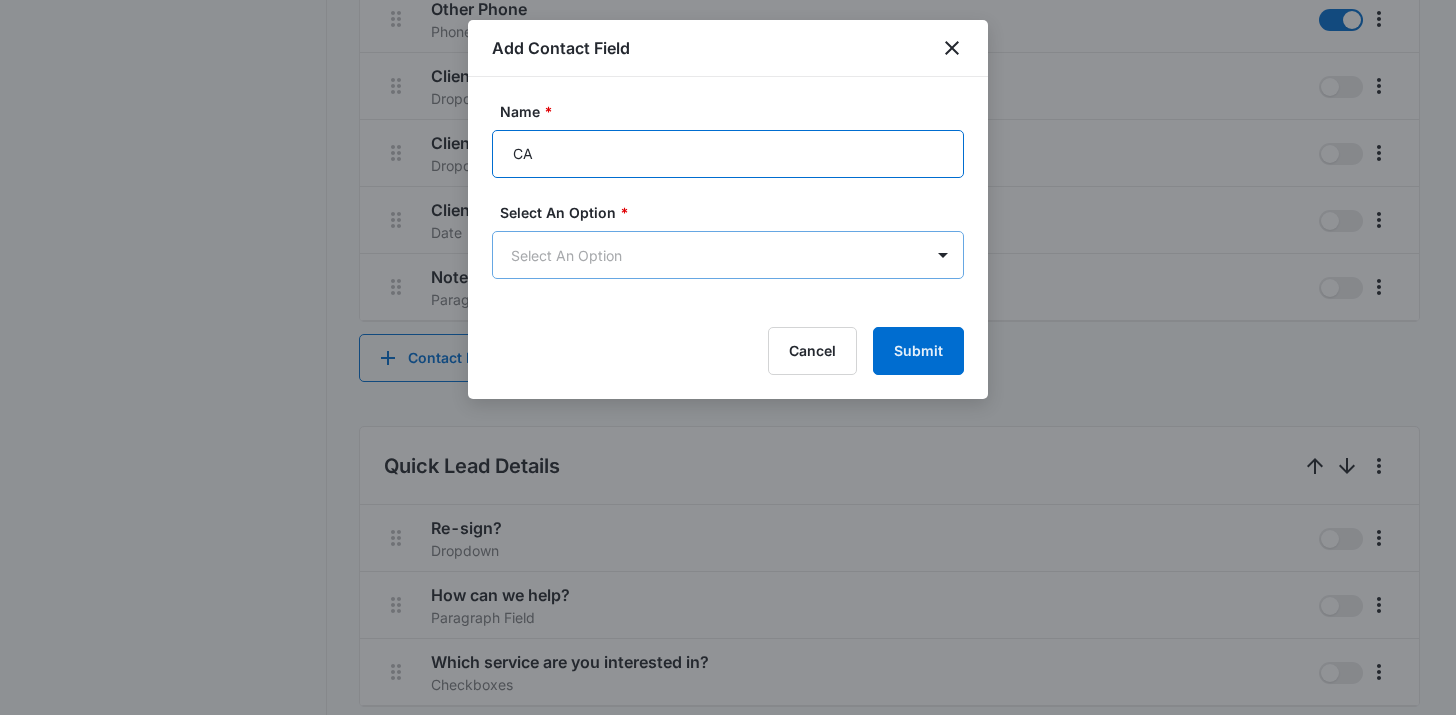 type on "CA" 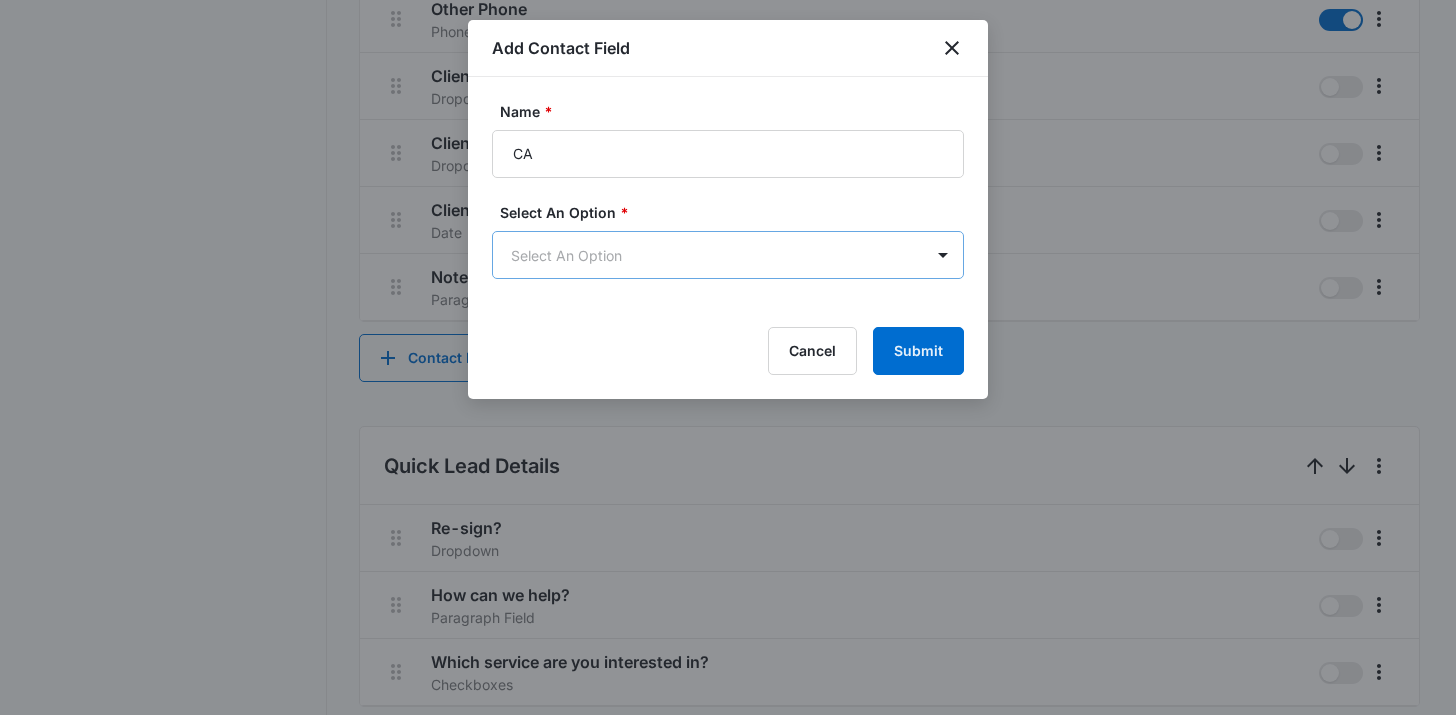 scroll, scrollTop: 0, scrollLeft: 0, axis: both 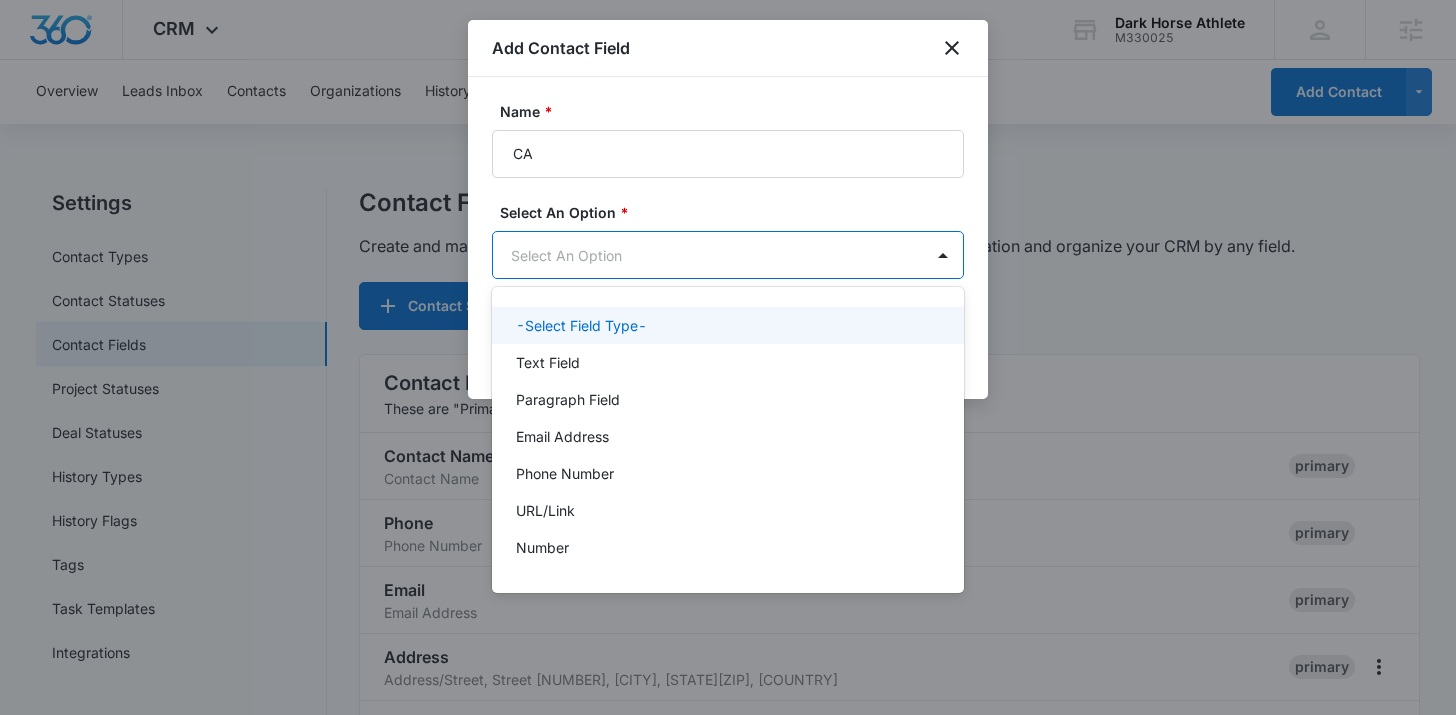 click on "CRM Apps Reputation Websites Forms CRM Email Social Shop Content Ads Intelligence Files Brand Settings Dark Horse Athlete M330025 Your Accounts View All TP [NAME] [EMAIL] My Profile Notifications Support Logout Terms & Conditions   •   Privacy Policy Agencies Overview Leads Inbox Contacts Organizations History Deals Projects Tasks Calendar Lists Reports Settings Add Contact Settings Contact Types Contact Statuses Contact Fields Project Statuses Deal Statuses History Types History Flags Tags Task Templates Integrations Contact Fields Create and manage custom contact fields to keep track of all of your contact information and organize your CRM by any field. Contact Section Contact Info These are "Primary Fields",  their configurations are limited because of their importance. Contact Name Contact Name primary Phone Phone Number primary Email Email Address primary Address Address (Street, Street 2, City, ST, Zip, Country) primary Special Notes Paragraph Field Qualifying Status Dropdown" at bounding box center [728, 357] 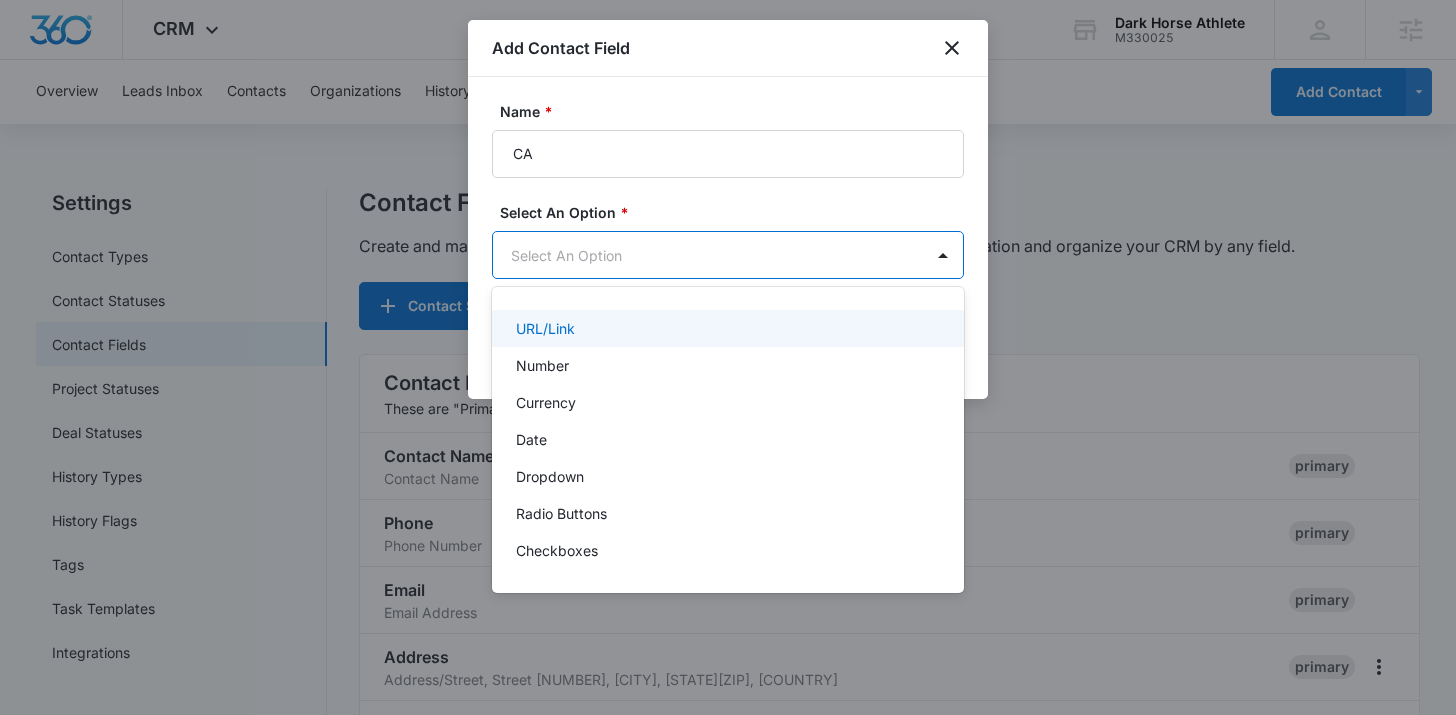 scroll, scrollTop: 252, scrollLeft: 0, axis: vertical 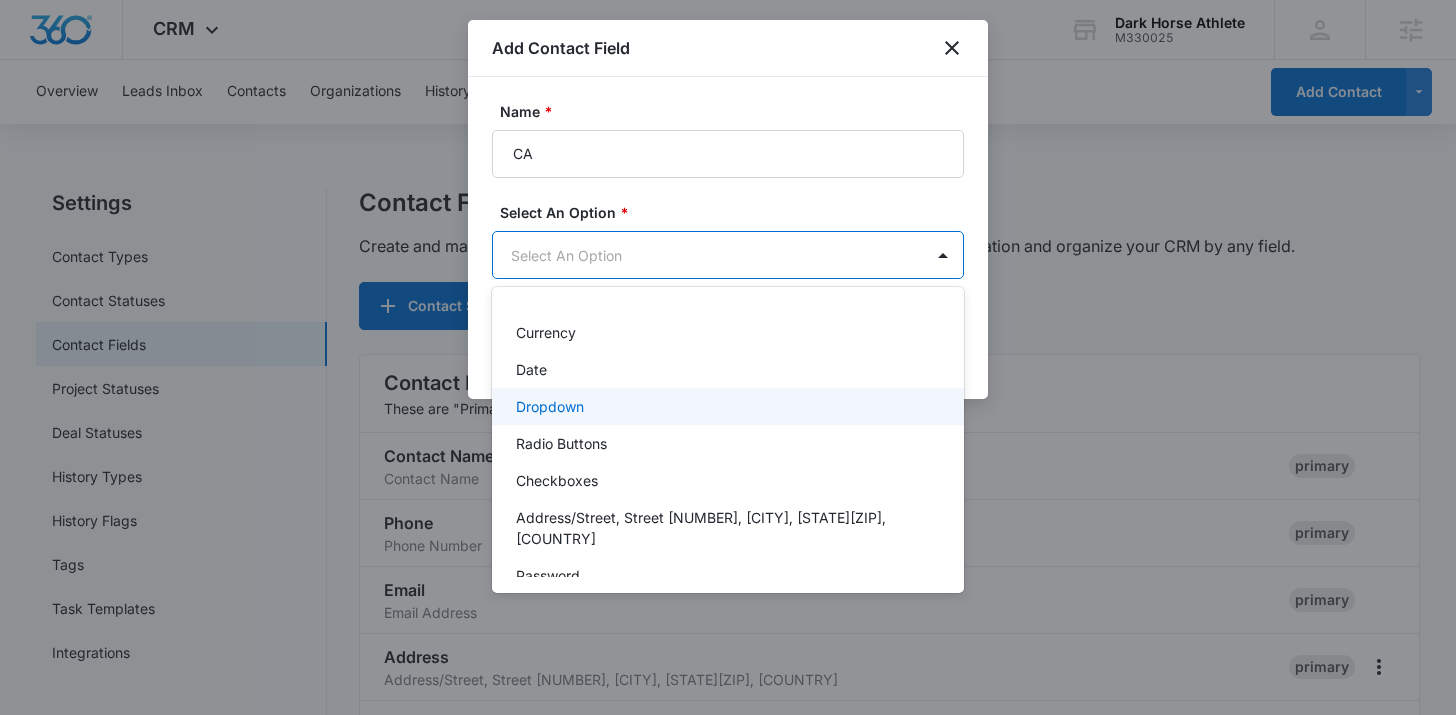 click on "Dropdown" at bounding box center [550, 406] 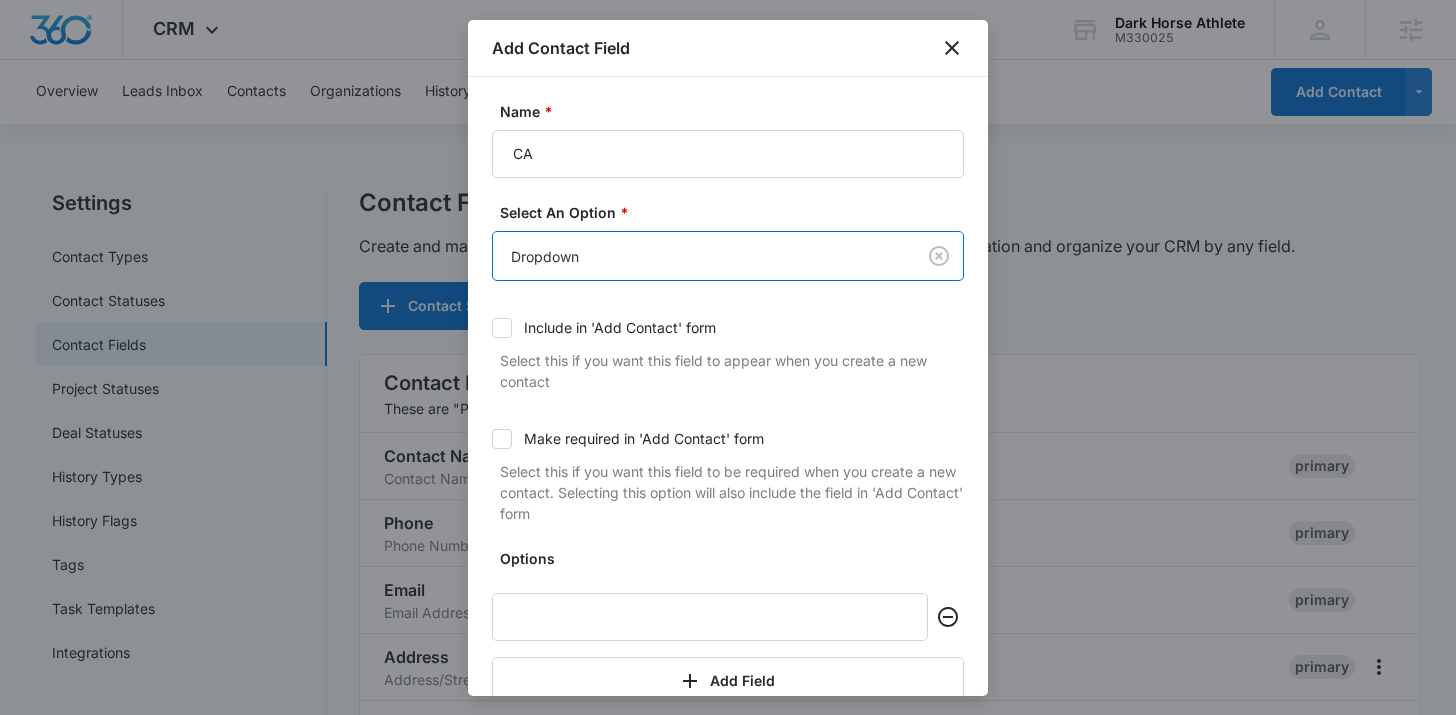click on "CRM Apps Reputation Websites Forms CRM Email Social Shop Content Ads Intelligence Files Brand Settings Dark Horse Athlete M330025 Your Accounts View All TP [NAME] [EMAIL] My Profile Notifications Support Logout Terms & Conditions   •   Privacy Policy Agencies Overview Leads Inbox Contacts Organizations History Deals Projects Tasks Calendar Lists Reports Settings Add Contact Settings Contact Types Contact Statuses Contact Fields Project Statuses Deal Statuses History Types History Flags Tags Task Templates Integrations Contact Fields Create and manage custom contact fields to keep track of all of your contact information and organize your CRM by any field. Contact Section Contact Info These are "Primary Fields",  their configurations are limited because of their importance. Contact Name Contact Name primary Phone Phone Number primary Email Email Address primary Address Address (Street, Street 2, City, ST, Zip, Country) primary Special Notes Paragraph Field Qualifying Status Dropdown" at bounding box center (728, 1267) 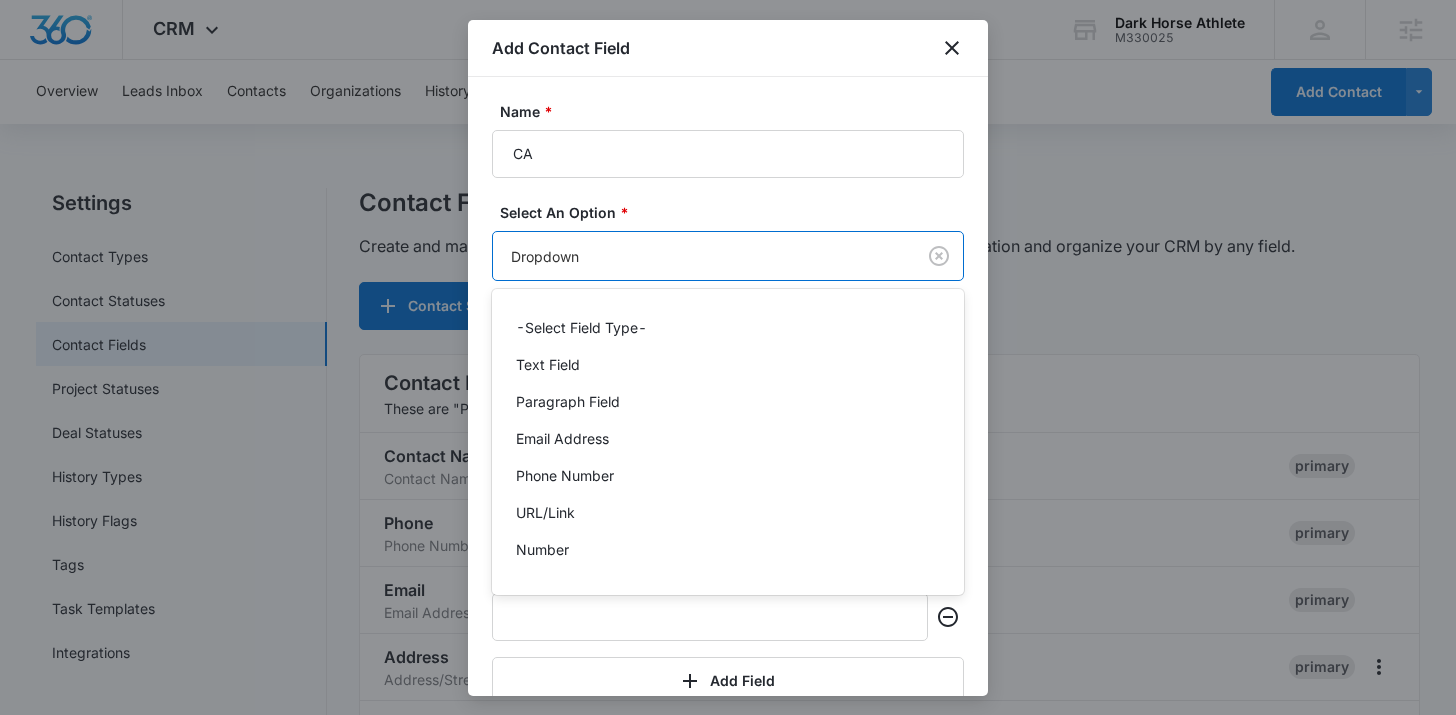 click at bounding box center (728, 357) 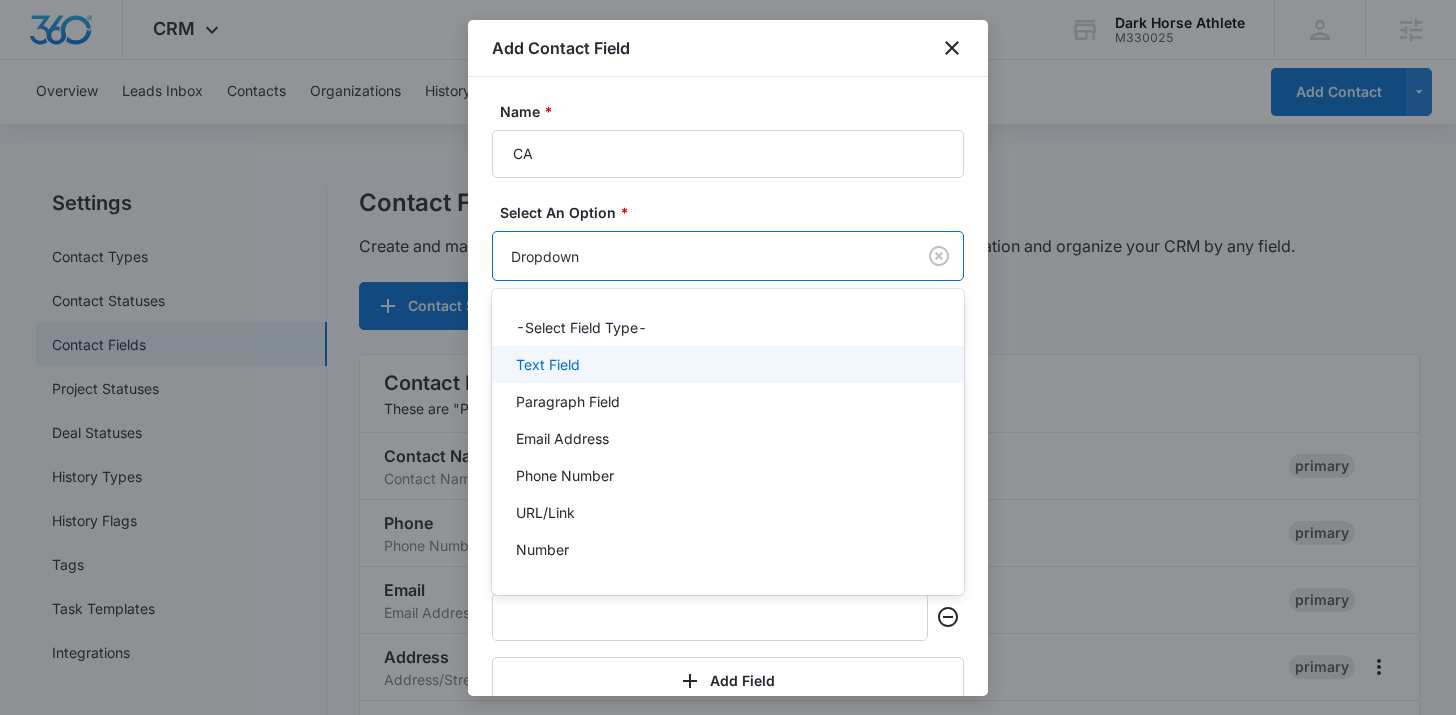 click on "Text Field" at bounding box center (726, 364) 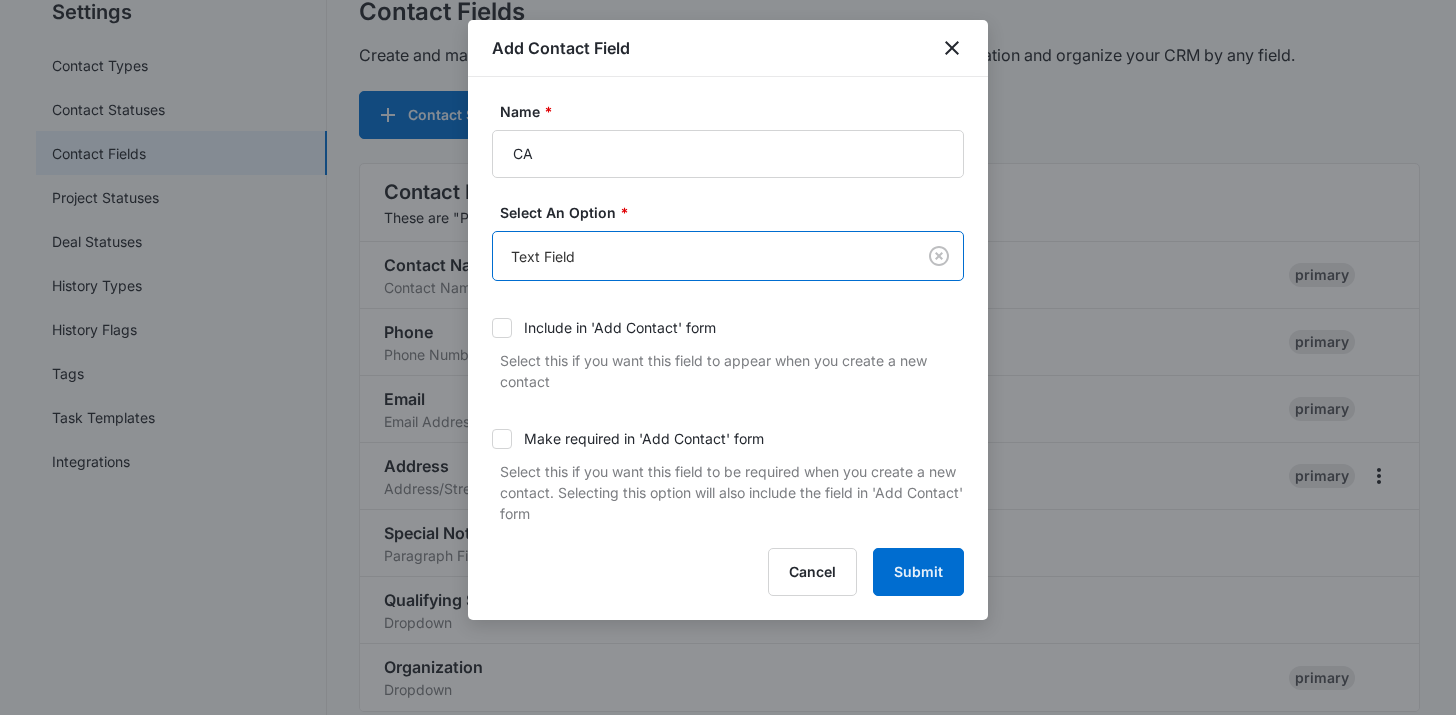 scroll, scrollTop: 272, scrollLeft: 0, axis: vertical 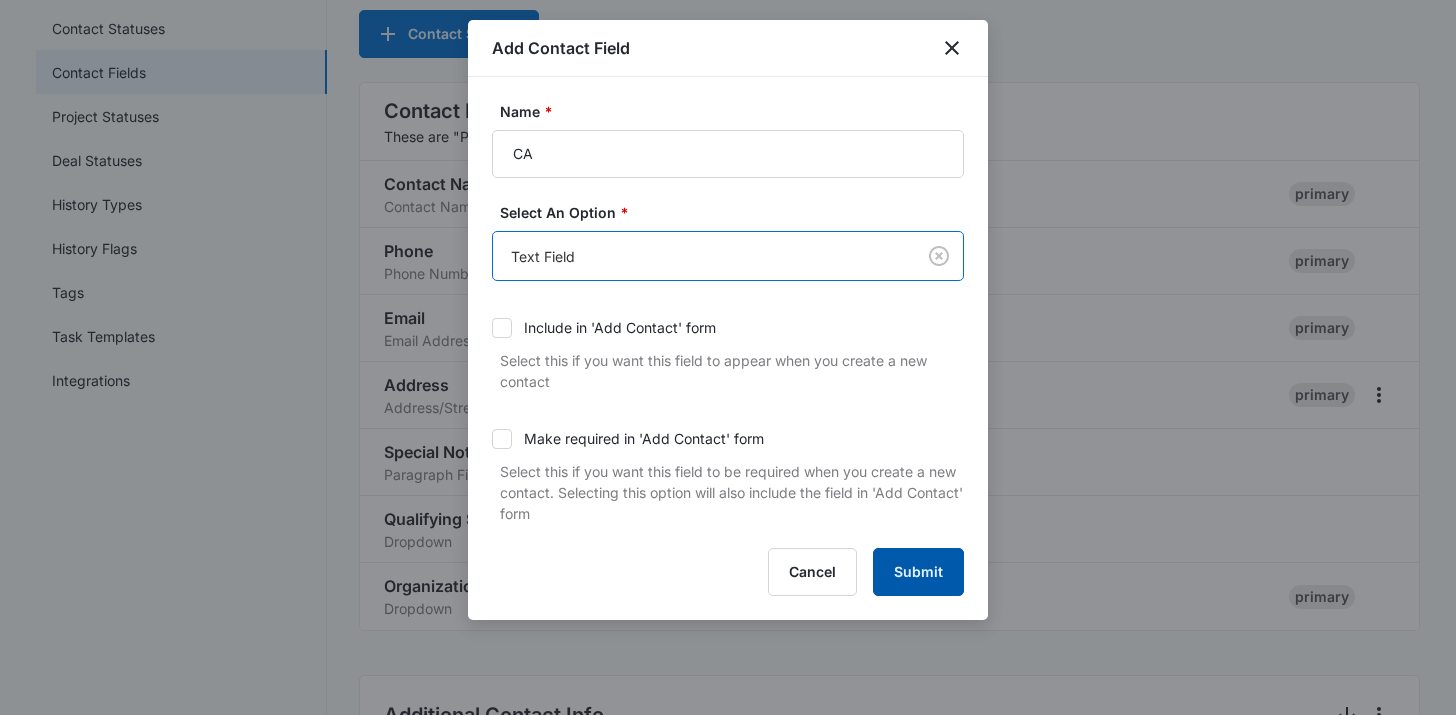 click on "Submit" at bounding box center [918, 572] 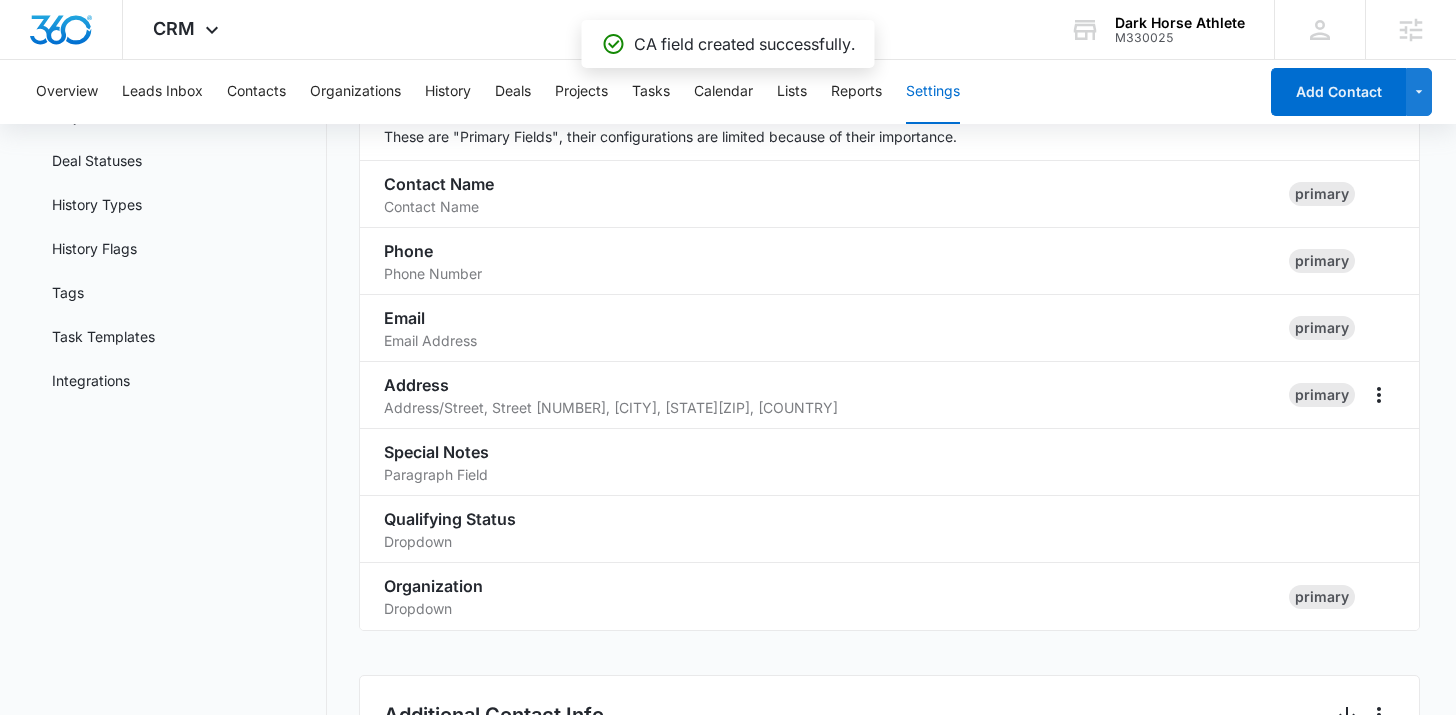 scroll, scrollTop: 1174, scrollLeft: 0, axis: vertical 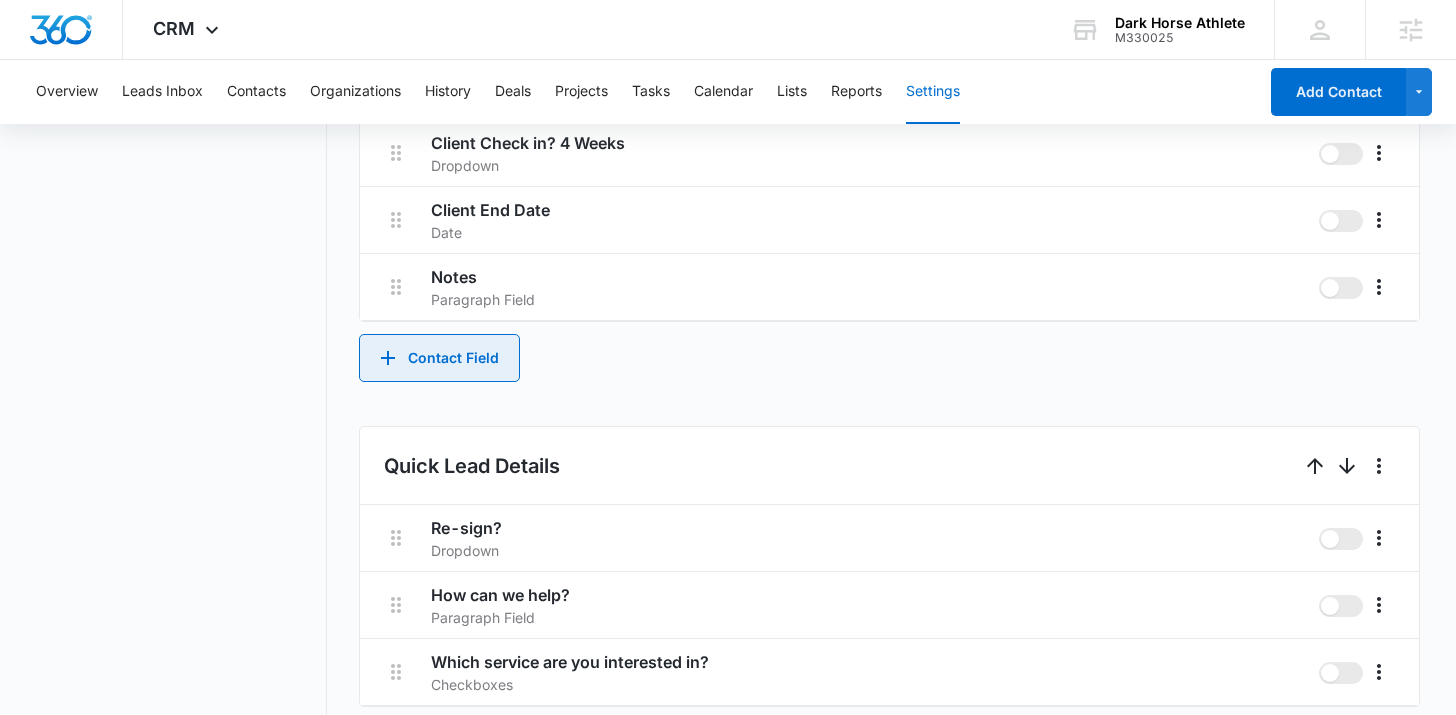 click on "Contact Field" at bounding box center (439, 358) 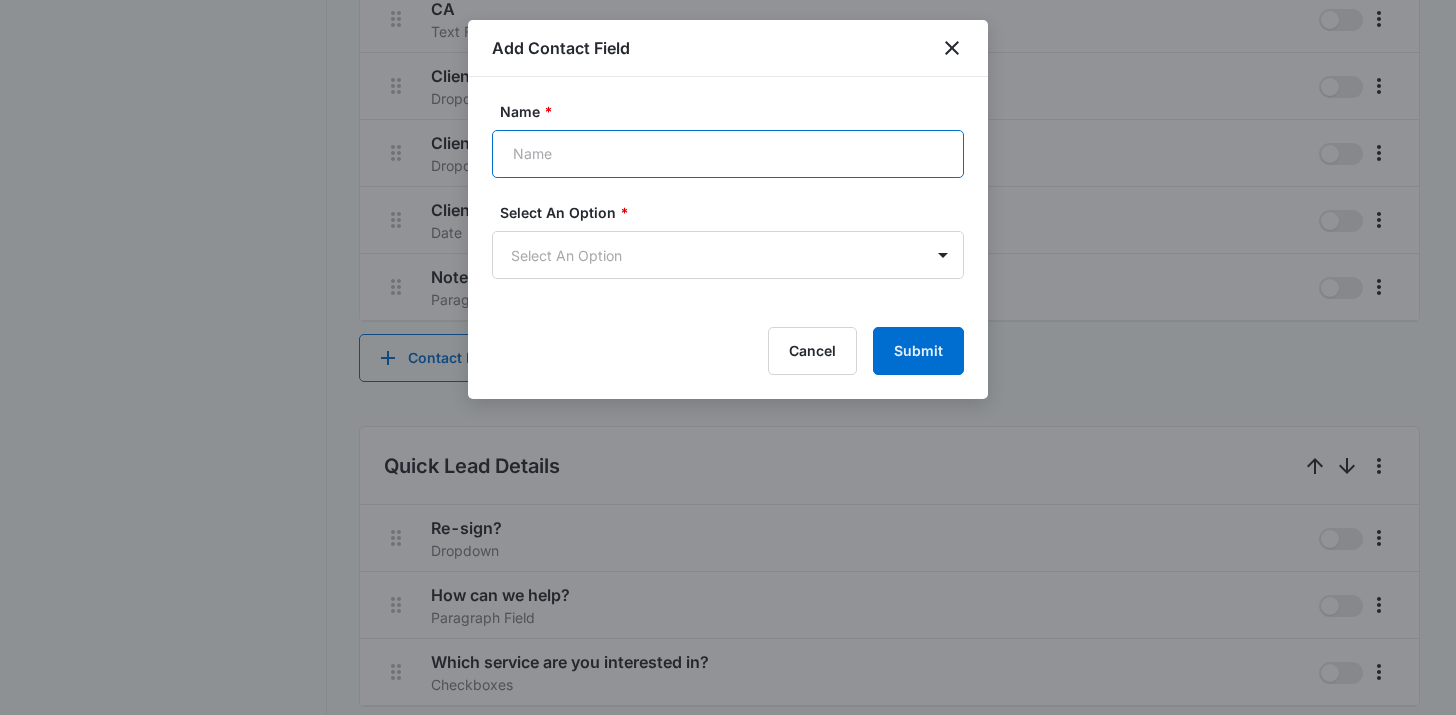 click on "Name *" at bounding box center (728, 154) 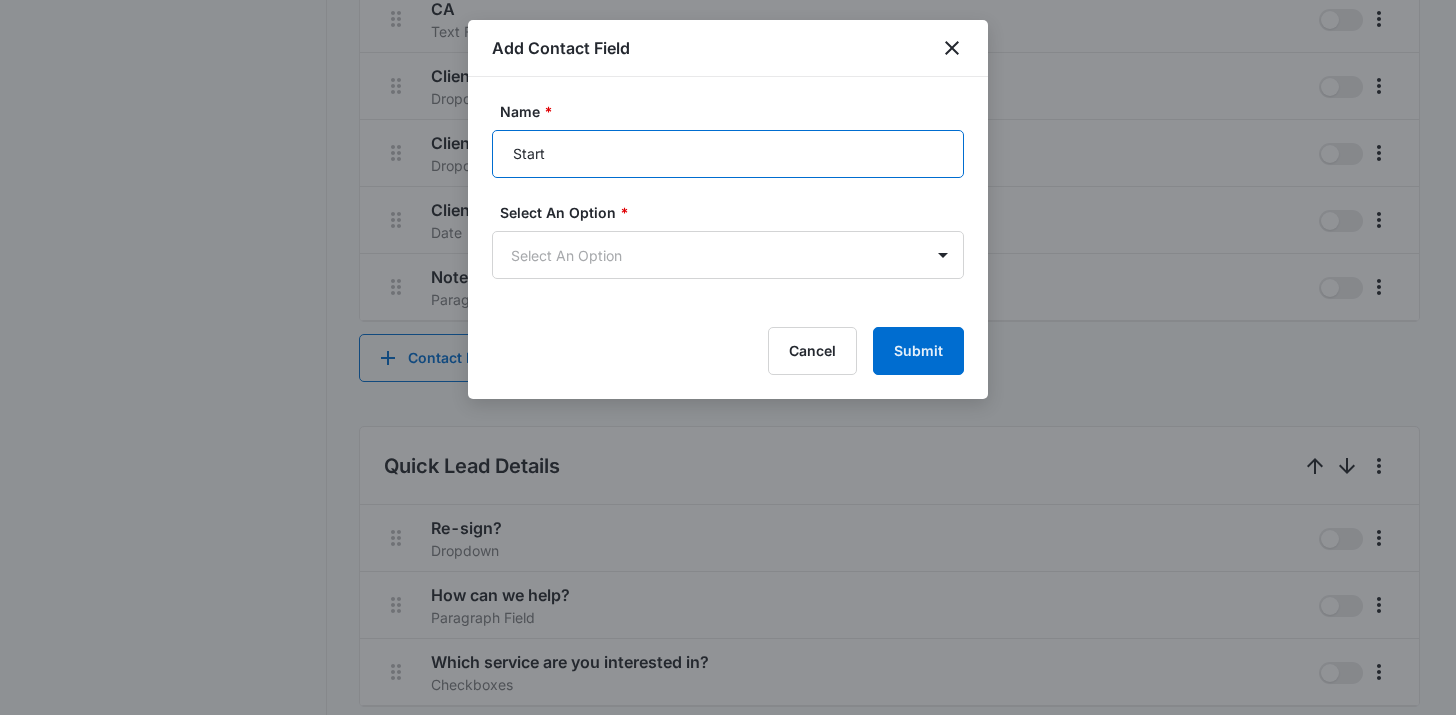 type on "Start Date" 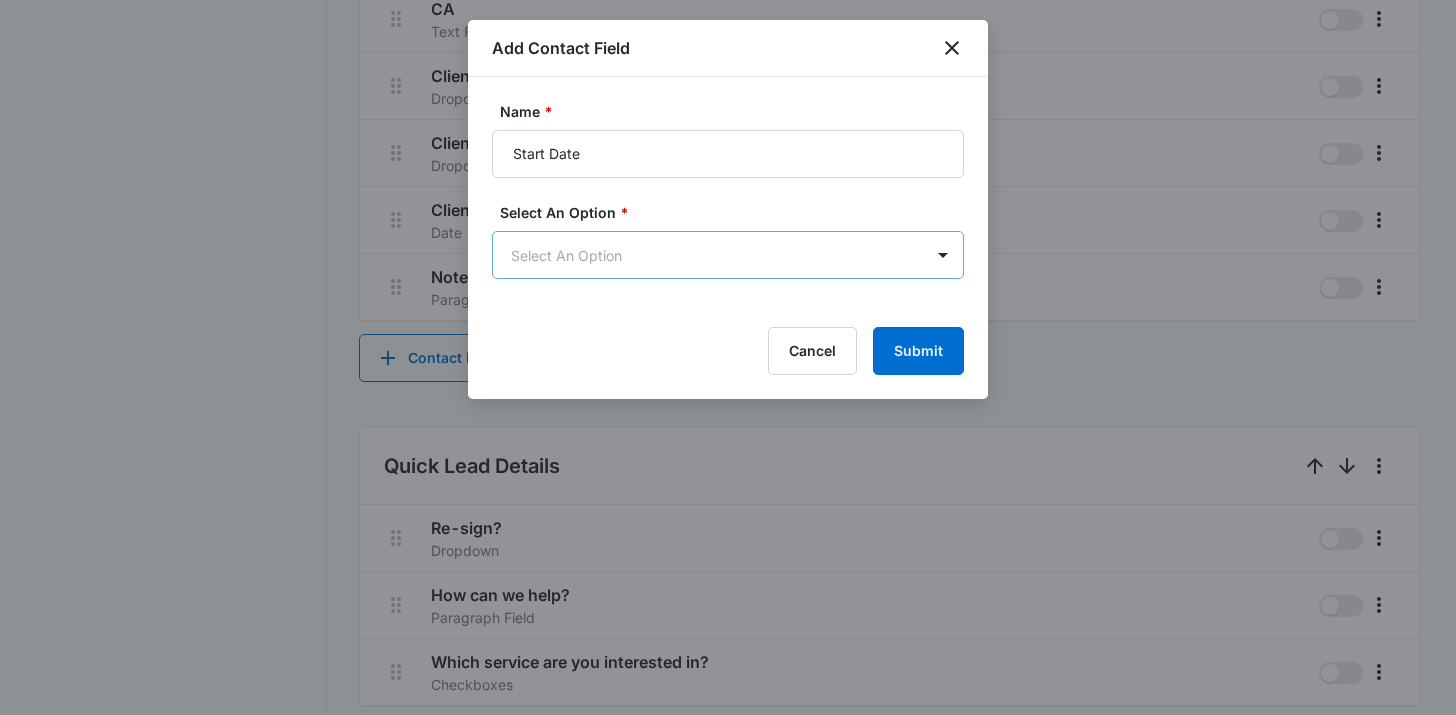 click on "CRM Apps Reputation Websites Forms CRM Email Social Shop Content Ads Intelligence Files Brand Settings Dark Horse Athlete M330025 Your Accounts View All TP Tyler Pajak tyler.pajak@madwire.com My Profile Notifications Support Logout Terms & Conditions • Privacy Policy Agencies Overview Leads Inbox Contacts Organizations History Deals Projects Tasks Calendar Lists Reports Settings Add Contact Settings Contact Types Contact Statuses Contact Fields Project Statuses Deal Statuses History Types History Flags Tags Task Templates Integrations Contact Fields Create and manage custom contact fields to keep track of all of your contact information and organize your CRM by any field. Contact Section Contact Info These are "Primary Fields", their configurations are limited because of their importance. Contact Name Contact Name primary Phone Phone Number primary Email Email Address primary Address Address (Street, Street 2, City, ST, Zip, Country) primary Special Notes Paragraph Field Qualifying Status Dropdown CA" at bounding box center [728, 126] 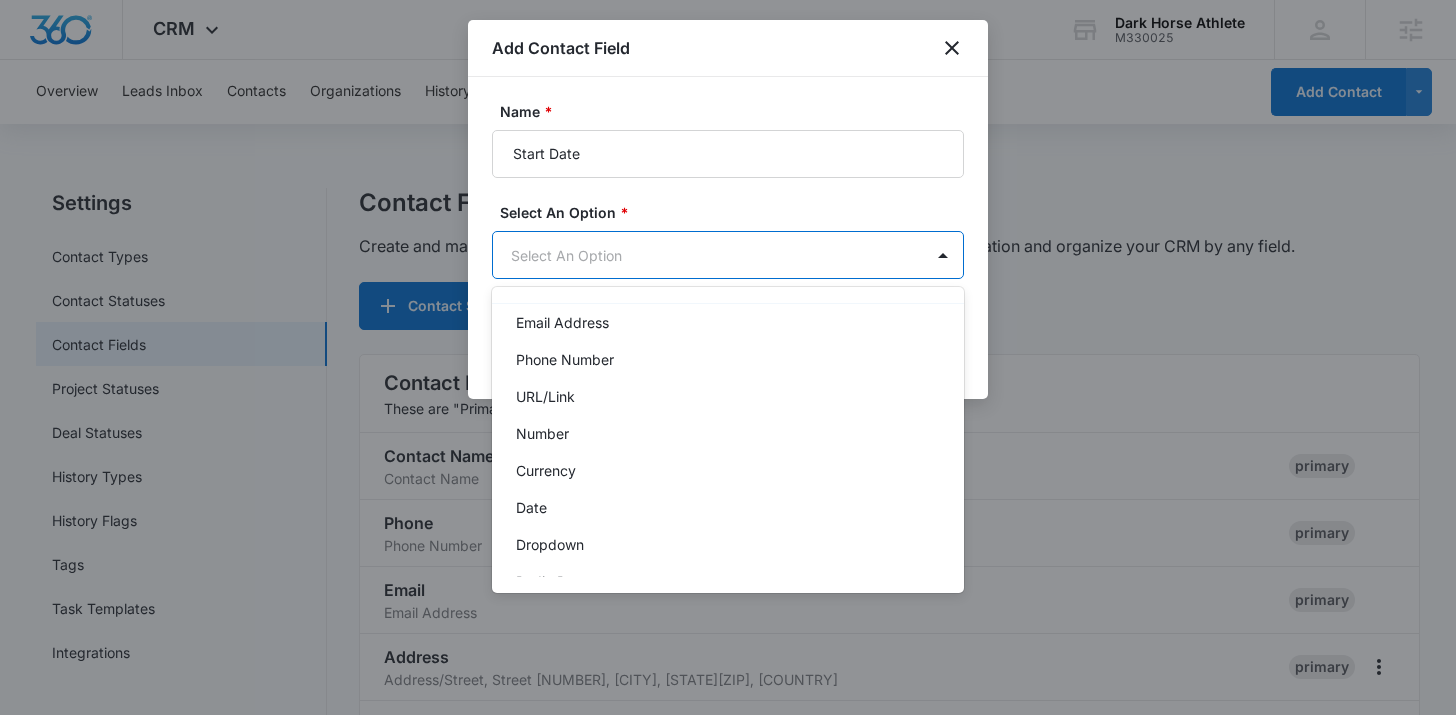 scroll, scrollTop: 252, scrollLeft: 0, axis: vertical 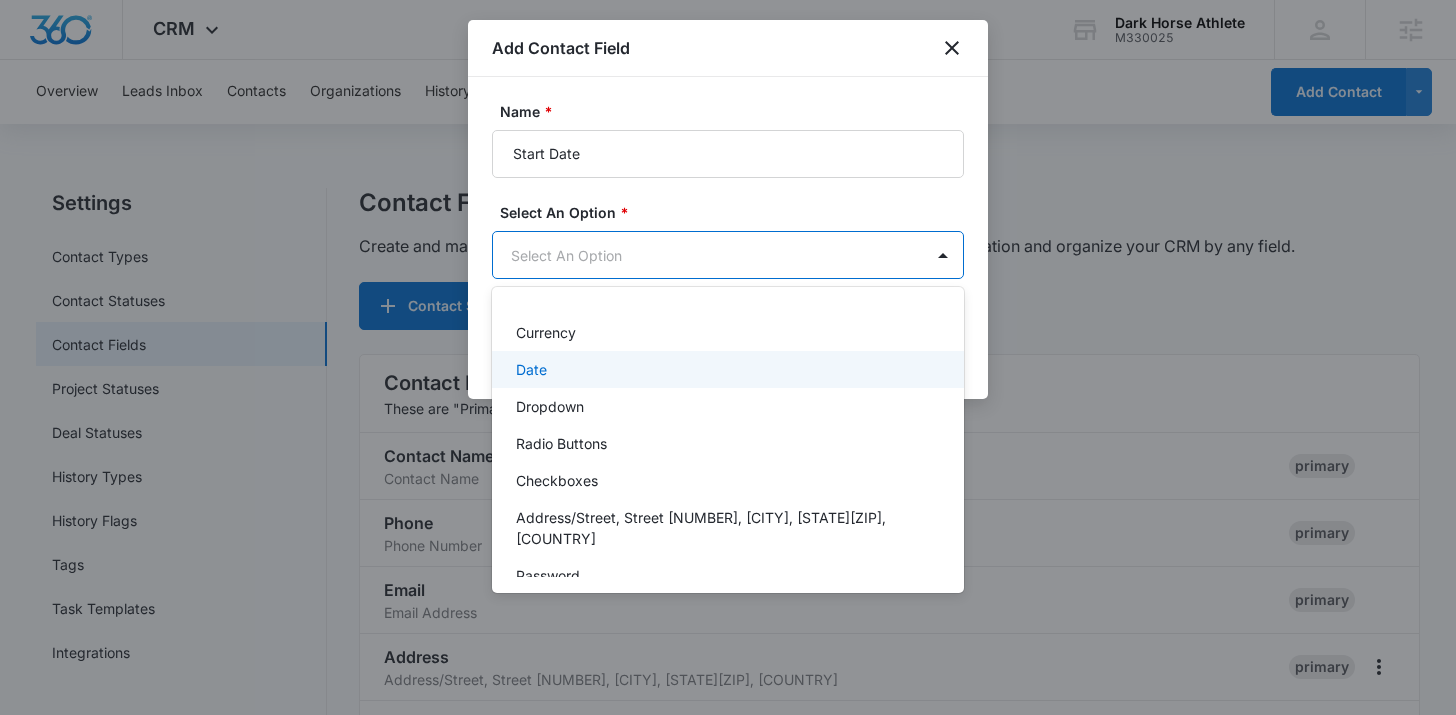 click on "Date" at bounding box center [726, 369] 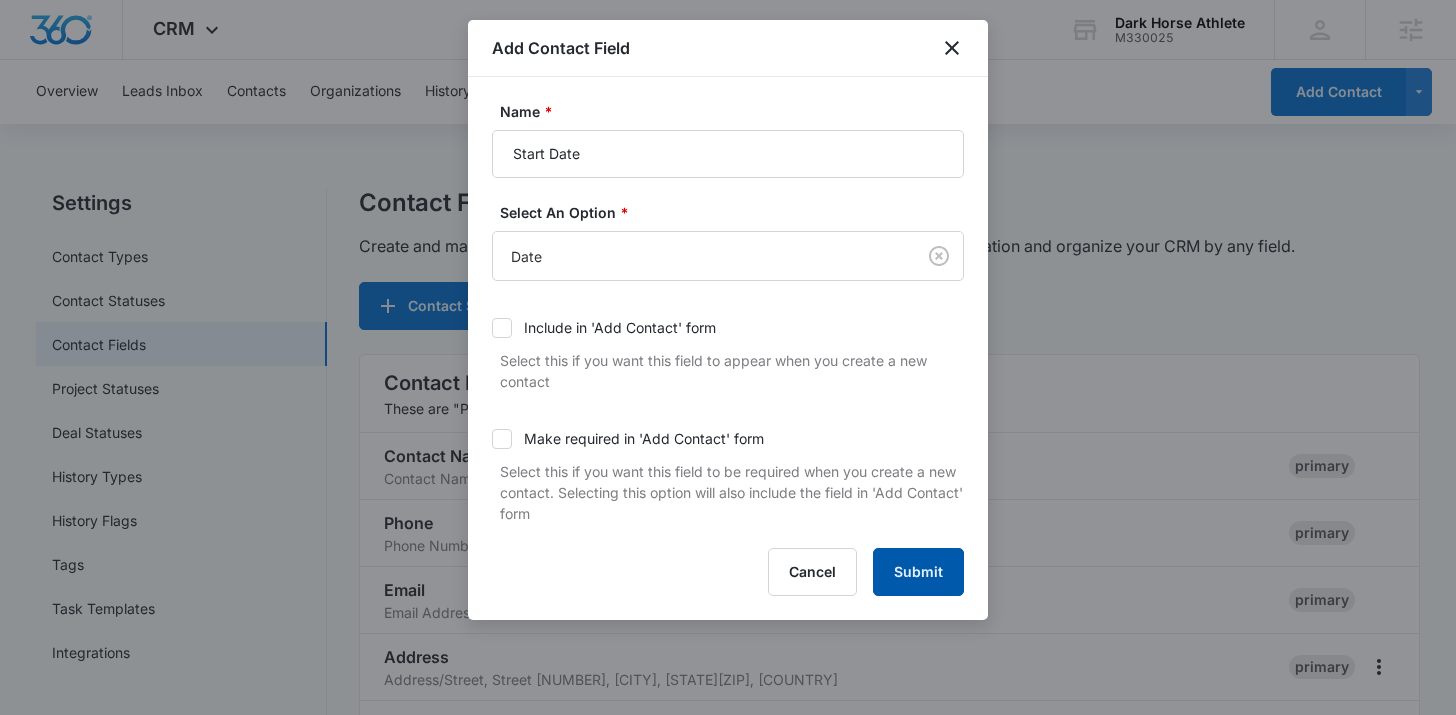 click on "Submit" at bounding box center (918, 572) 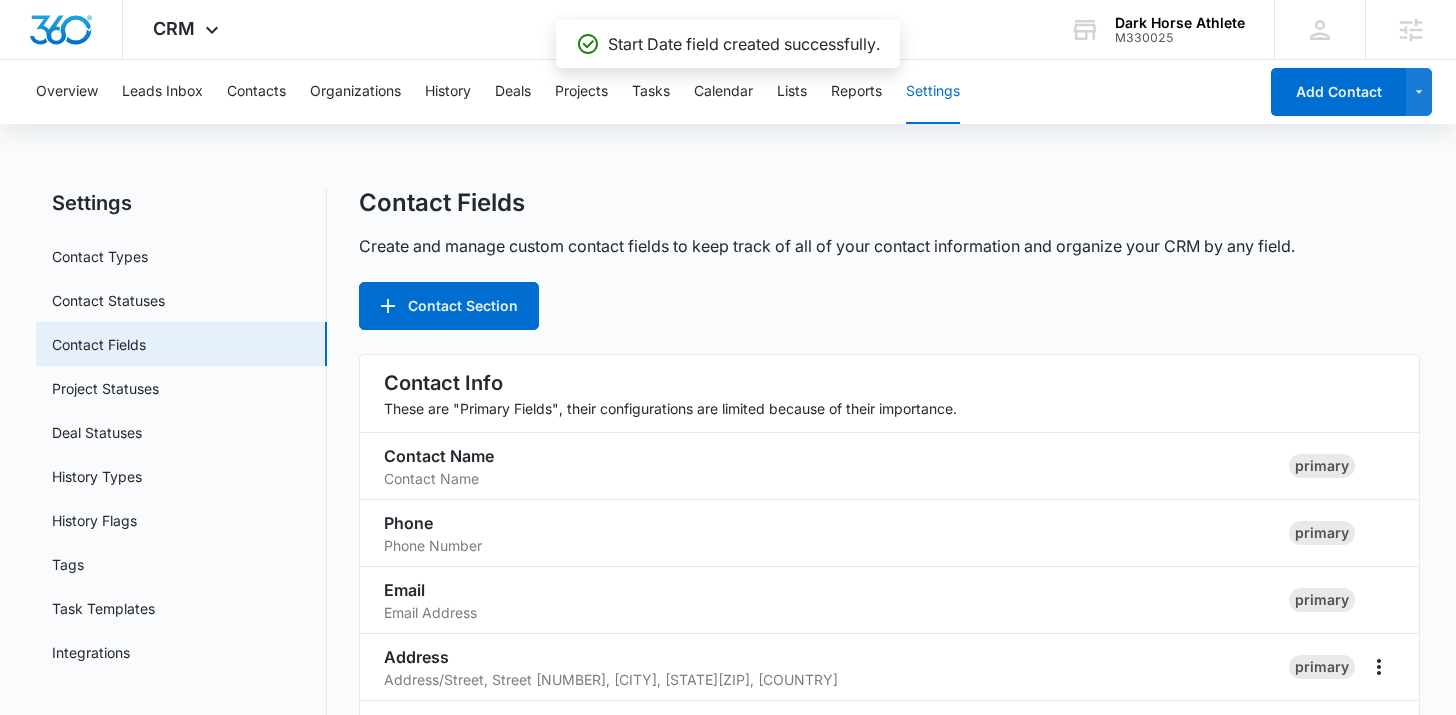 scroll, scrollTop: 1174, scrollLeft: 0, axis: vertical 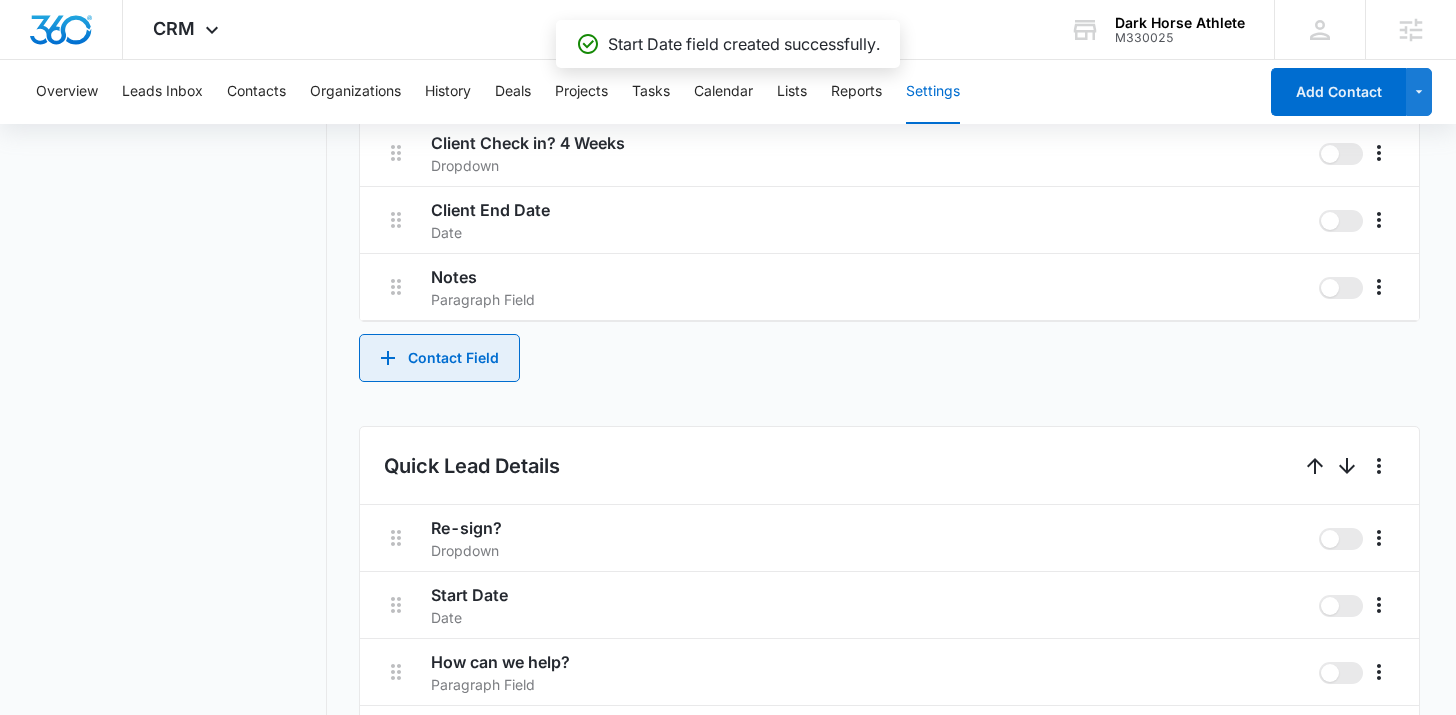 click on "Contact Field" at bounding box center [439, 358] 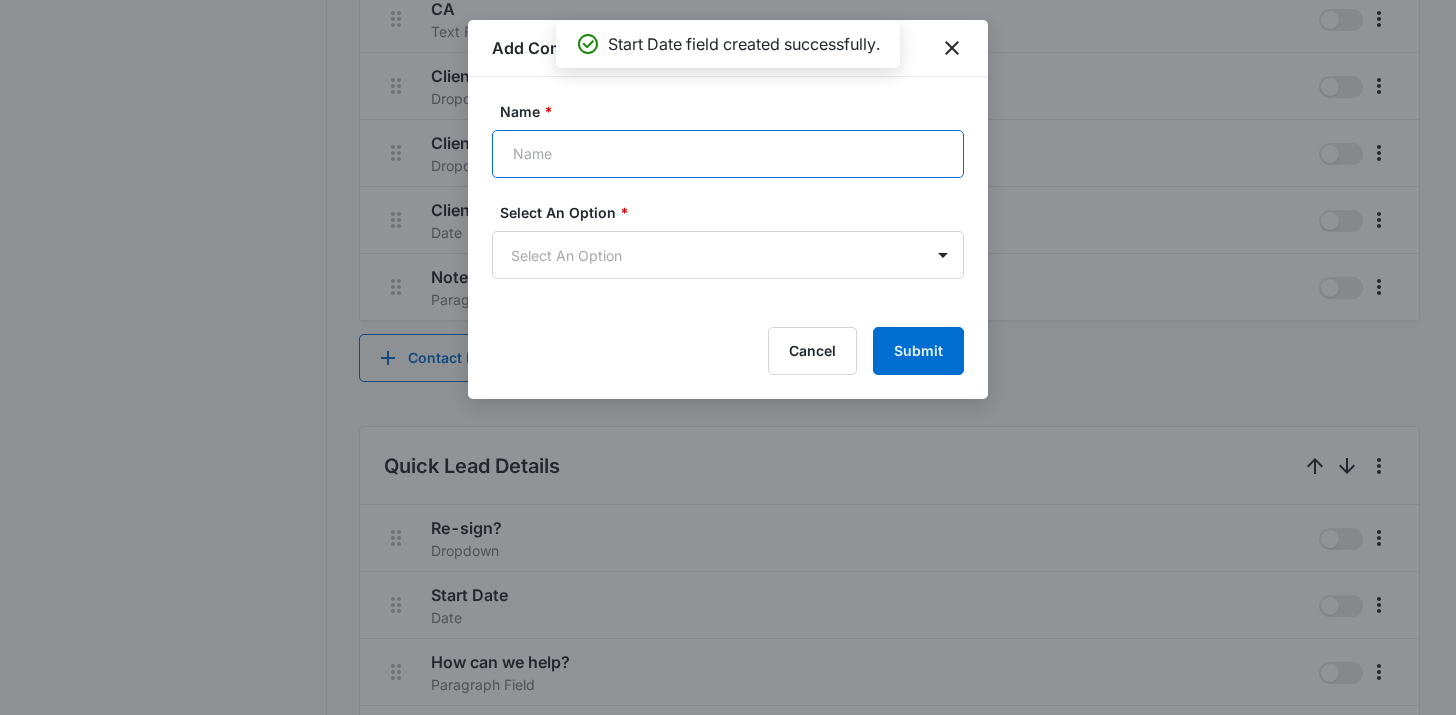 click on "Name *" at bounding box center (728, 154) 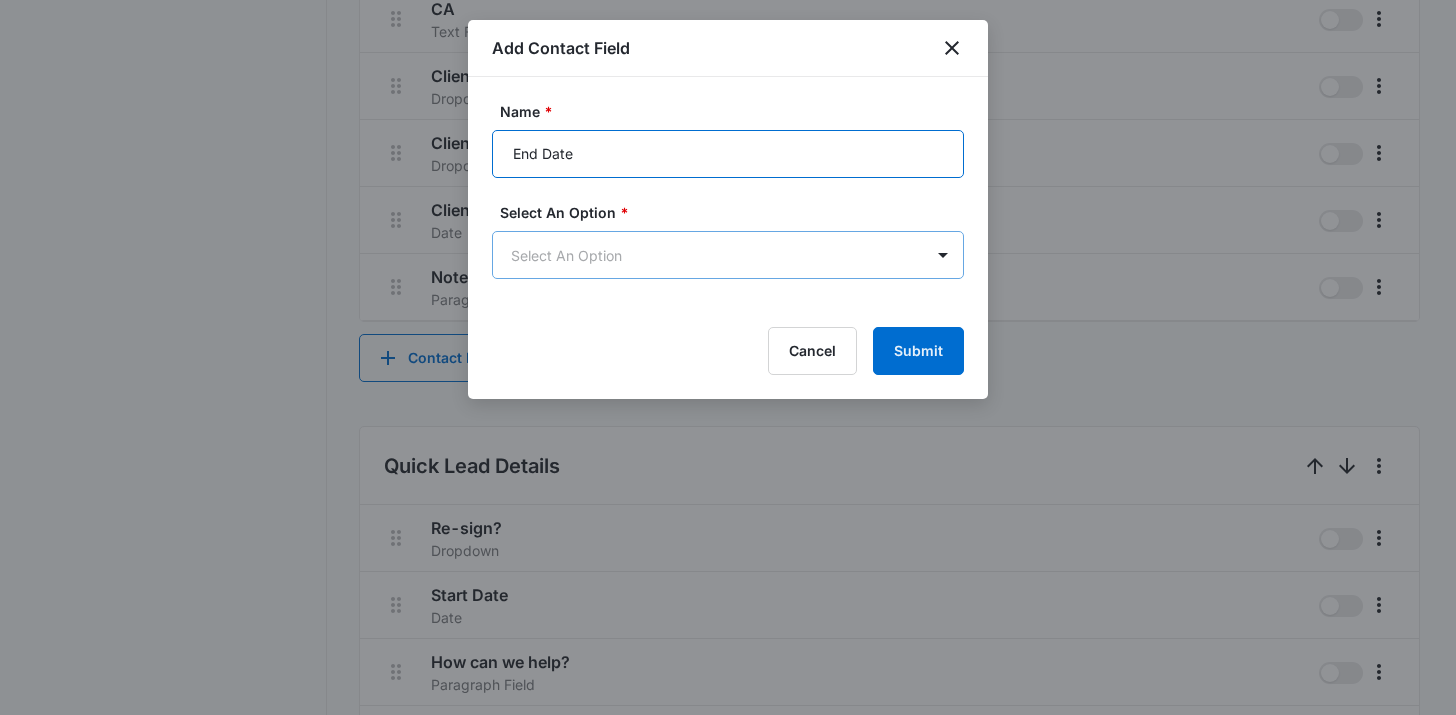 type on "End Date" 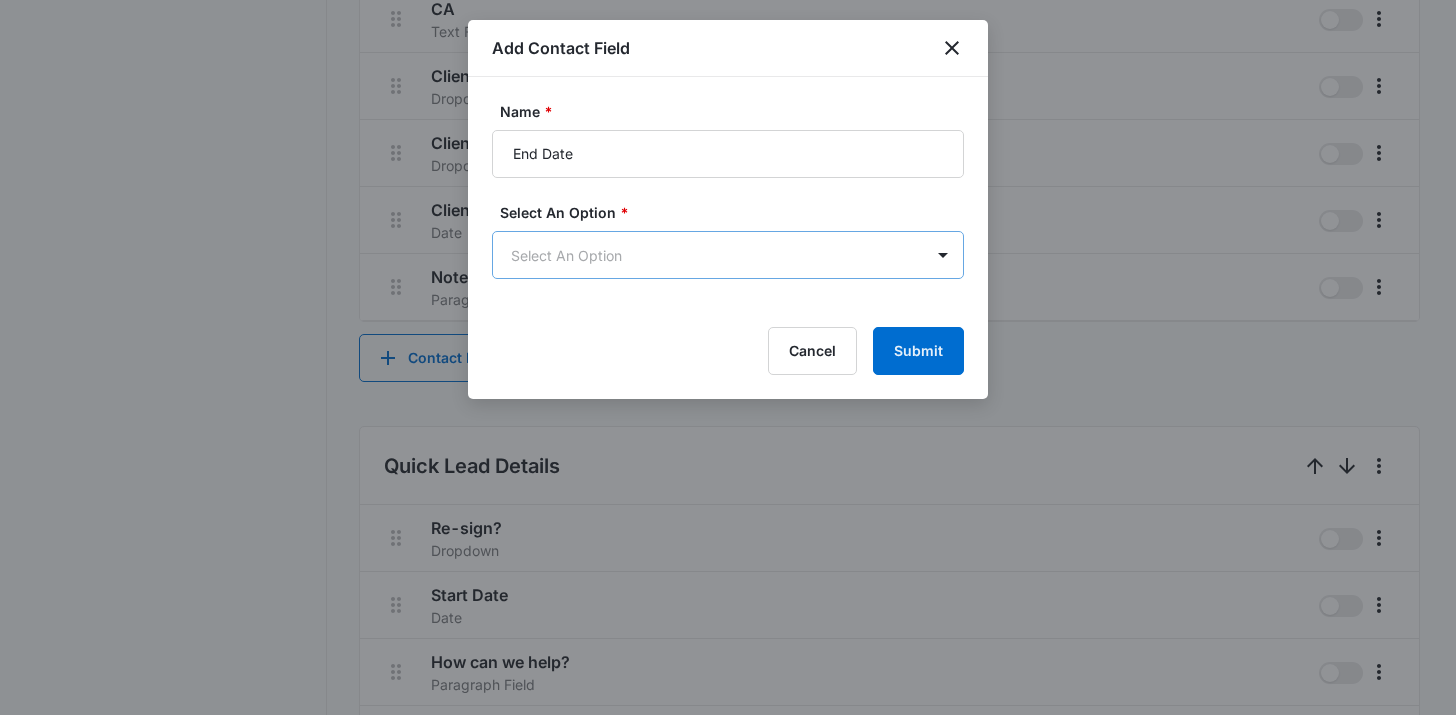 click on "CRM Apps Reputation Websites Forms CRM Email Social Shop Content Ads Intelligence Files Brand Settings Dark Horse Athlete M330025 Your Accounts View All TP Tyler Pajak tyler.pajak@madwire.com My Profile Notifications Support Logout Terms & Conditions • Privacy Policy Agencies Overview Leads Inbox Contacts Organizations History Deals Projects Tasks Calendar Lists Reports Settings Add Contact Settings Contact Types Contact Statuses Contact Fields Project Statuses Deal Statuses History Types History Flags Tags Task Templates Integrations Contact Fields Create and manage custom contact fields to keep track of all of your contact information and organize your CRM by any field. Contact Section Contact Info These are "Primary Fields", their configurations are limited because of their importance. Contact Name Contact Name primary Phone Phone Number primary Email Email Address primary Address Address (Street, Street 2, City, ST, Zip, Country) primary Special Notes Paragraph Field Qualifying Status Dropdown CA" at bounding box center (728, 160) 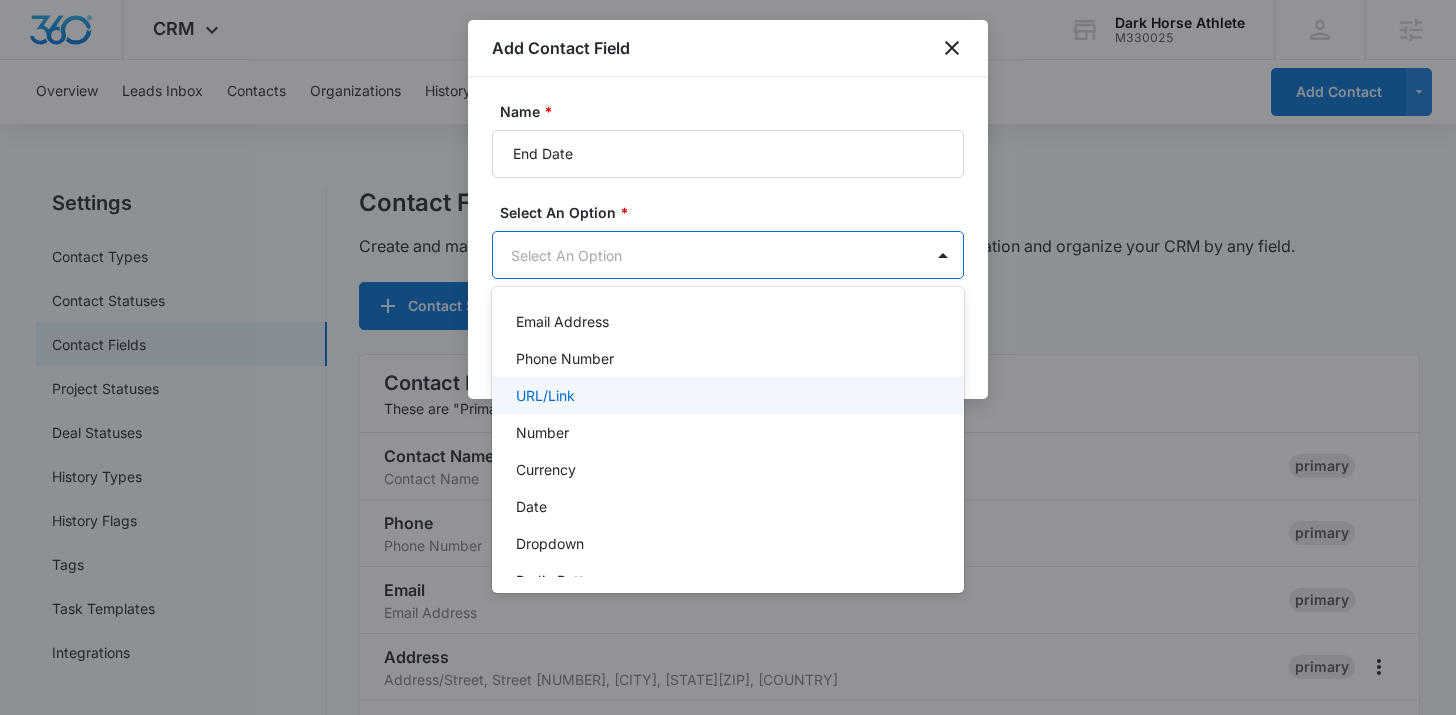 scroll, scrollTop: 149, scrollLeft: 0, axis: vertical 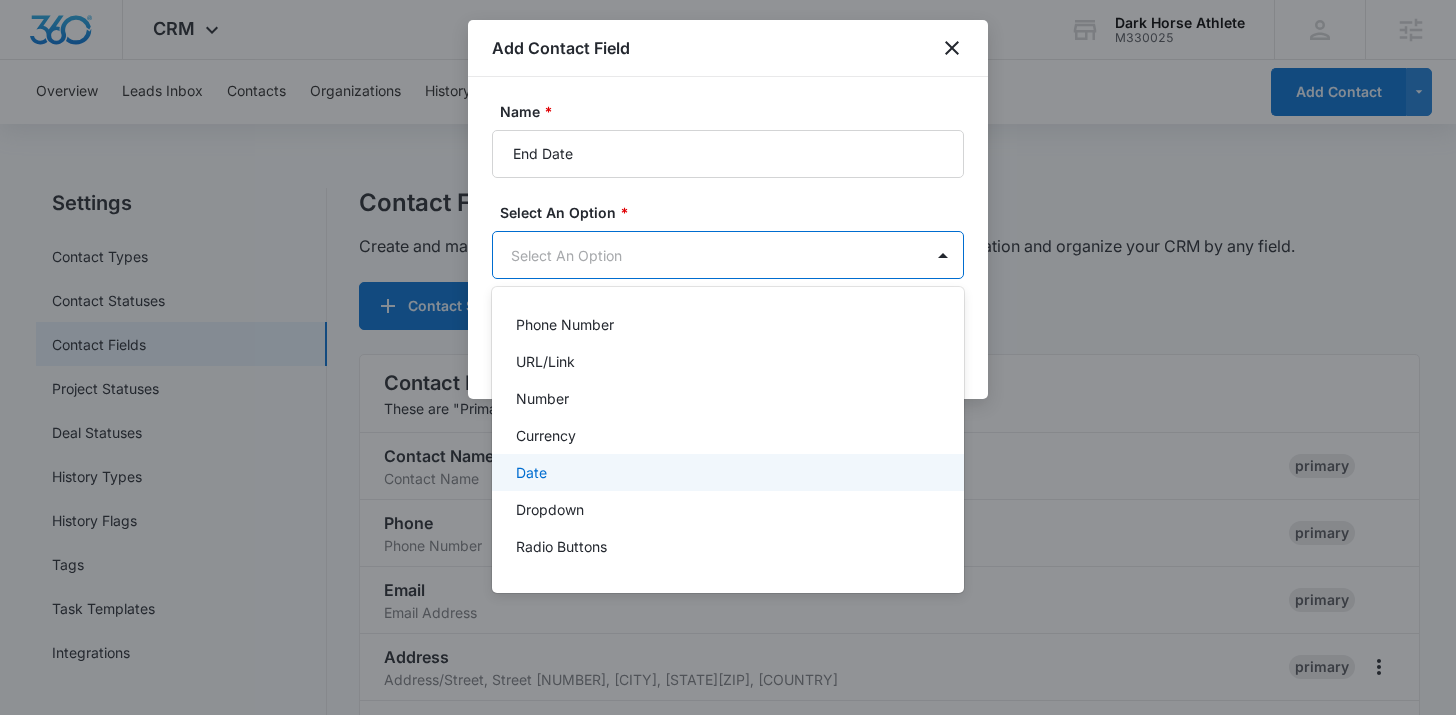 click on "Date" at bounding box center [726, 472] 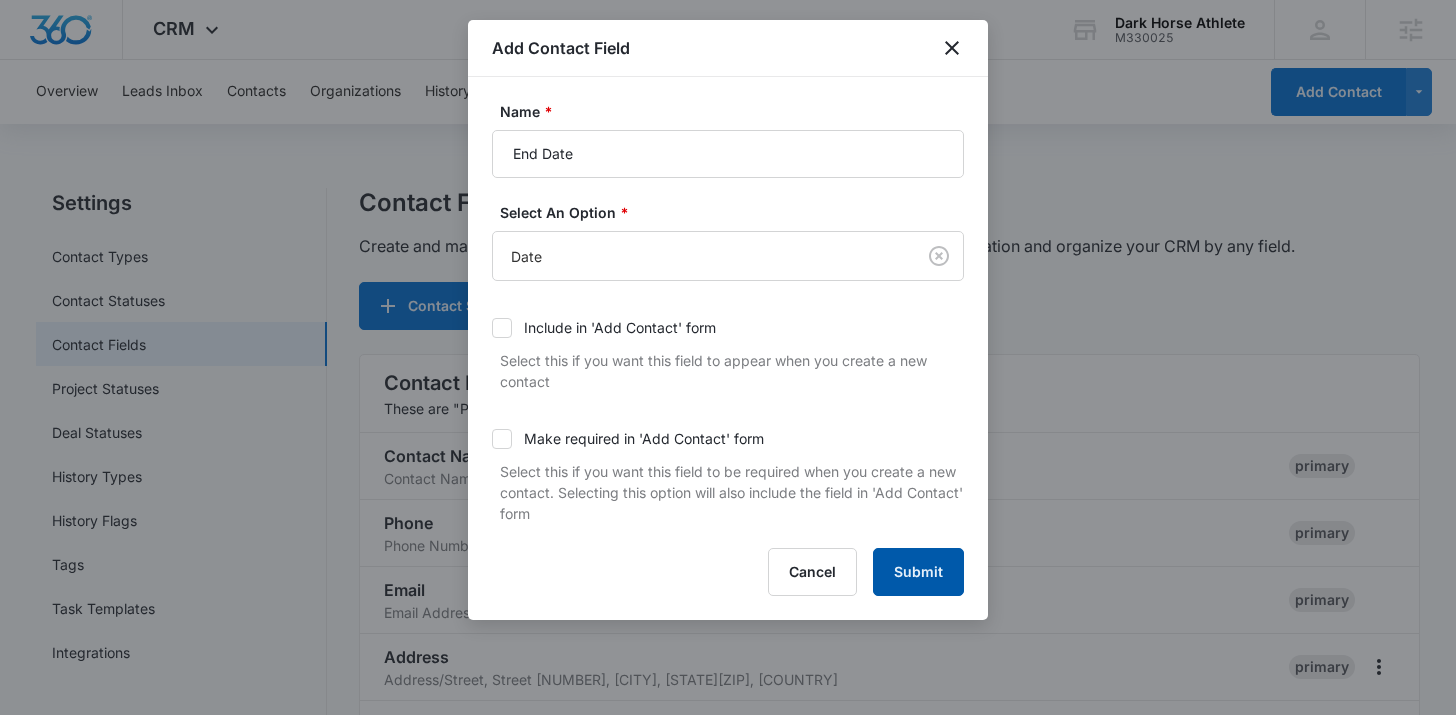 click on "Submit" at bounding box center (918, 572) 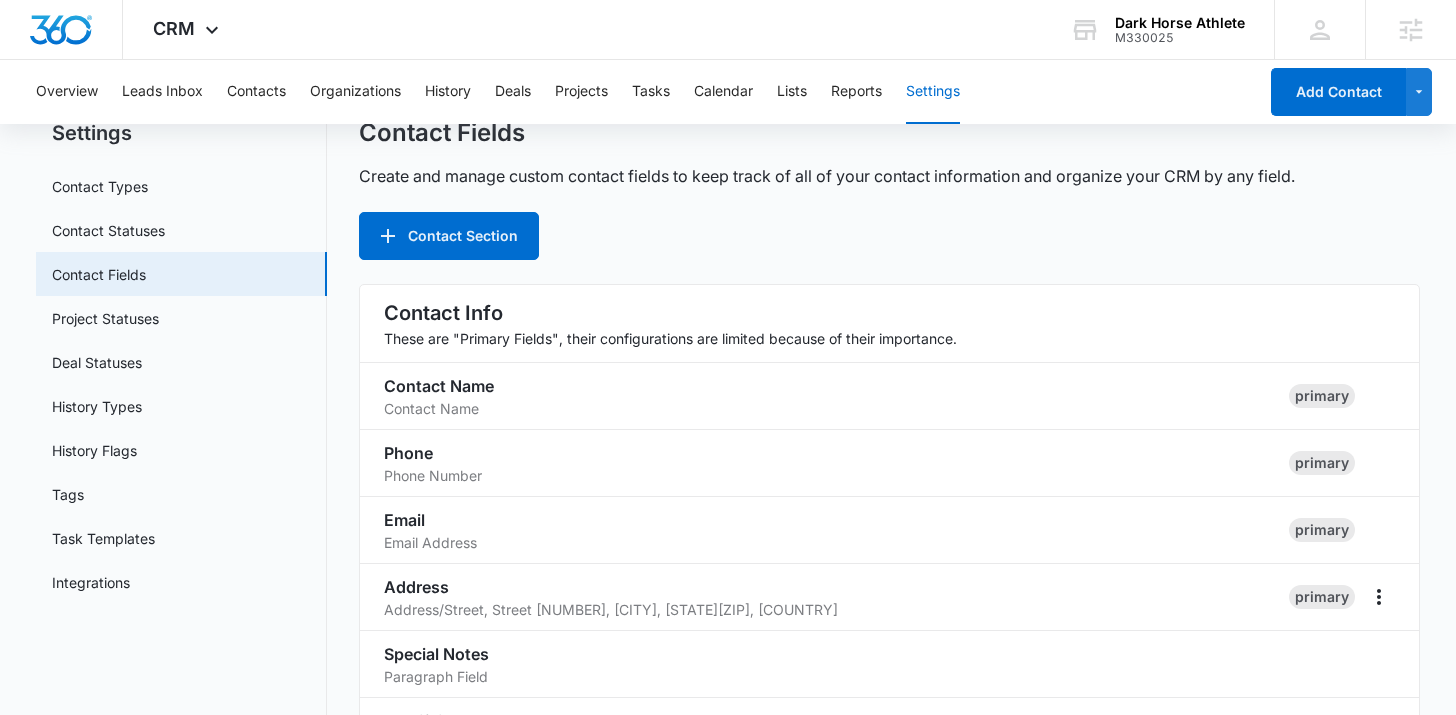 scroll, scrollTop: 0, scrollLeft: 0, axis: both 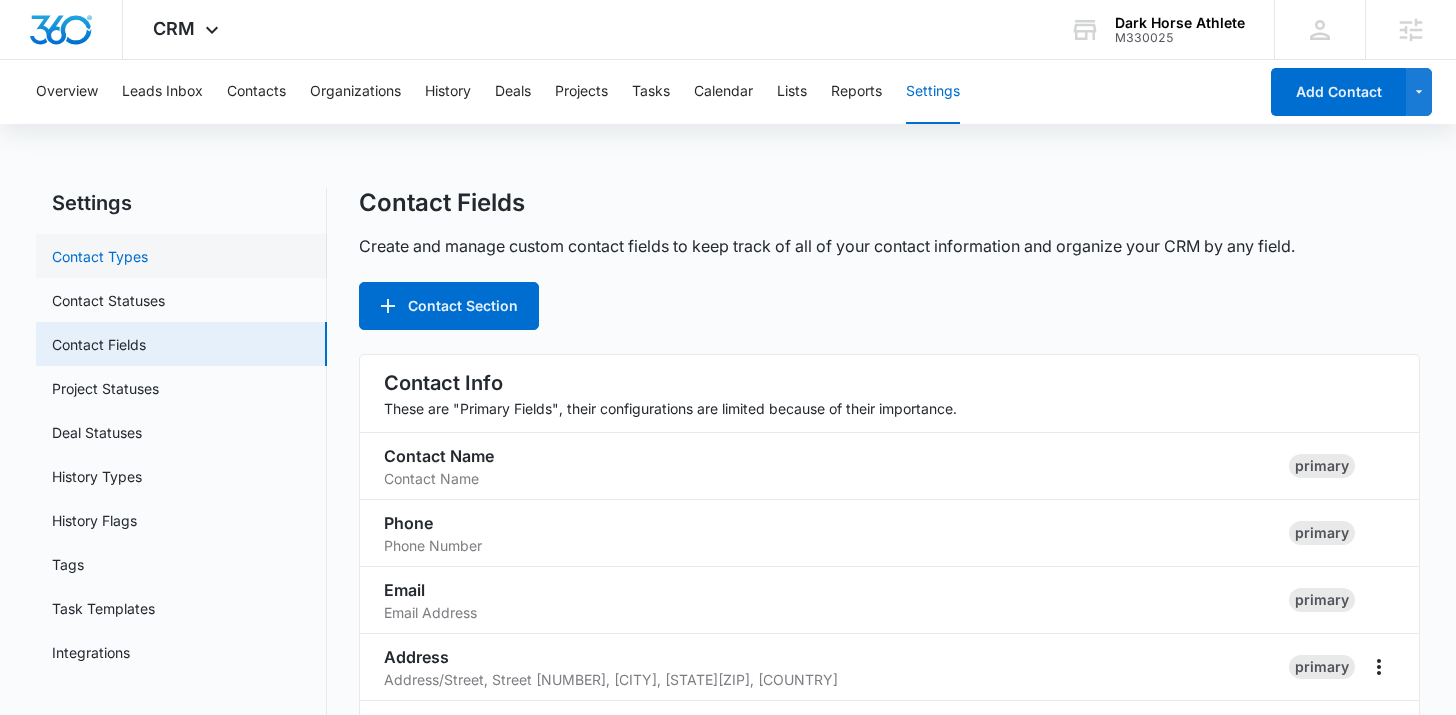click on "Contact Types" at bounding box center [100, 256] 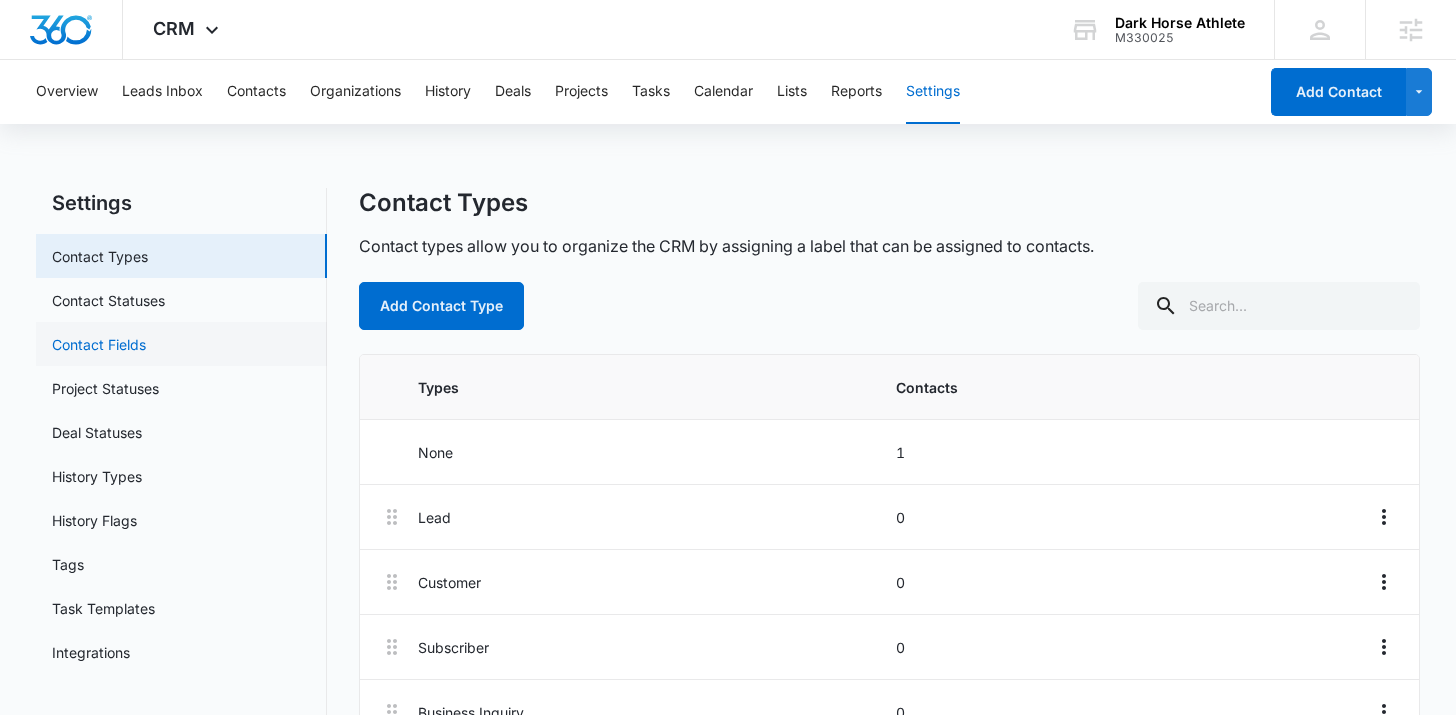 click on "Contact Fields" at bounding box center (99, 344) 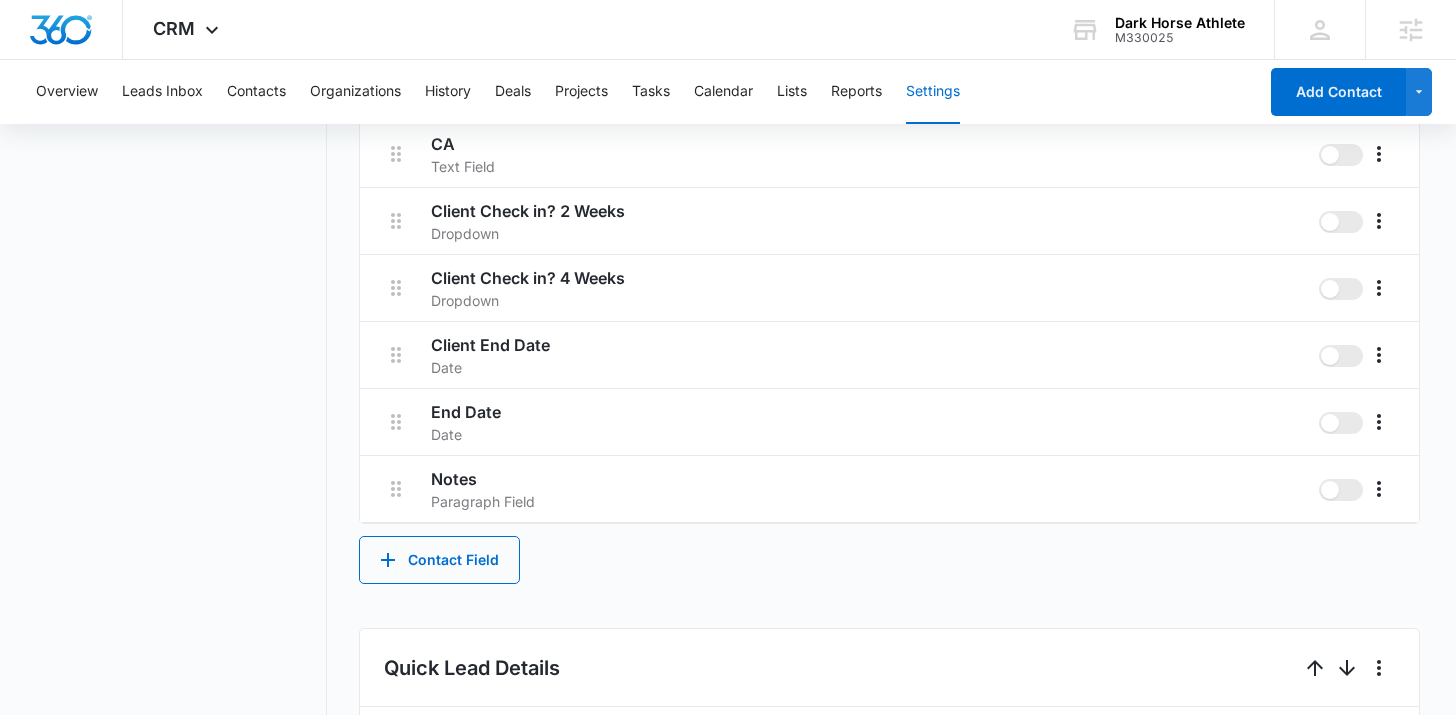 scroll, scrollTop: 1089, scrollLeft: 0, axis: vertical 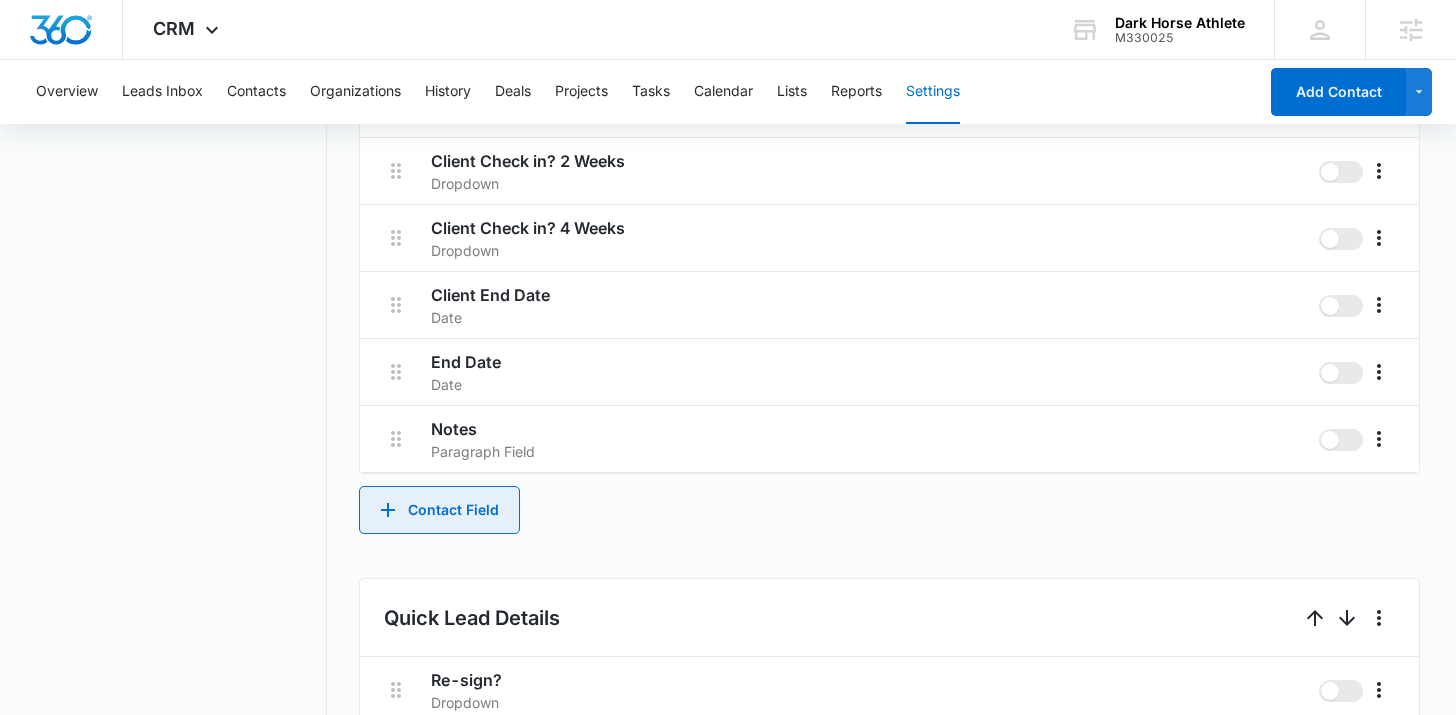 click on "Contact Field" at bounding box center (439, 510) 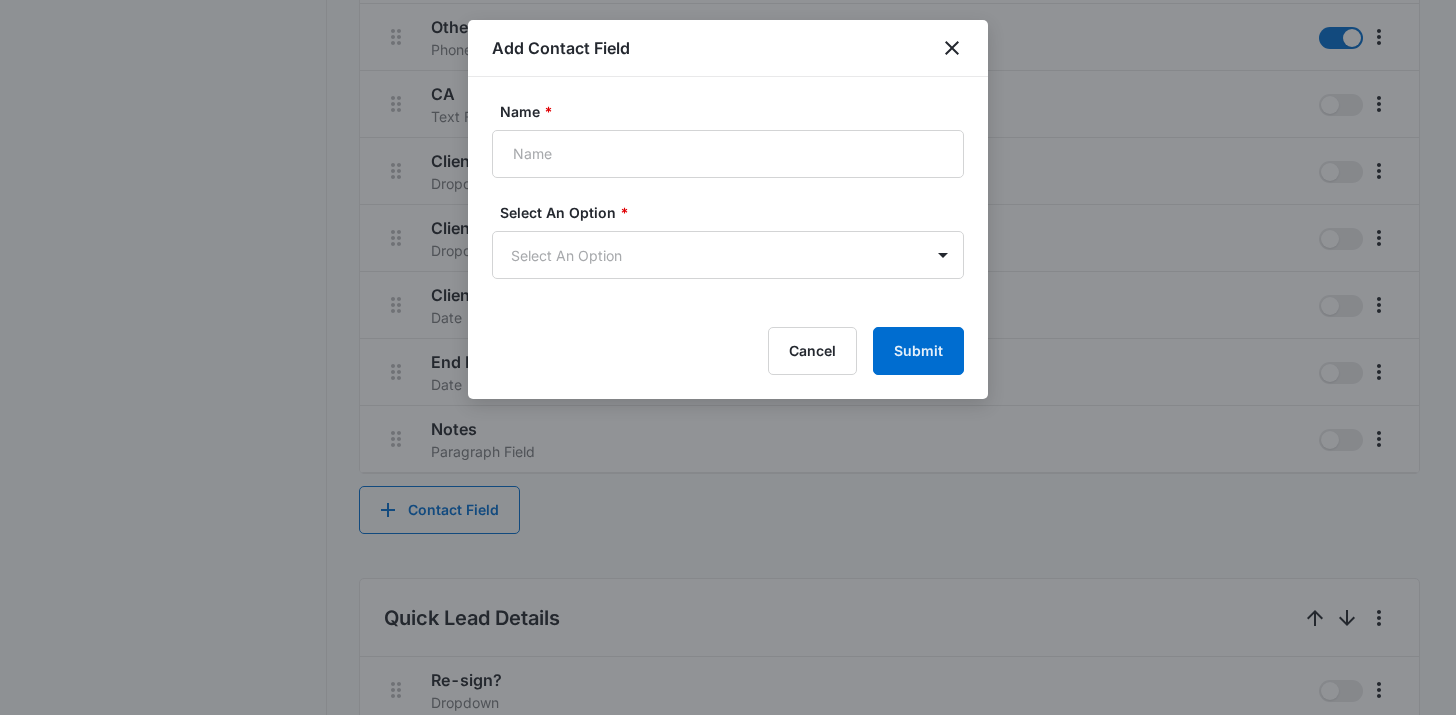 click on "Name *" at bounding box center (728, 139) 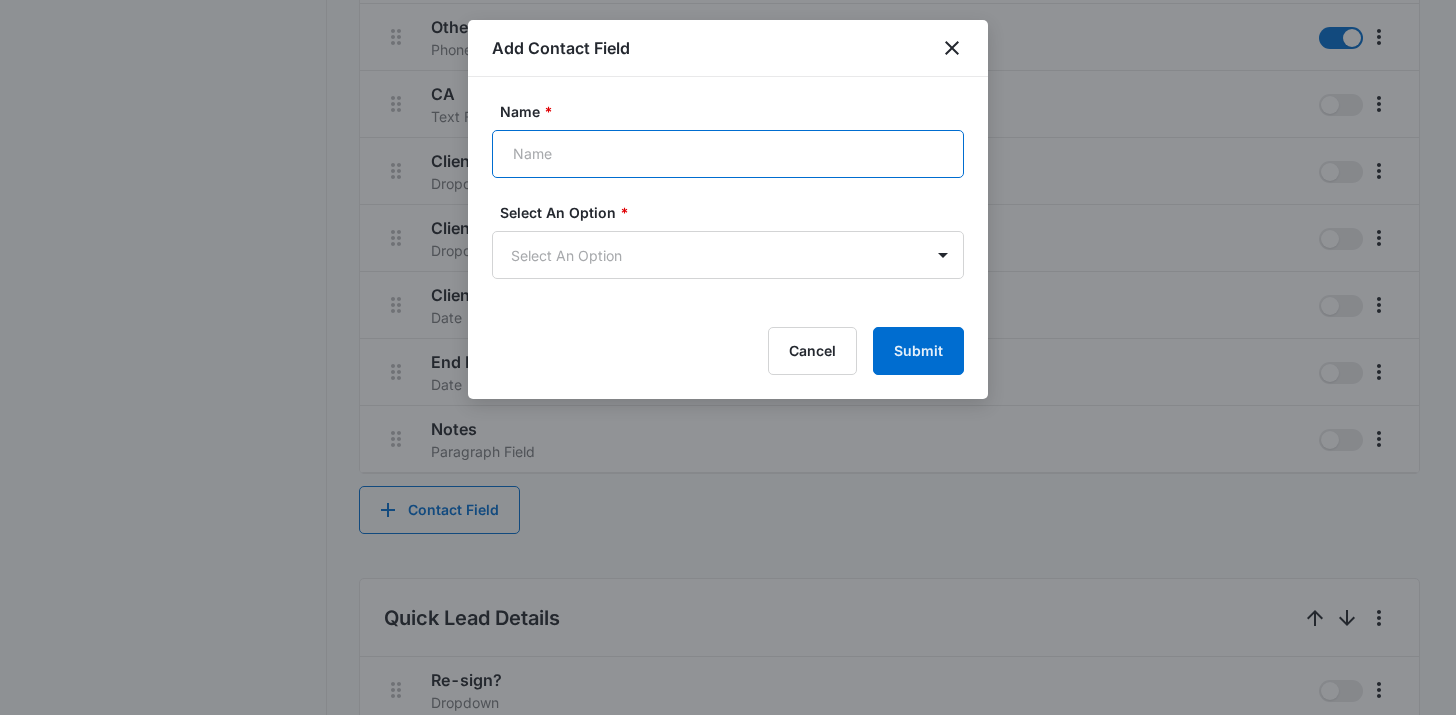 click on "Name *" at bounding box center [728, 154] 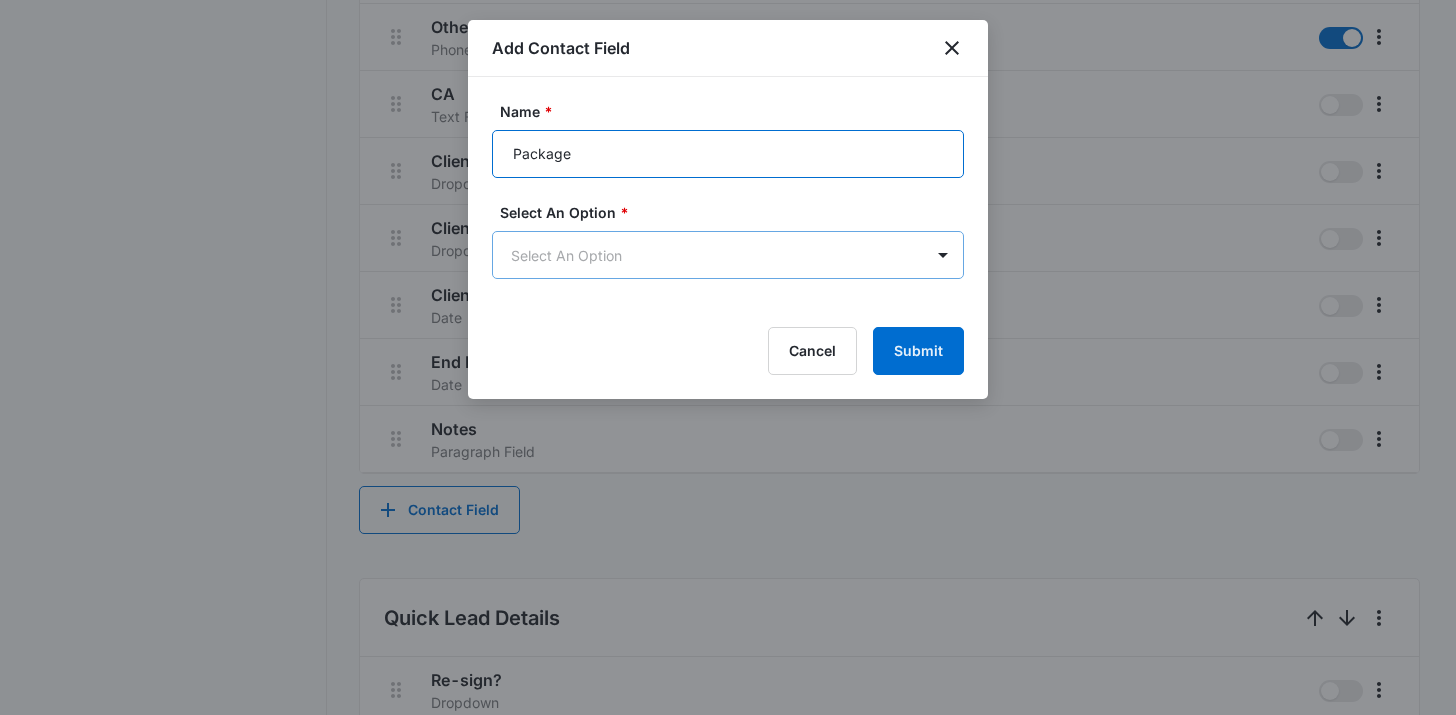 type on "Package" 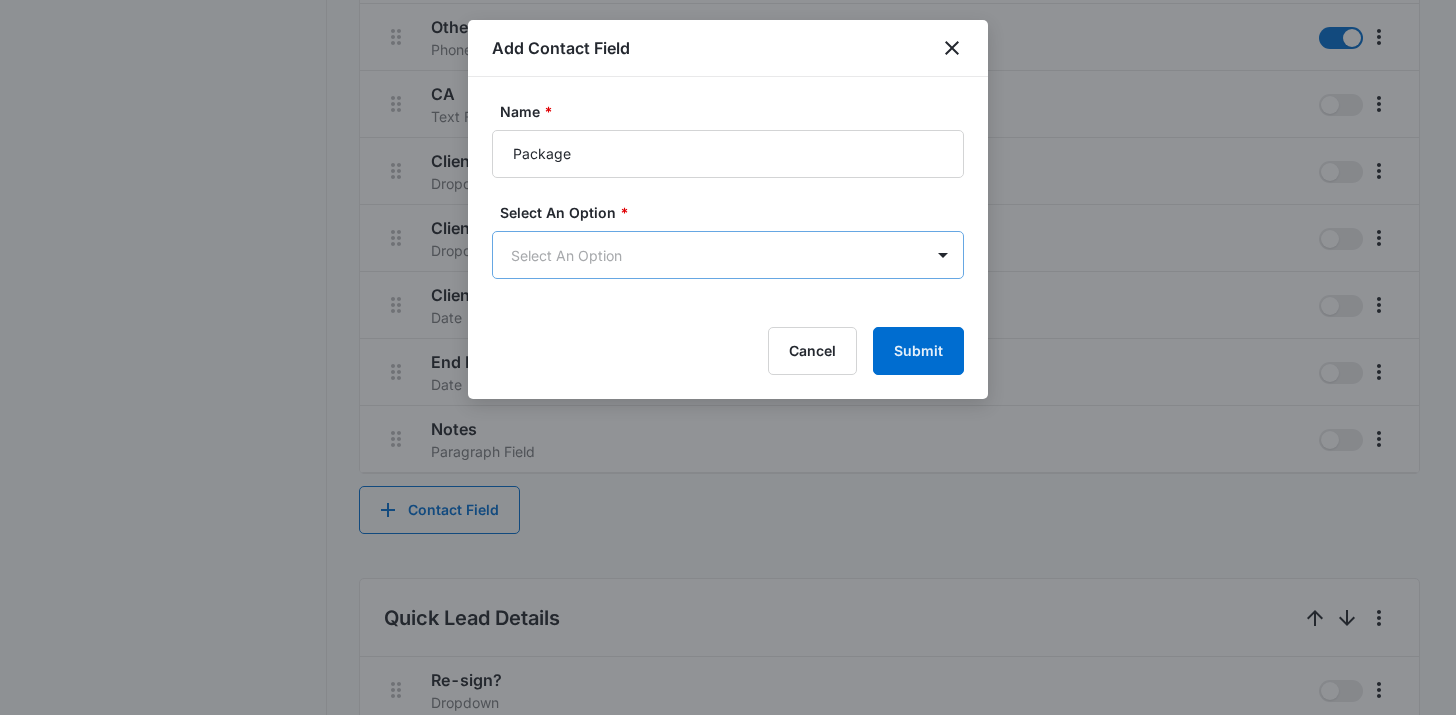 click on "CRM Apps Reputation Websites Forms CRM Email Social Shop Content Ads Intelligence Files Brand Settings Dark Horse Athlete M330025 Your Accounts View All TP Tyler Pajak tyler.pajak@madwire.com My Profile Notifications Support Logout Terms & Conditions • Privacy Policy Agencies Overview Leads Inbox Contacts Organizations History Deals Projects Tasks Calendar Lists Reports Settings Add Contact Settings Contact Types Contact Statuses Contact Fields Project Statuses Deal Statuses History Types History Flags Tags Task Templates Integrations Contact Fields Create and manage custom contact fields to keep track of all of your contact information and organize your CRM by any field. Contact Section Contact Info These are "Primary Fields", their configurations are limited because of their importance. Contact Name Contact Name primary Phone Phone Number primary Email Email Address primary Address Address (Street, Street 2, City, ST, Zip, Country) primary Special Notes Paragraph Field Qualifying Status Dropdown CA" at bounding box center [728, 278] 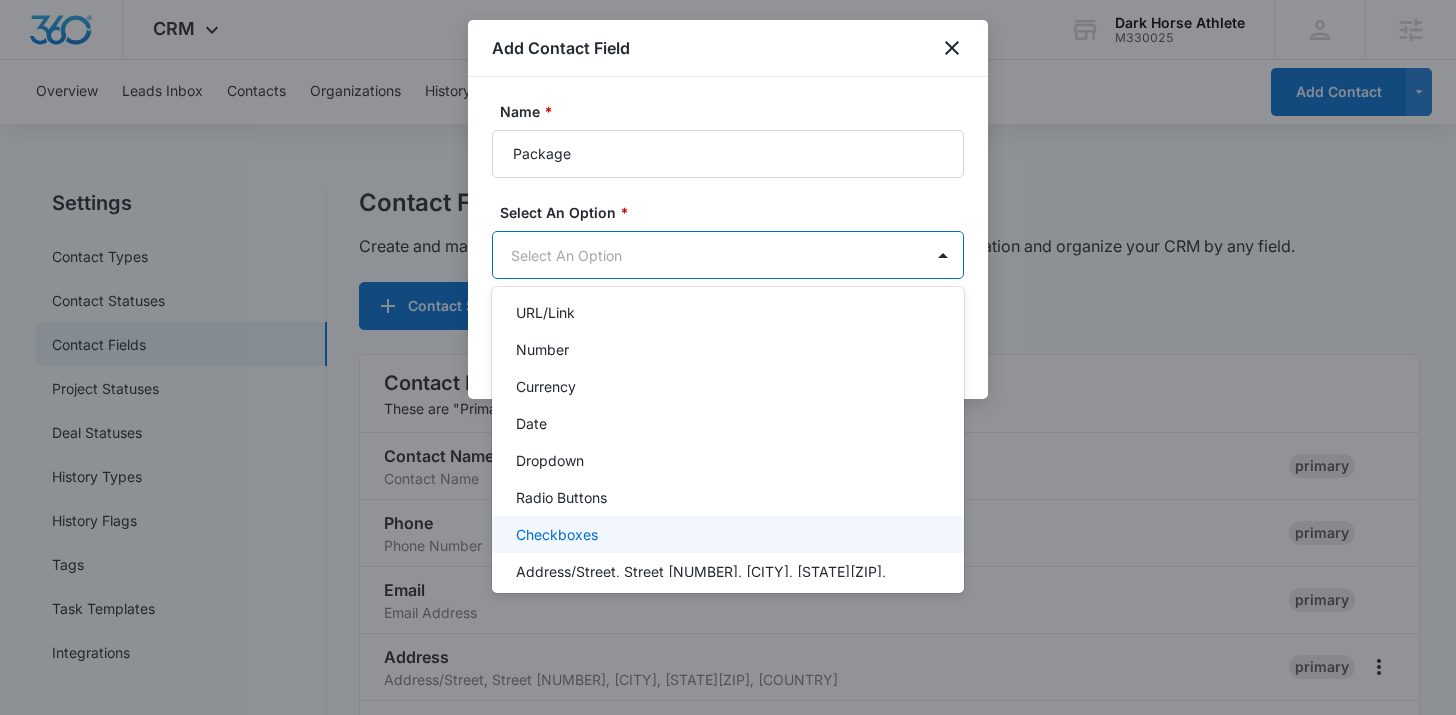 scroll, scrollTop: 252, scrollLeft: 0, axis: vertical 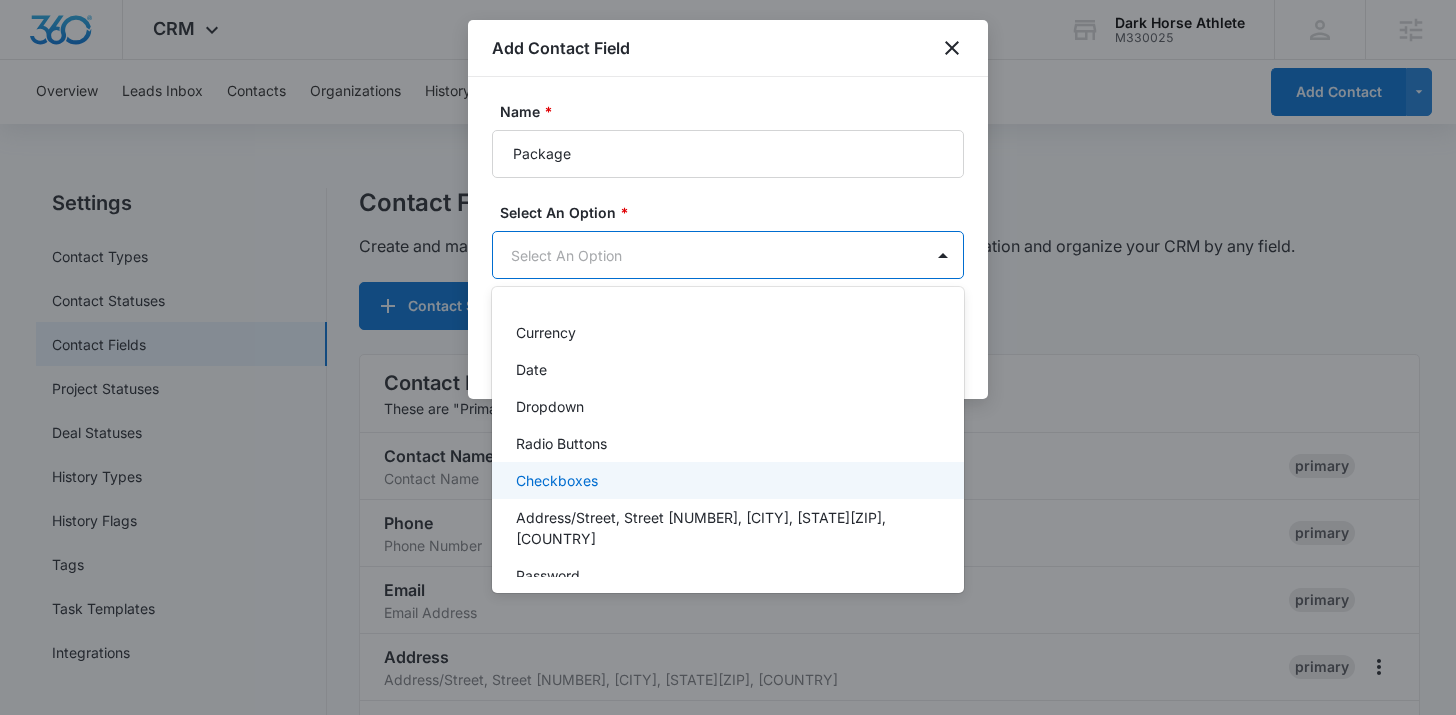 click on "Checkboxes" at bounding box center [726, 480] 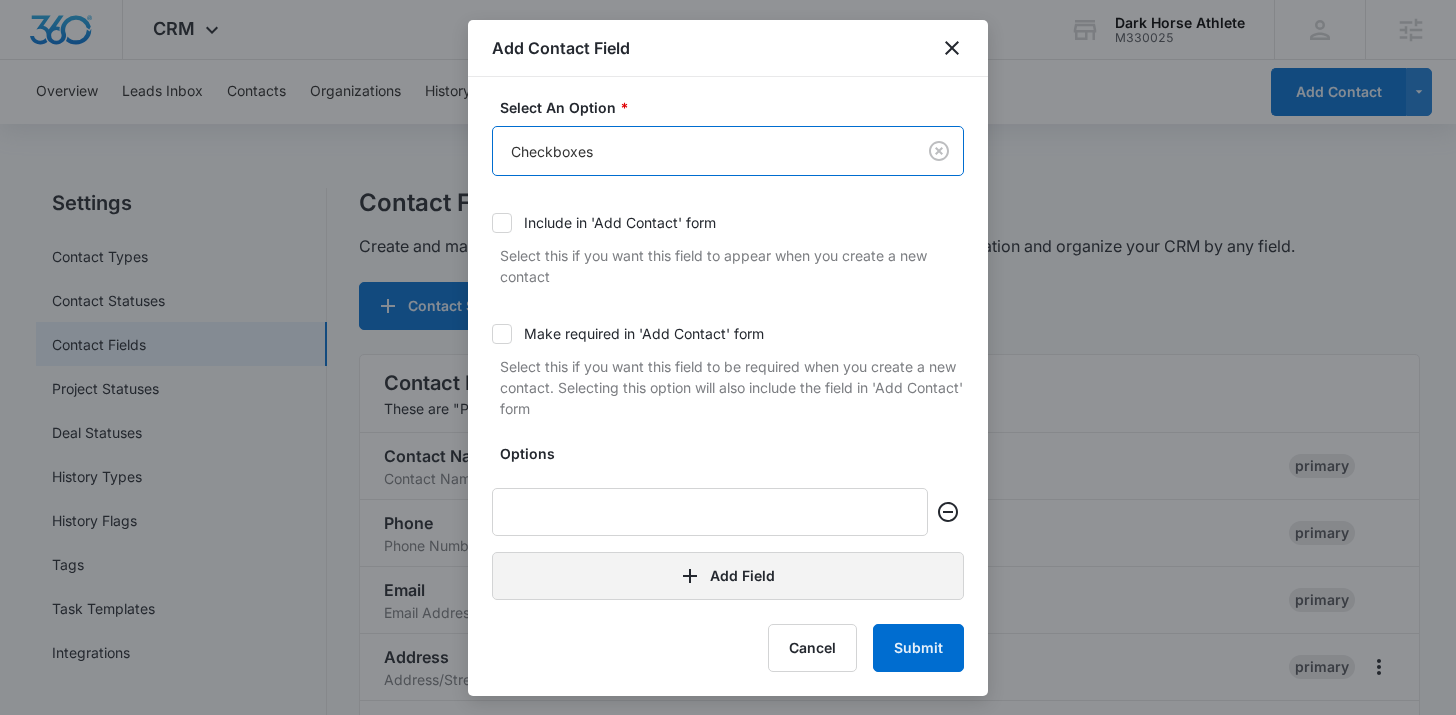 click on "Add Field" at bounding box center (728, 576) 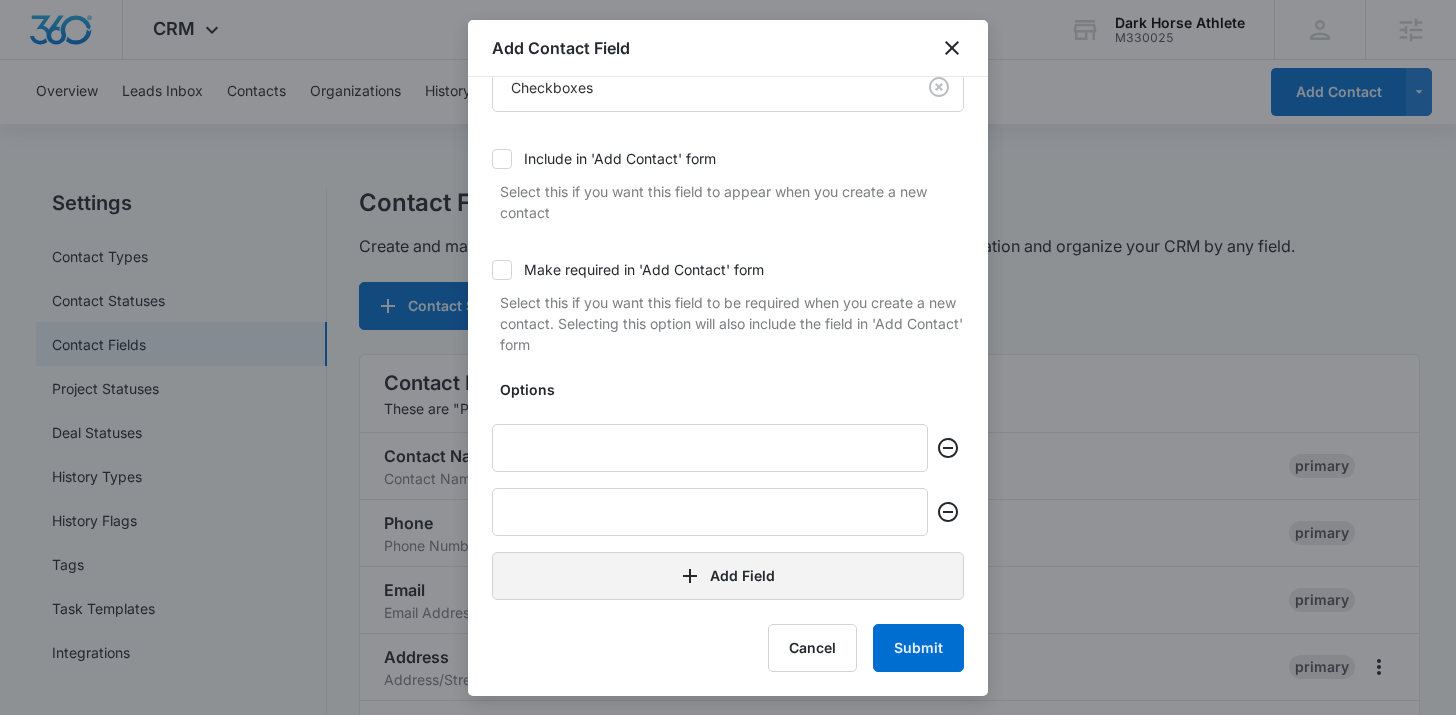 click on "Add Field" at bounding box center (728, 576) 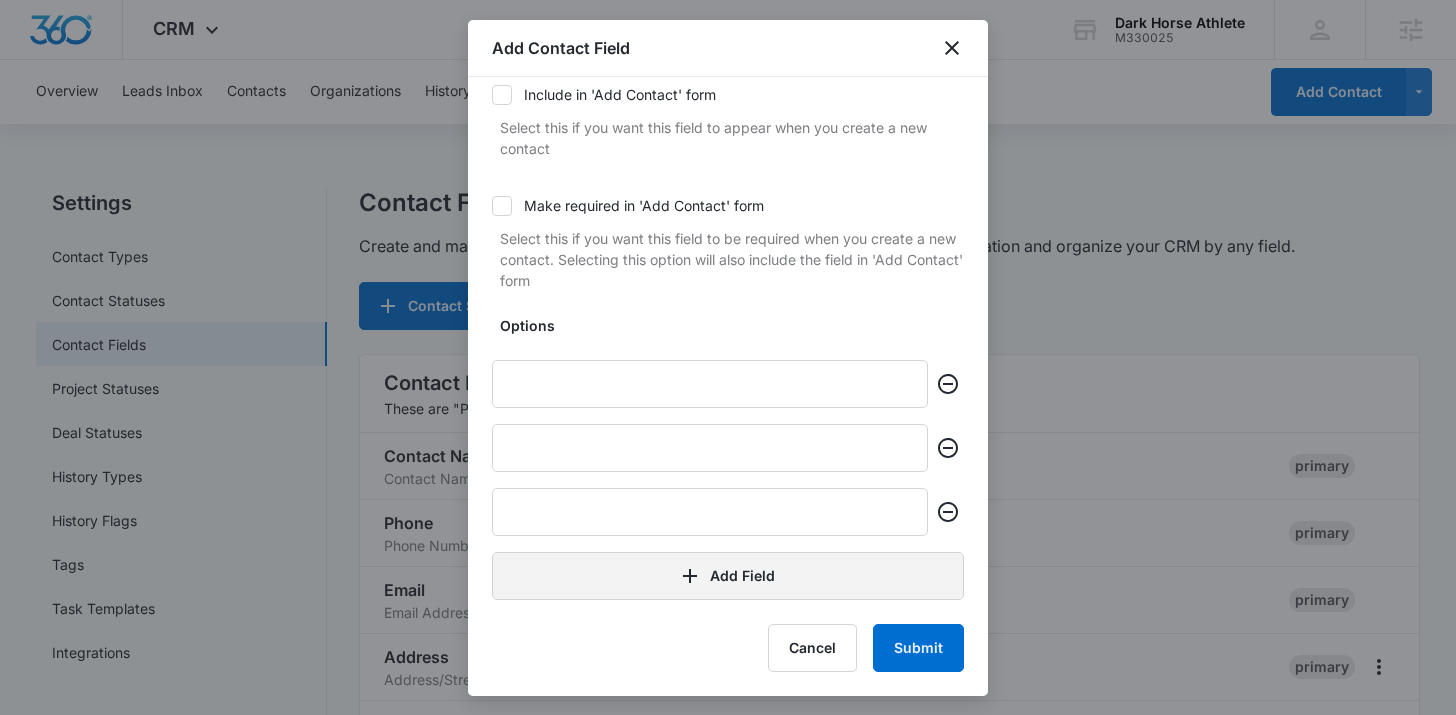 click on "Add Field" at bounding box center [728, 576] 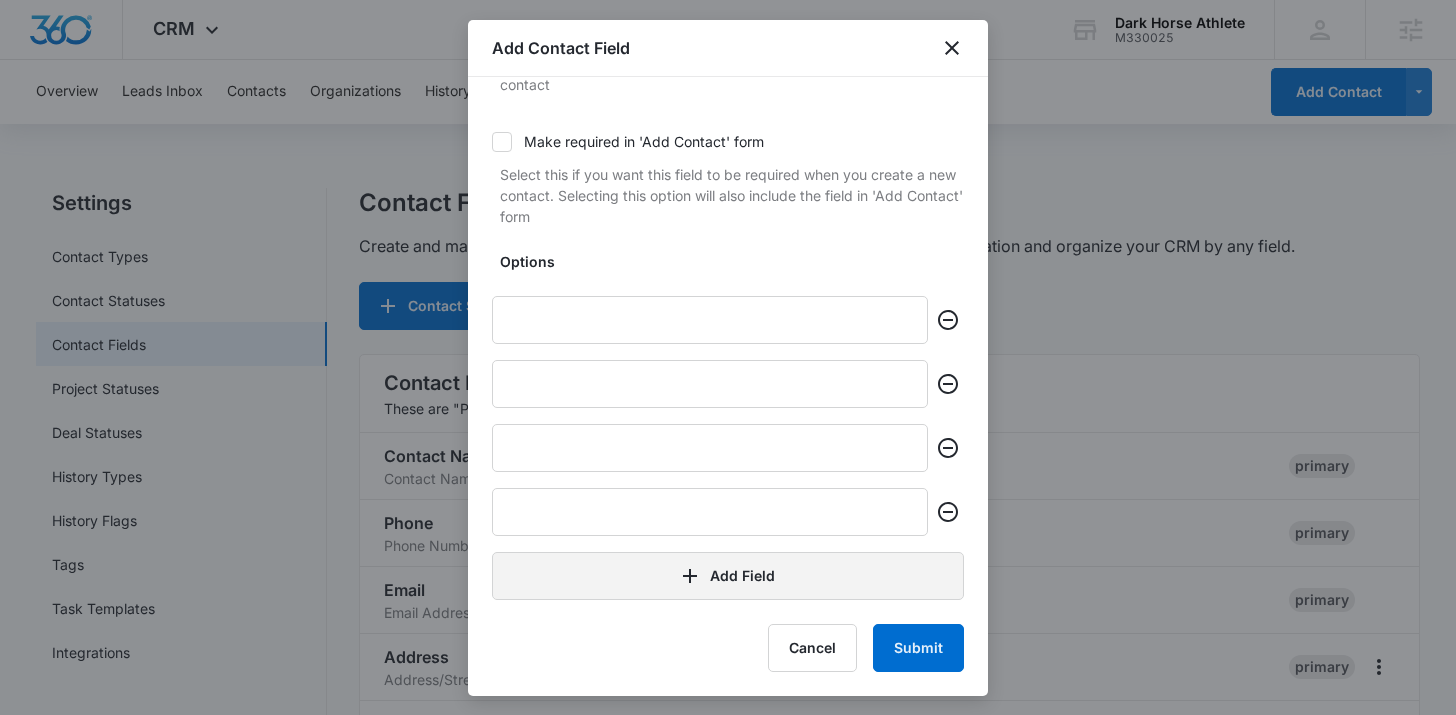 click on "Add Field" at bounding box center [728, 576] 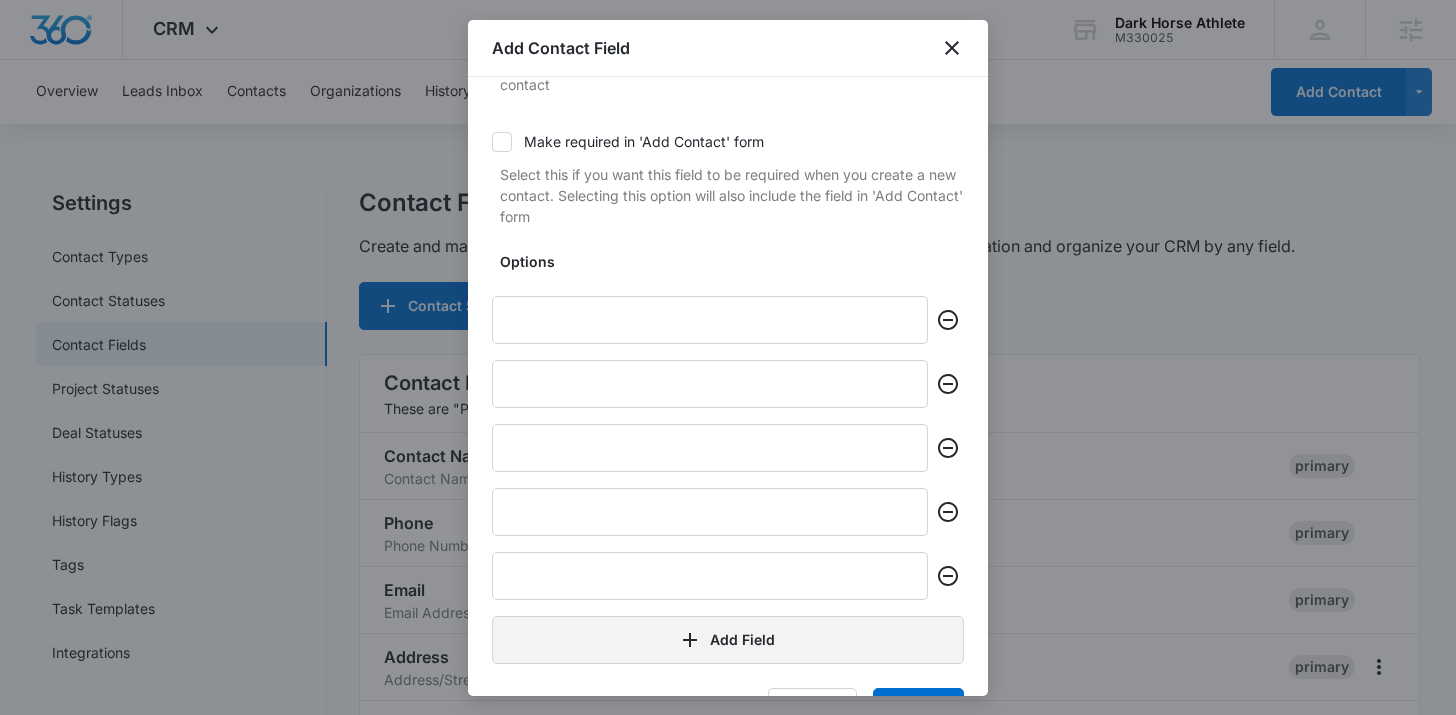 scroll, scrollTop: 361, scrollLeft: 0, axis: vertical 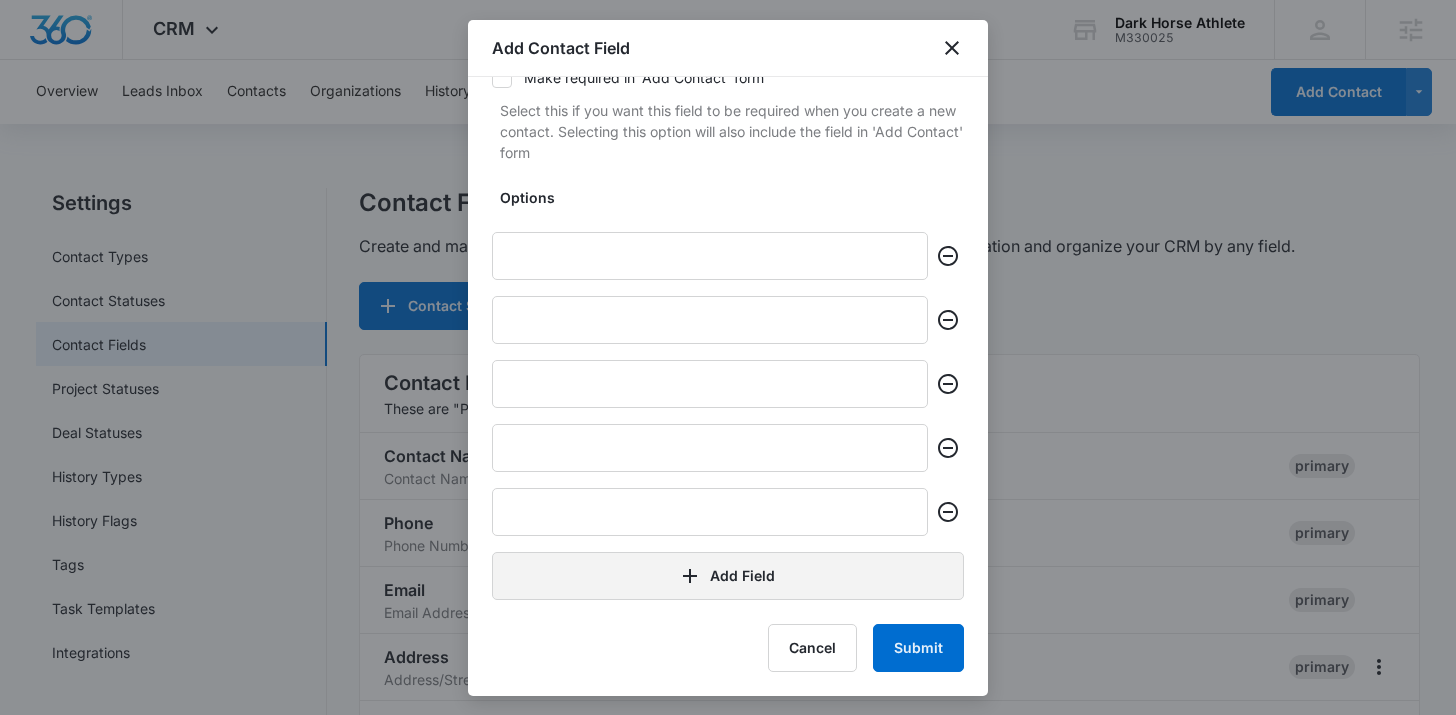 click on "Add Field" at bounding box center (728, 576) 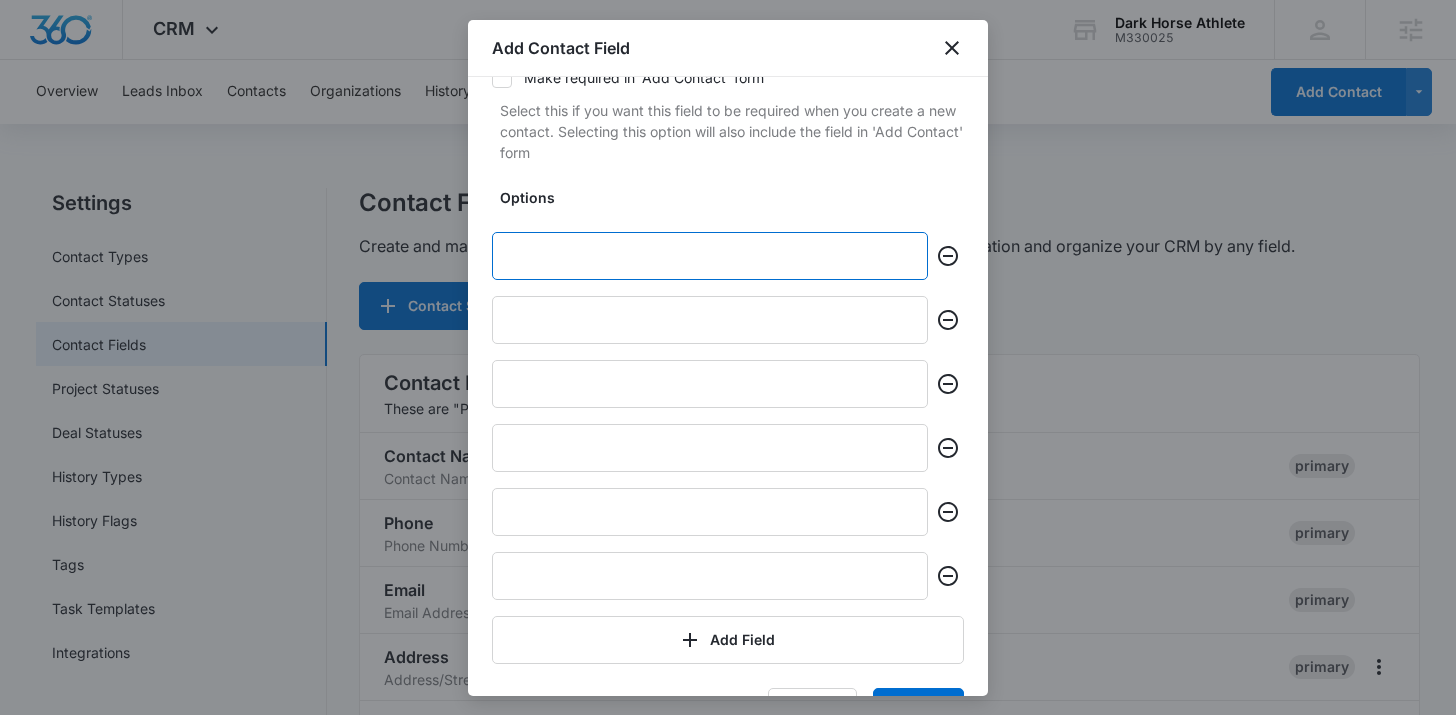 click at bounding box center (710, 256) 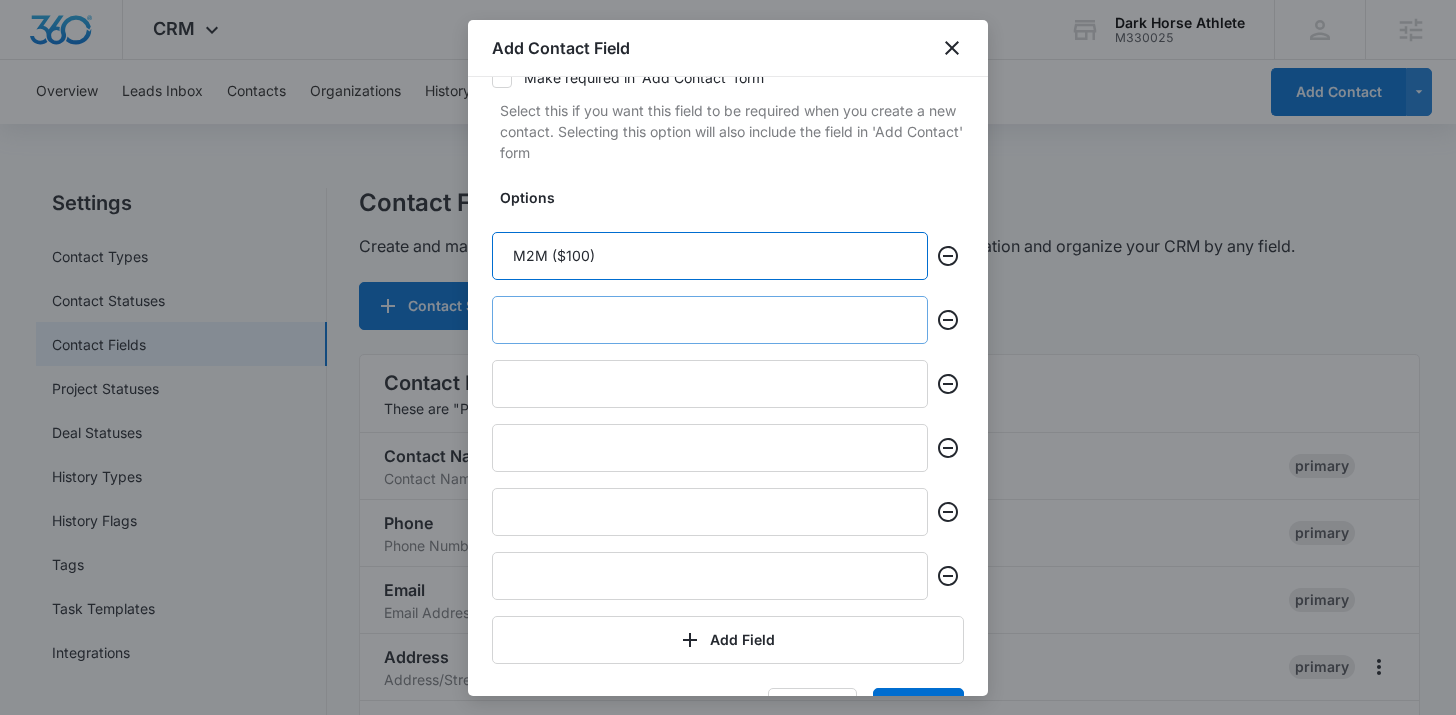 type on "M2M ($100)" 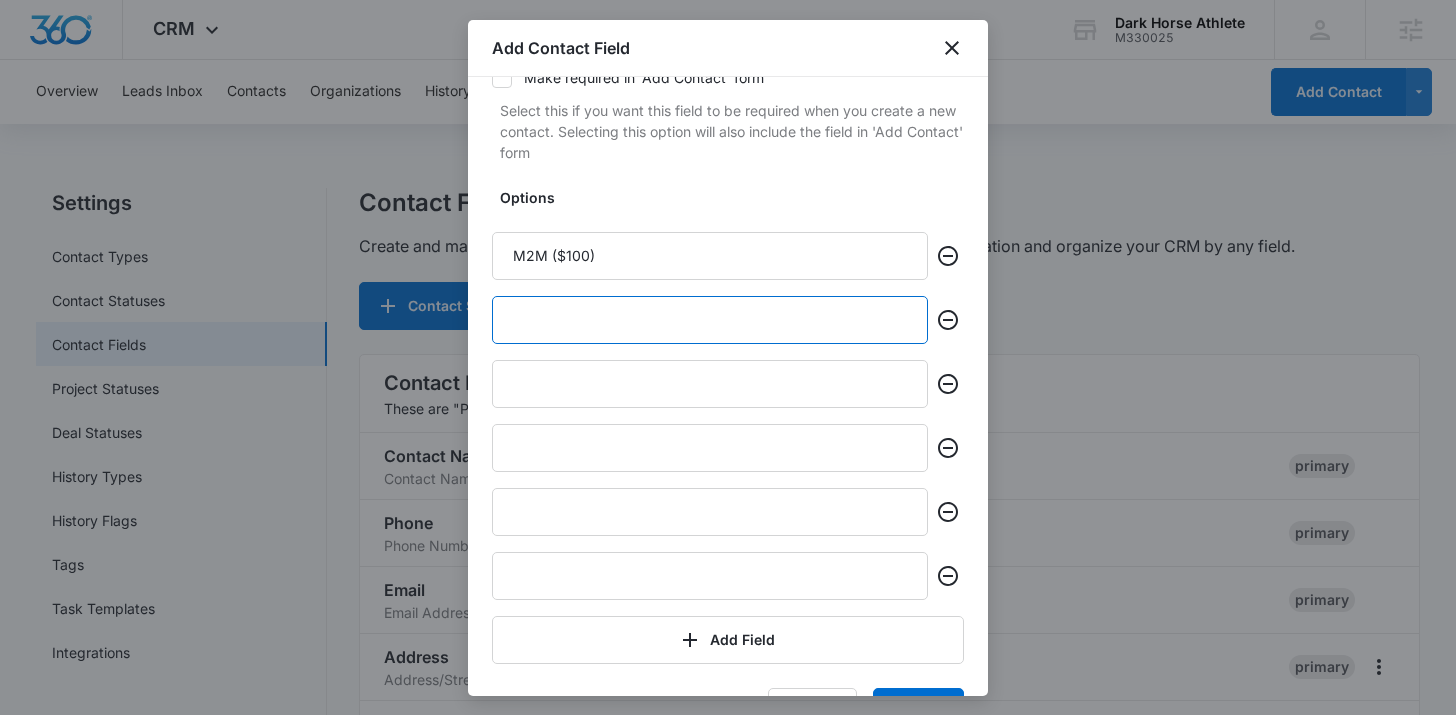click at bounding box center (710, 320) 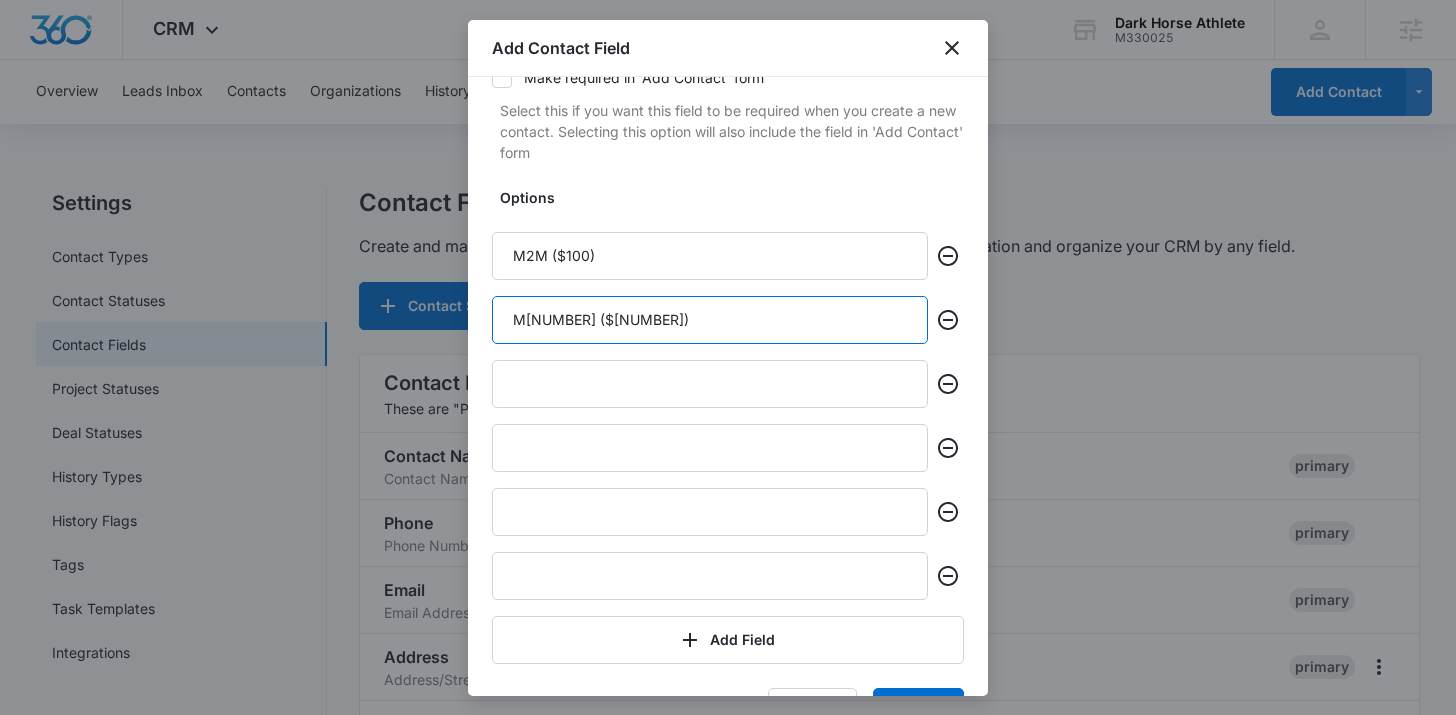 type on "M[NUMBER] ($[NUMBER])" 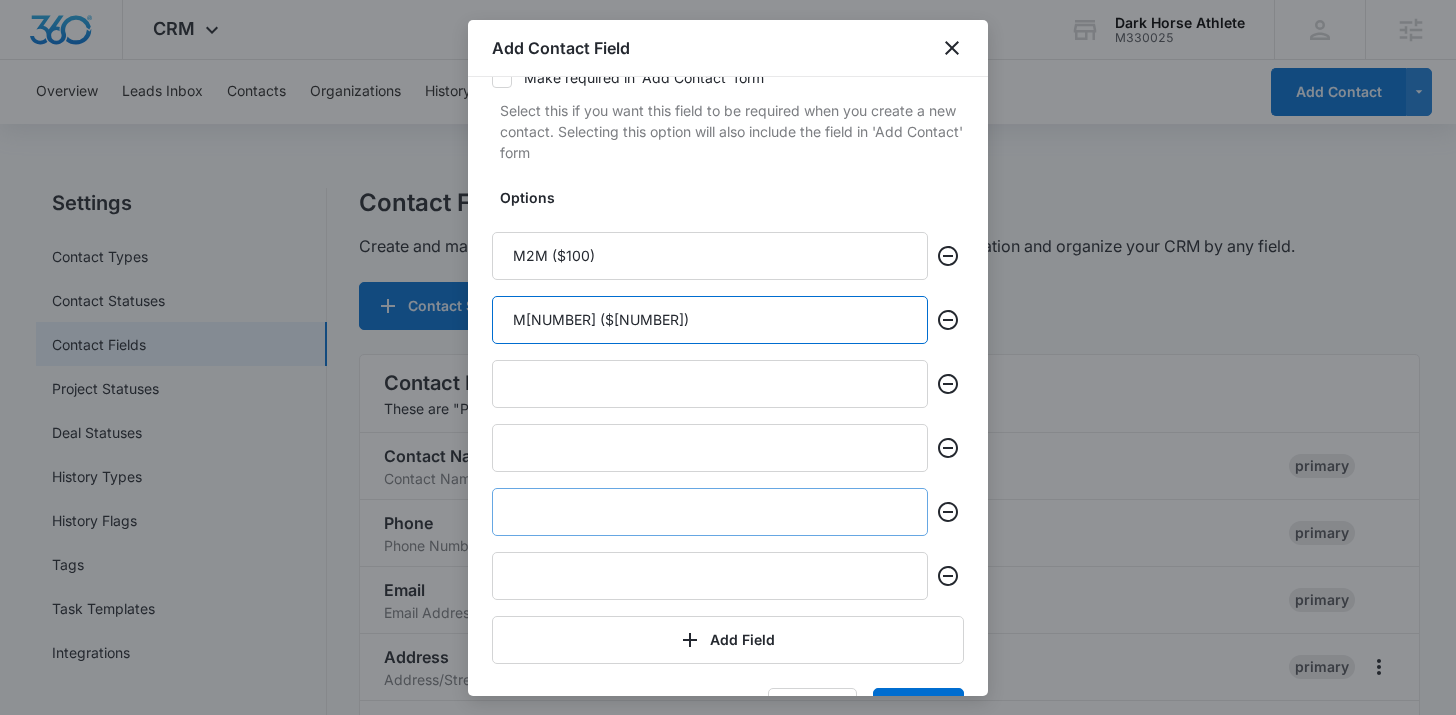 scroll, scrollTop: 425, scrollLeft: 0, axis: vertical 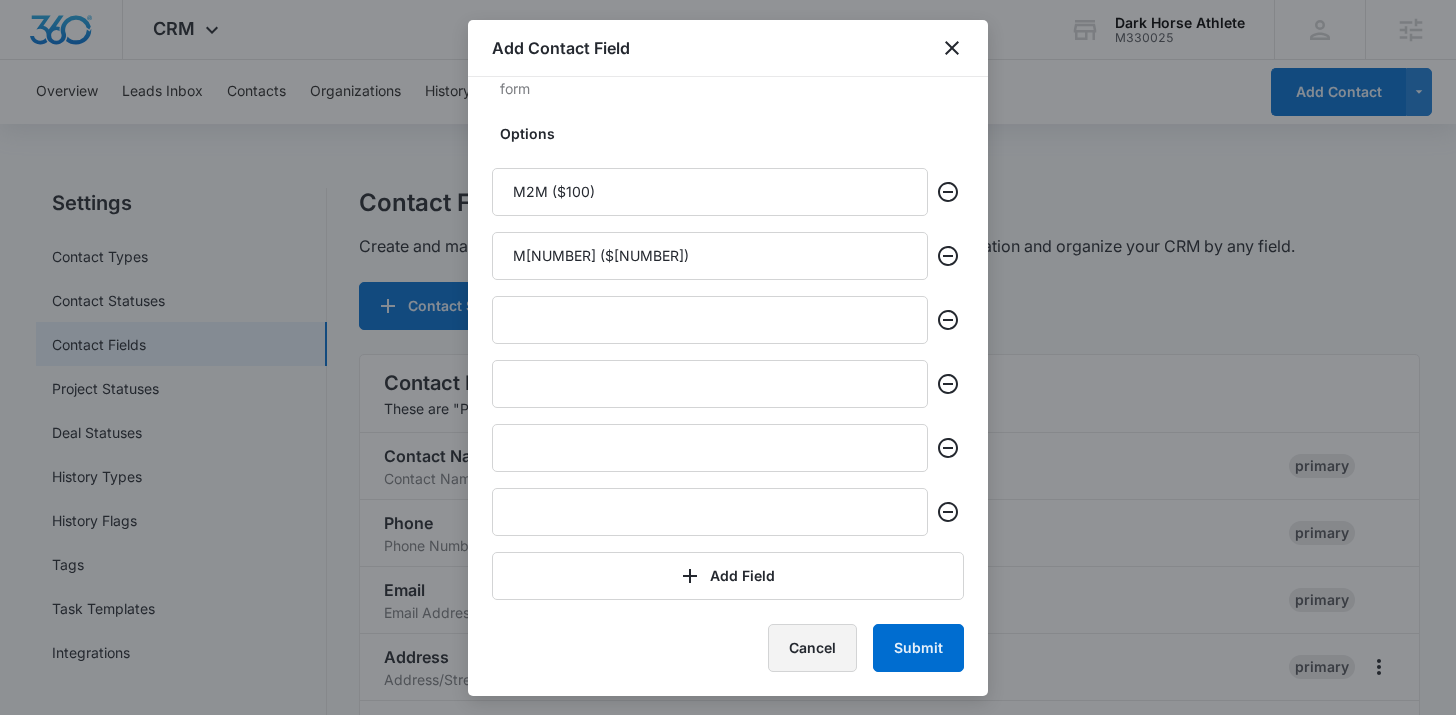 click on "Cancel" at bounding box center [812, 648] 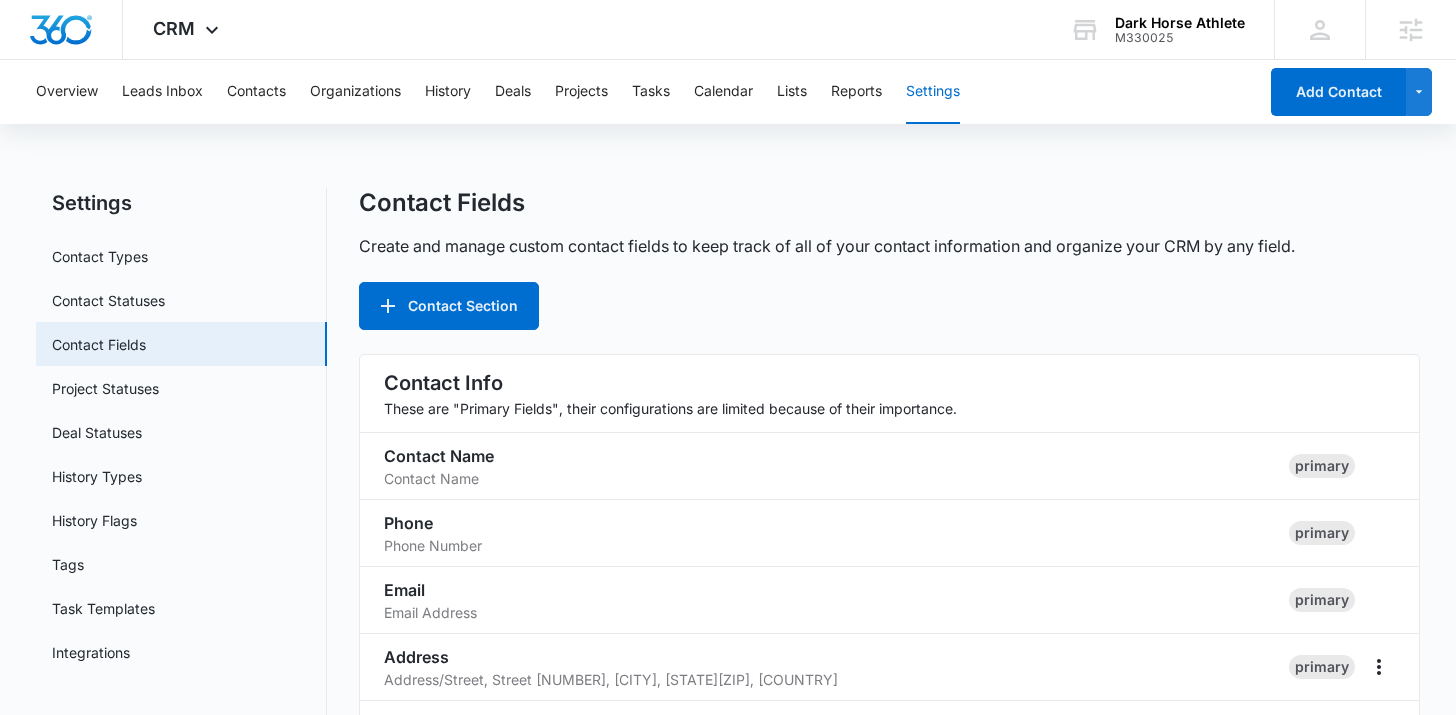 scroll, scrollTop: 1241, scrollLeft: 0, axis: vertical 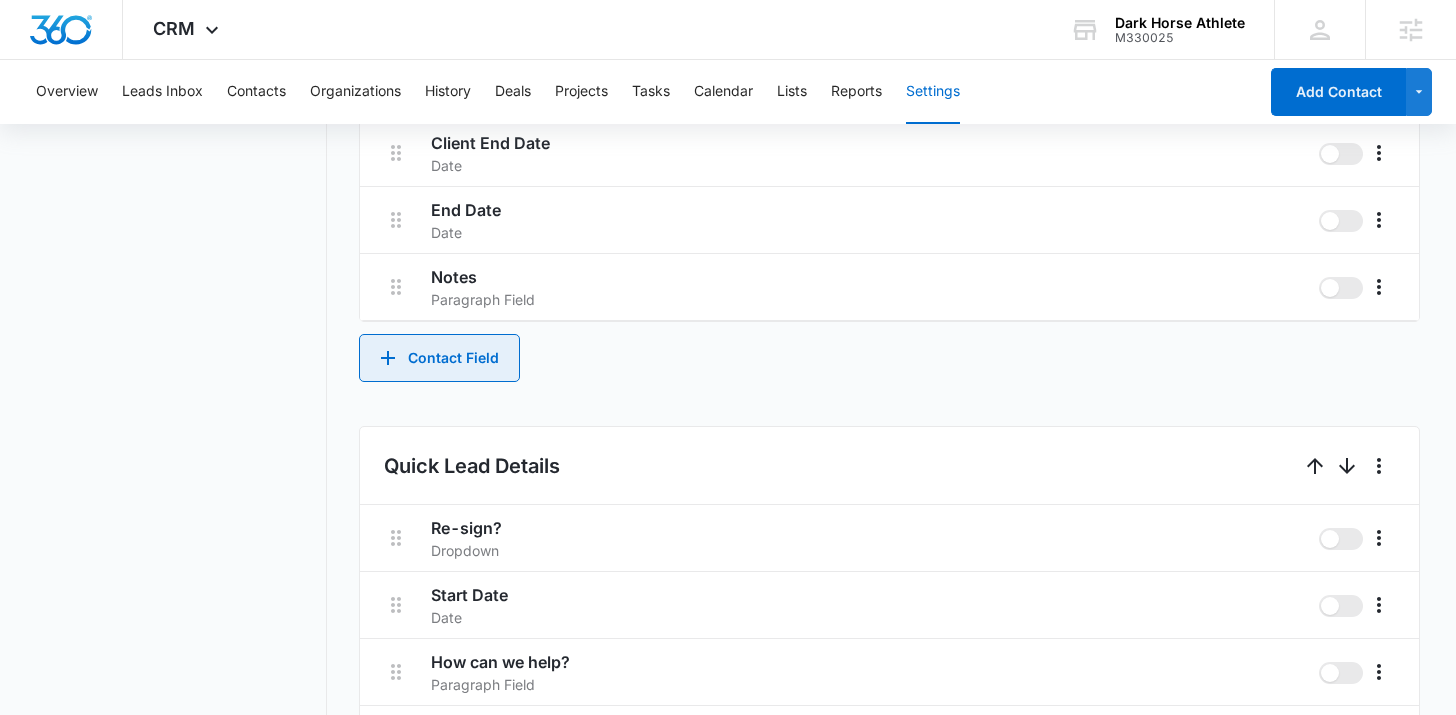 click on "Contact Field" at bounding box center (439, 358) 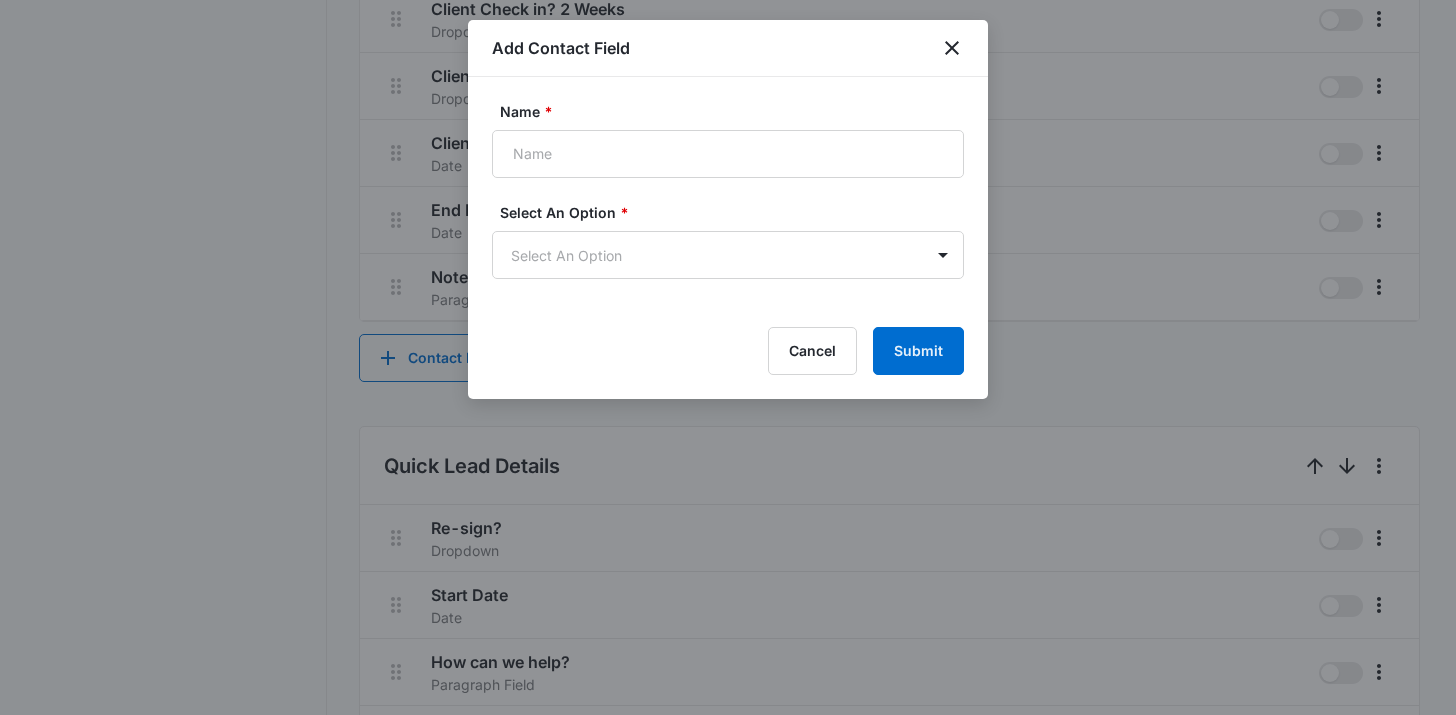 click on "Name *" at bounding box center (728, 139) 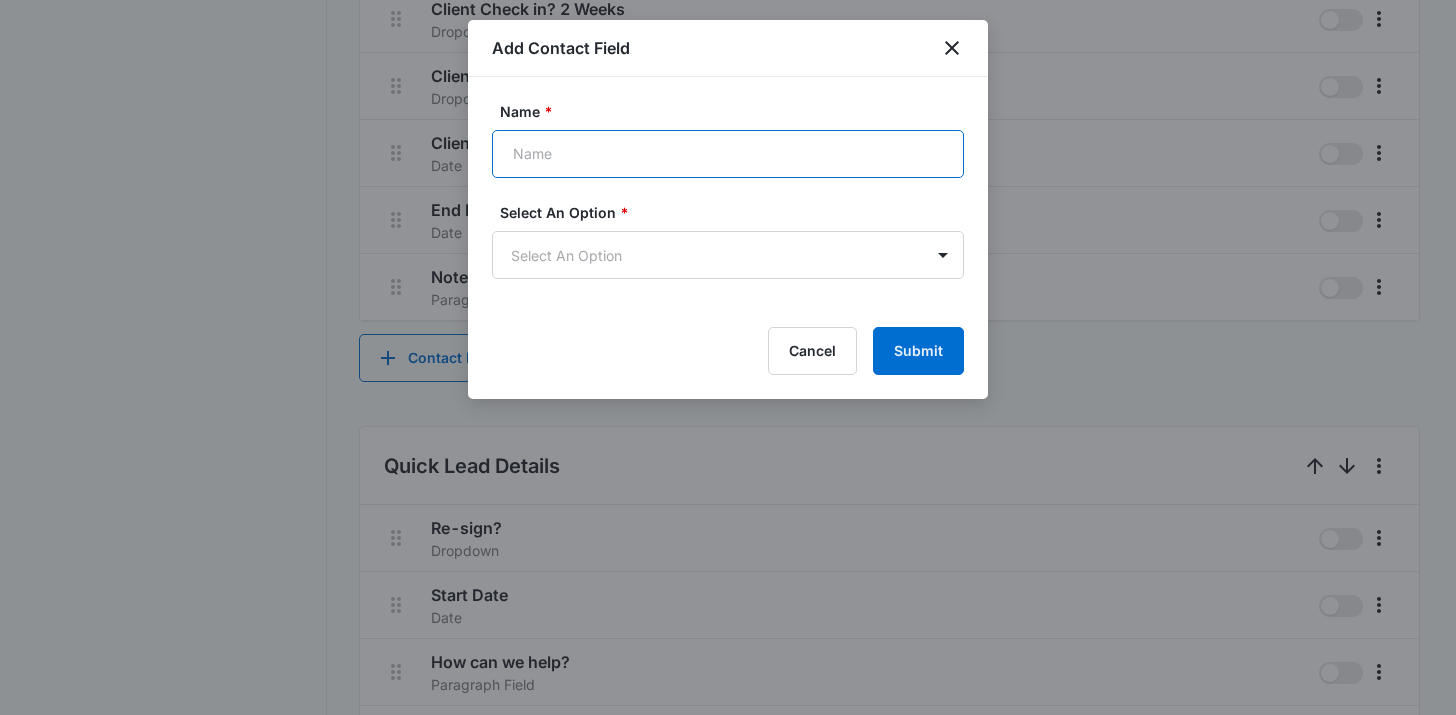 click on "Name *" at bounding box center [728, 154] 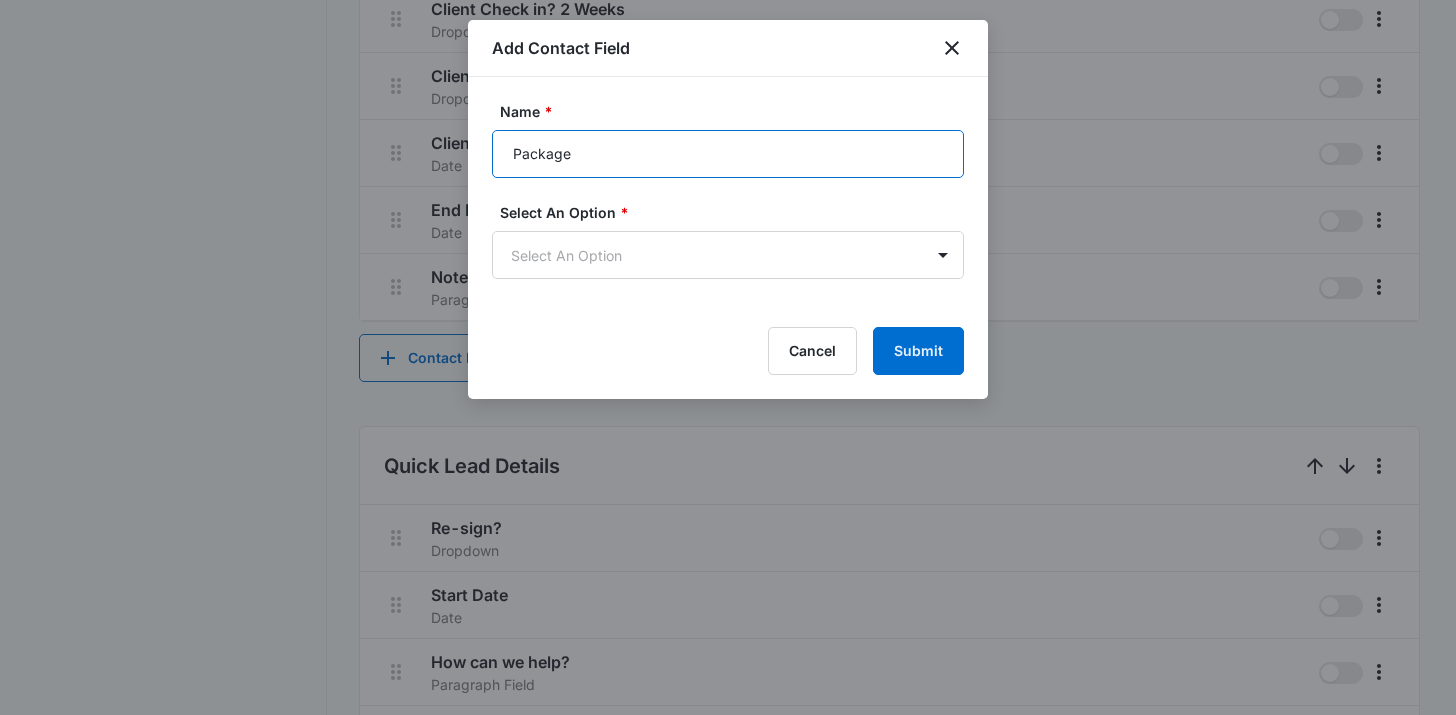 type on "Package" 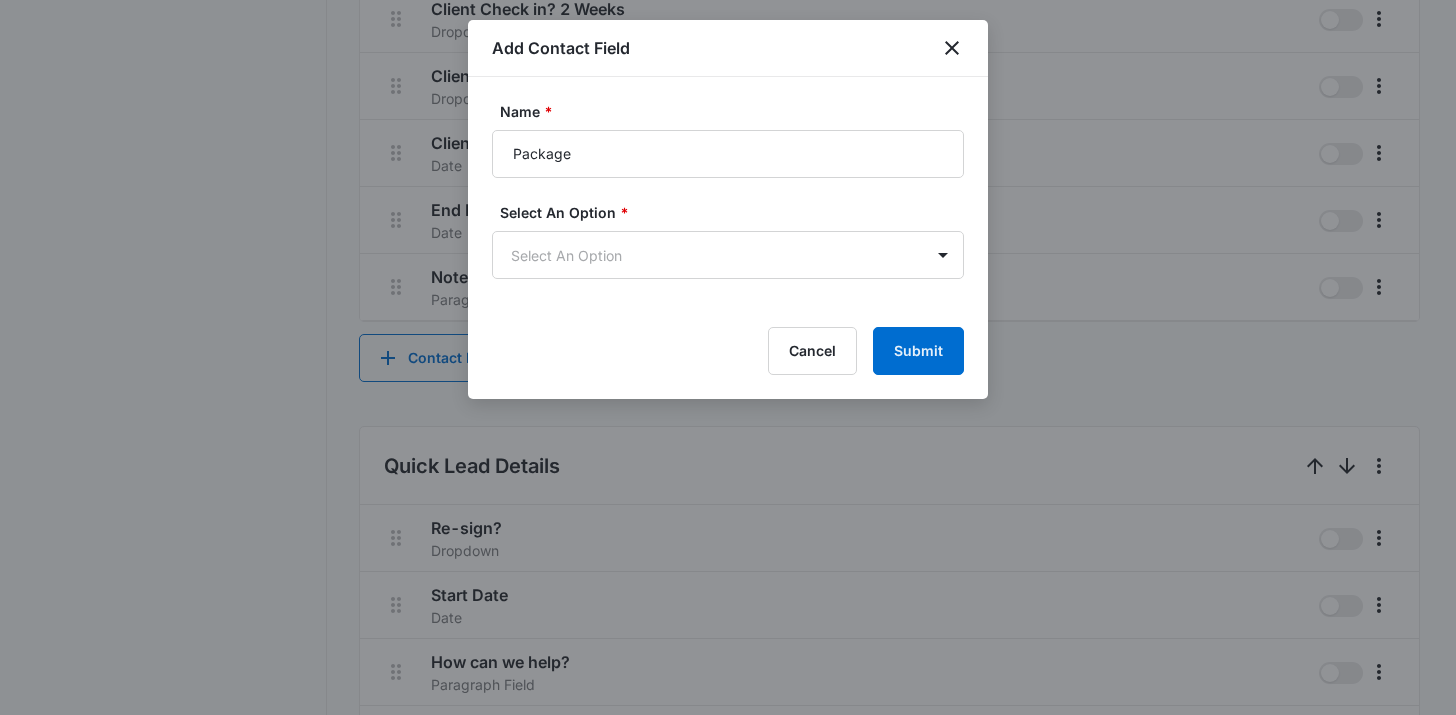click on "Name * Package Select An Option * Select An Option Cancel Submit" at bounding box center [728, 238] 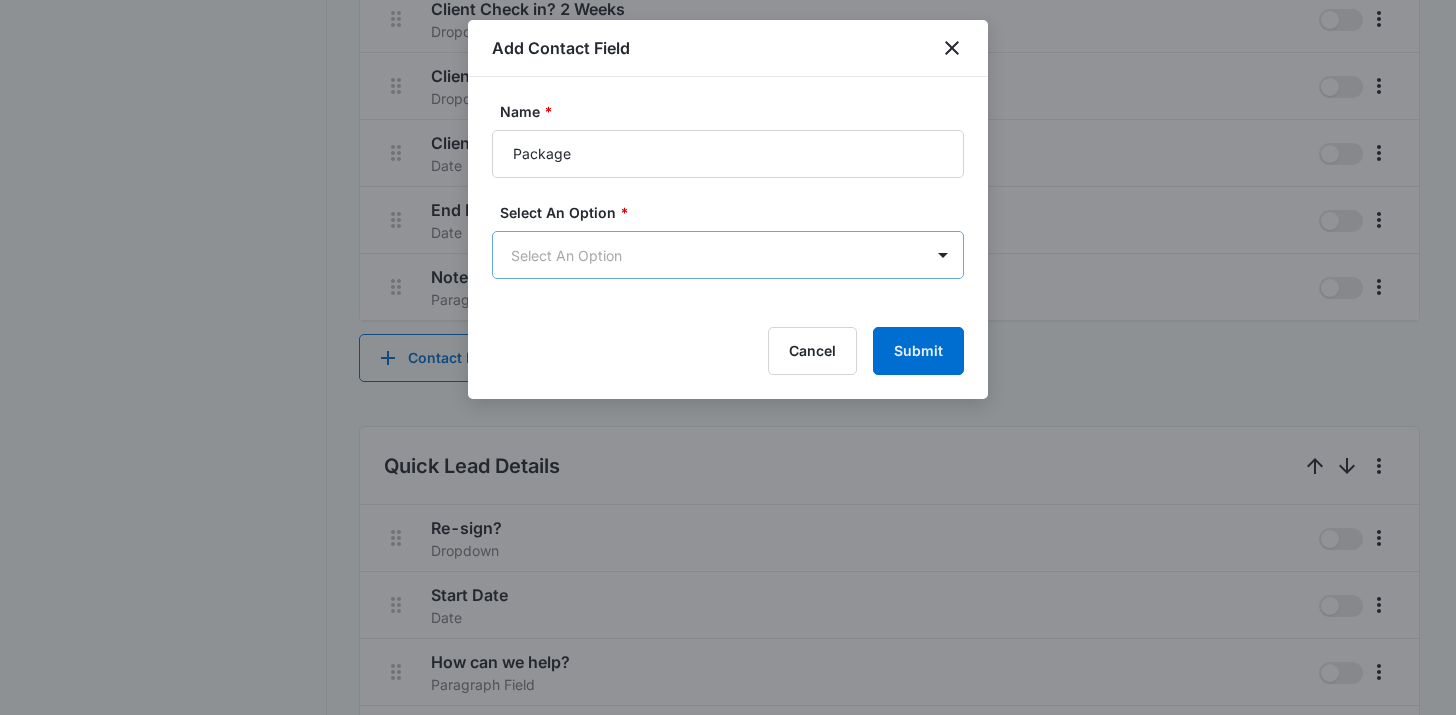 click on "CRM Apps Reputation Websites Forms CRM Email Social Shop Content Ads Intelligence Files Brand Settings Dark Horse Athlete M330025 Your Accounts View All TP Tyler Pajak tyler.pajak@madwire.com My Profile Notifications Support Logout Terms & Conditions • Privacy Policy Agencies Overview Leads Inbox Contacts Organizations History Deals Projects Tasks Calendar Lists Reports Settings Add Contact Settings Contact Types Contact Statuses Contact Fields Project Statuses Deal Statuses History Types History Flags Tags Task Templates Integrations Contact Fields Create and manage custom contact fields to keep track of all of your contact information and organize your CRM by any field. Contact Section Contact Info These are "Primary Fields", their configurations are limited because of their importance. Contact Name Contact Name primary Phone Phone Number primary Email Email Address primary Address Address (Street, Street 2, City, ST, Zip, Country) primary Special Notes Paragraph Field Qualifying Status Dropdown CA" at bounding box center [728, 126] 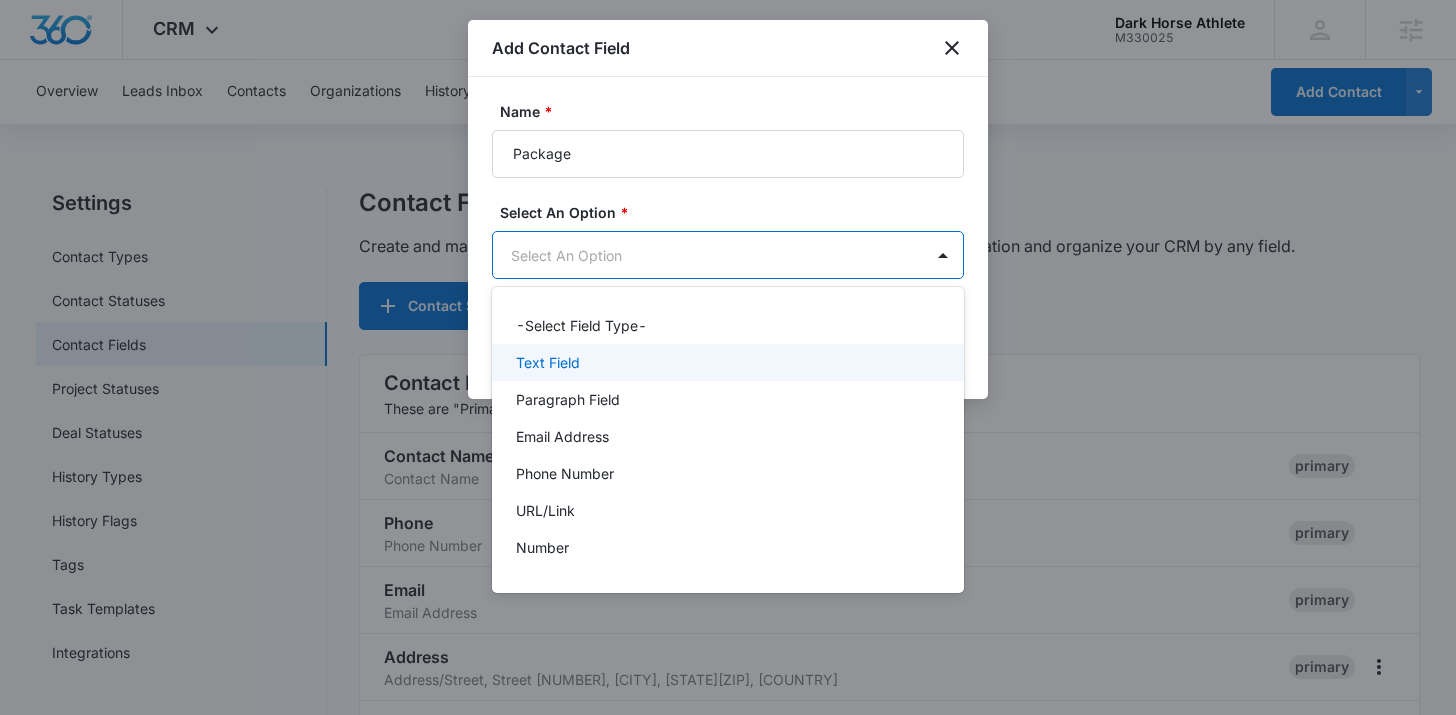 click on "Text Field" at bounding box center (726, 362) 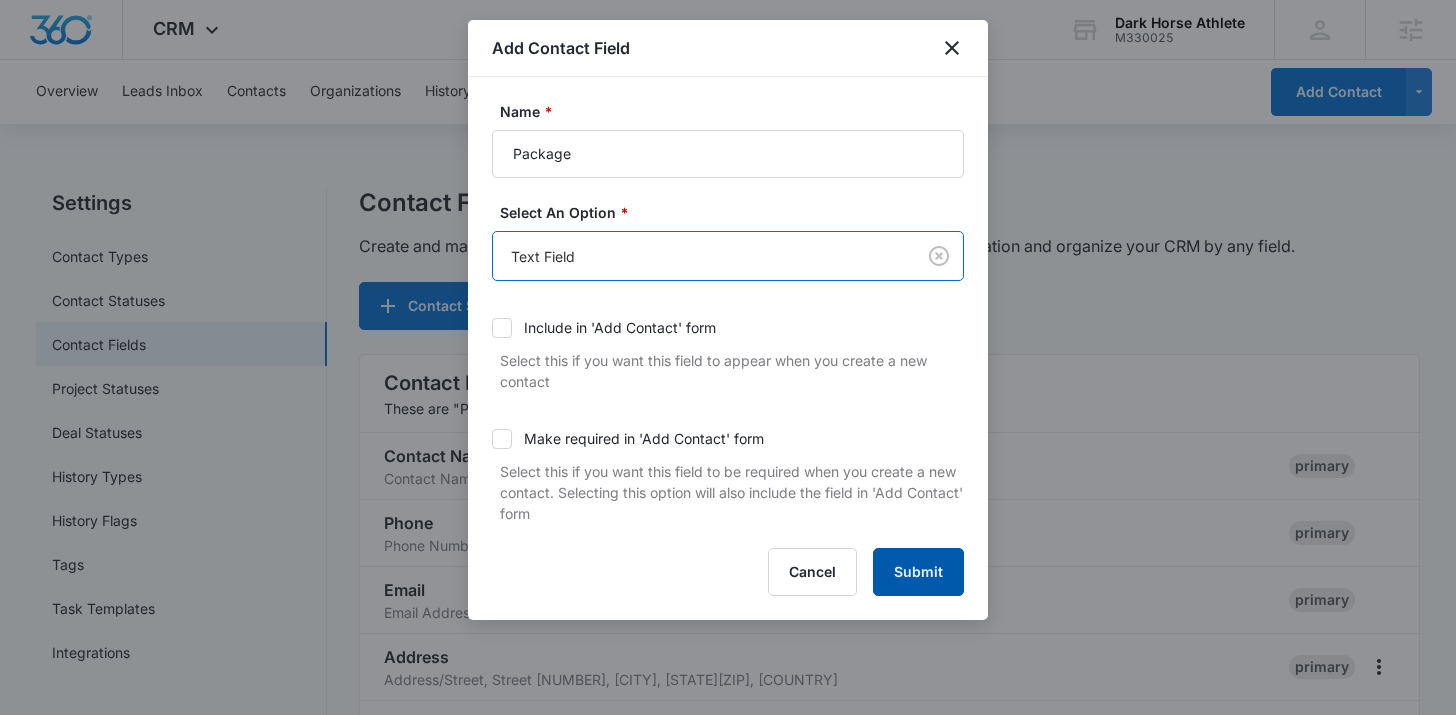 click on "Submit" at bounding box center [918, 572] 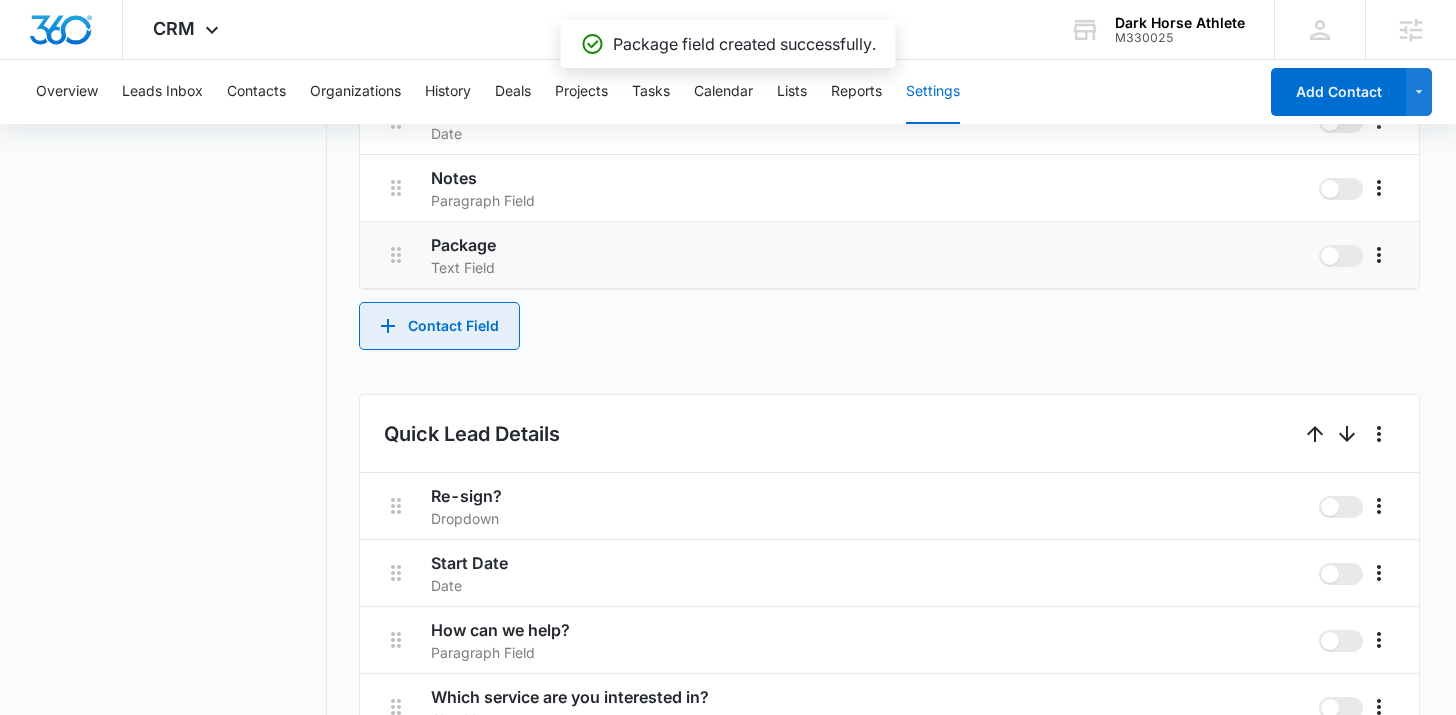 scroll, scrollTop: 1382, scrollLeft: 0, axis: vertical 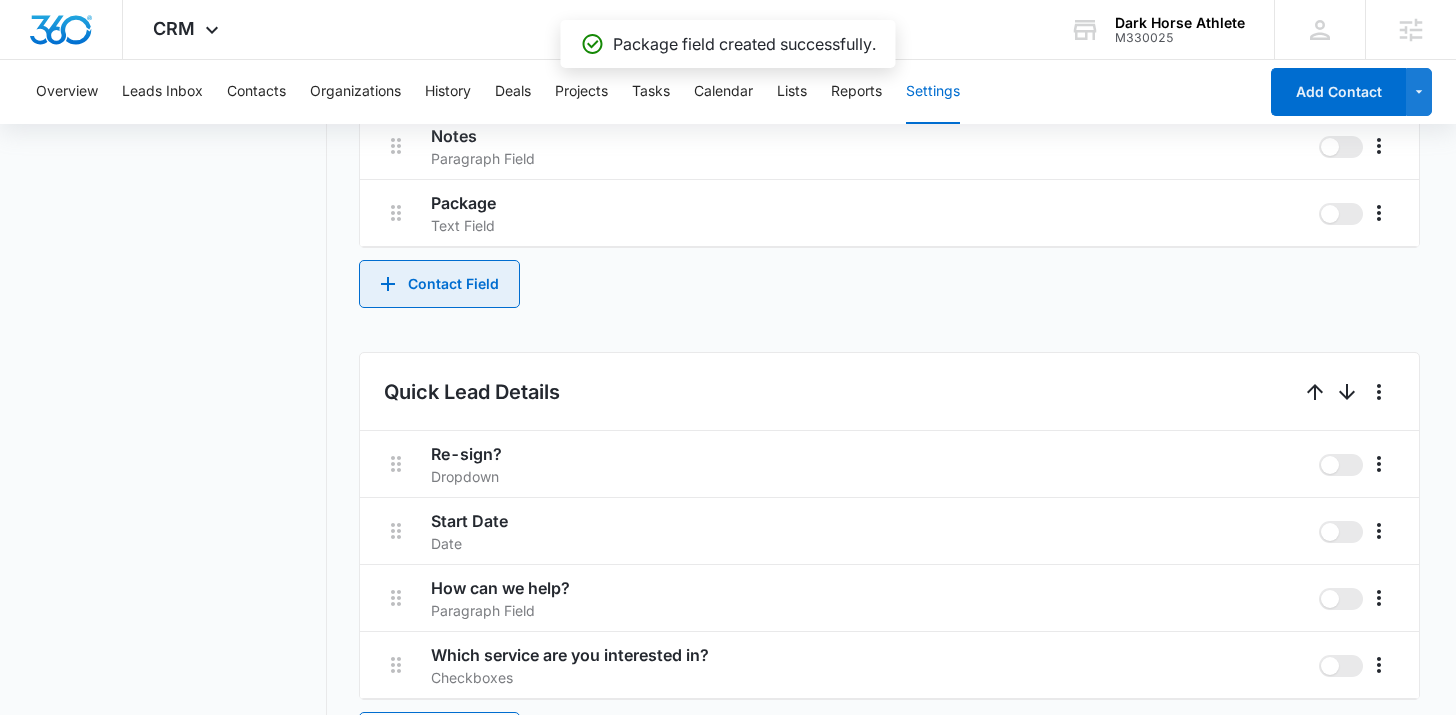 click on "Contact Field" at bounding box center (439, 284) 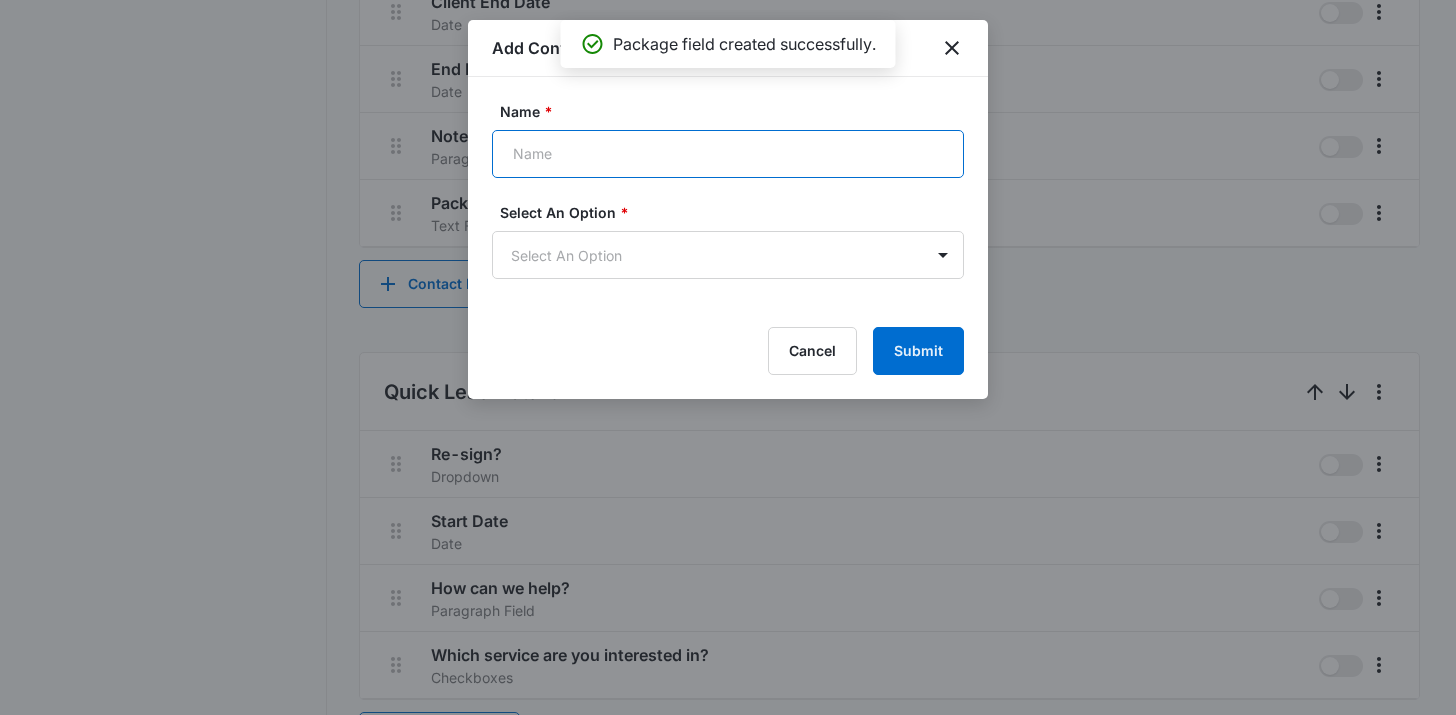 click on "Name *" at bounding box center [728, 154] 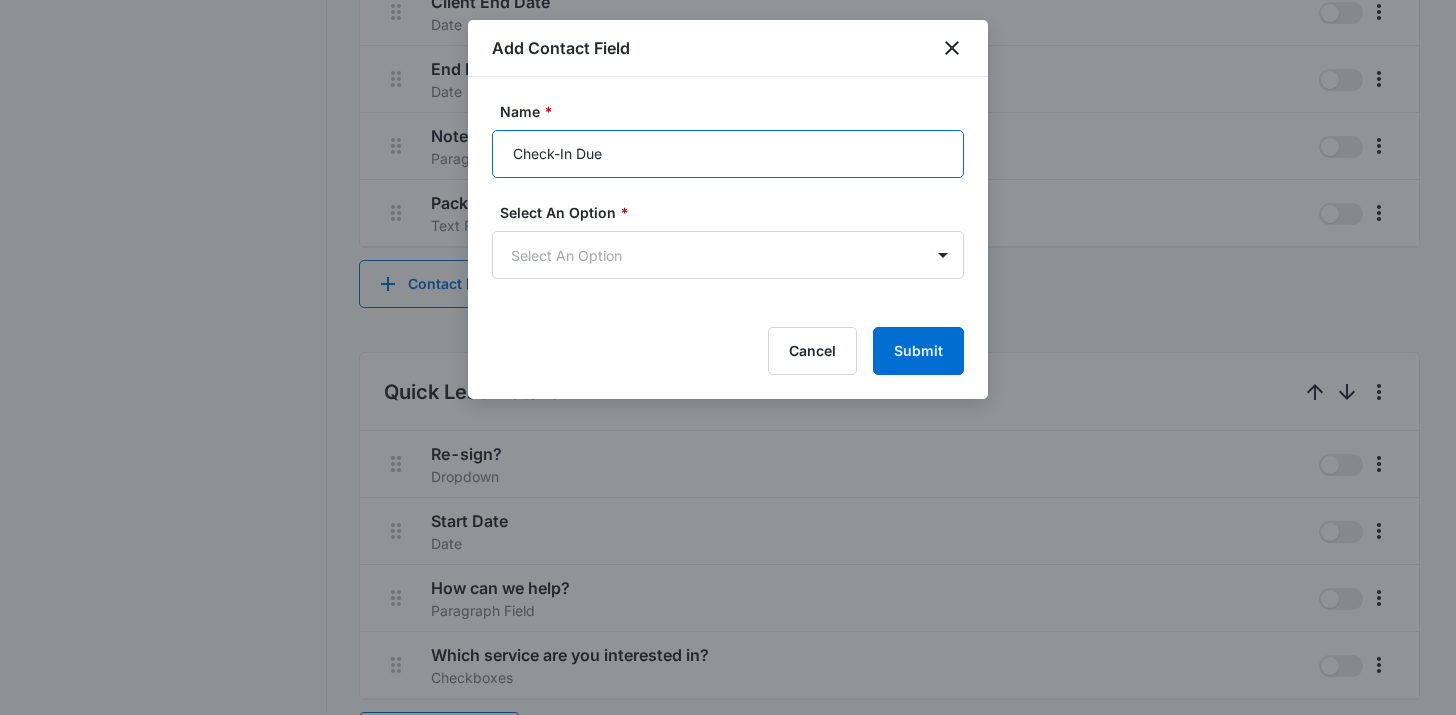 type on "Check-In Due" 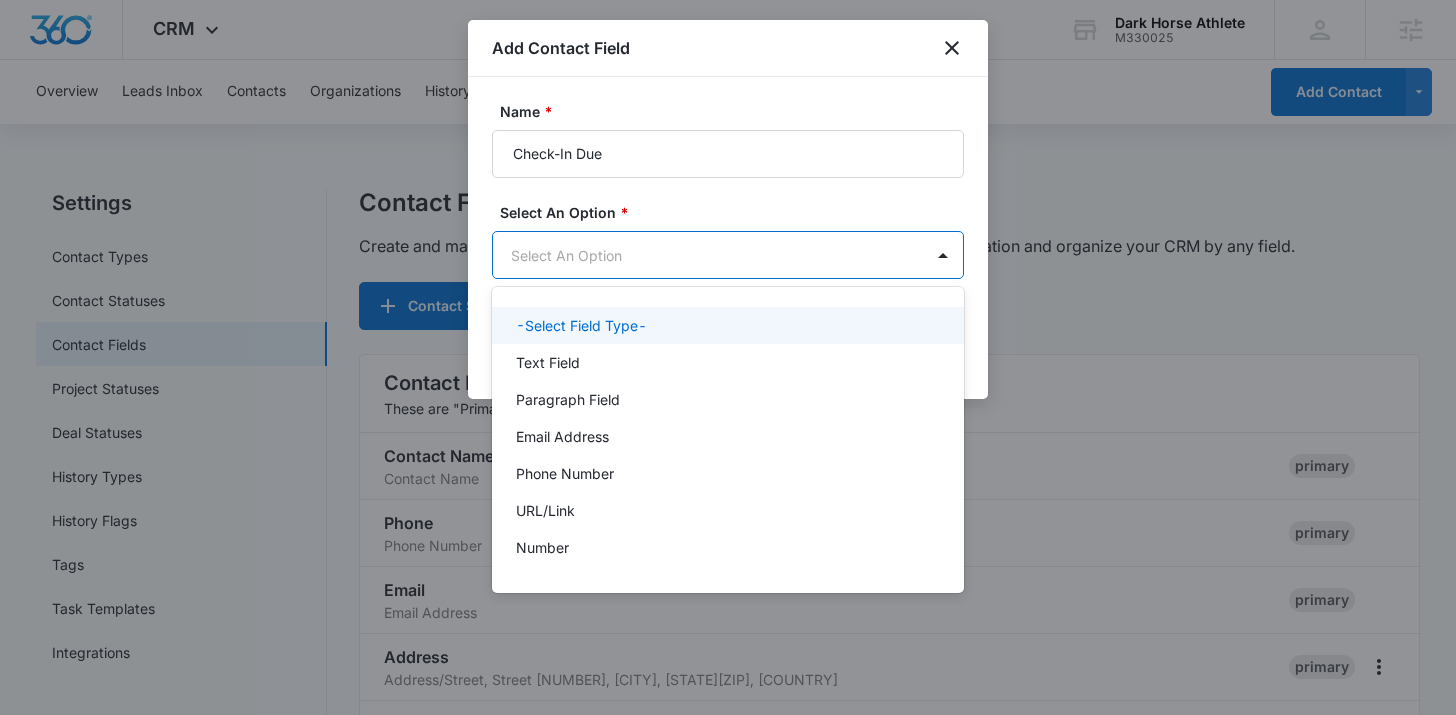 click on "CRM Apps Reputation Websites Forms CRM Email Social Shop Content Ads Intelligence Files Brand Settings Dark Horse Athlete M330025 Your Accounts View All TP Tyler Pajak tyler.pajak@madwire.com My Profile Notifications Support Logout Terms & Conditions • Privacy Policy Agencies Overview Leads Inbox Contacts Organizations History Deals Projects Tasks Calendar Lists Reports Settings Add Contact Settings Contact Types Contact Statuses Contact Fields Project Statuses Deal Statuses History Types History Flags Tags Task Templates Integrations Contact Fields Create and manage custom contact fields to keep track of all of your contact information and organize your CRM by any field. Contact Section Contact Info These are "Primary Fields", their configurations are limited because of their importance. Contact Name Contact Name primary Phone Phone Number primary Email Email Address primary Address Address (Street, Street 2, City, ST, Zip, Country) primary Special Notes Paragraph Field Qualifying Status Dropdown CA" at bounding box center [728, 357] 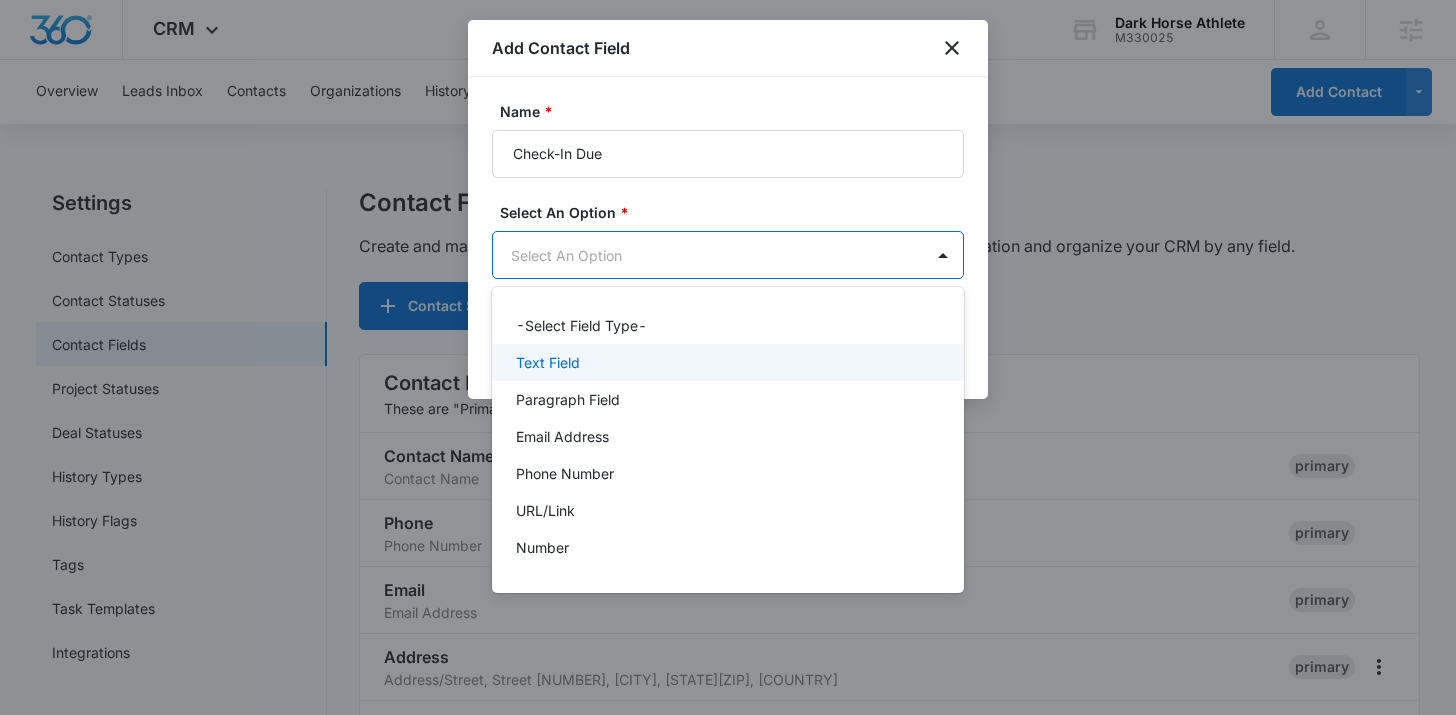 click on "Text Field" at bounding box center (728, 362) 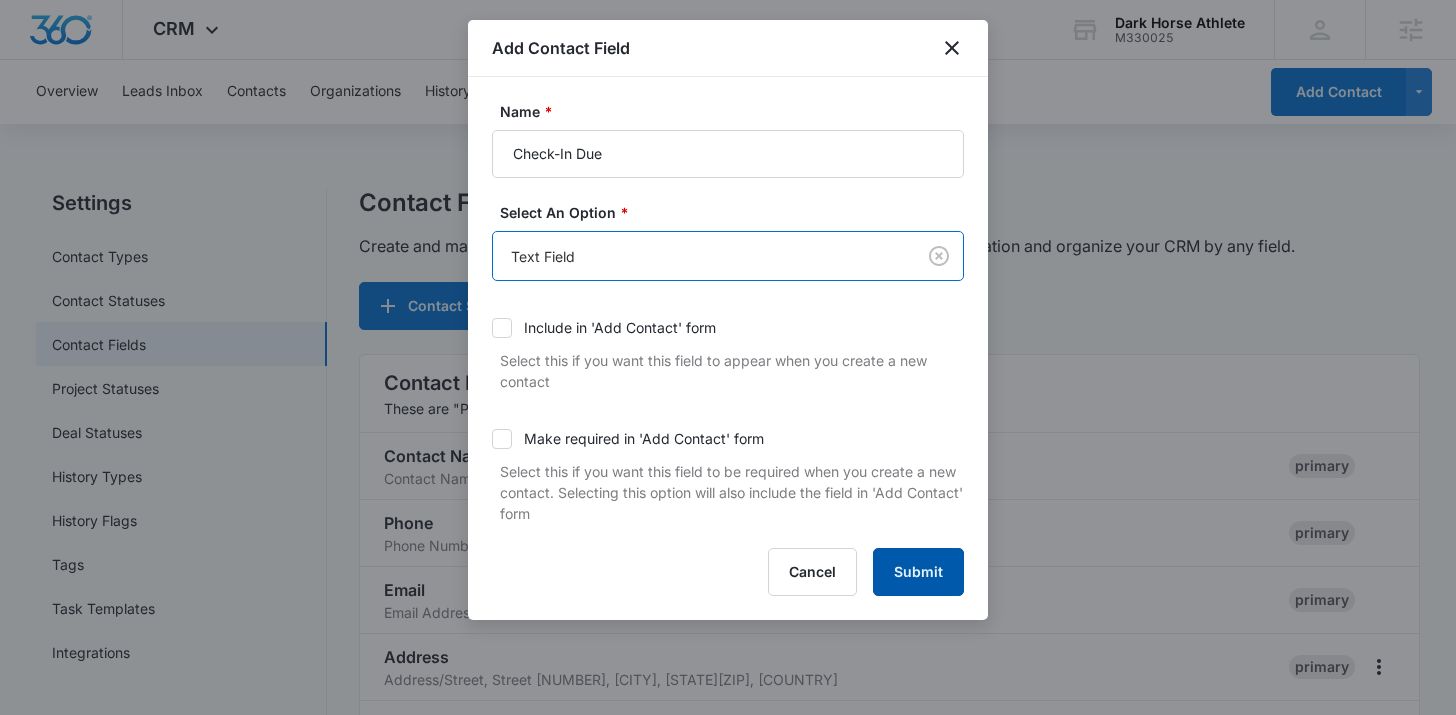 click on "Submit" at bounding box center (918, 572) 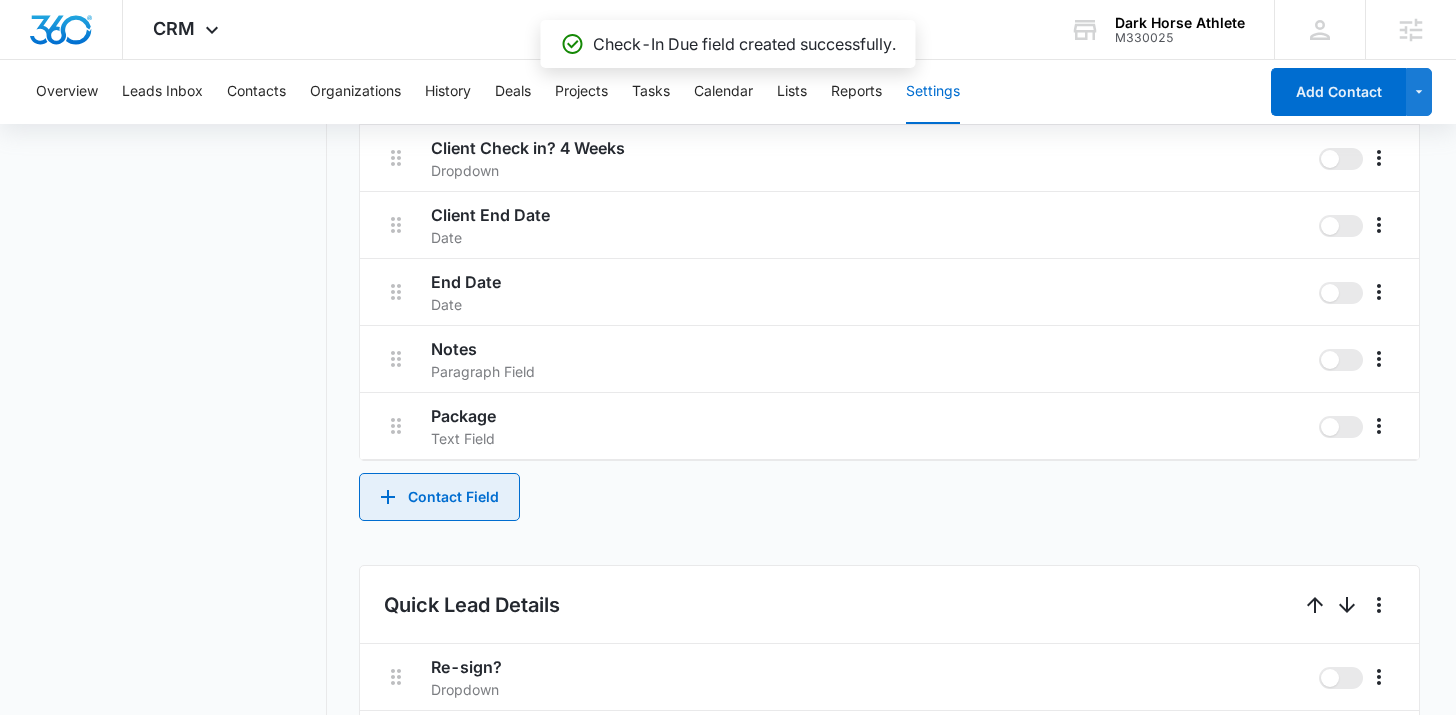 scroll, scrollTop: 1206, scrollLeft: 0, axis: vertical 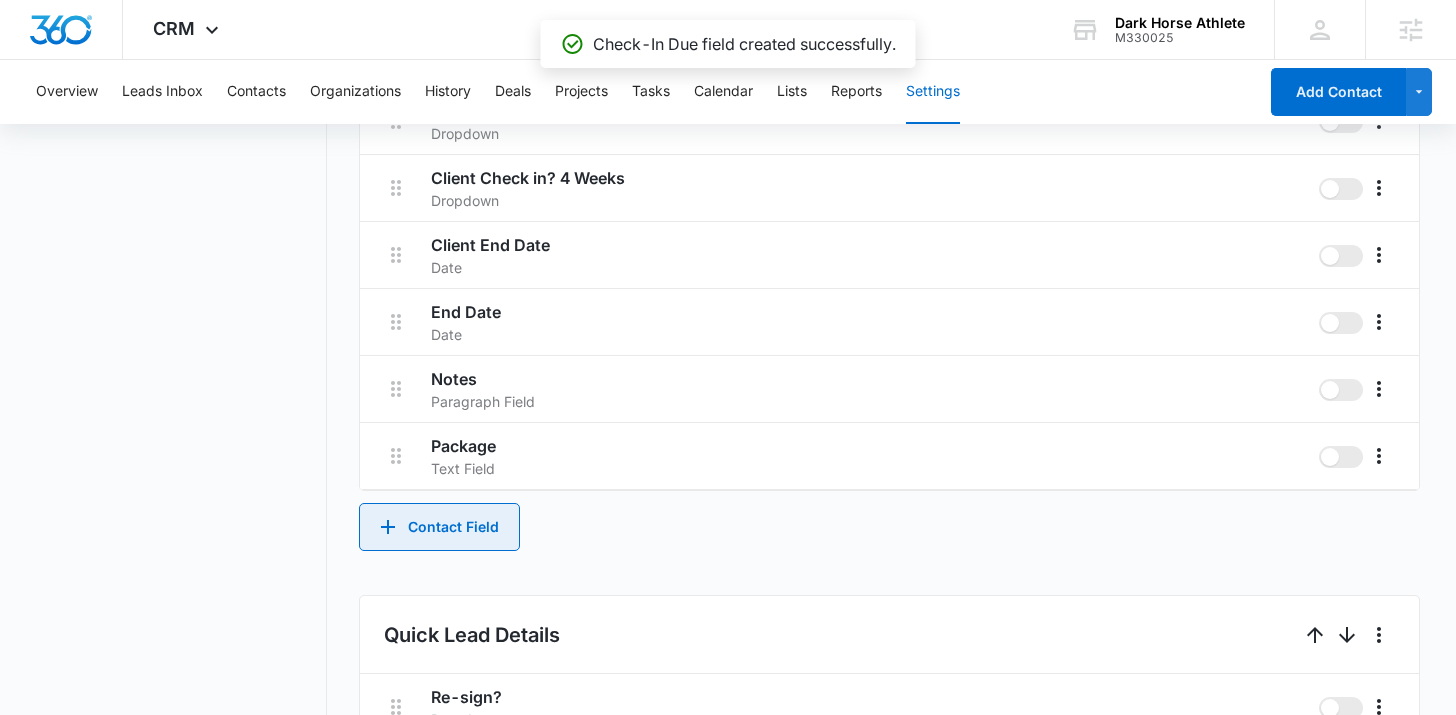 click on "Contact Field" at bounding box center [439, 527] 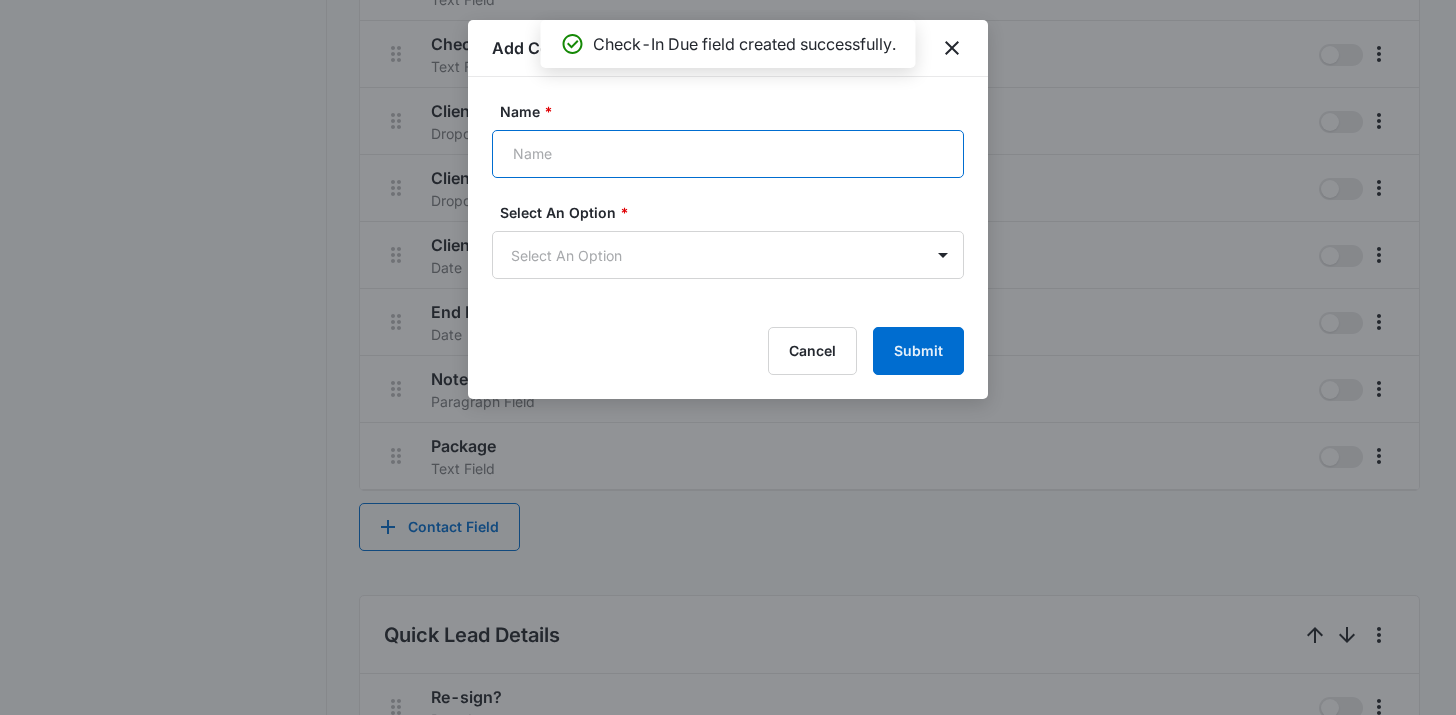 click on "Name *" at bounding box center (728, 154) 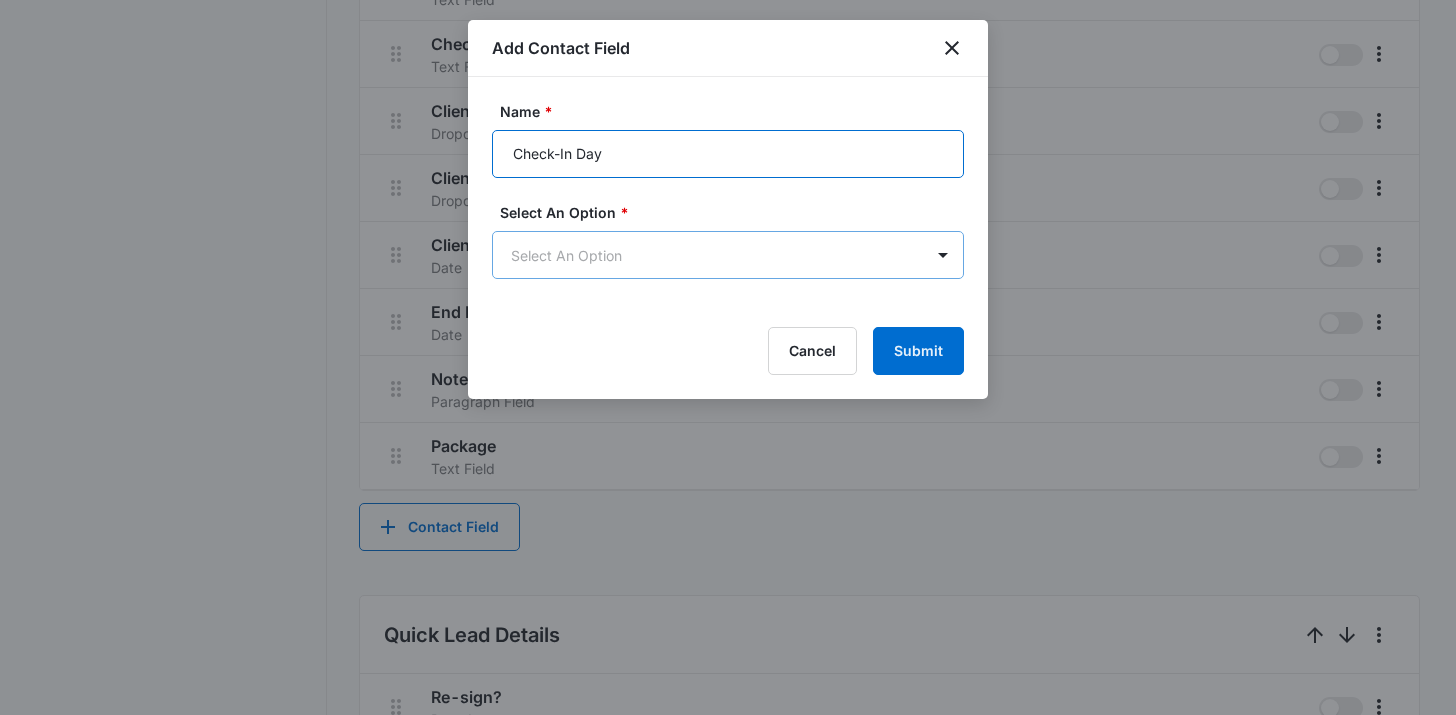 type on "Check-In Day" 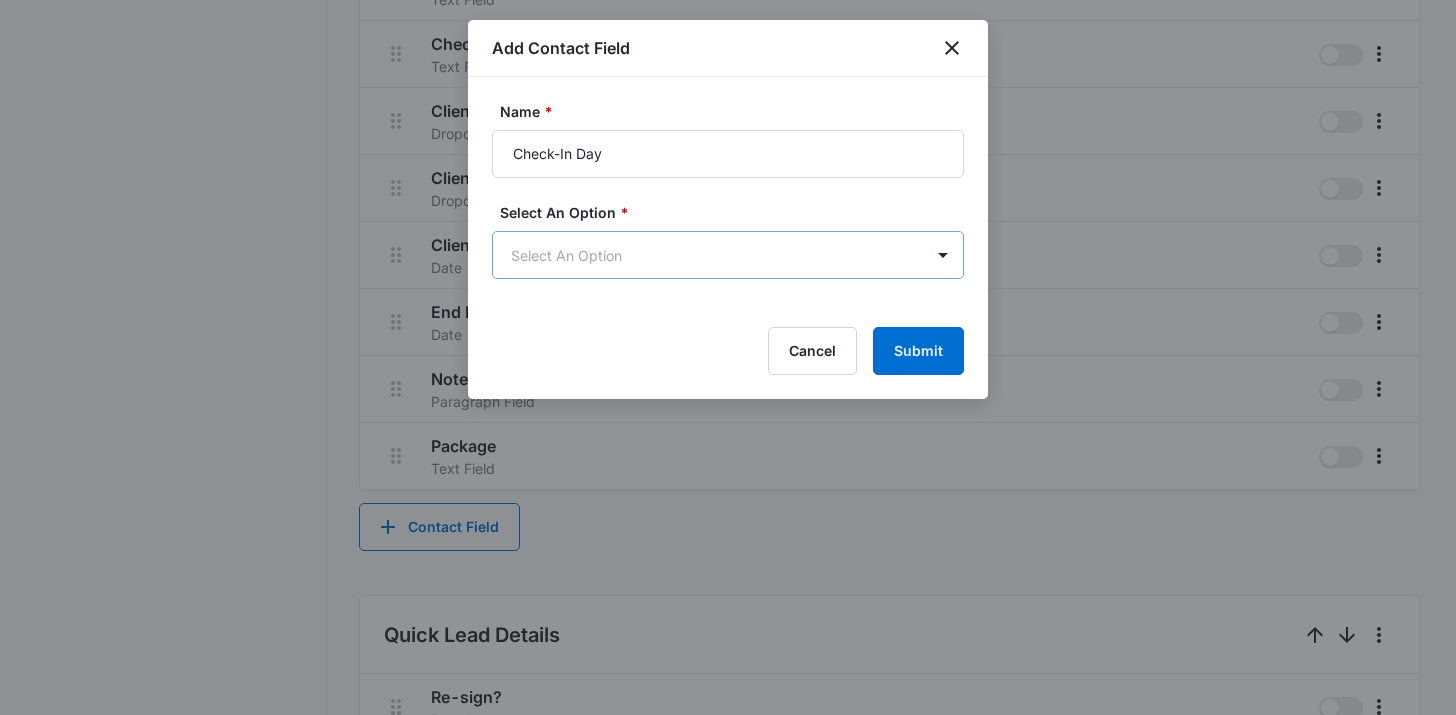 click on "CRM Apps Reputation Websites Forms CRM Email Social Shop Content Ads Intelligence Files Brand Settings Dark Horse Athlete M330025 Your Accounts View All TP Tyler Pajak tyler.pajak@madwire.com My Profile Notifications Support Logout Terms & Conditions • Privacy Policy Agencies Overview Leads Inbox Contacts Organizations History Deals Projects Tasks Calendar Lists Reports Settings Add Contact Settings Contact Types Contact Statuses Contact Fields Project Statuses Deal Statuses History Types History Flags Tags Task Templates Integrations Contact Fields Create and manage custom contact fields to keep track of all of your contact information and organize your CRM by any field. Contact Section Contact Info These are "Primary Fields", their configurations are limited because of their importance. Contact Name Contact Name primary Phone Phone Number primary Email Email Address primary Address Address (Street, Street 2, City, ST, Zip, Country) primary Special Notes Paragraph Field Qualifying Status Dropdown CA" at bounding box center (728, 228) 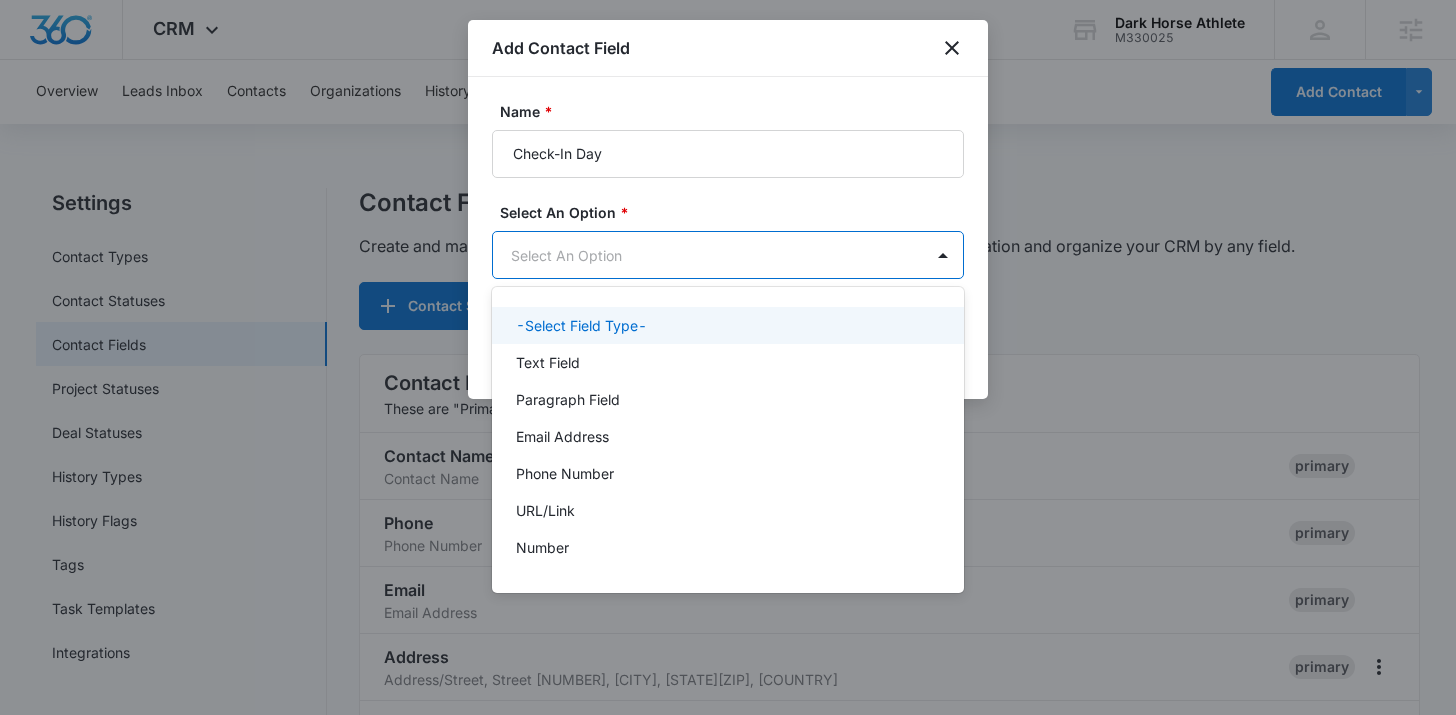 scroll, scrollTop: 0, scrollLeft: 0, axis: both 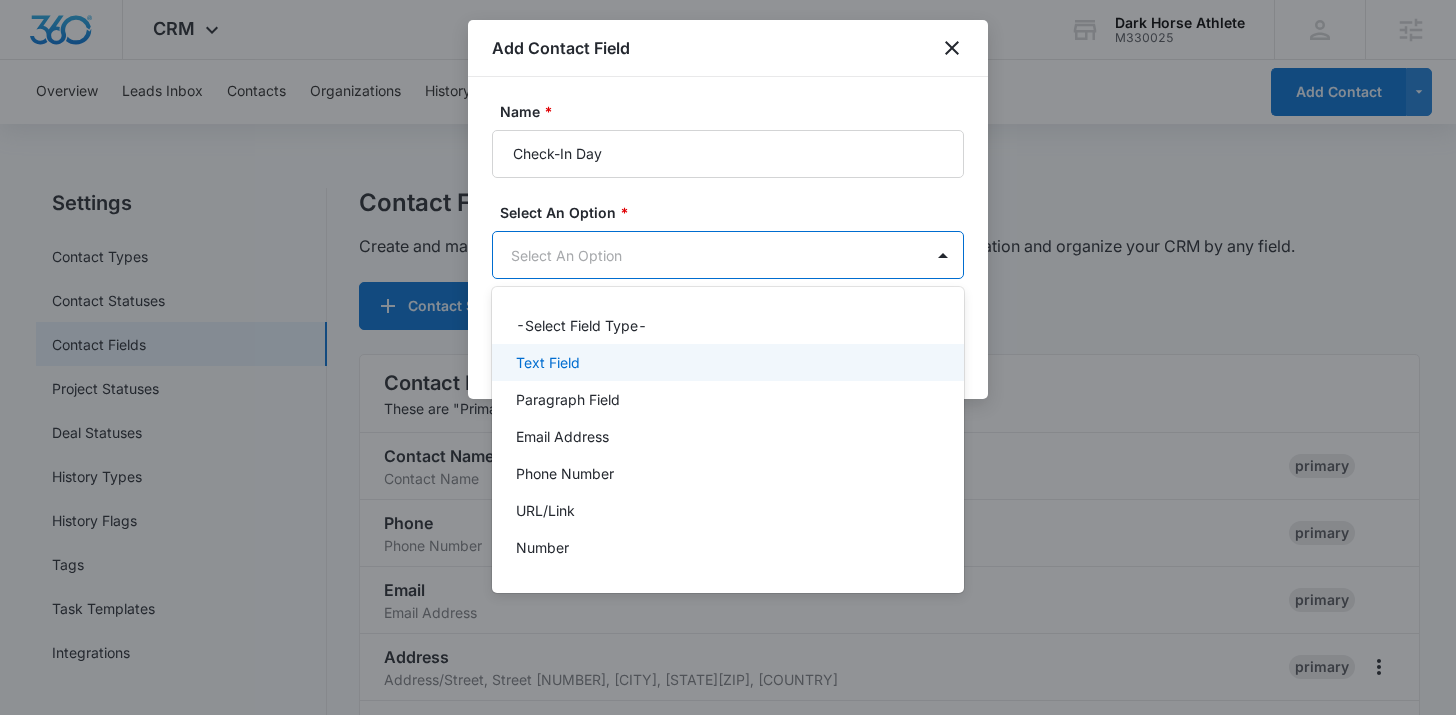 click on "Text Field" at bounding box center [726, 362] 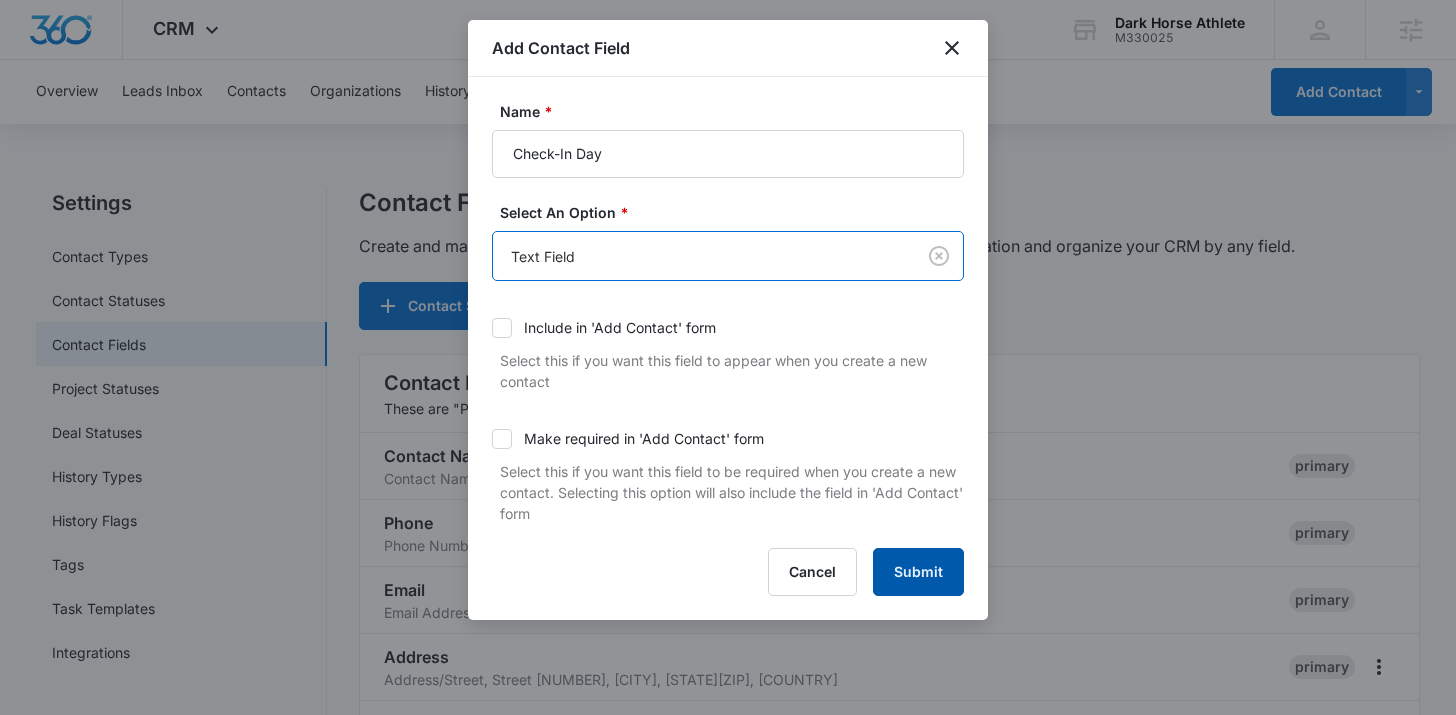click on "Submit" at bounding box center (918, 572) 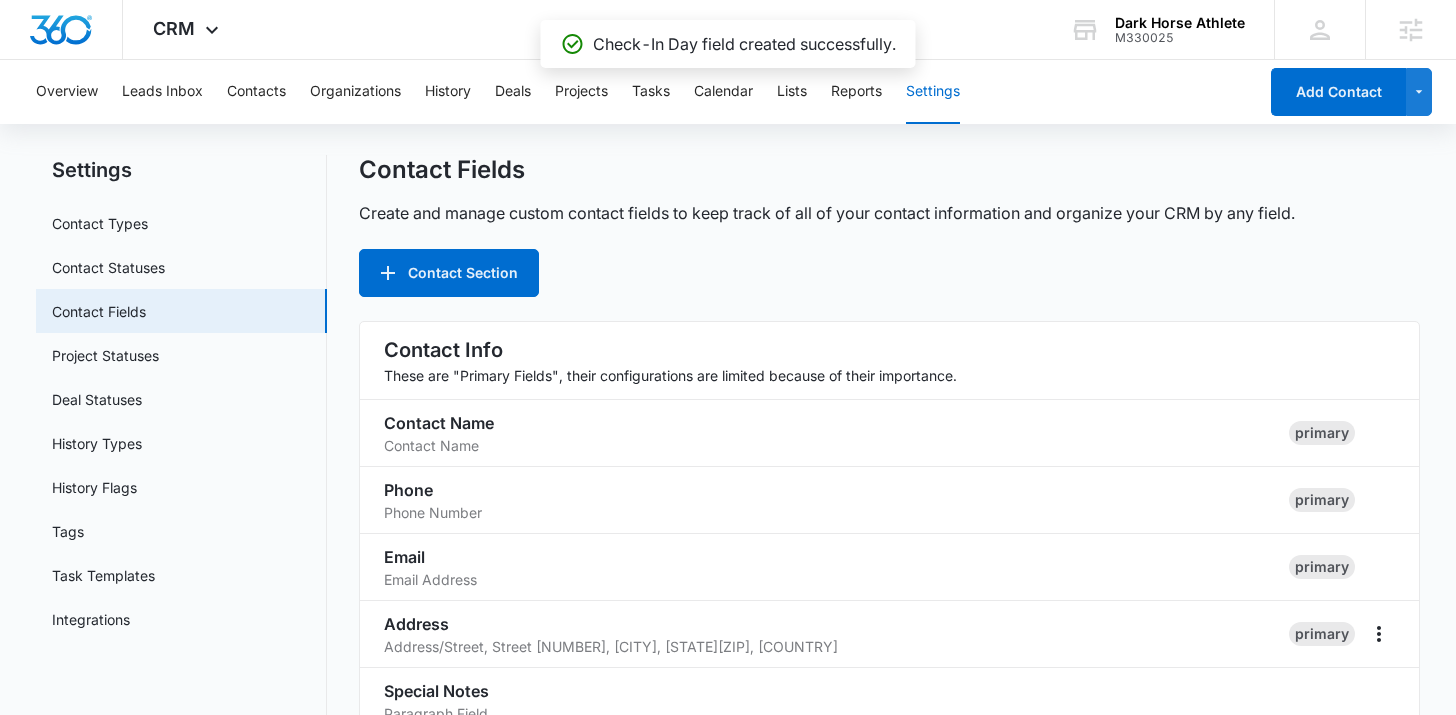 scroll, scrollTop: 0, scrollLeft: 0, axis: both 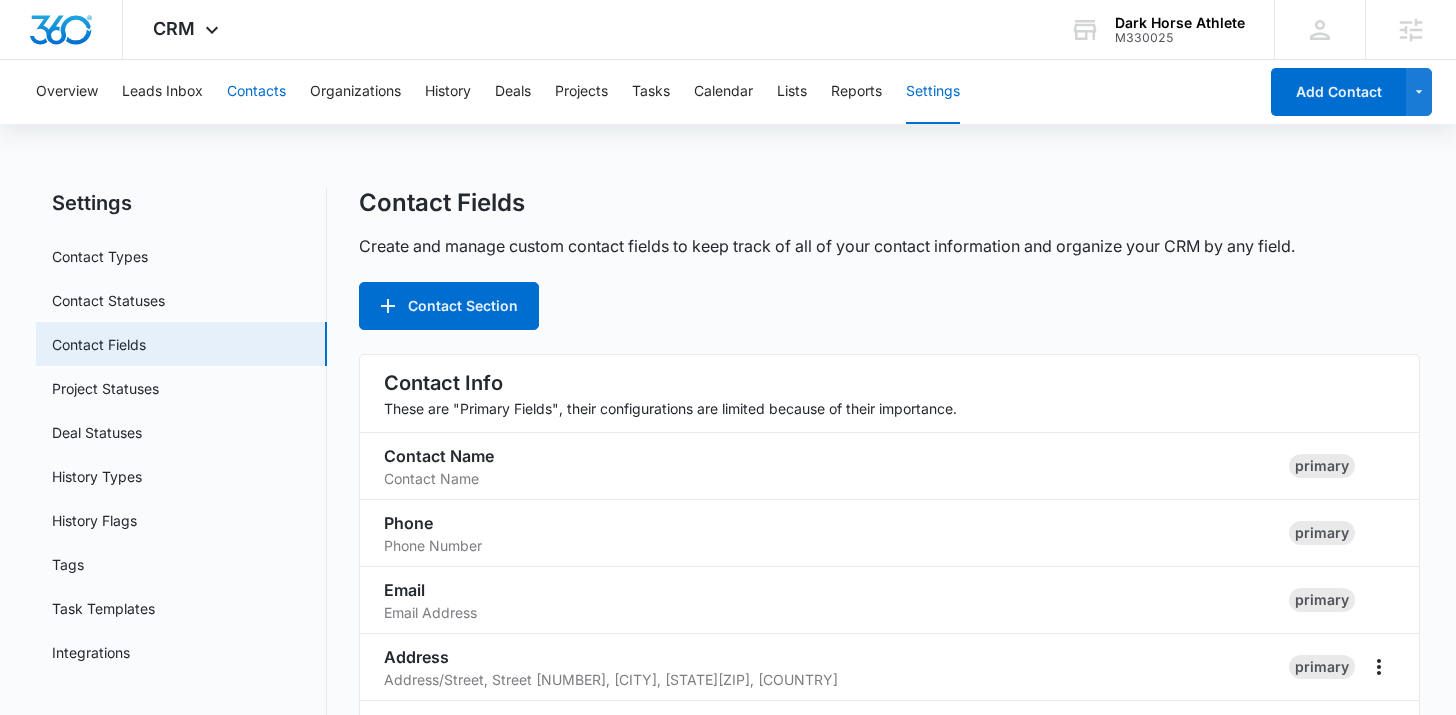 click on "Contacts" at bounding box center [256, 92] 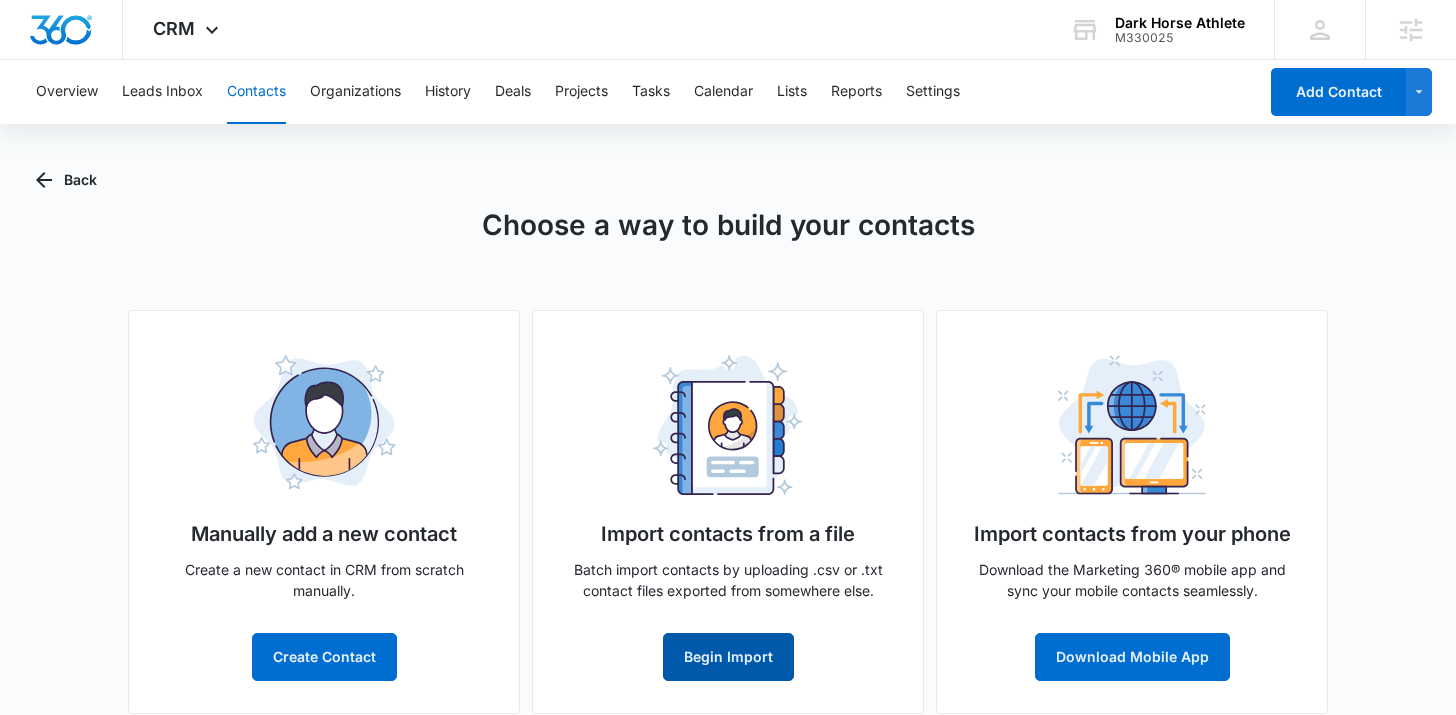 click on "Begin Import" at bounding box center [324, 657] 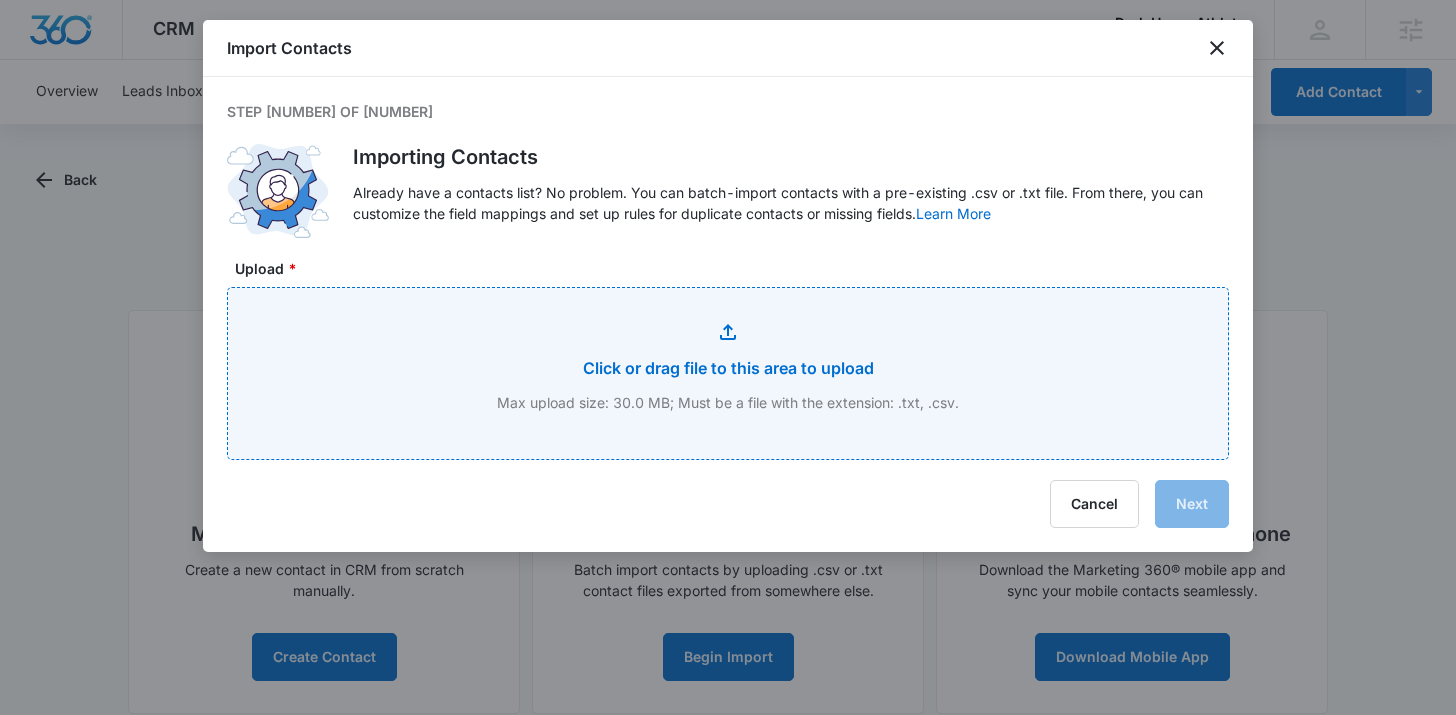 click on "Upload *" at bounding box center [728, 373] 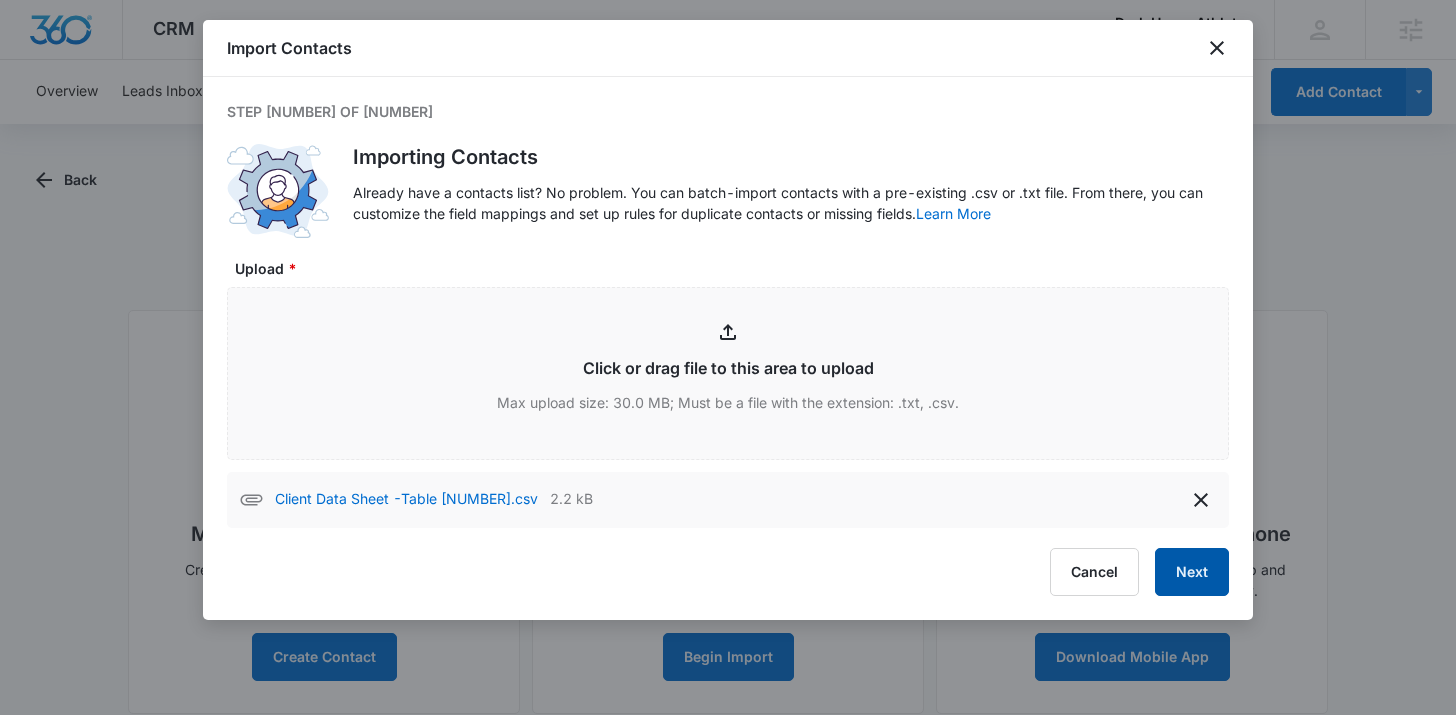 click on "Next" at bounding box center (1192, 572) 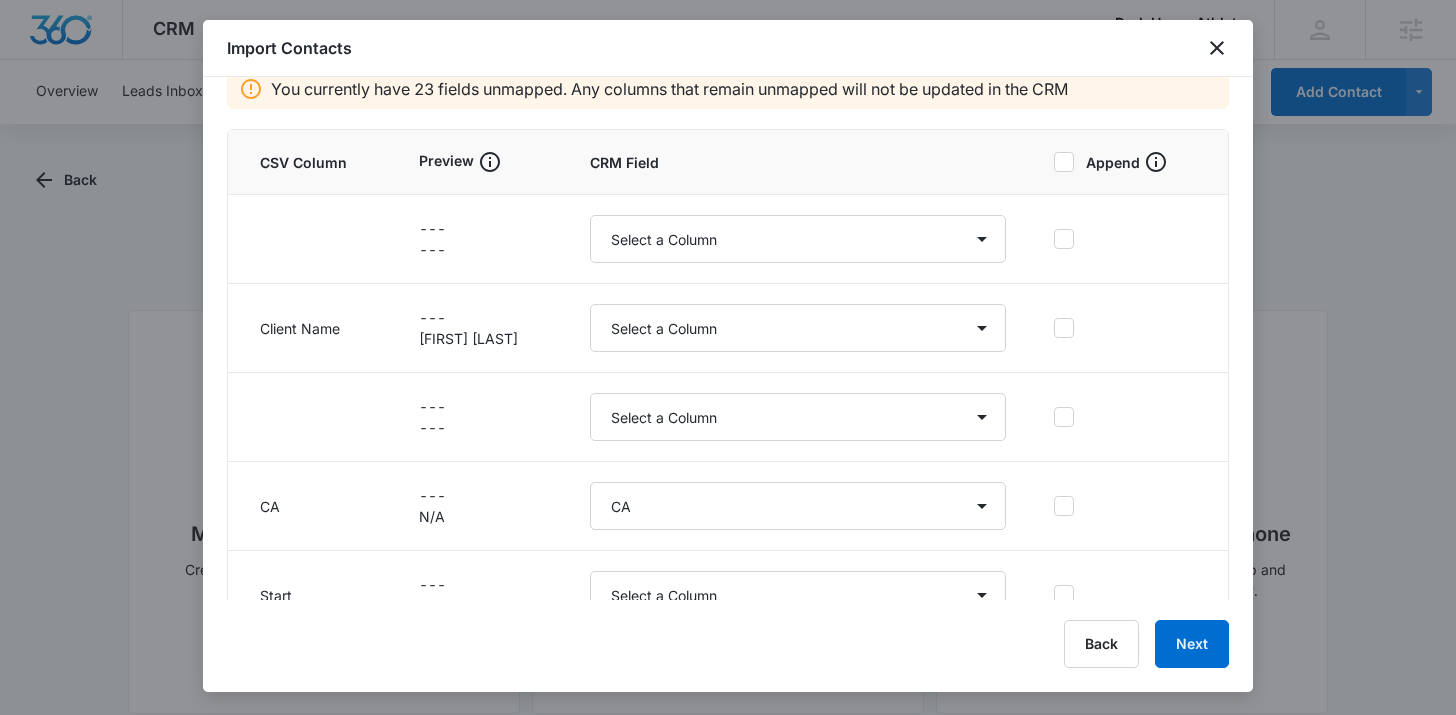 scroll, scrollTop: 190, scrollLeft: 0, axis: vertical 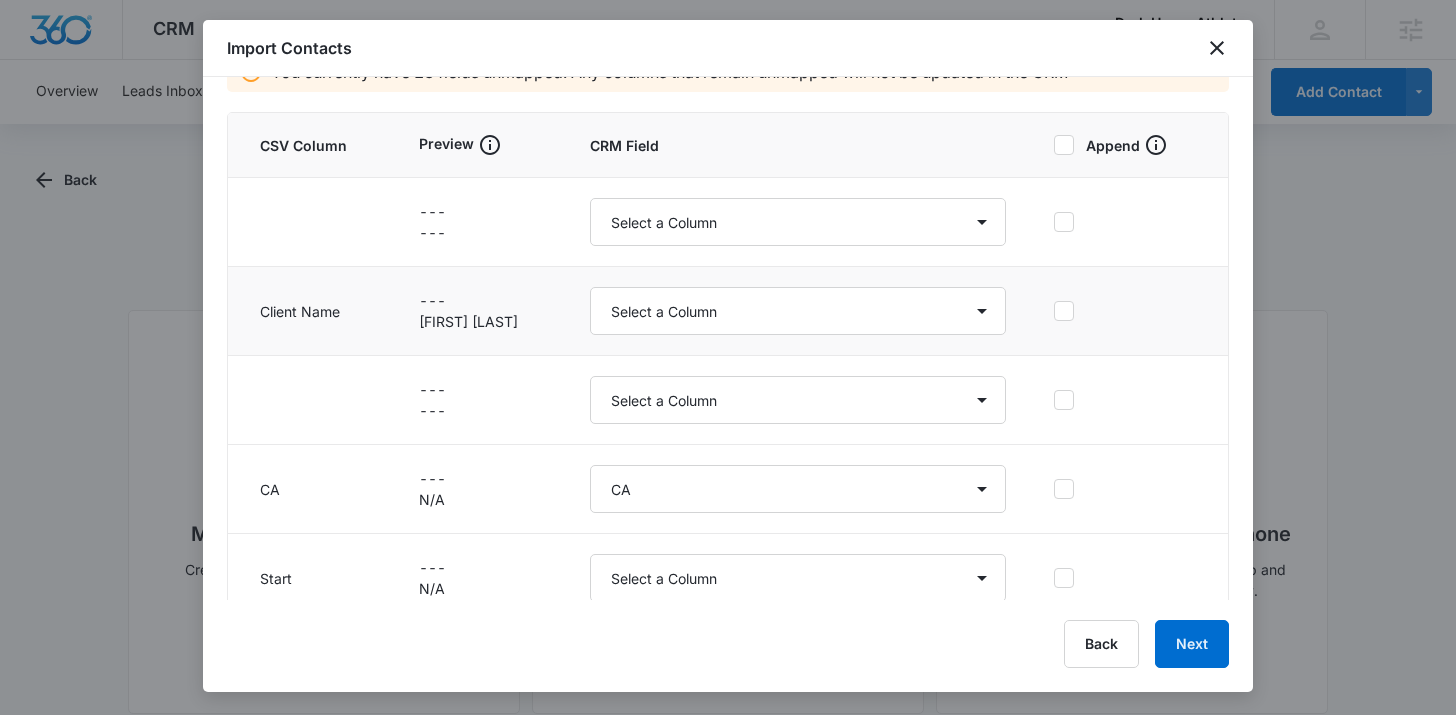 click on "Select a Column Address/City Address/Country Address/State Address/Street Address/Street [NUMBER] Agree to Subscribe Assigned To Best Way To Contact CA Check-In Day Check-In Due Client Check in? [NUMBER] Weeks Client Check in? [NUMBER] Weeks Client End Date Color Tag Contact Name Contact Name/First Name Contact Name/Last Name Contact Status Contact Type CRM ID Email End Date External ID How can we help? IP Address Next Contact Date Notes Other Phone Package Phone Please briefly describe your experience with us Please rate us from [NUMBER]-[NUMBER] Qualifying Status Re-sign? Review Request Special Notes Start Date Tags Which service are you interested in?" at bounding box center [798, 222] 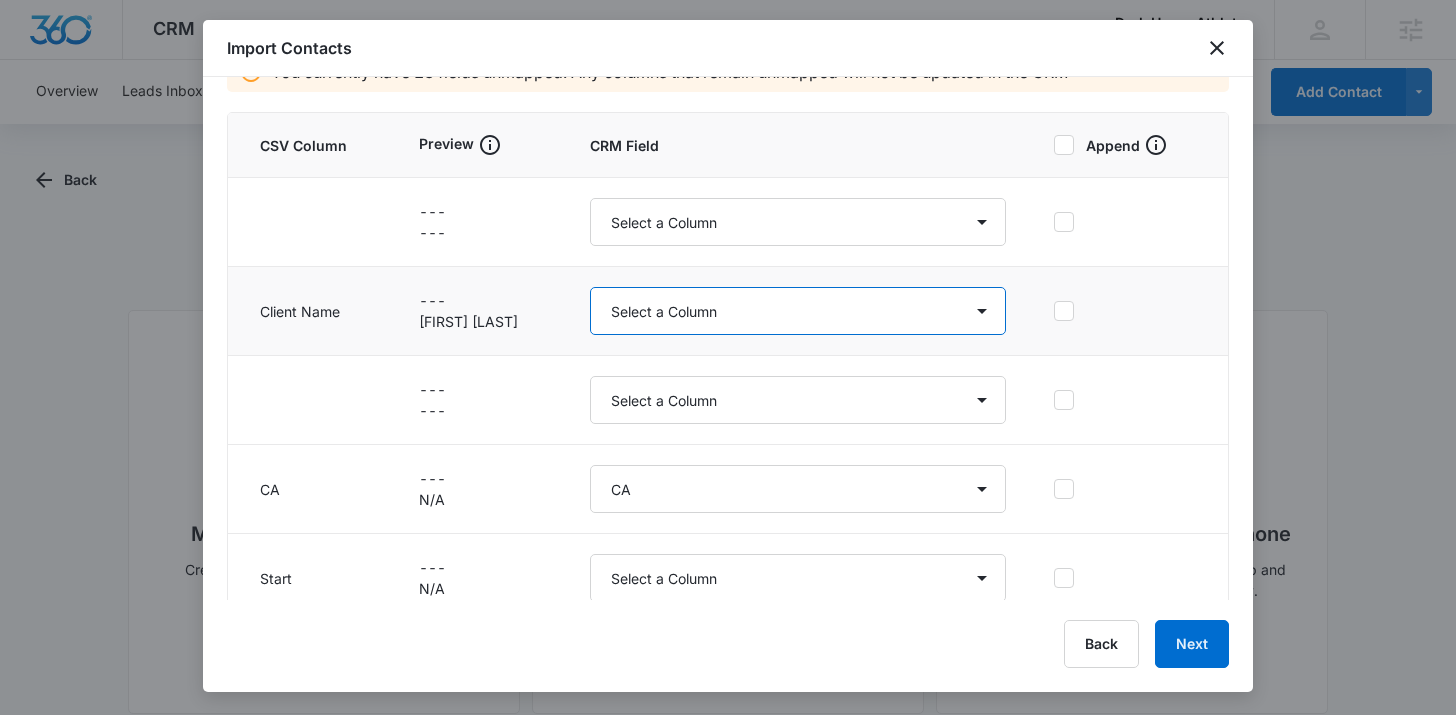 click on "Select a Column Address/City Address/Country Address/State Address/Street Address/Street [NUMBER] Agree to Subscribe Assigned To Best Way To Contact CA Check-In Day Check-In Due Client Check in? [NUMBER] Weeks Client Check in? [NUMBER] Weeks Client End Date Color Tag Contact Name Contact Name/First Name Contact Name/Last Name Contact Status Contact Type CRM ID Email End Date External ID How can we help? IP Address Next Contact Date Notes Other Phone Package Phone Please briefly describe your experience with us Please rate us from [NUMBER]-[NUMBER] Qualifying Status Re-sign? Review Request Special Notes Start Date Tags Which service are you interested in?" at bounding box center [798, 311] 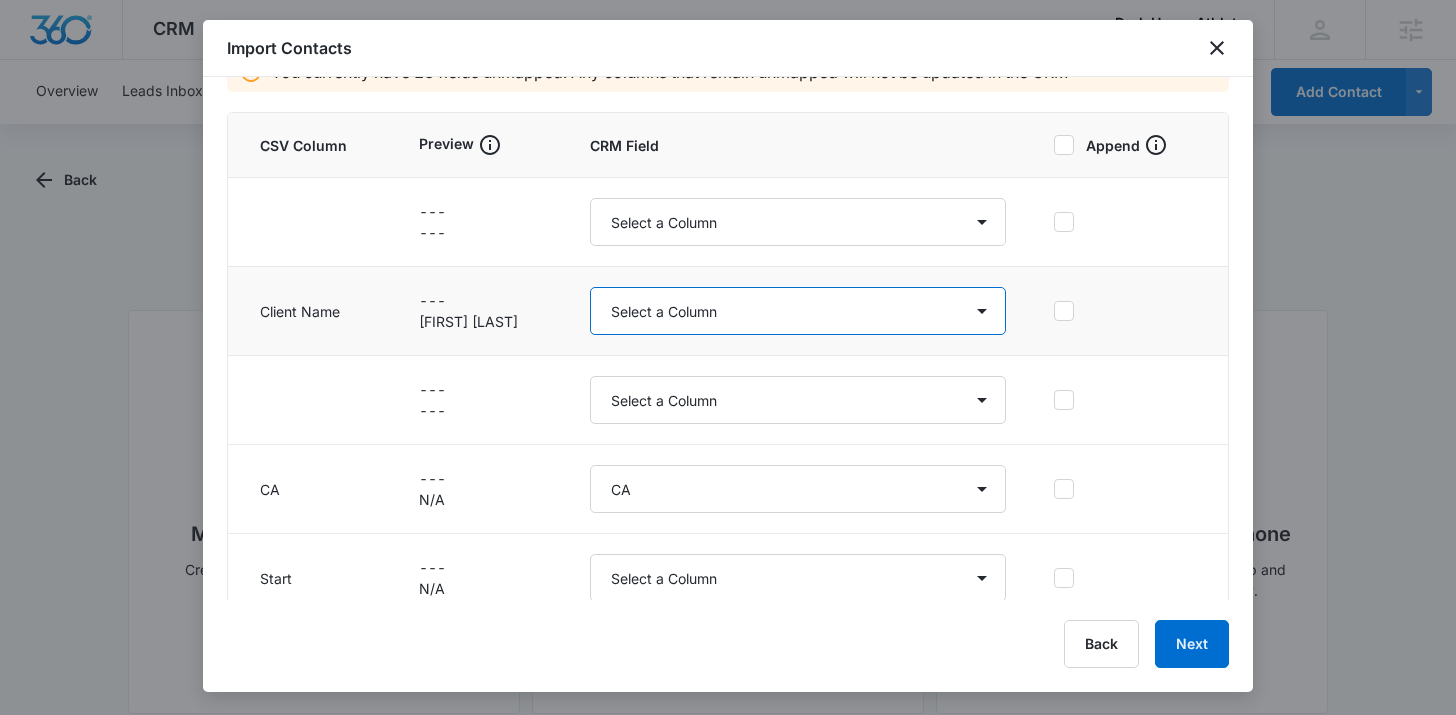 select on "name" 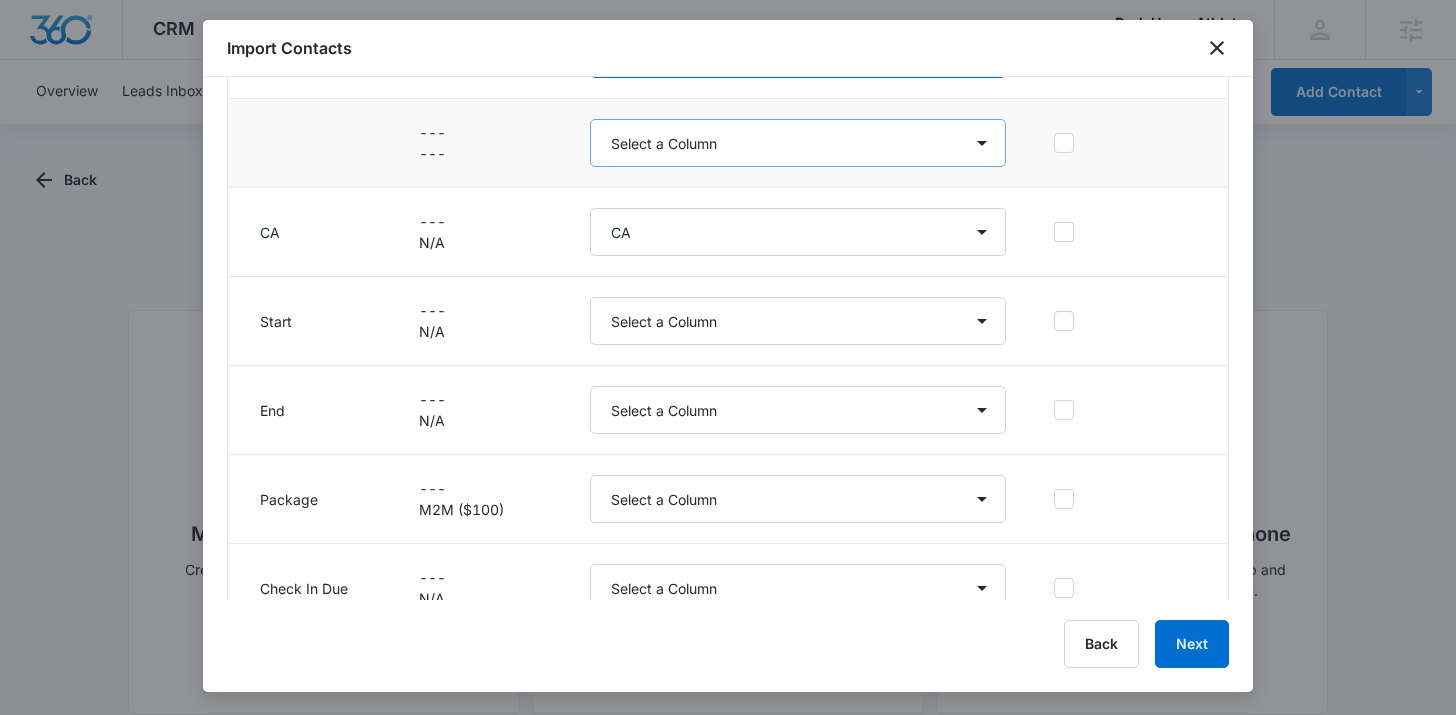scroll, scrollTop: 456, scrollLeft: 0, axis: vertical 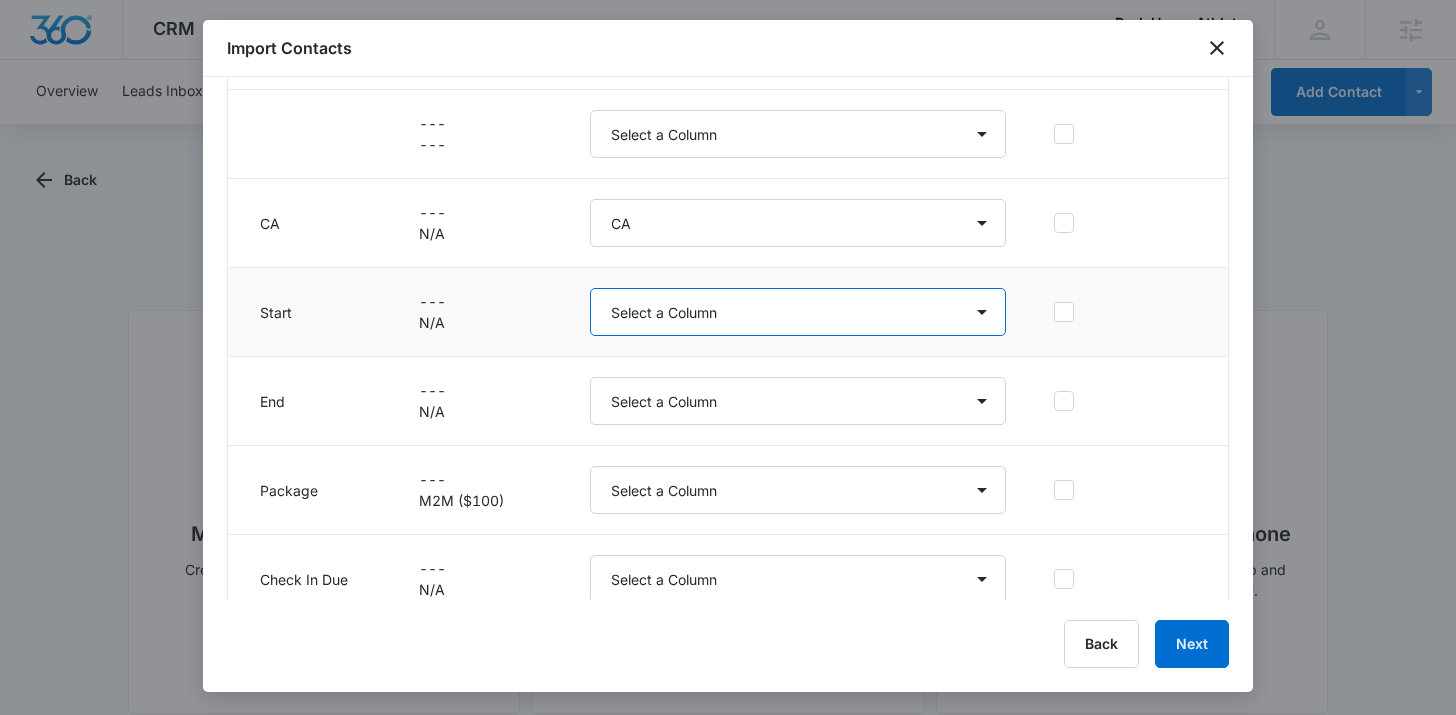 click on "Select a Column Address/City Address/Country Address/State Address/Street Address/Street [NUMBER] Agree to Subscribe Assigned To Best Way To Contact CA Check-In Day Check-In Due Client Check in? [NUMBER] Weeks Client Check in? [NUMBER] Weeks Client End Date Color Tag Contact Name Contact Name/First Name Contact Name/Last Name Contact Status Contact Type CRM ID Email End Date External ID How can we help? IP Address Next Contact Date Notes Other Phone Package Phone Please briefly describe your experience with us Please rate us from [NUMBER]-[NUMBER] Qualifying Status Re-sign? Review Request Special Notes Start Date Tags Which service are you interested in?" at bounding box center (798, 312) 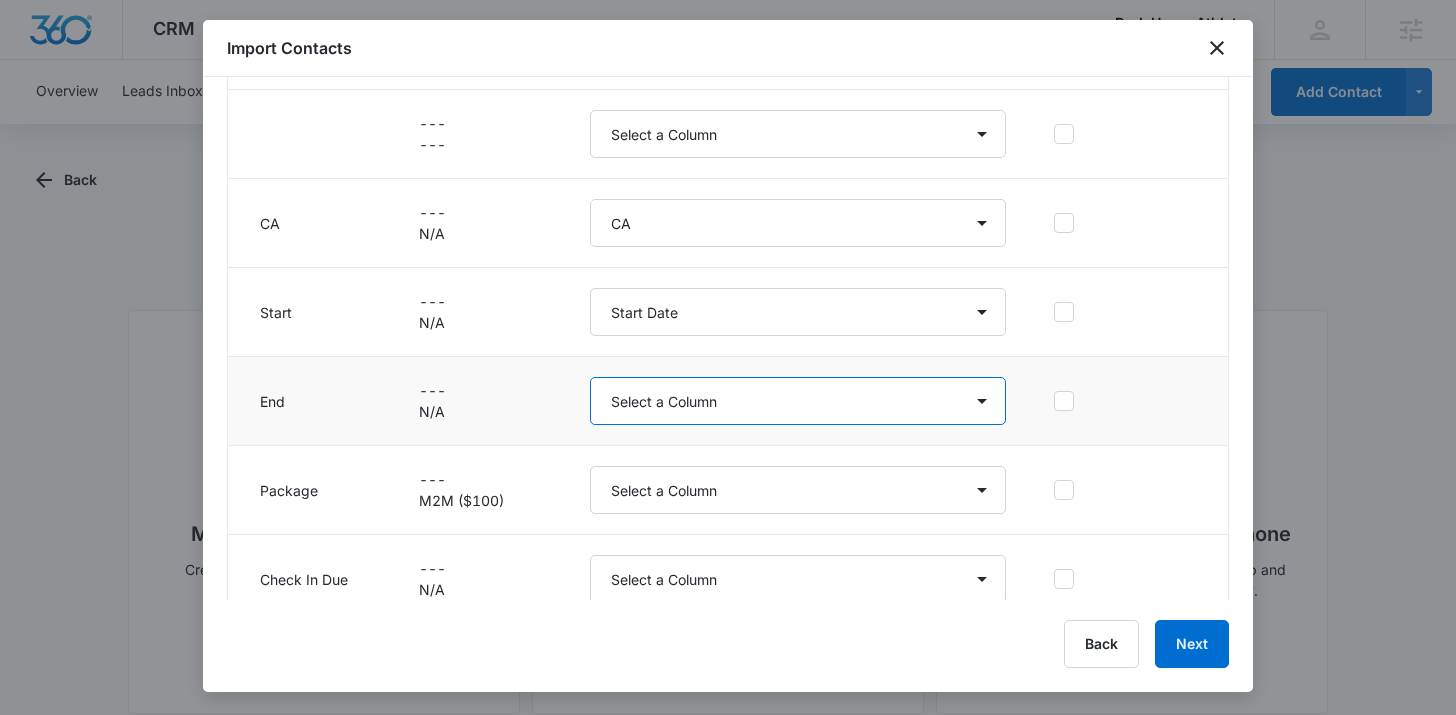 click on "Select a Column Address/City Address/Country Address/State Address/Street Address/Street [NUMBER] Agree to Subscribe Assigned To Best Way To Contact CA Check-In Day Check-In Due Client Check in? [NUMBER] Weeks Client Check in? [NUMBER] Weeks Client End Date Color Tag Contact Name Contact Name/First Name Contact Name/Last Name Contact Status Contact Type CRM ID Email End Date External ID How can we help? IP Address Next Contact Date Notes Other Phone Package Phone Please briefly describe your experience with us Please rate us from [NUMBER]-[NUMBER] Qualifying Status Re-sign? Review Request Special Notes Start Date Tags Which service are you interested in?" at bounding box center [798, 401] 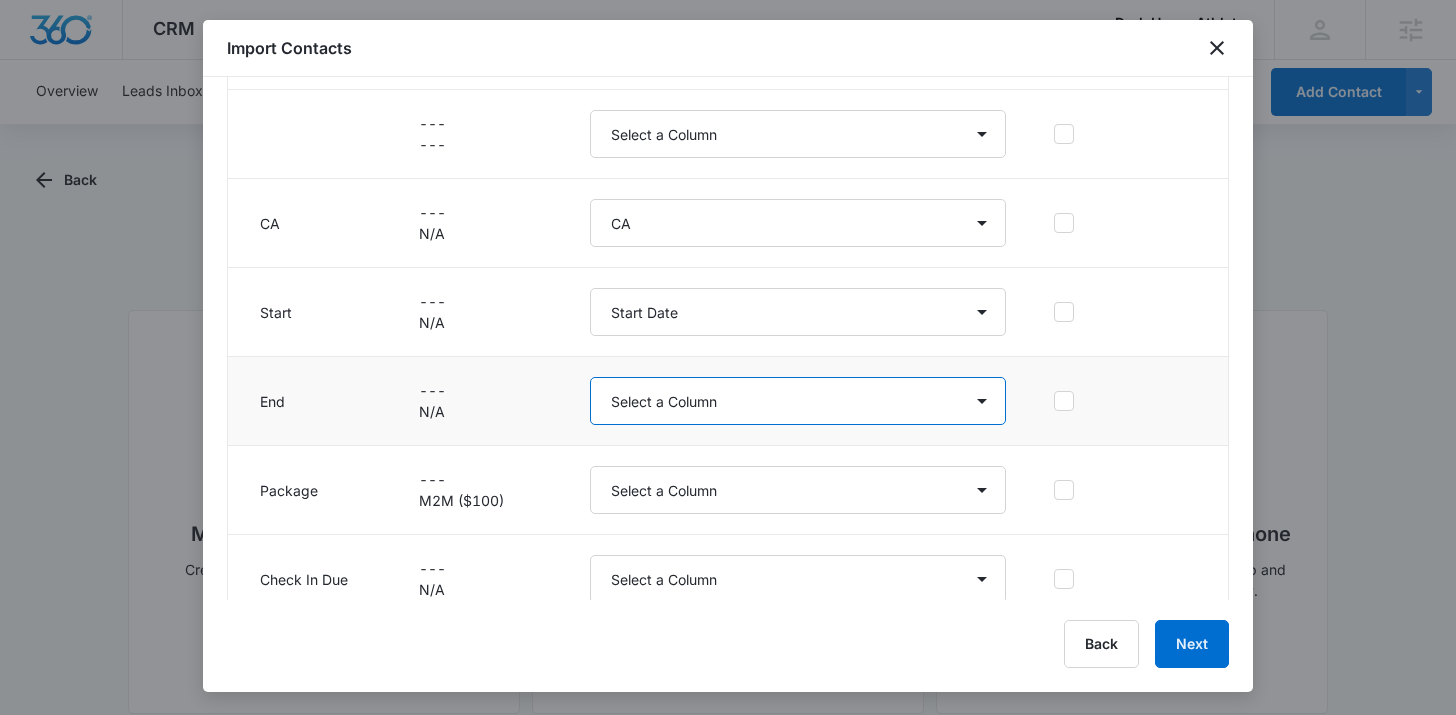 select on "363" 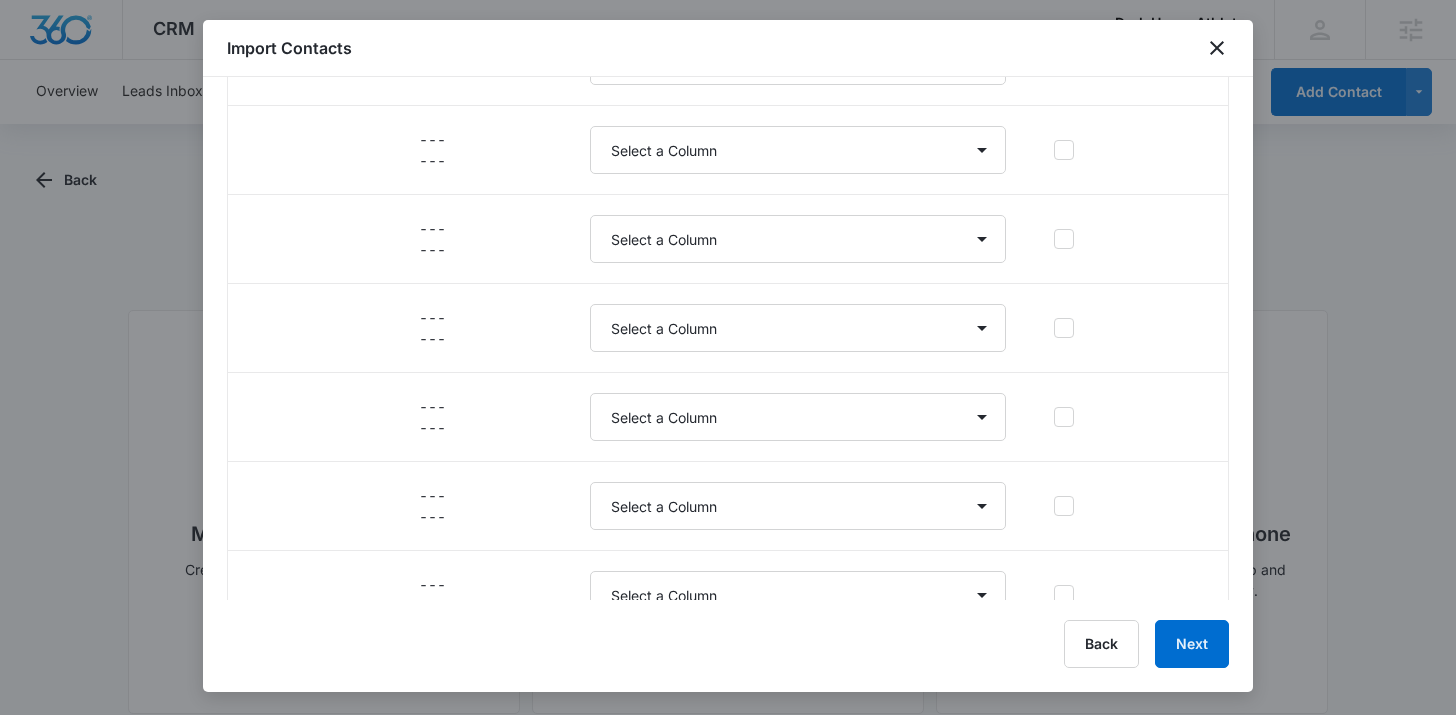 scroll, scrollTop: 2171, scrollLeft: 0, axis: vertical 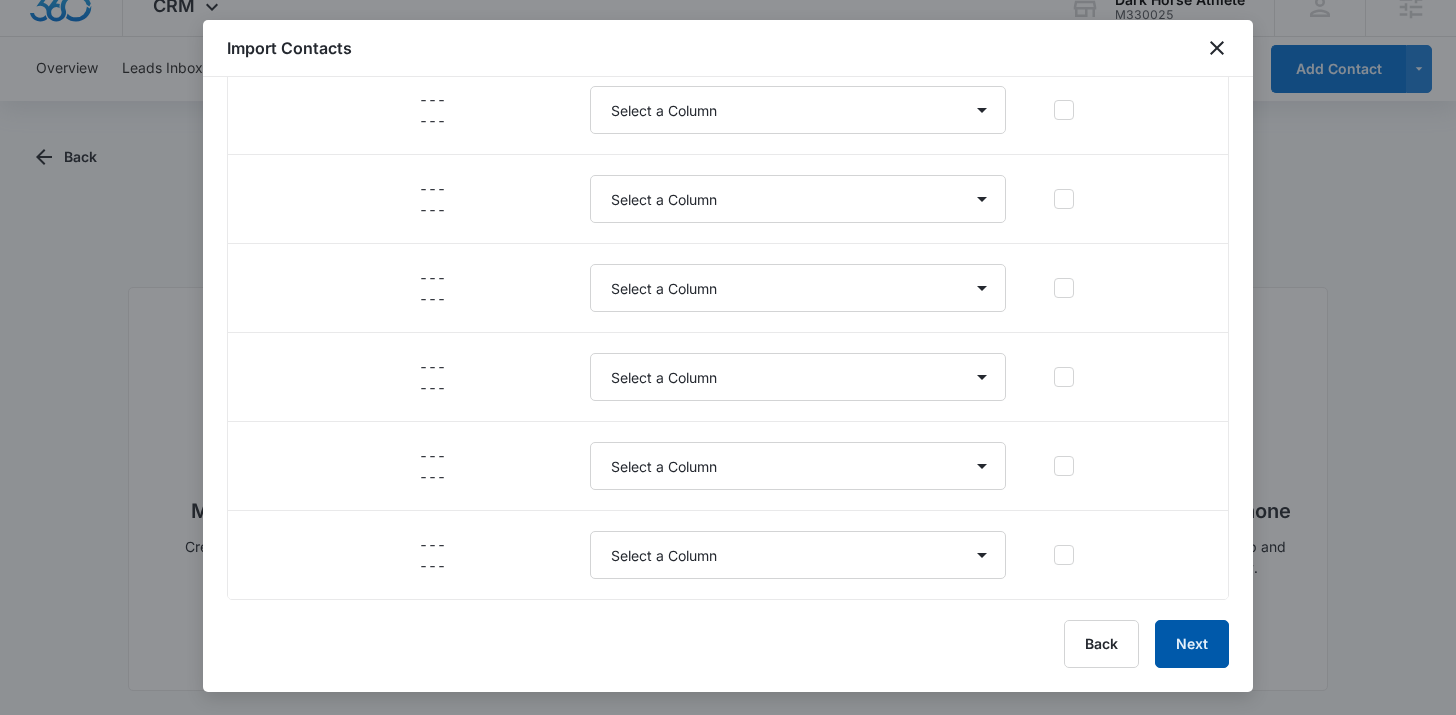 click on "Next" at bounding box center (1192, 644) 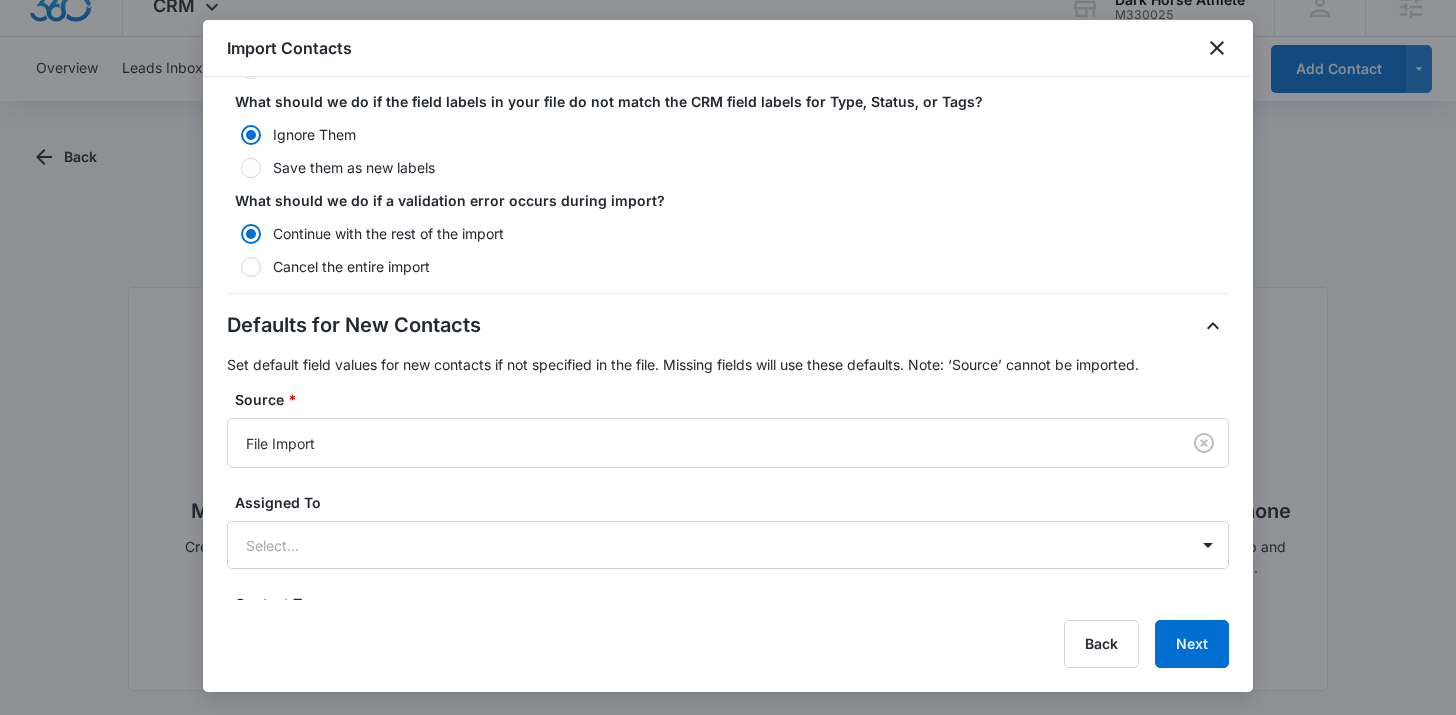 scroll, scrollTop: 567, scrollLeft: 0, axis: vertical 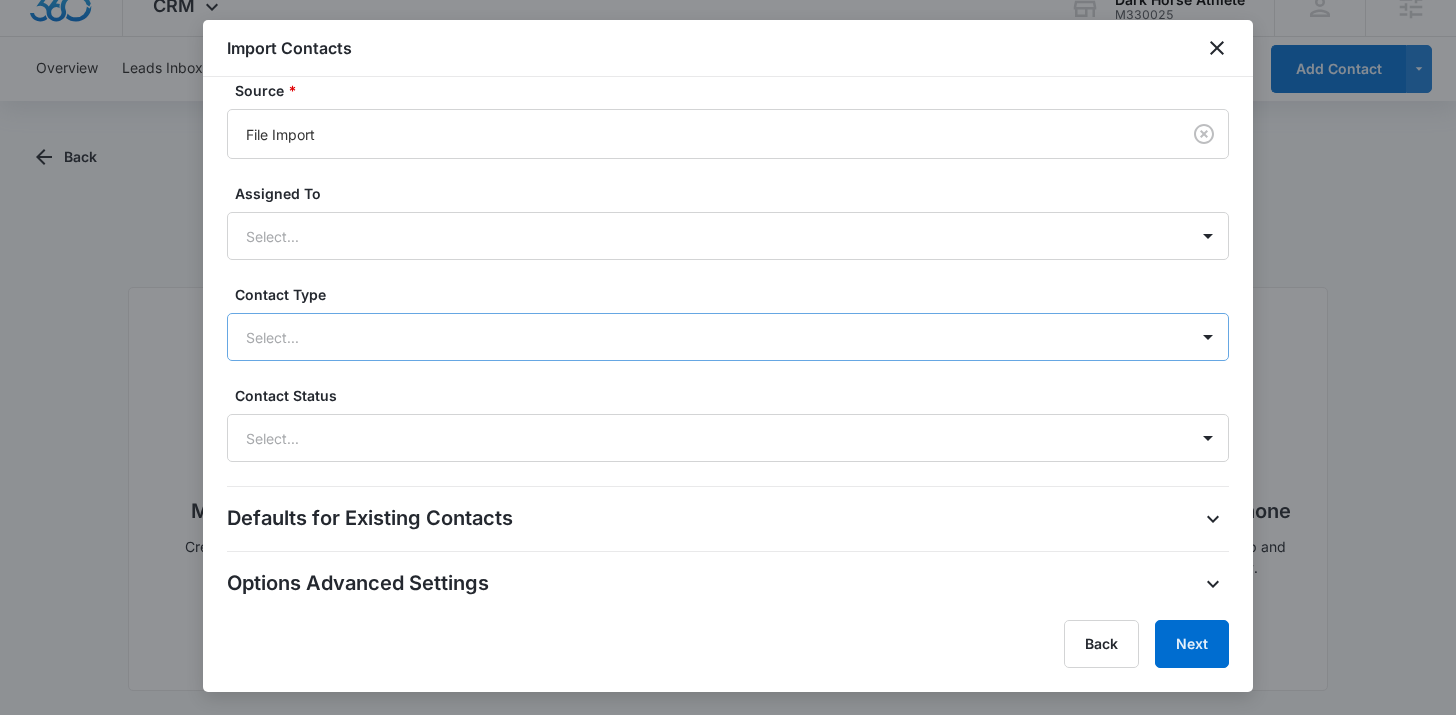 click on "Select..." at bounding box center (708, 337) 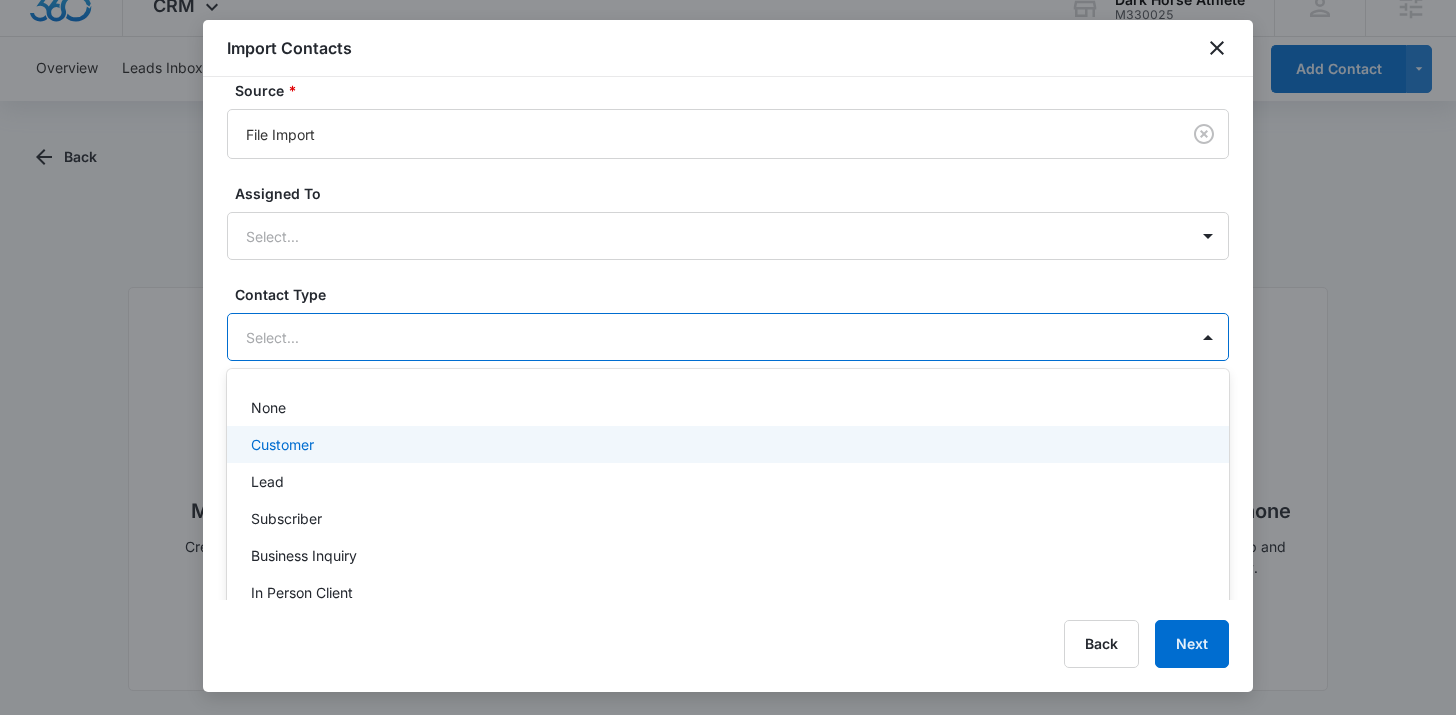 click on "Customer" at bounding box center [726, 444] 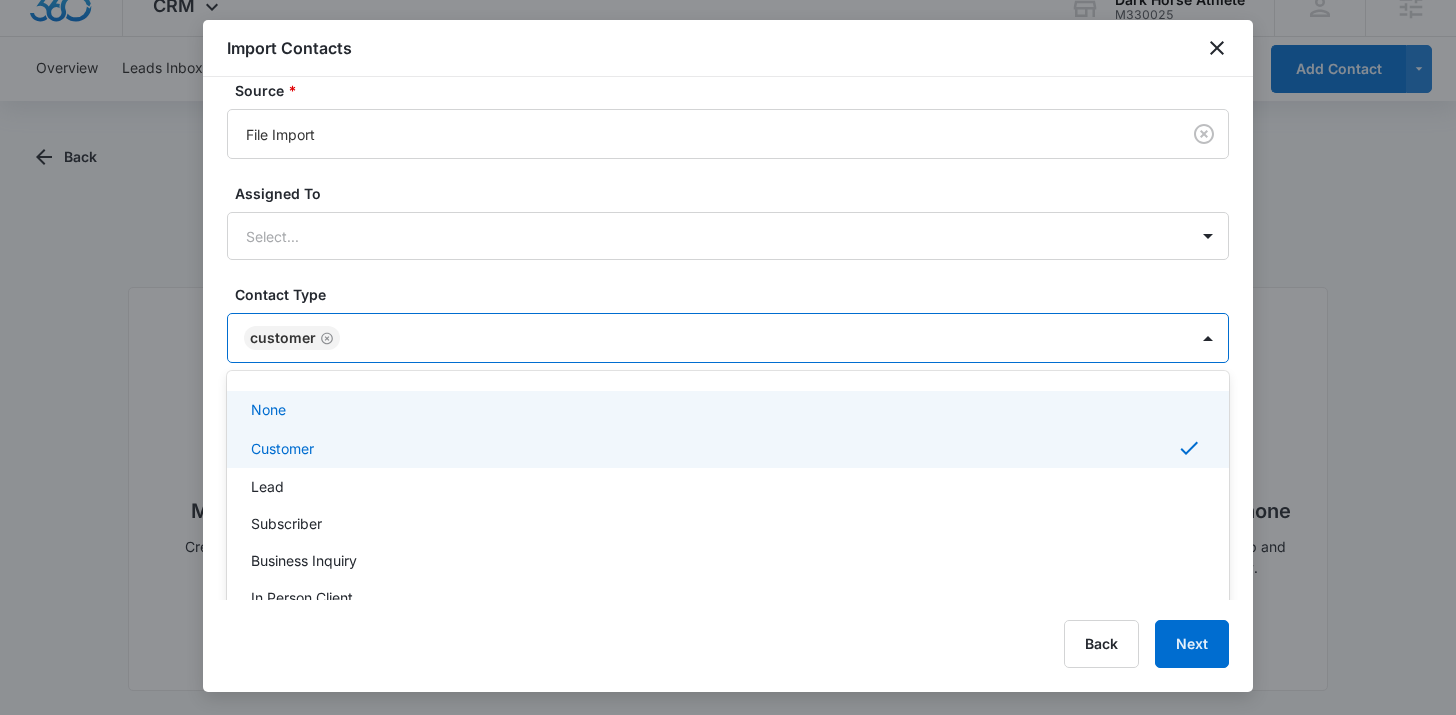 click on "Contact Type" at bounding box center [736, 294] 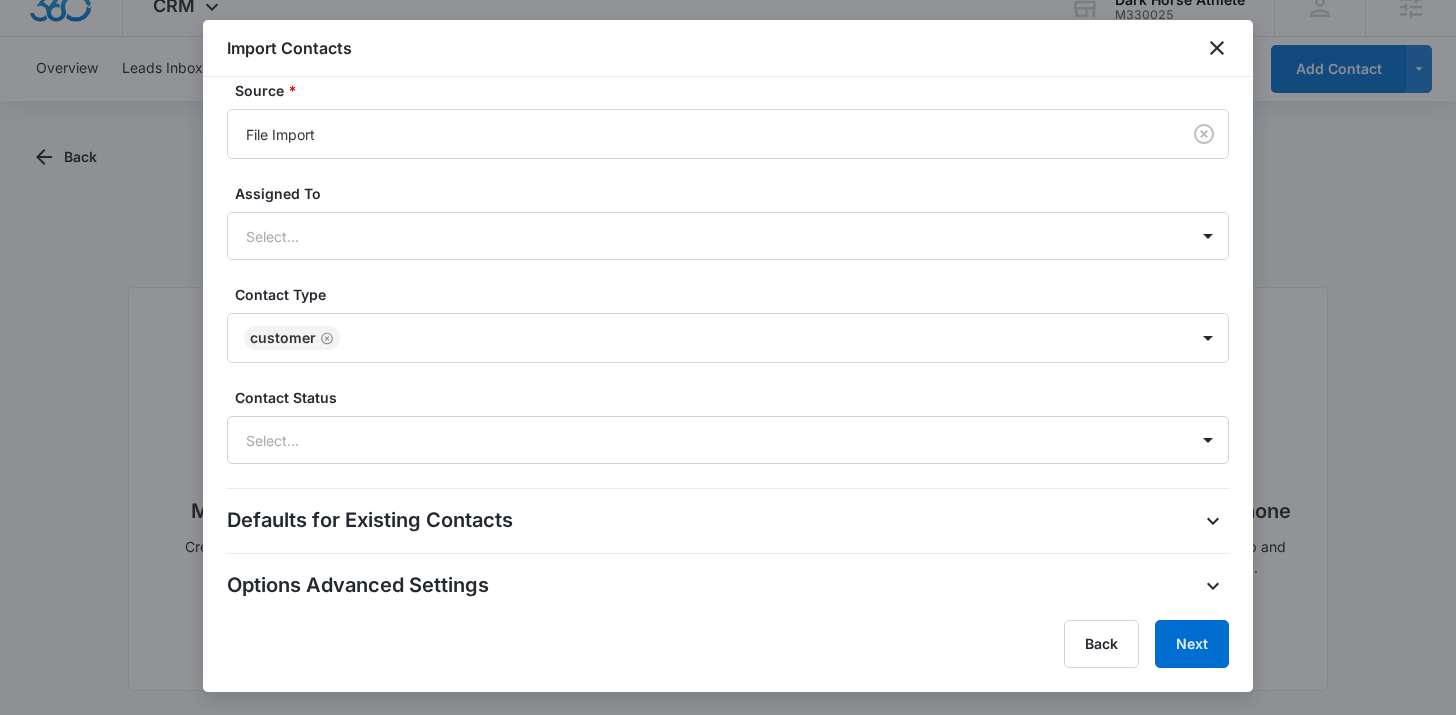 scroll, scrollTop: 569, scrollLeft: 0, axis: vertical 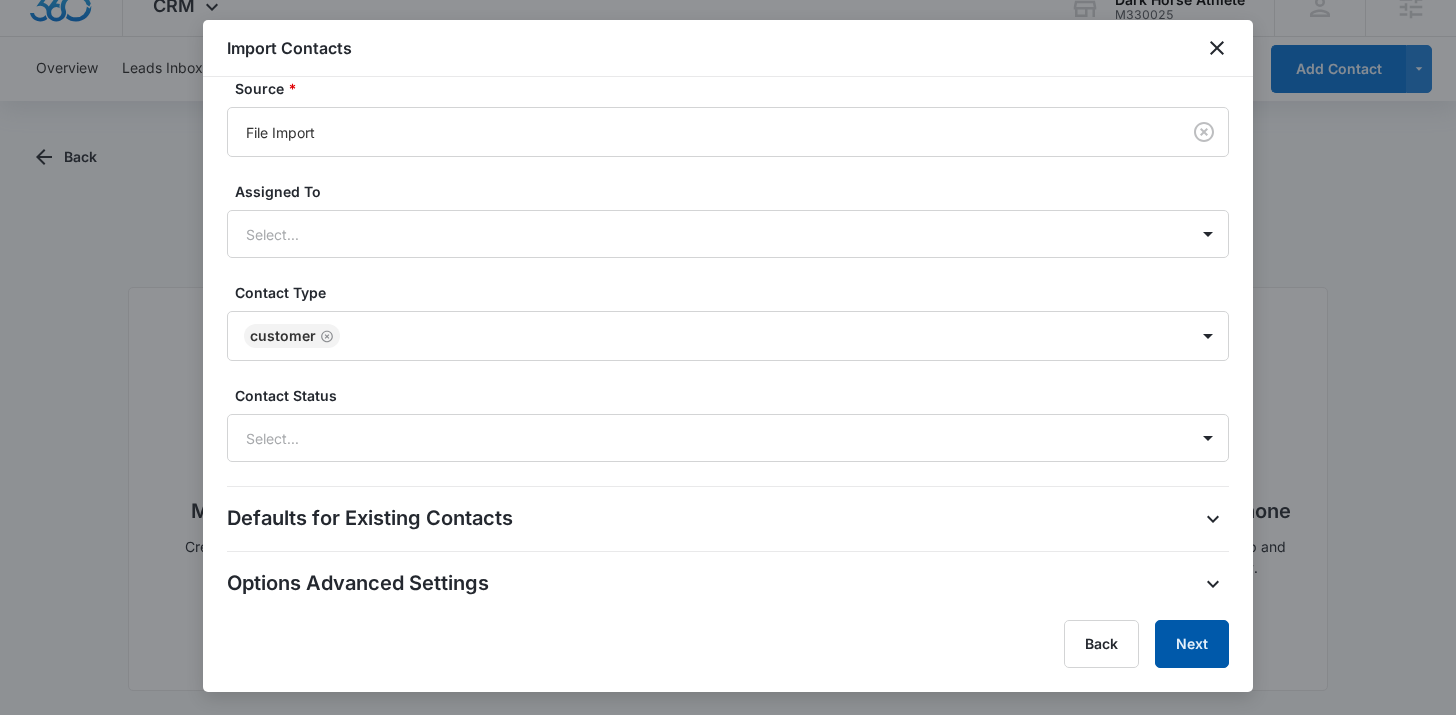 click on "Next" at bounding box center [1192, 644] 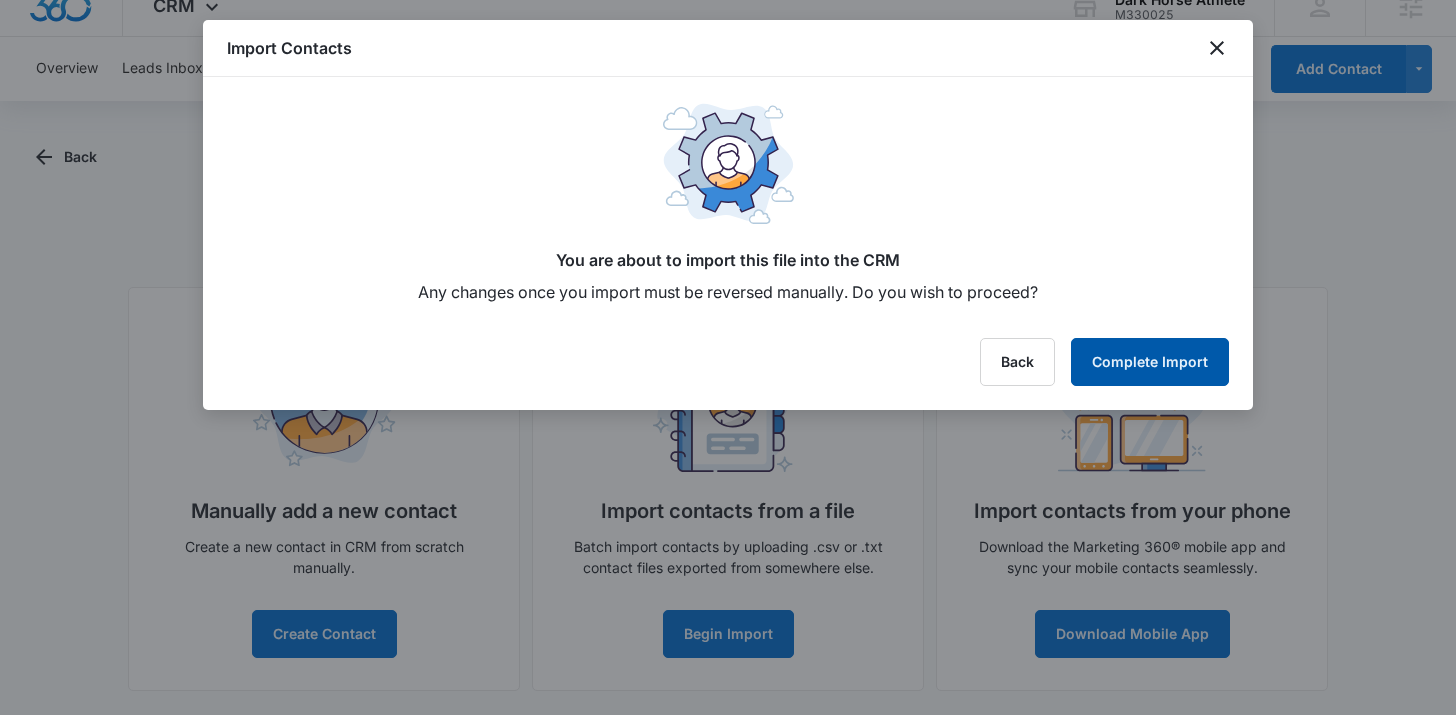 scroll, scrollTop: 0, scrollLeft: 0, axis: both 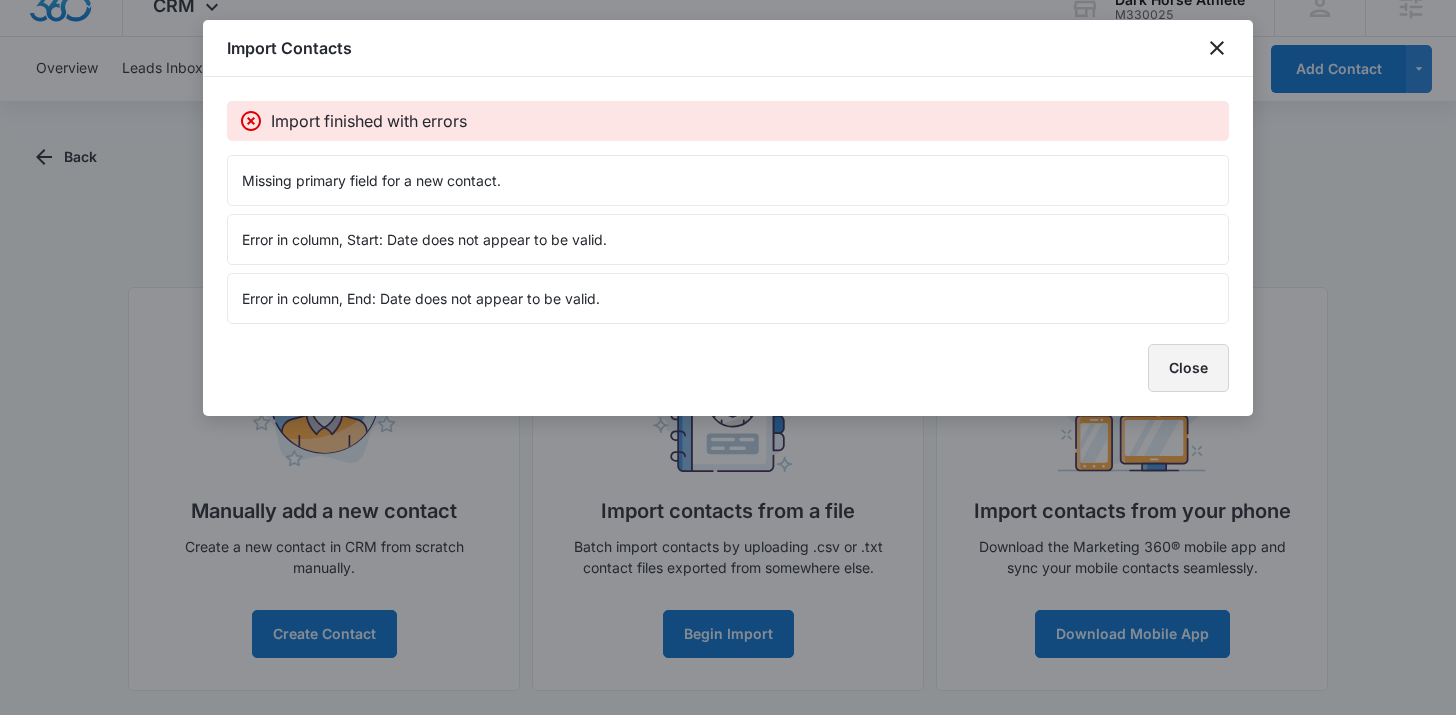 click on "Close" at bounding box center (1188, 368) 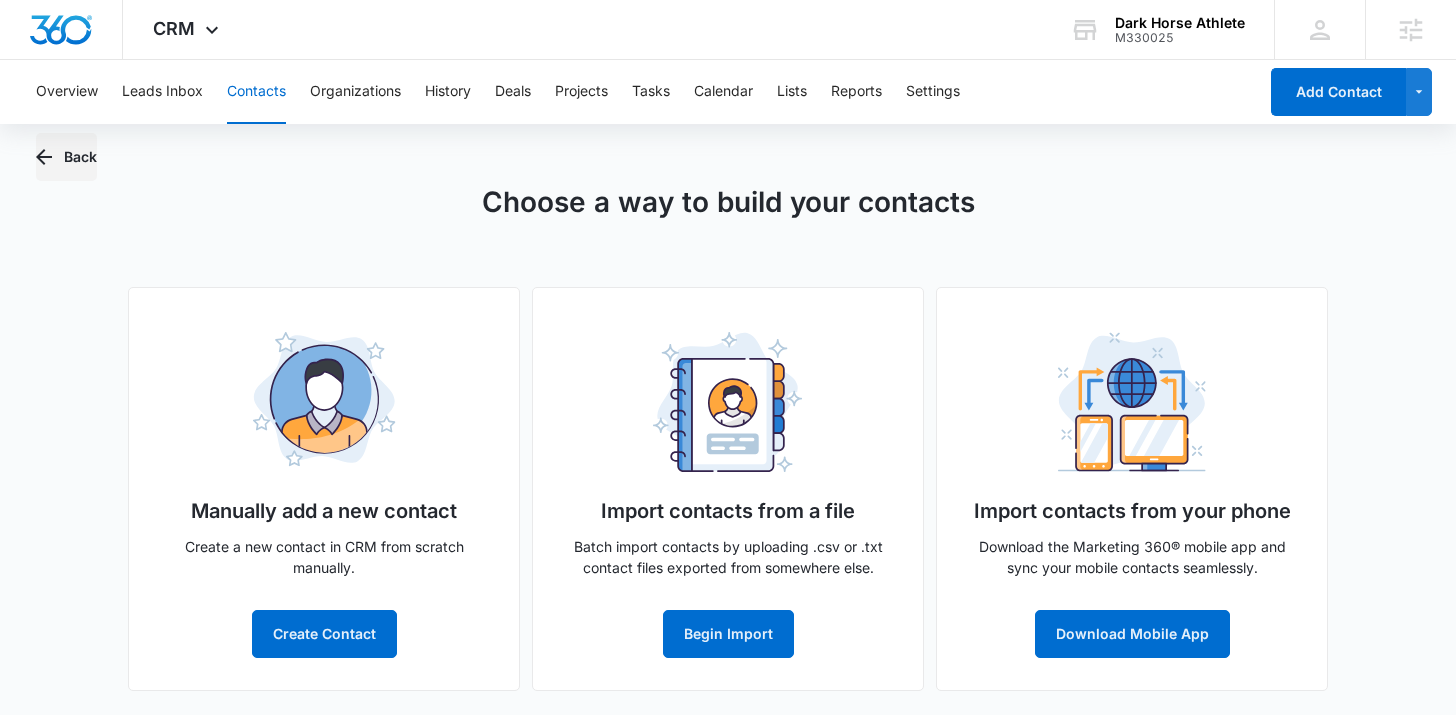 click on "Back" at bounding box center (66, 157) 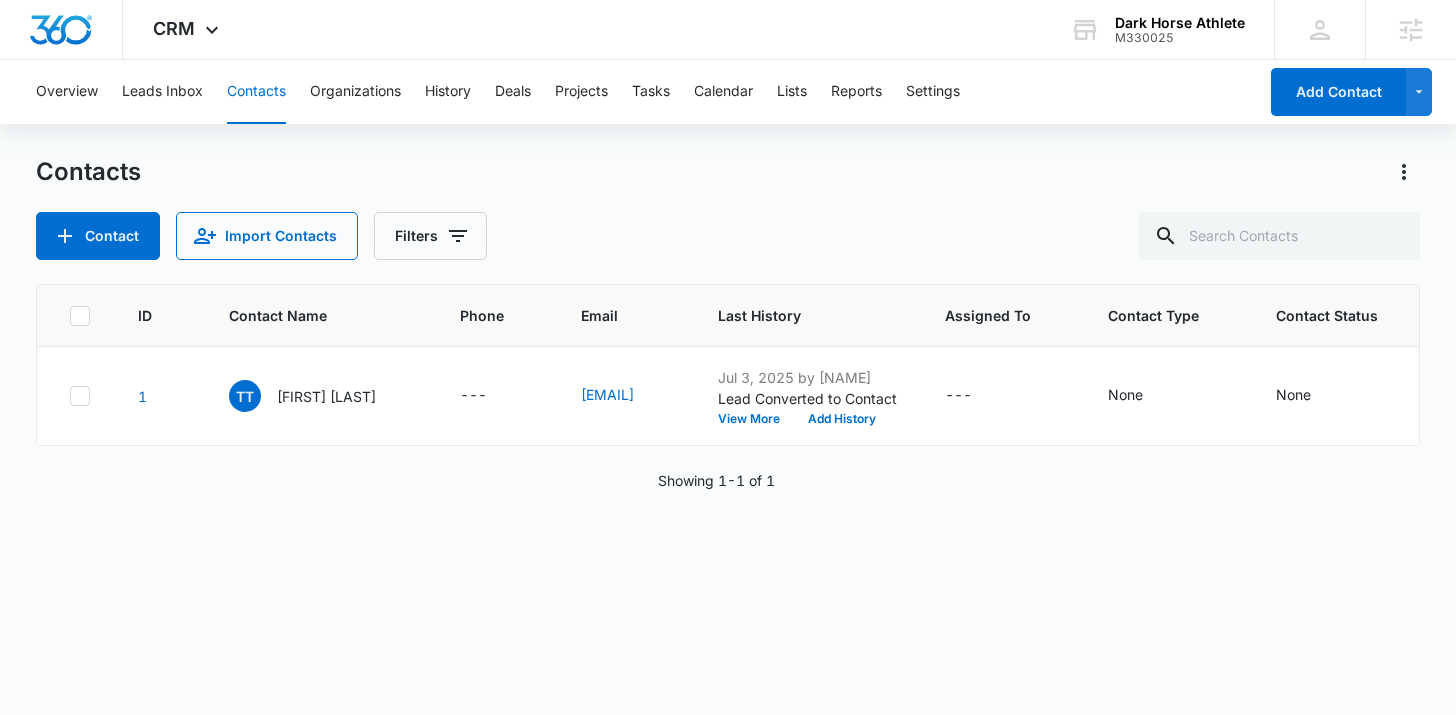 scroll, scrollTop: 0, scrollLeft: 0, axis: both 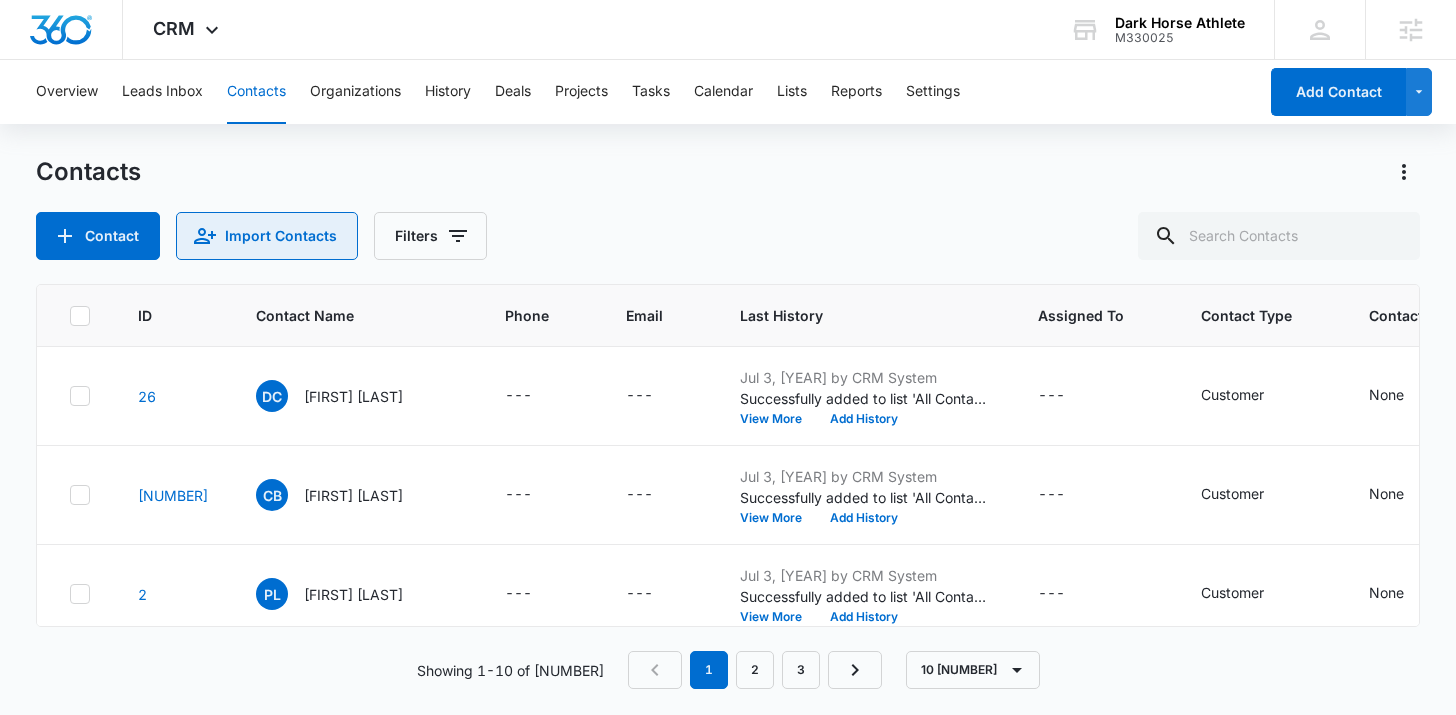 click on "Import Contacts" at bounding box center (267, 236) 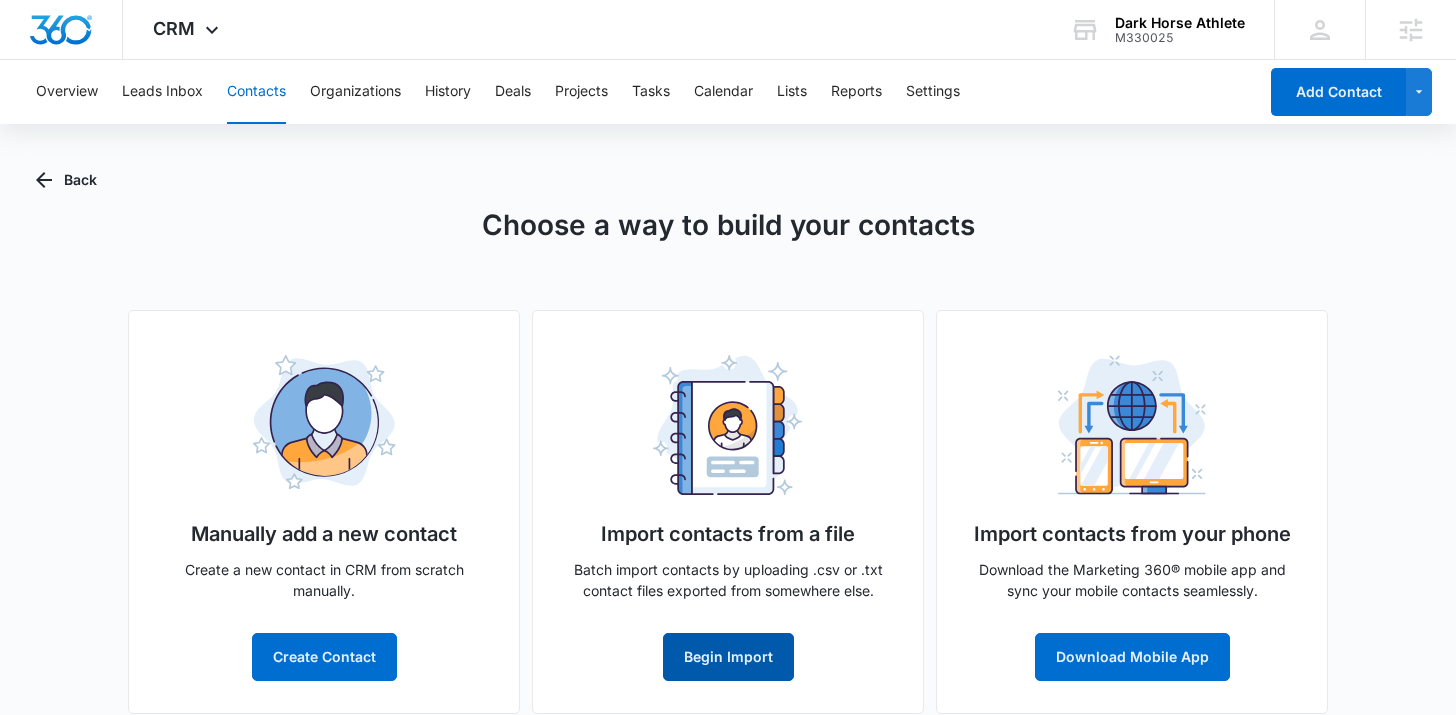 click on "Begin Import" at bounding box center (324, 657) 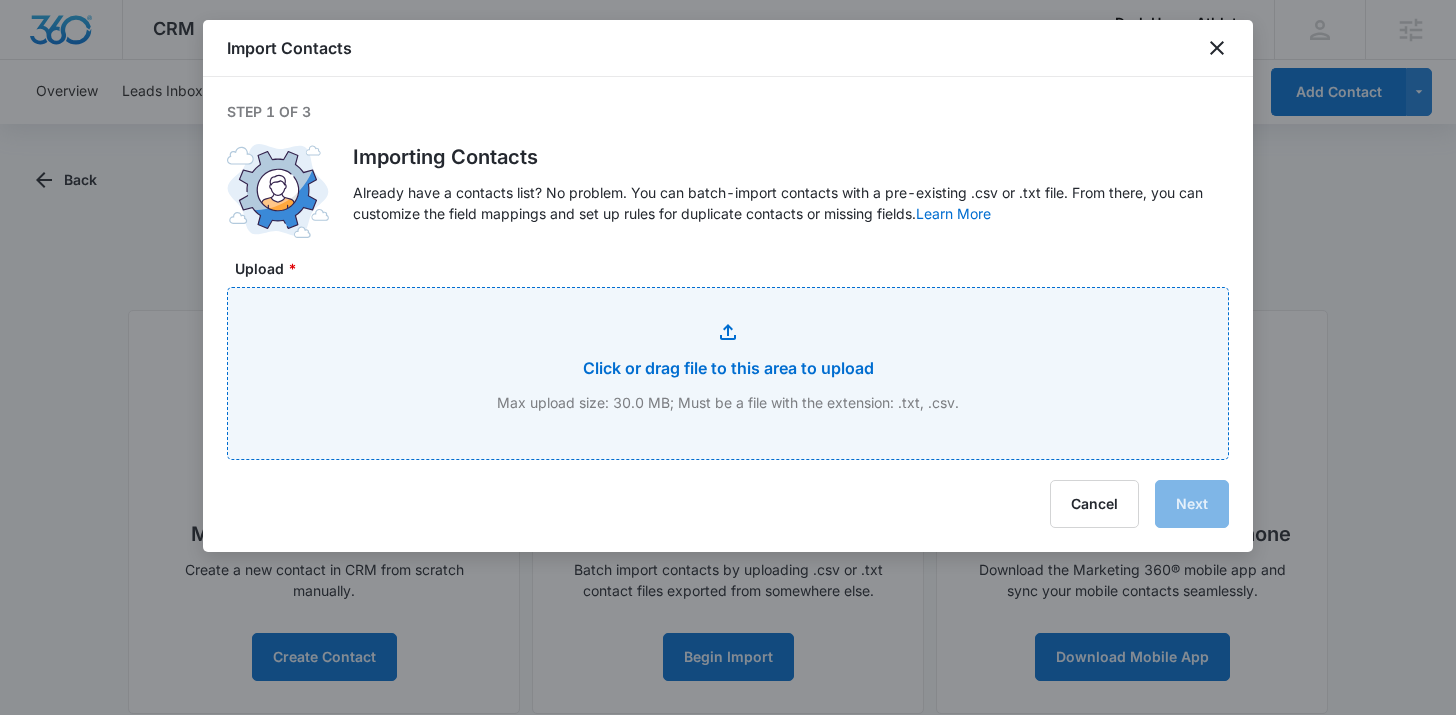click on "Upload *" at bounding box center [728, 373] 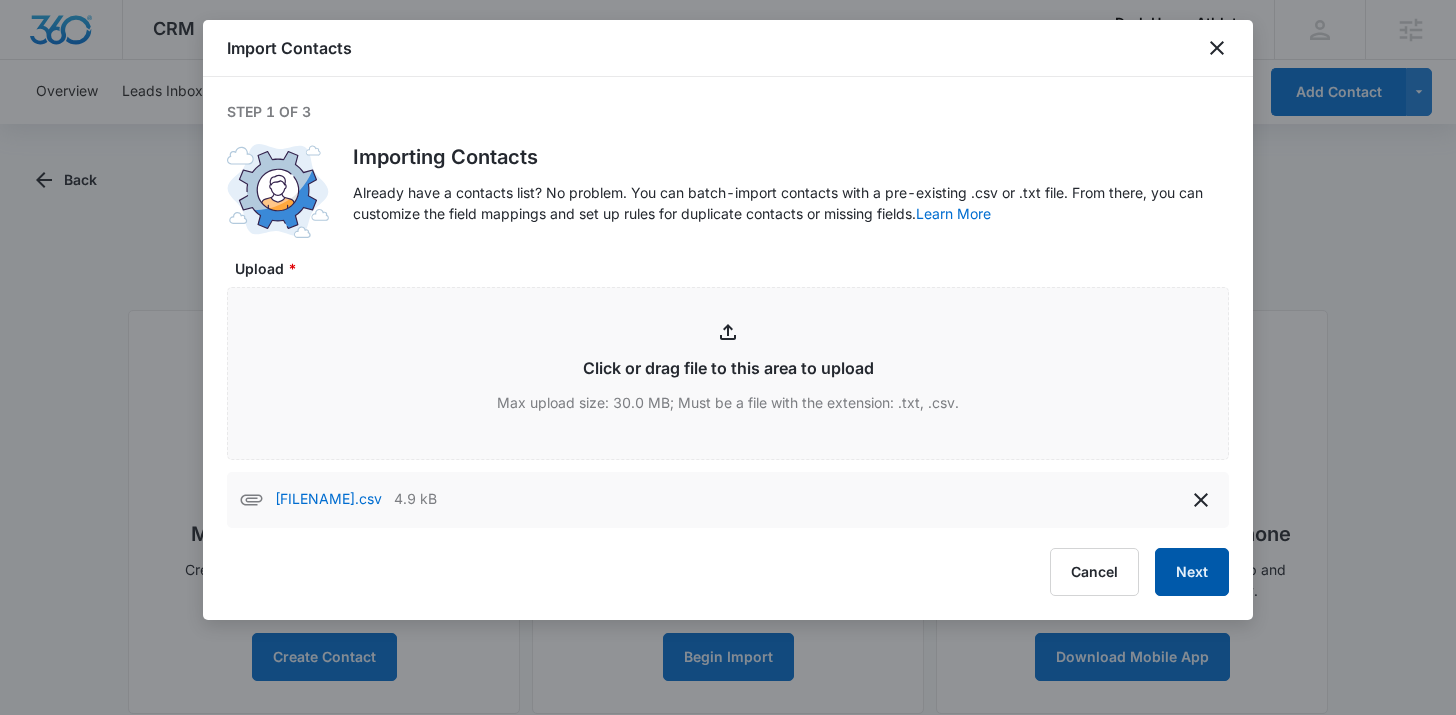 click on "Next" at bounding box center [1192, 572] 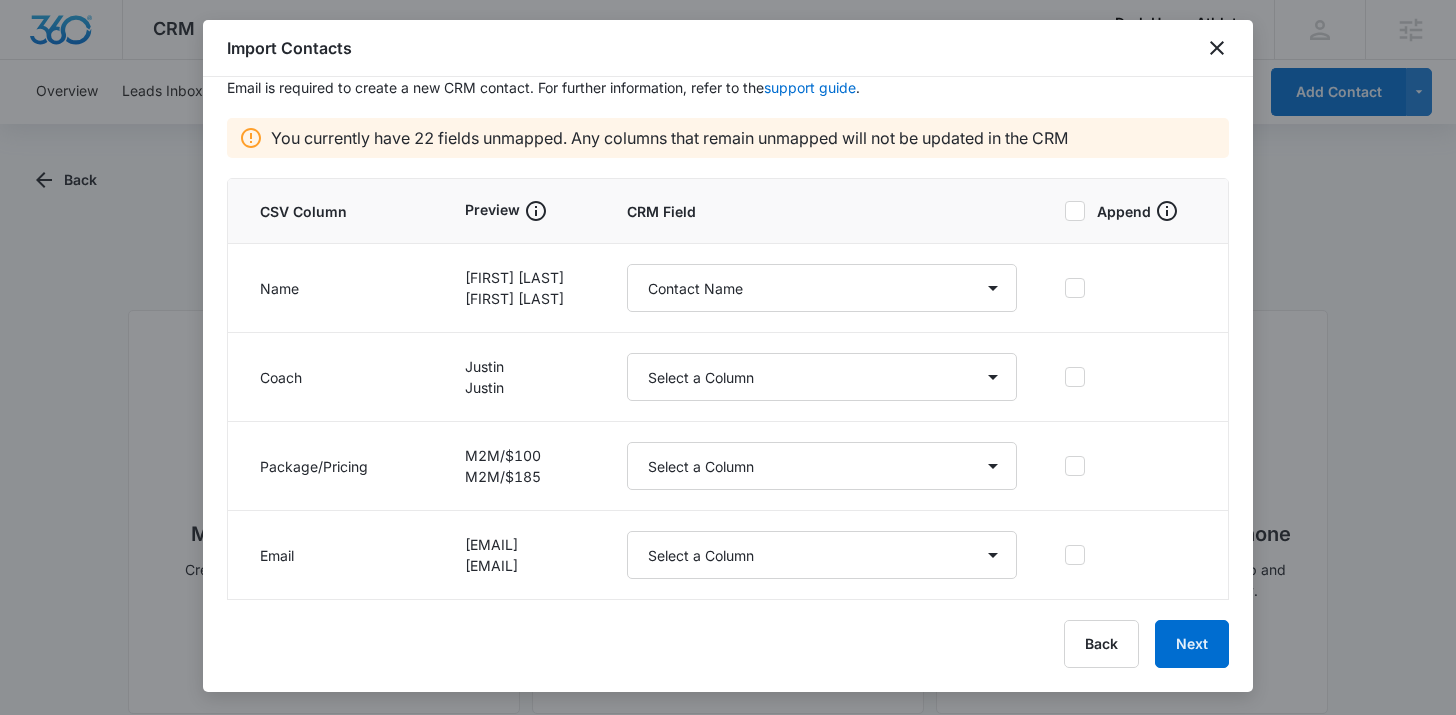 scroll, scrollTop: 125, scrollLeft: 0, axis: vertical 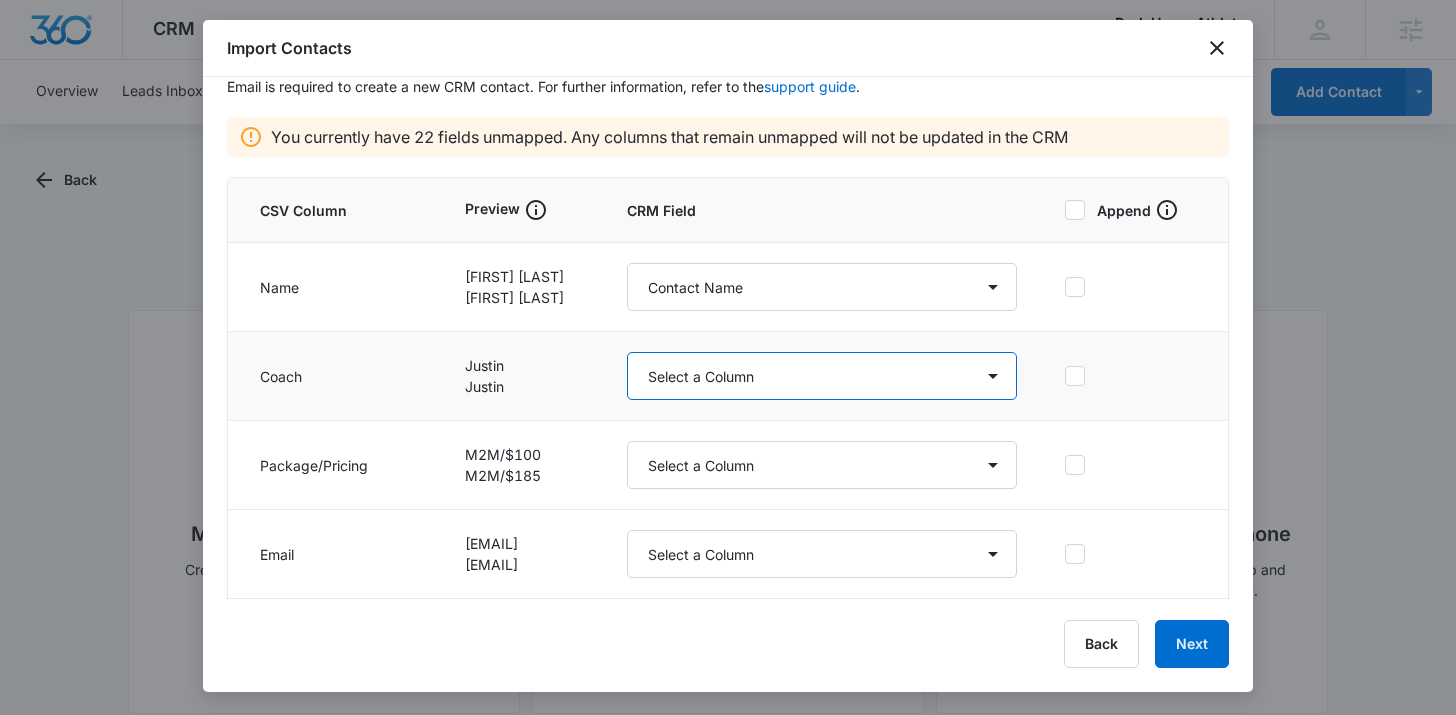 click on "Select a Column Address/City Address/Country Address/State Address/Street Address/Street 2 Address/Zip Agree to Subscribe Assigned To Best Way To Contact CA Check-In Day Check-In Due Client Check in? 2 Weeks Client Check in? 4 Weeks Client End Date Color Tag Contact Name Contact Name/First Name Contact Name/Last Name Contact Status Contact Type CRM ID Email End Date External ID How can we help?  IP Address Next Contact Date Notes Other Phone Package Phone Please briefly describe your experience with us Please rate us from 1-5 Qualifying Status Re-sign? Review Request Special Notes Start Date Tags Which service are you interested in?" at bounding box center (822, 376) 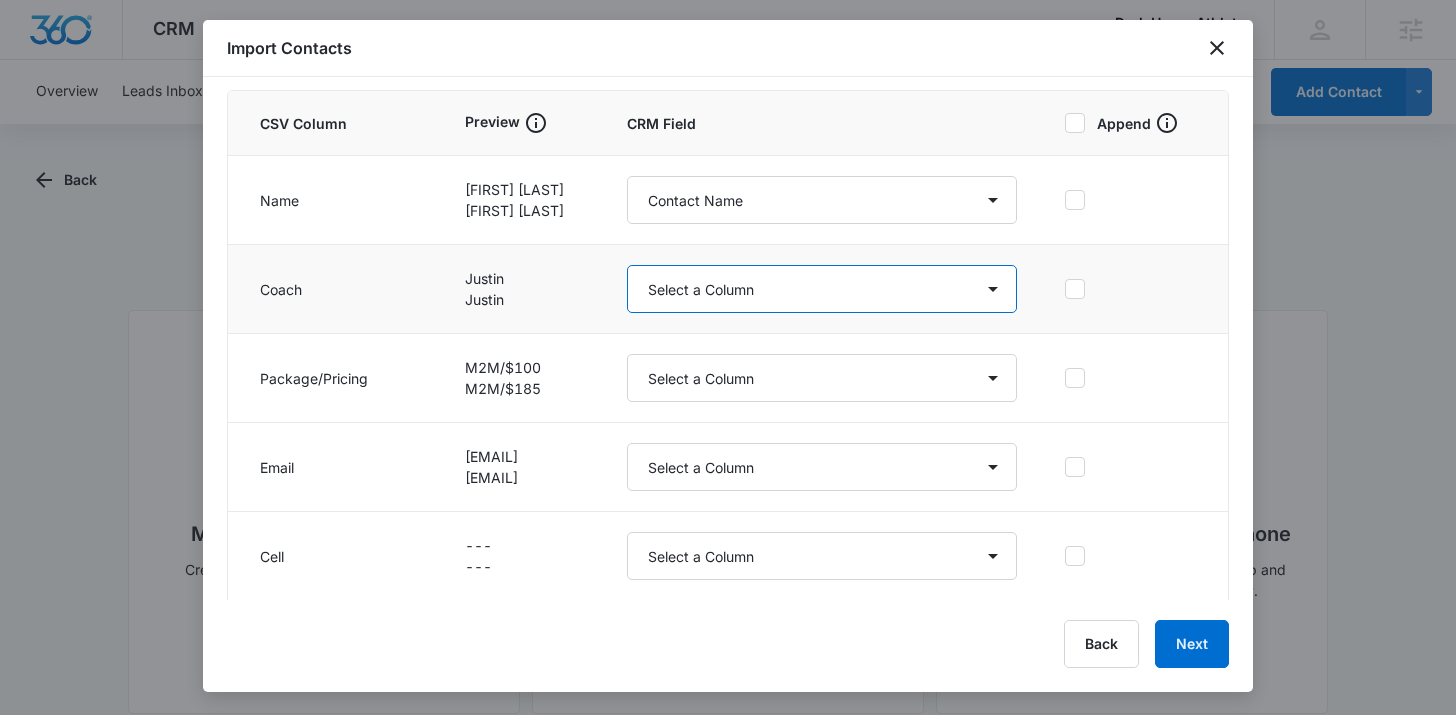 scroll, scrollTop: 280, scrollLeft: 0, axis: vertical 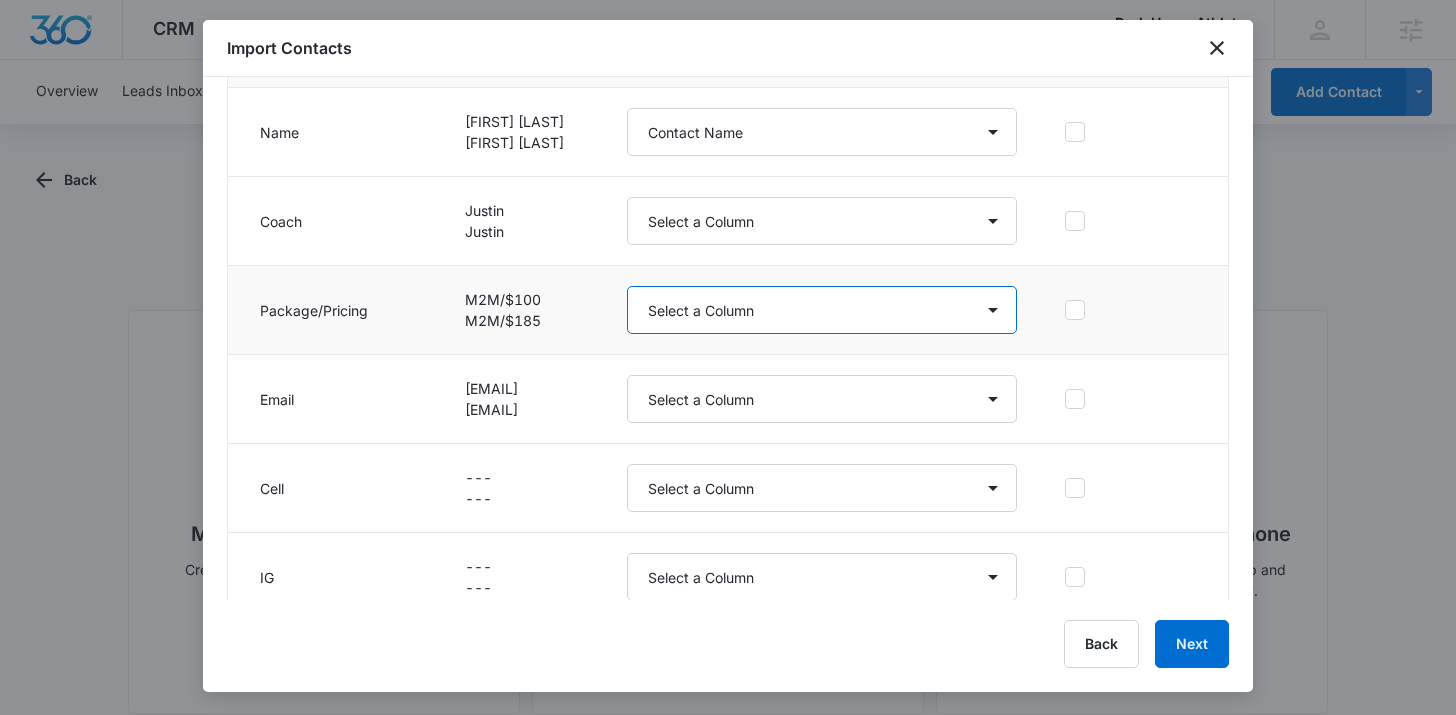 click on "Select a Column Address/City Address/Country Address/State Address/Street Address/Street [NUMBER] Agree to Subscribe Assigned To Best Way To Contact CA Check-In Day Check-In Due Client Check in? [NUMBER] Weeks Client Check in? [NUMBER] Weeks Client End Date Color Tag Contact Name Contact Name/First Name Contact Name/Last Name Contact Status Contact Type CRM ID Email End Date External ID How can we help? IP Address Next Contact Date Notes Other Phone Package Phone Please briefly describe your experience with us Please rate us from [NUMBER]-[NUMBER] Qualifying Status Re-sign? Review Request Special Notes Start Date Tags Which service are you interested in?" at bounding box center (822, 310) 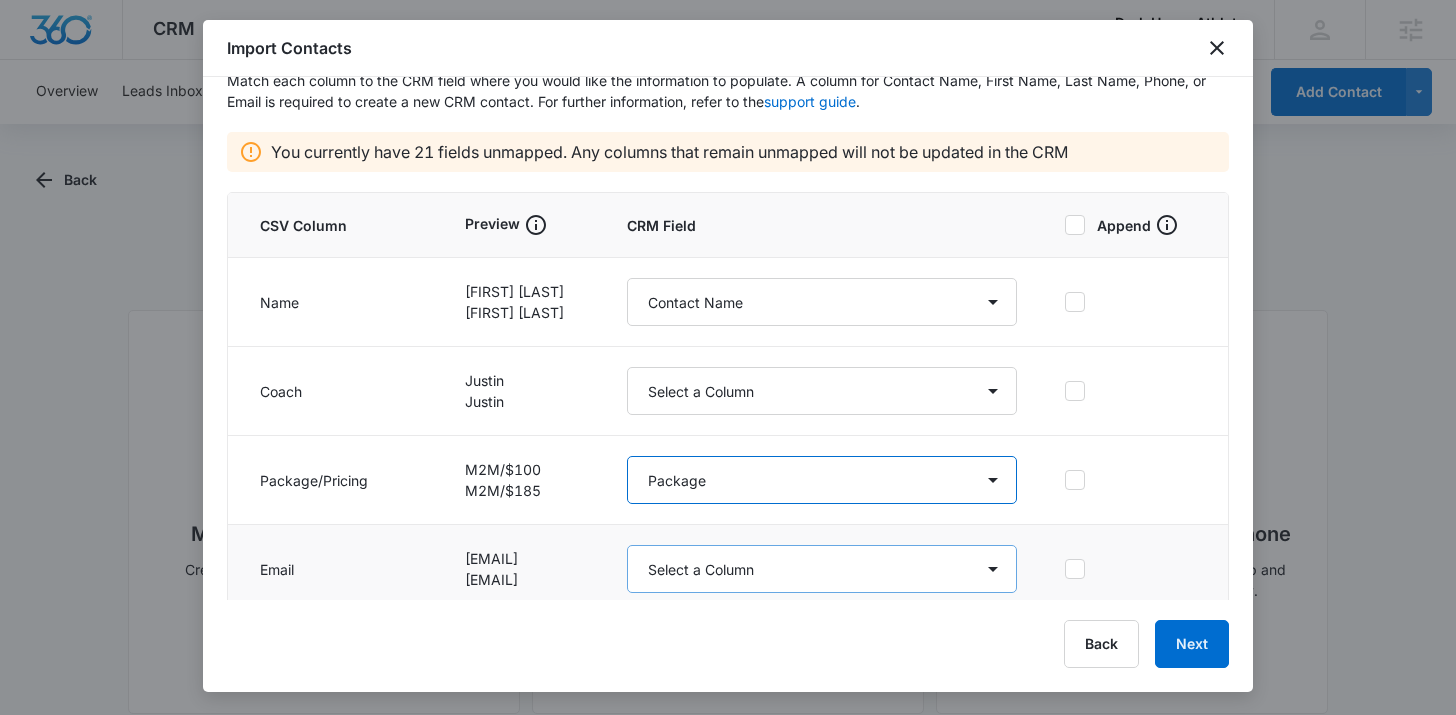 scroll, scrollTop: 104, scrollLeft: 0, axis: vertical 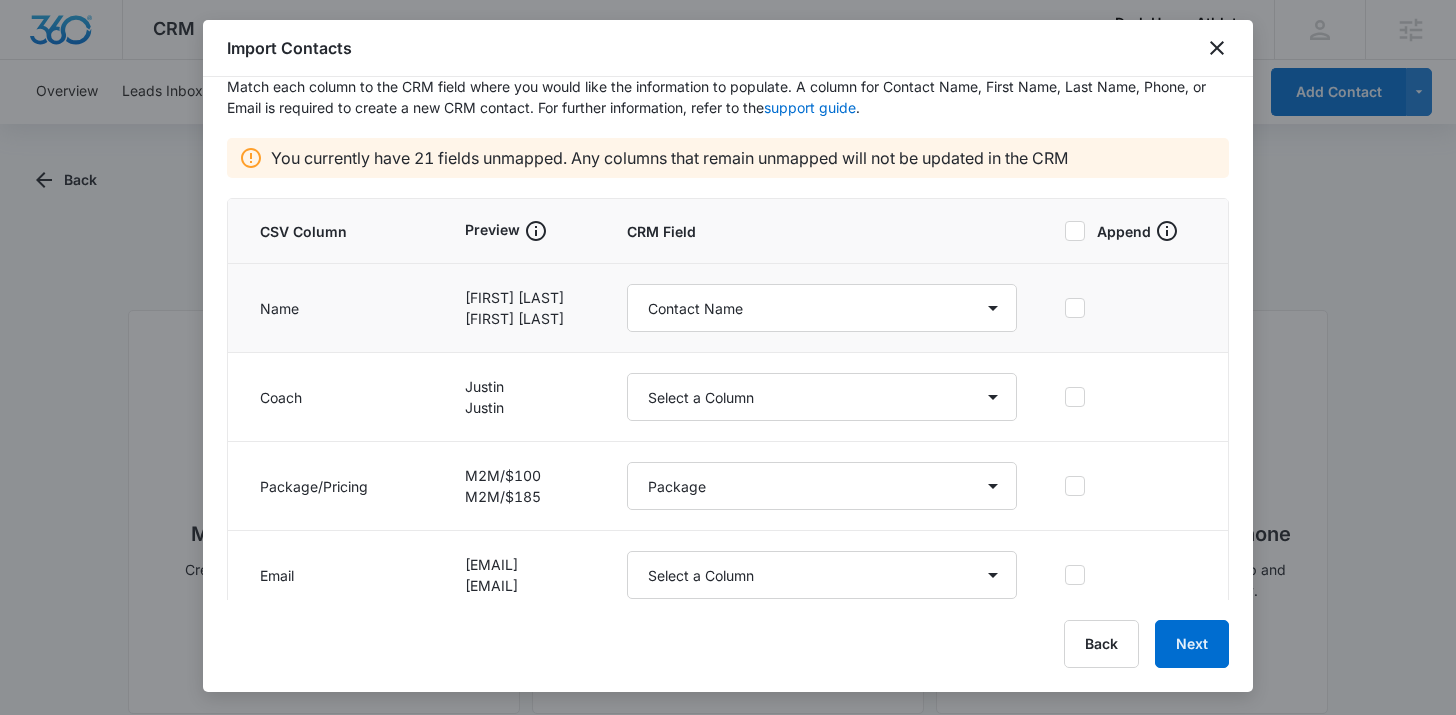 click at bounding box center [1075, 308] 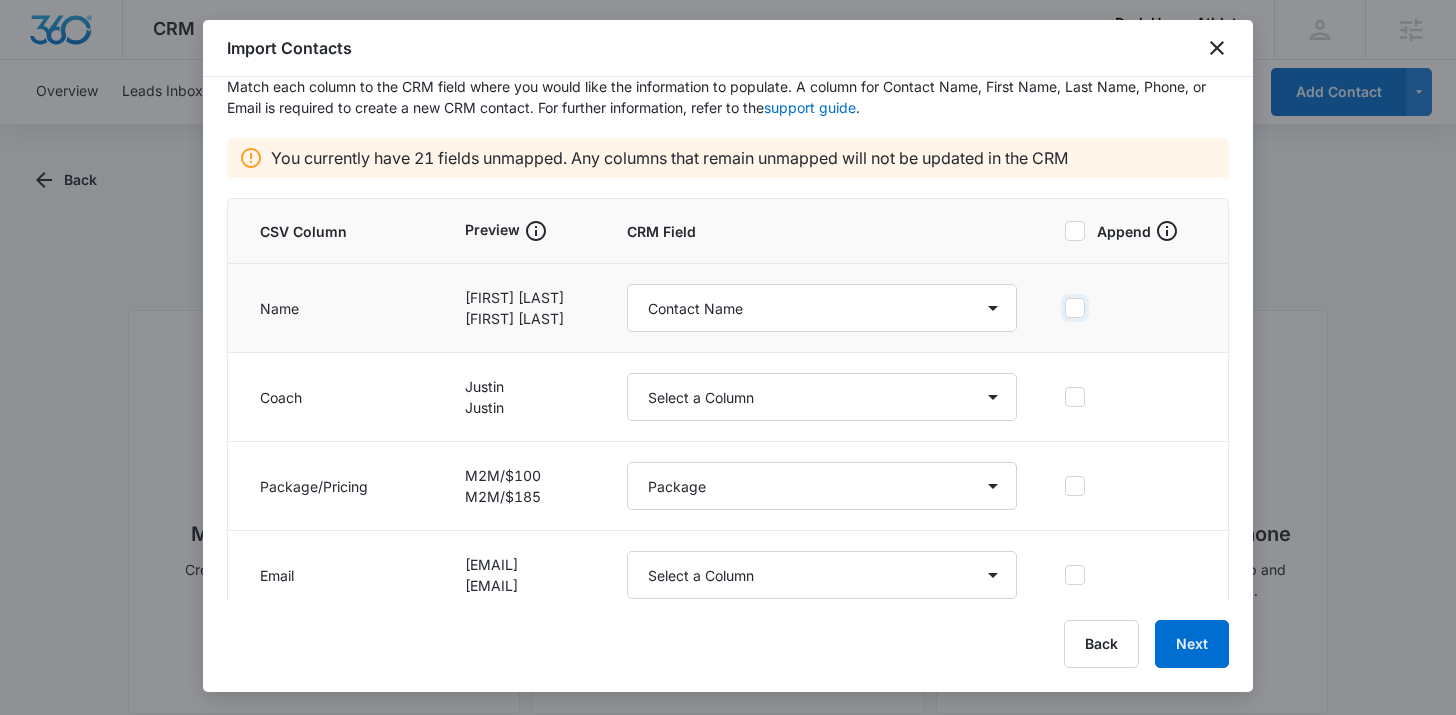 click at bounding box center (1065, 308) 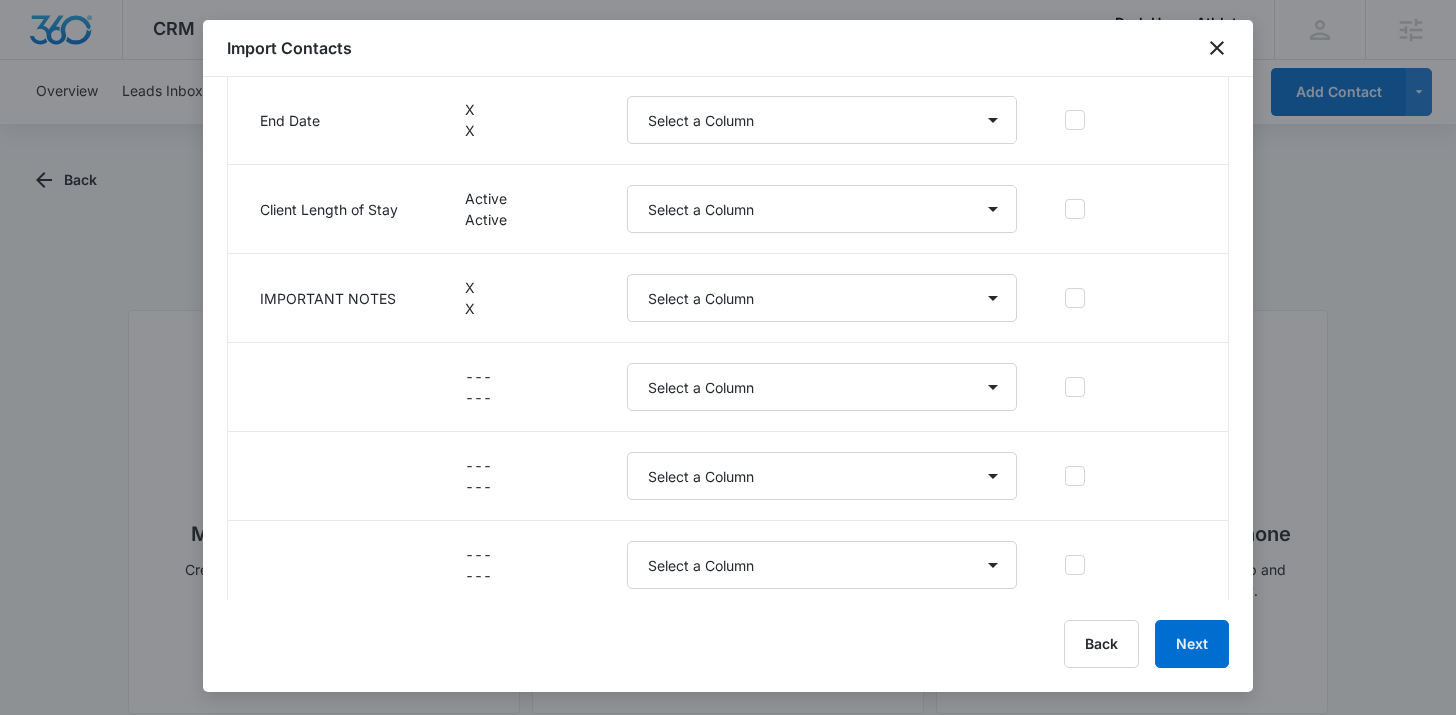 scroll, scrollTop: 916, scrollLeft: 0, axis: vertical 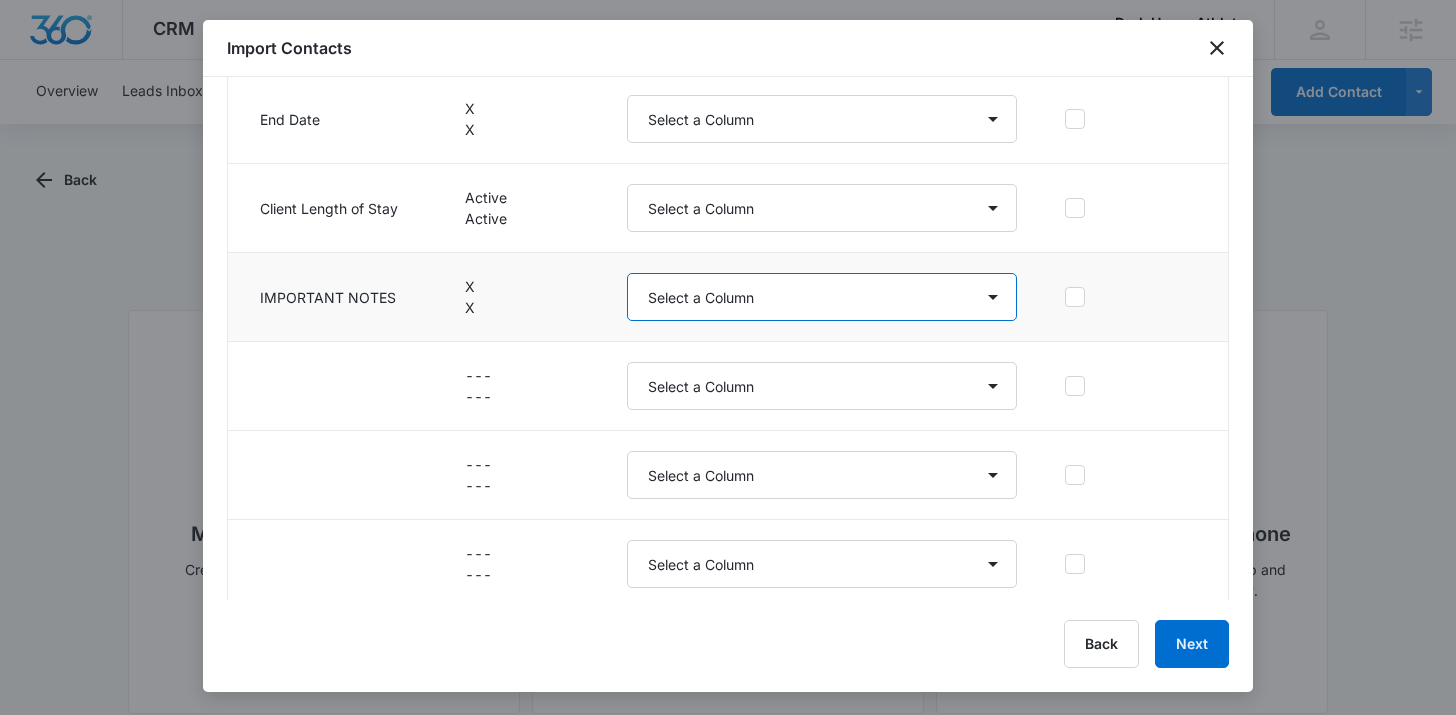 click on "Select a Column Address/City Address/Country Address/State Address/Street Address/Street [NUMBER] Agree to Subscribe Assigned To Best Way To Contact CA Check-In Day Check-In Due Client Check in? [NUMBER] Weeks Client Check in? [NUMBER] Weeks Client End Date Color Tag Contact Name Contact Name/First Name Contact Name/Last Name Contact Status Contact Type CRM ID Email End Date External ID How can we help? IP Address Next Contact Date Notes Other Phone Package Phone Please briefly describe your experience with us Please rate us from [NUMBER]-[NUMBER] Qualifying Status Re-sign? Review Request Special Notes Start Date Tags Which service are you interested in?" at bounding box center (822, 297) 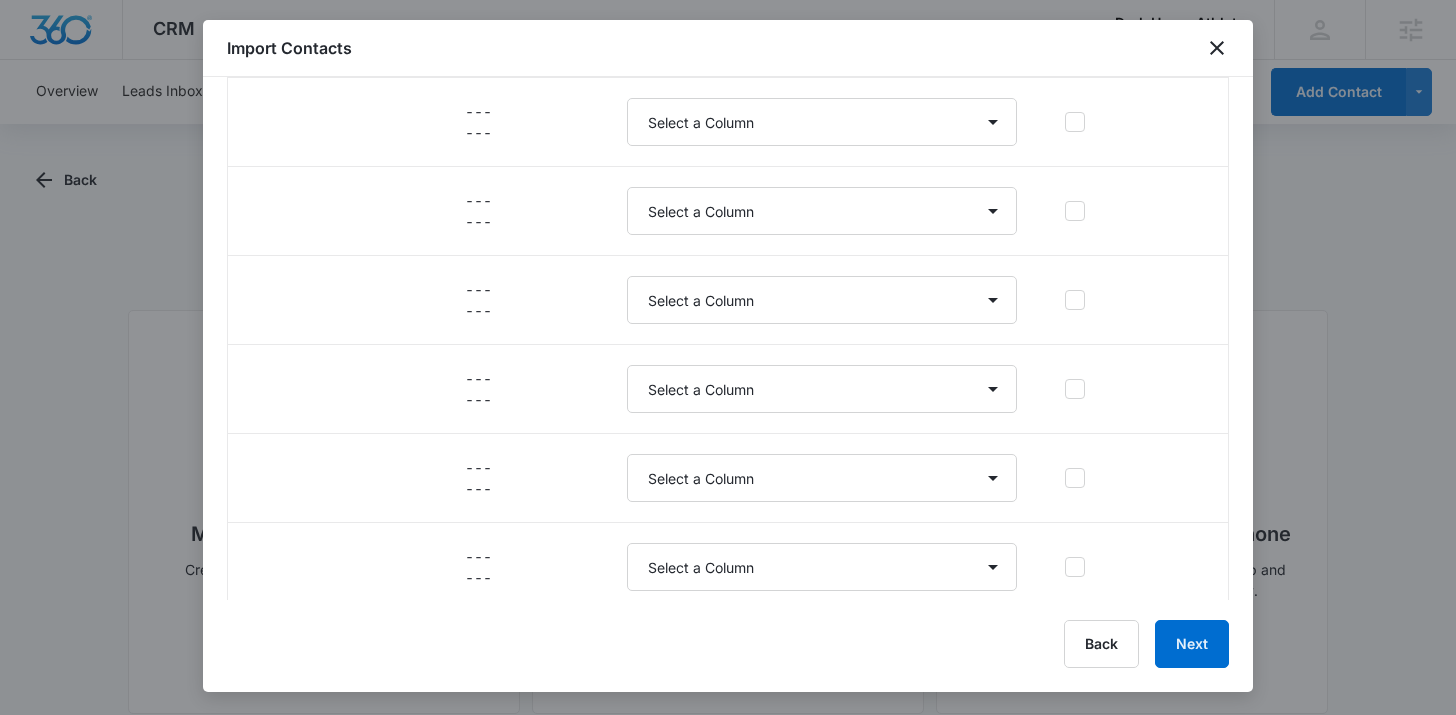 scroll, scrollTop: 2082, scrollLeft: 0, axis: vertical 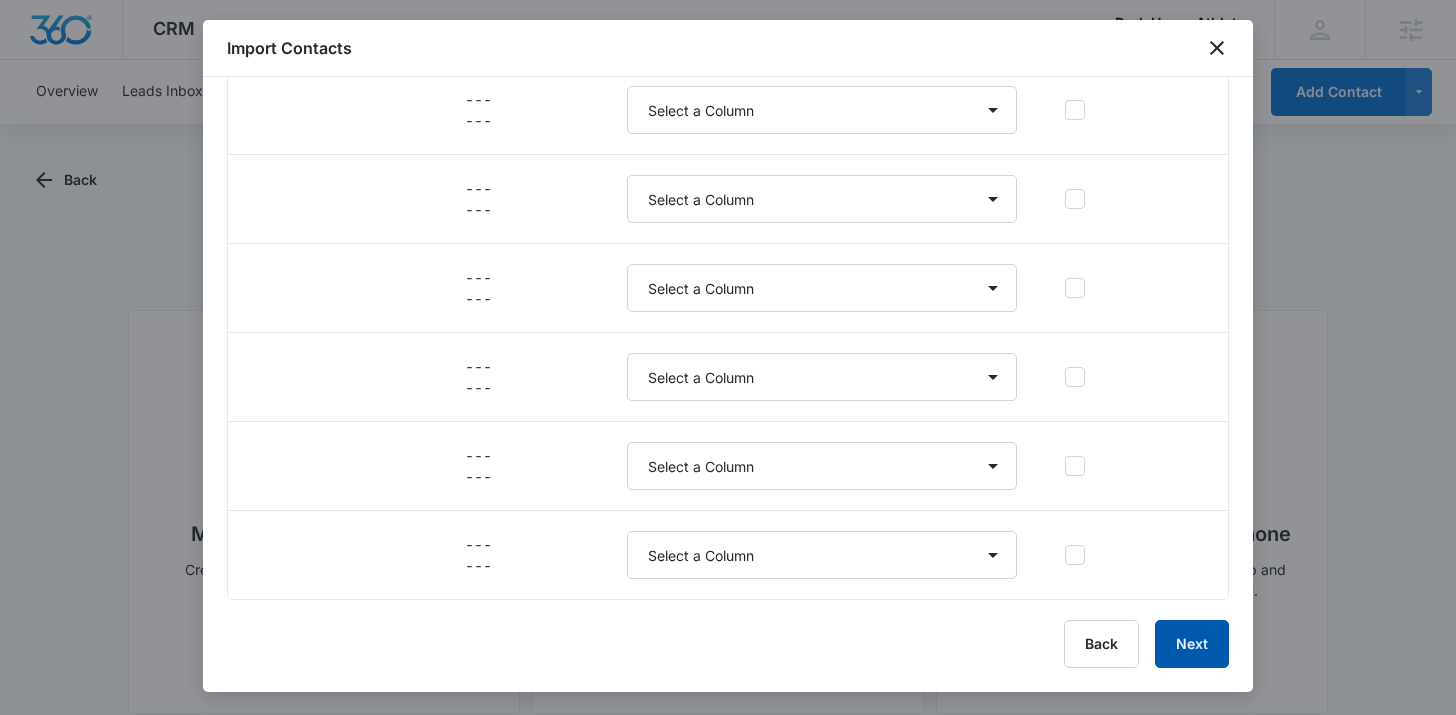 click on "Next" at bounding box center (1192, 644) 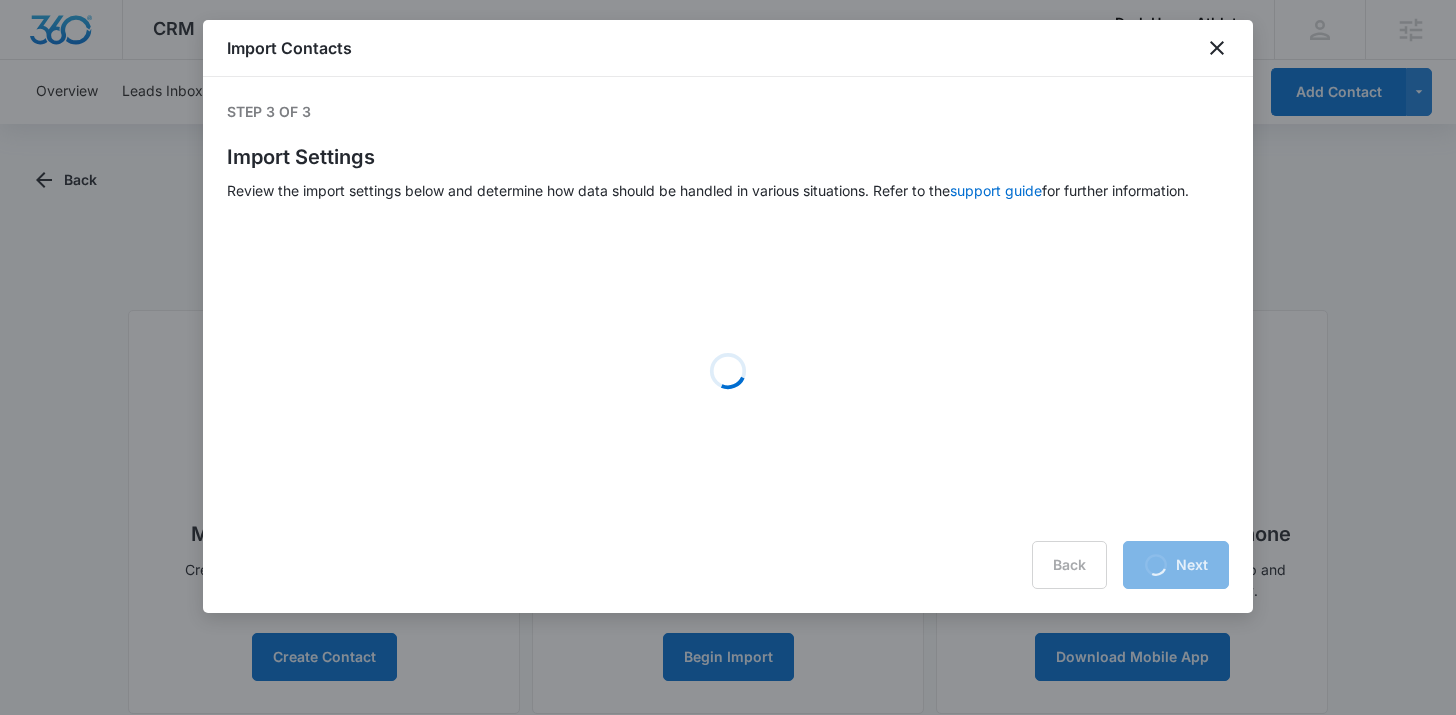 scroll, scrollTop: 0, scrollLeft: 0, axis: both 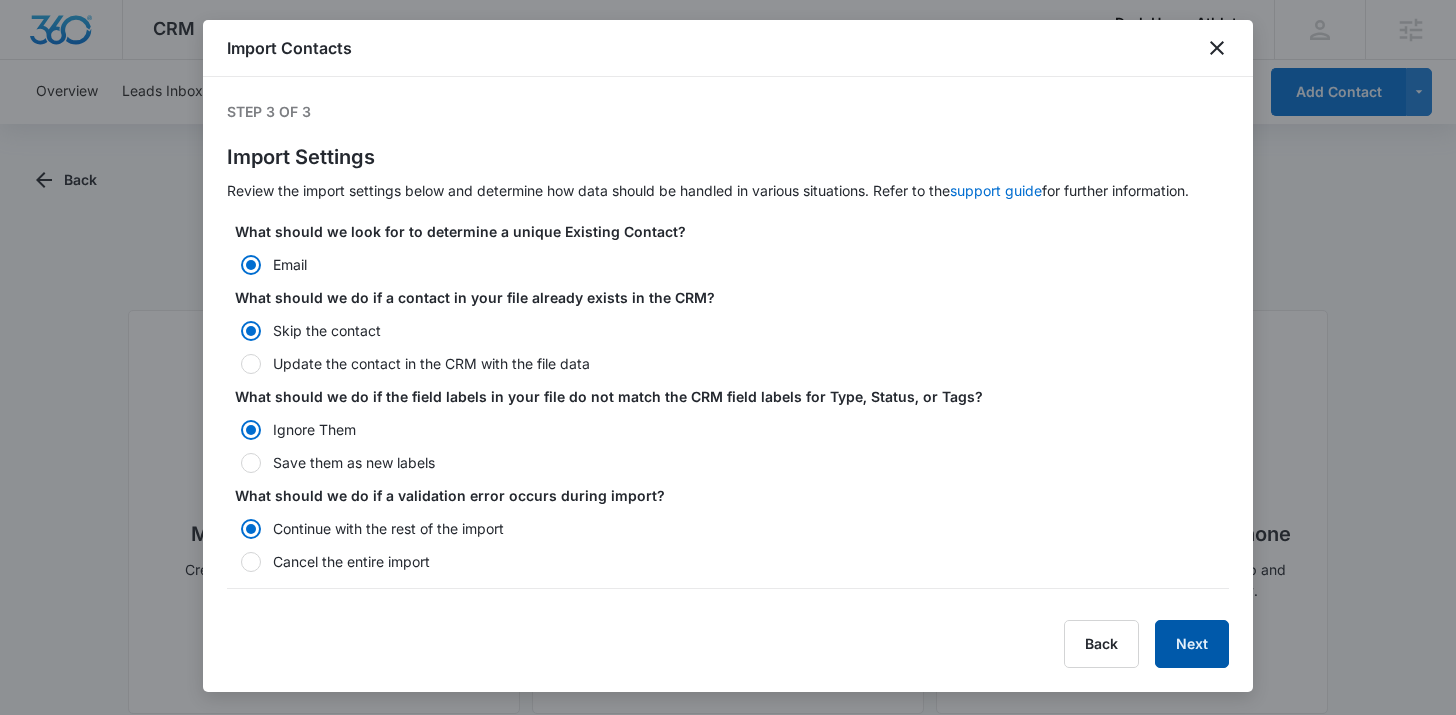 click on "Next" at bounding box center [1192, 644] 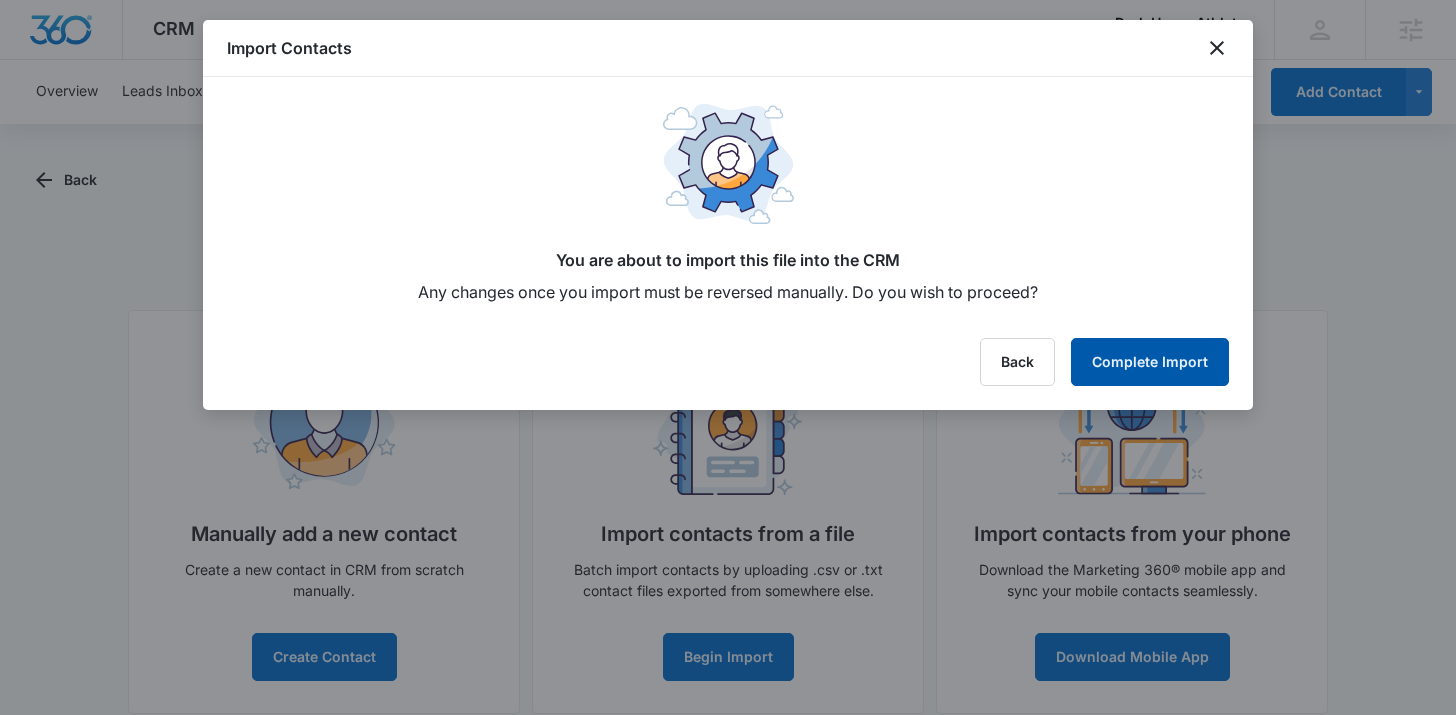 click on "Complete Import" at bounding box center (1150, 362) 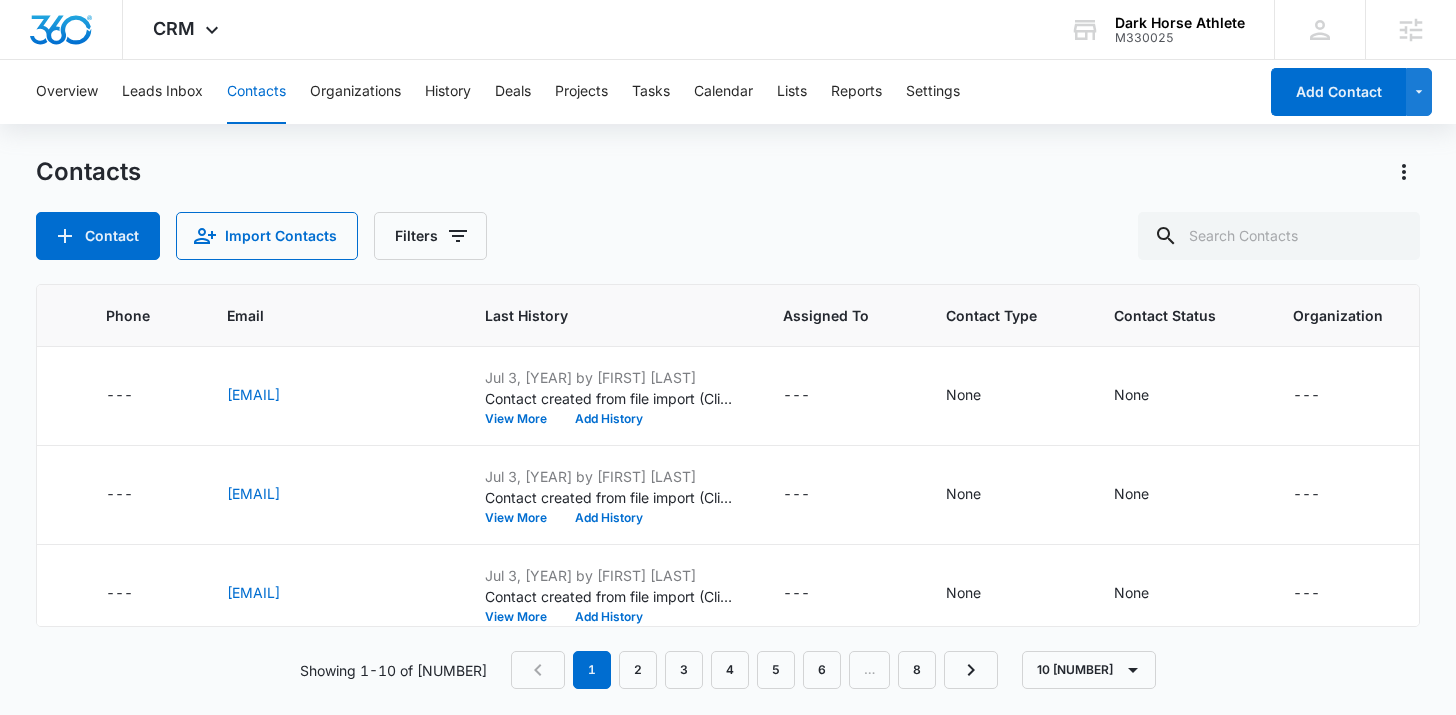 scroll, scrollTop: 0, scrollLeft: 0, axis: both 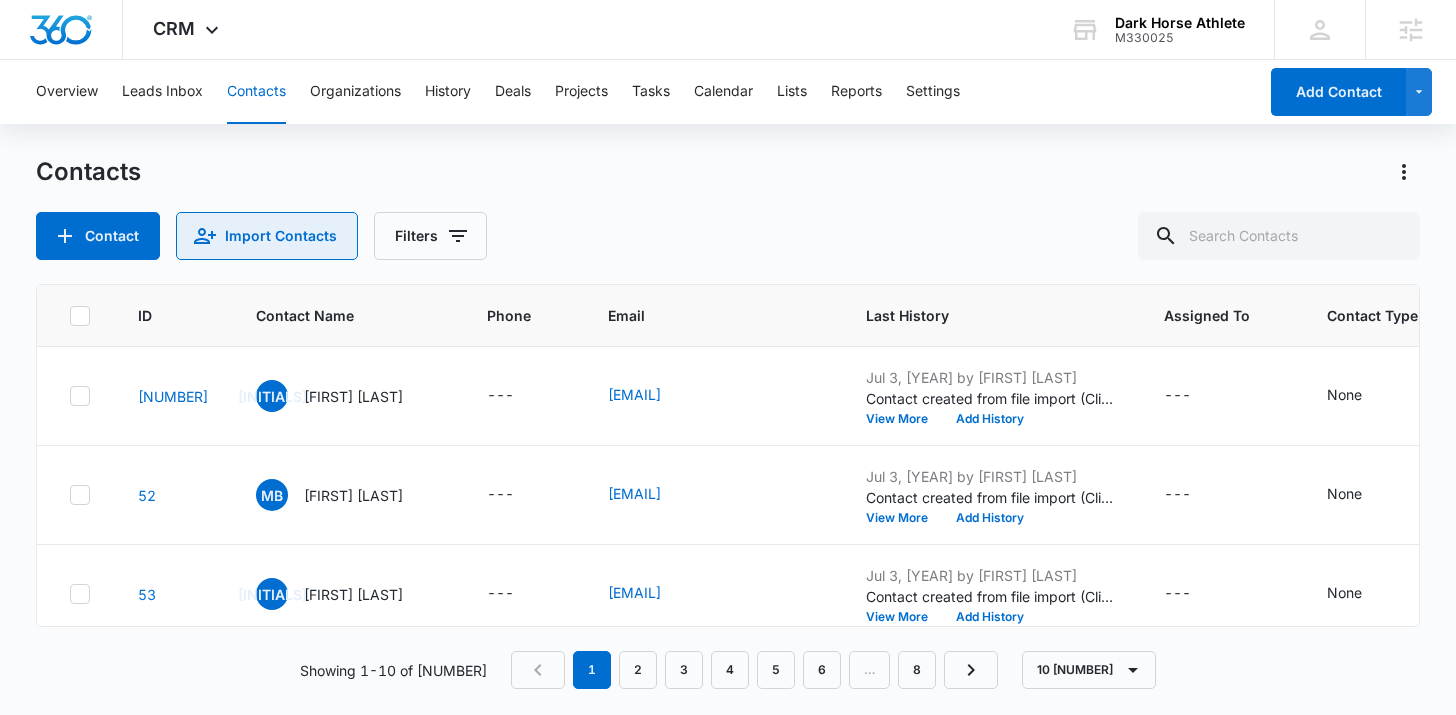 click on "Import Contacts" at bounding box center (267, 236) 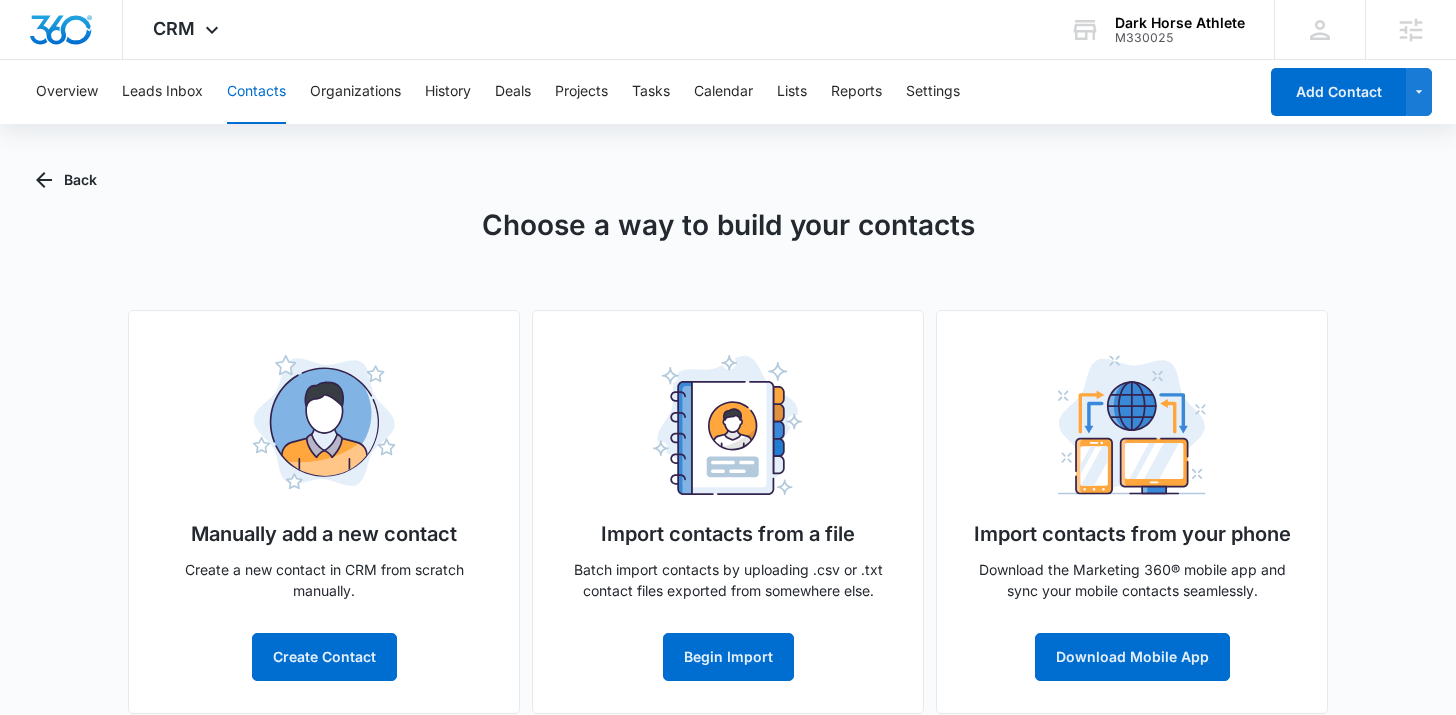 click on "Import contacts from a file Batch import contacts by uploading .csv or .txt contact files exported from somewhere else. Begin Import" at bounding box center (728, 512) 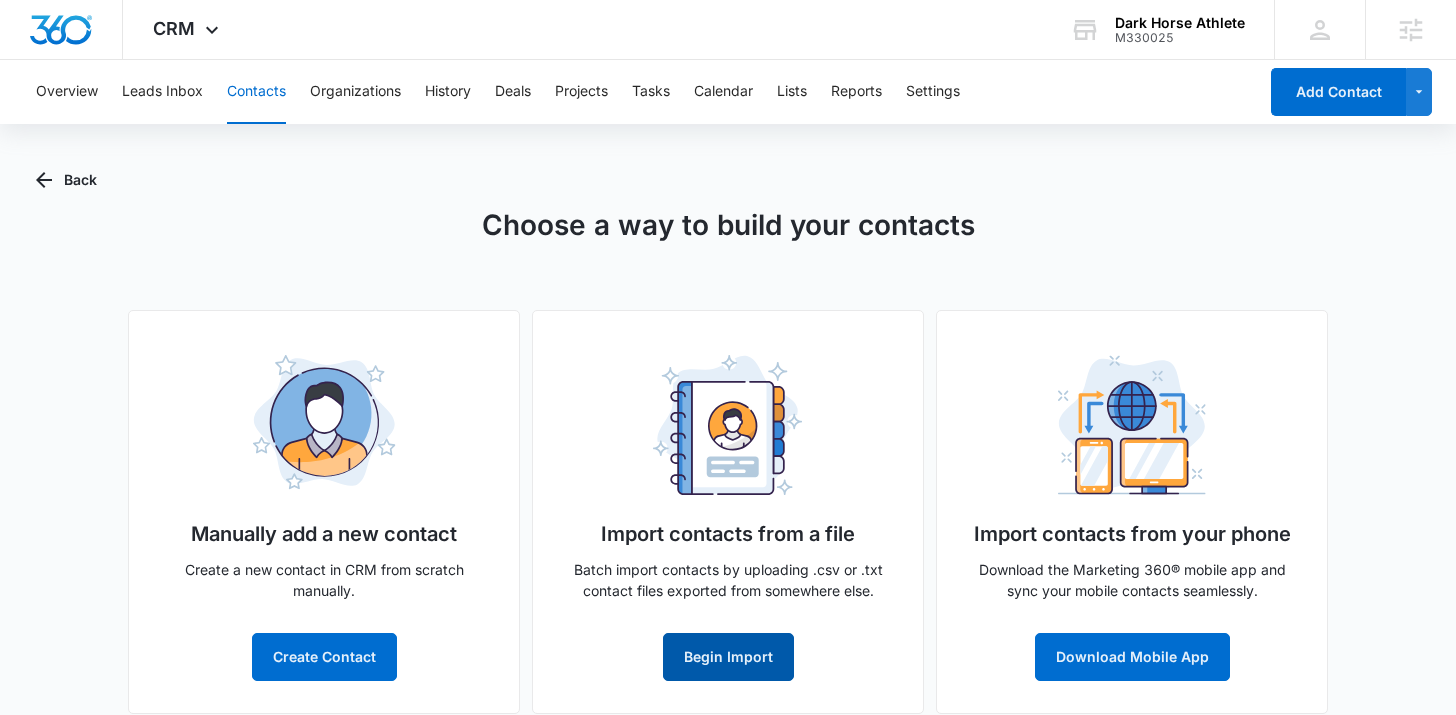 click on "Begin Import" at bounding box center (324, 657) 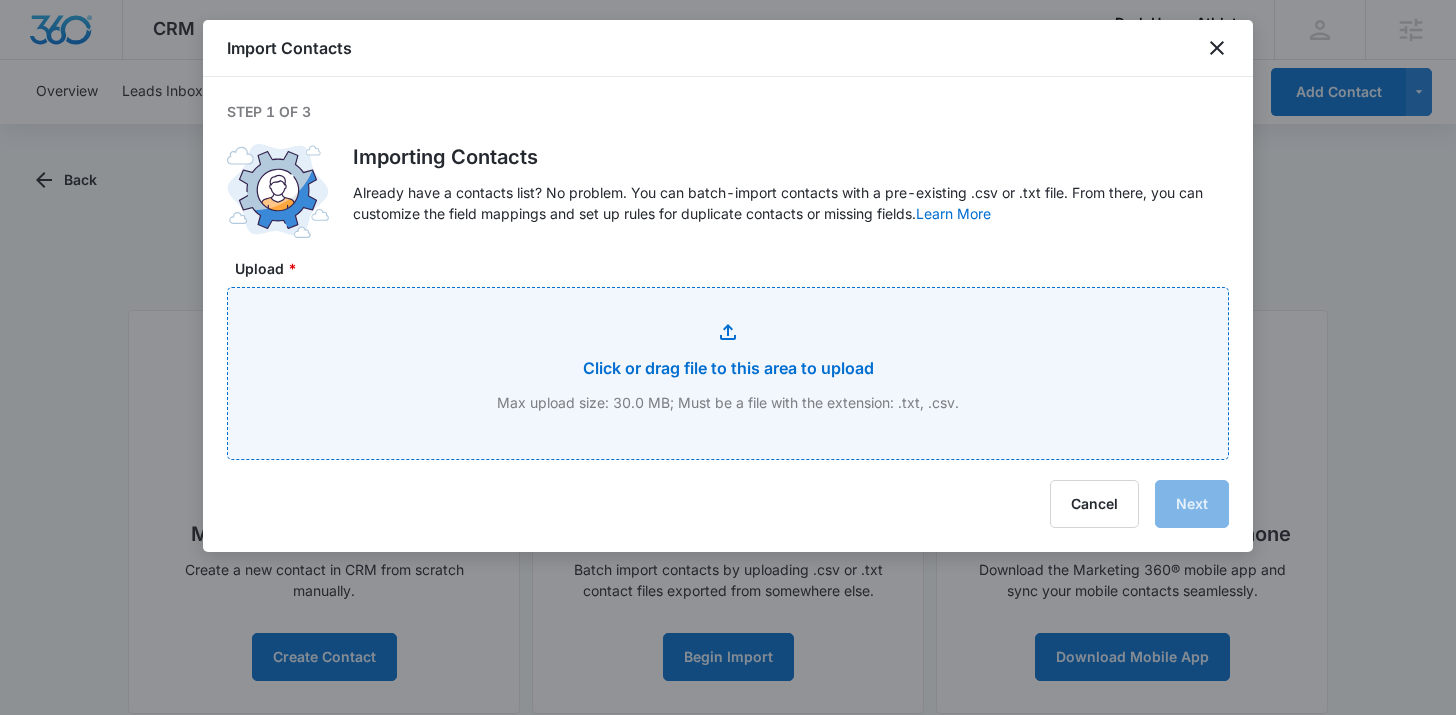 click on "Upload *" at bounding box center [728, 373] 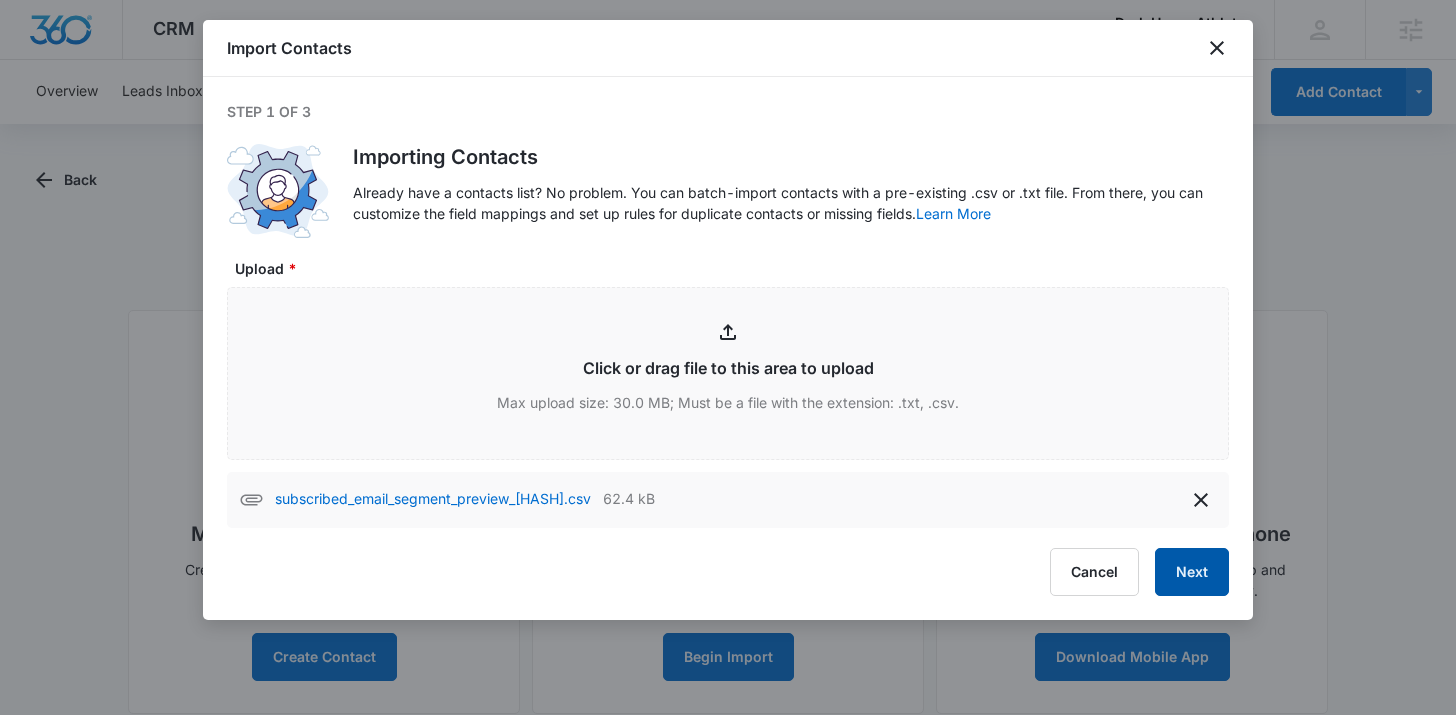 click on "Next" at bounding box center (1192, 572) 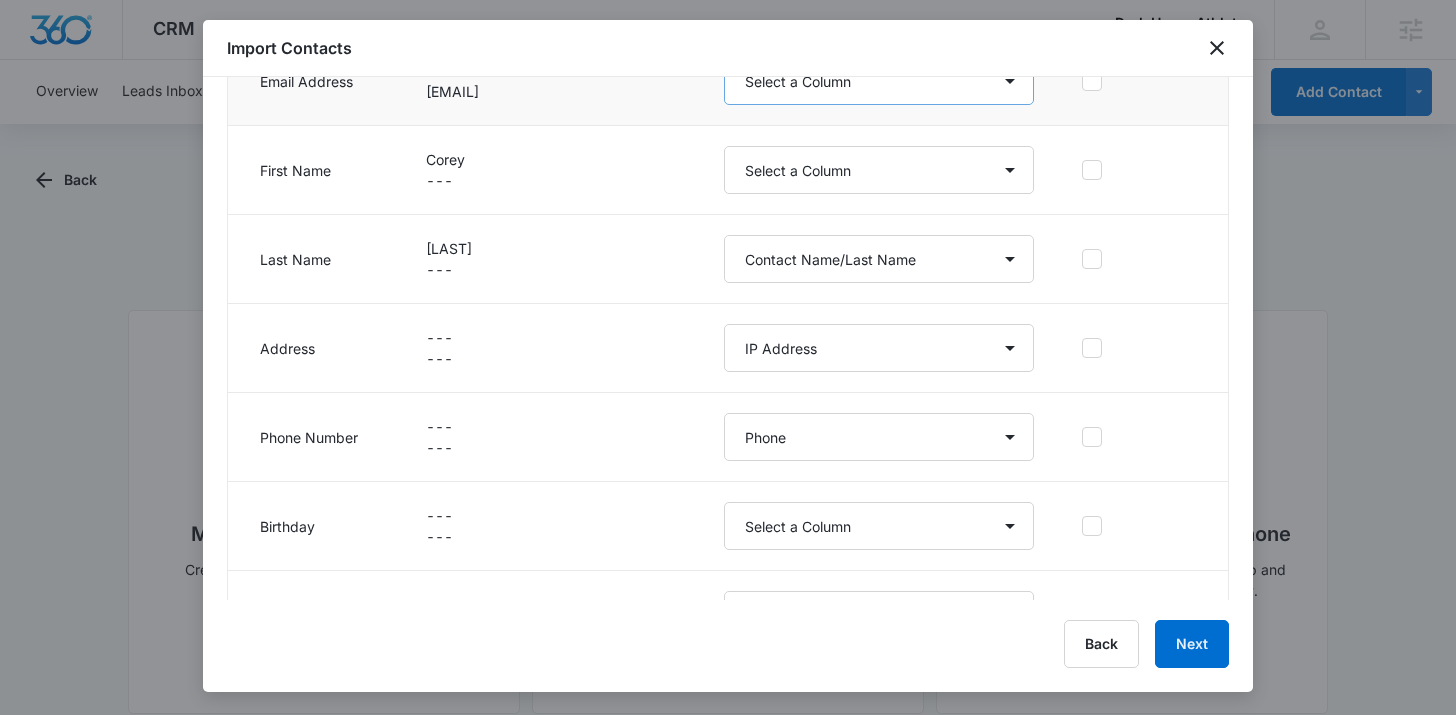 scroll, scrollTop: 345, scrollLeft: 0, axis: vertical 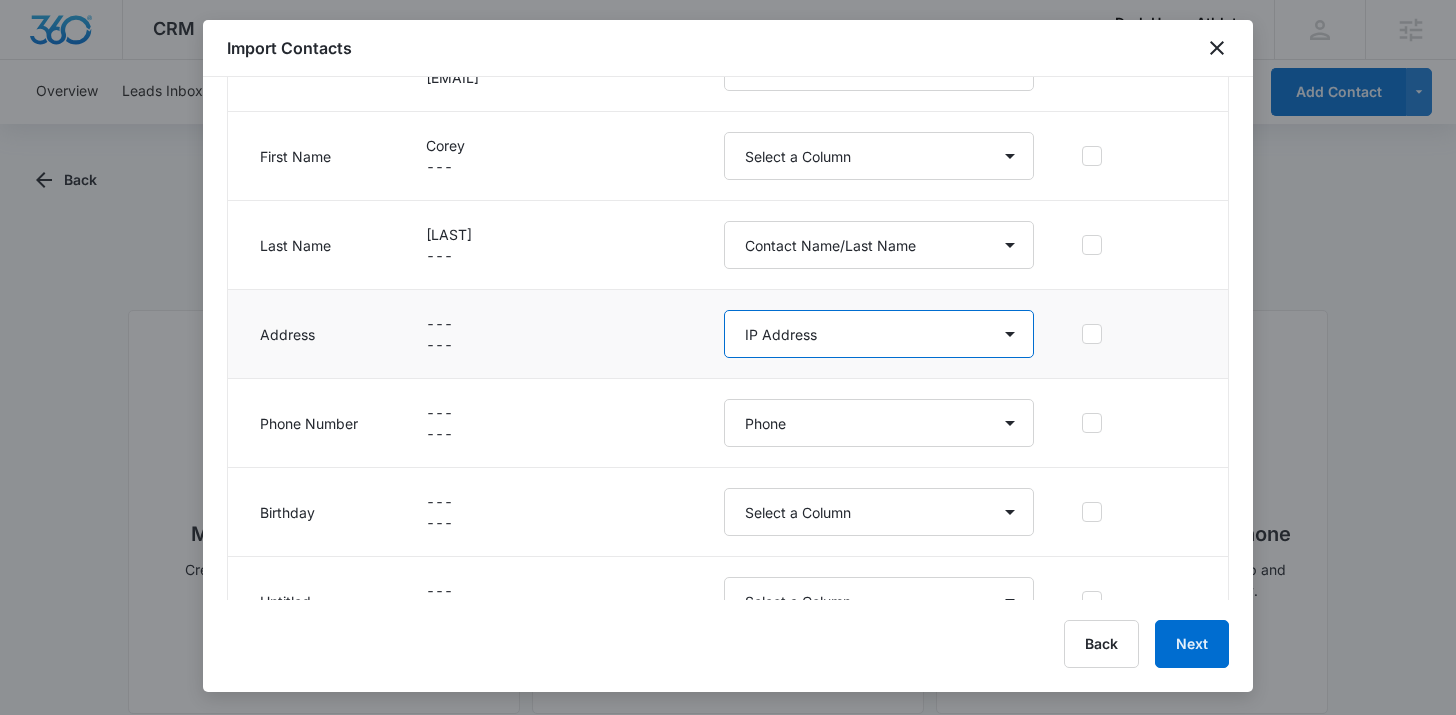 click on "Select a Column Address/City Address/Country Address/State Address/Street Address/Street [NUMBER] Agree to Subscribe Assigned To Best Way To Contact CA Check-In Day Check-In Due Client Check in? [NUMBER] Weeks Client Check in? [NUMBER] Weeks Client End Date Color Tag Contact Name Contact Name/First Name Contact Name/Last Name Contact Status Contact Type CRM ID Email End Date External ID How can we help? IP Address Next Contact Date Notes Other Phone Package Phone Please briefly describe your experience with us Please rate us from [NUMBER]-[NUMBER] Qualifying Status Re-sign? Review Request Special Notes Start Date Tags Which service are you interested in?" at bounding box center (879, 334) 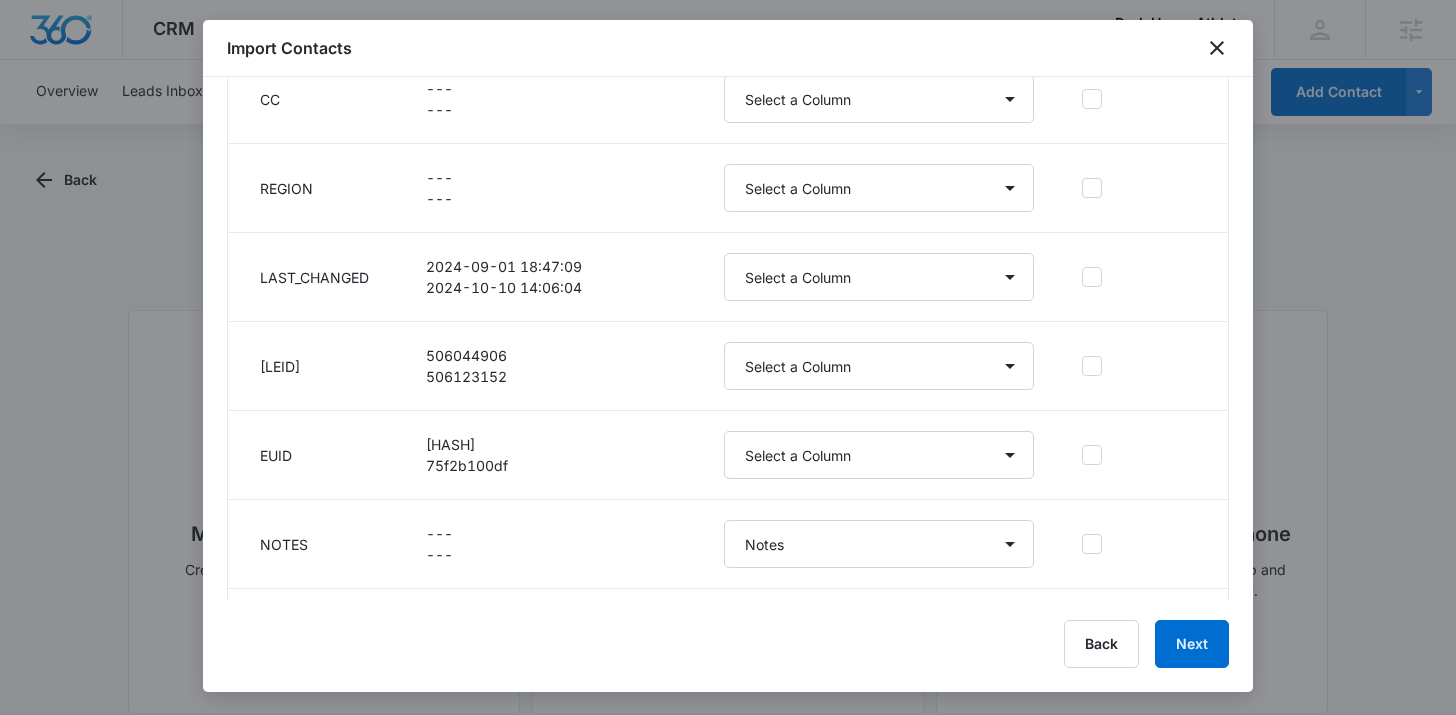 scroll, scrollTop: 1904, scrollLeft: 0, axis: vertical 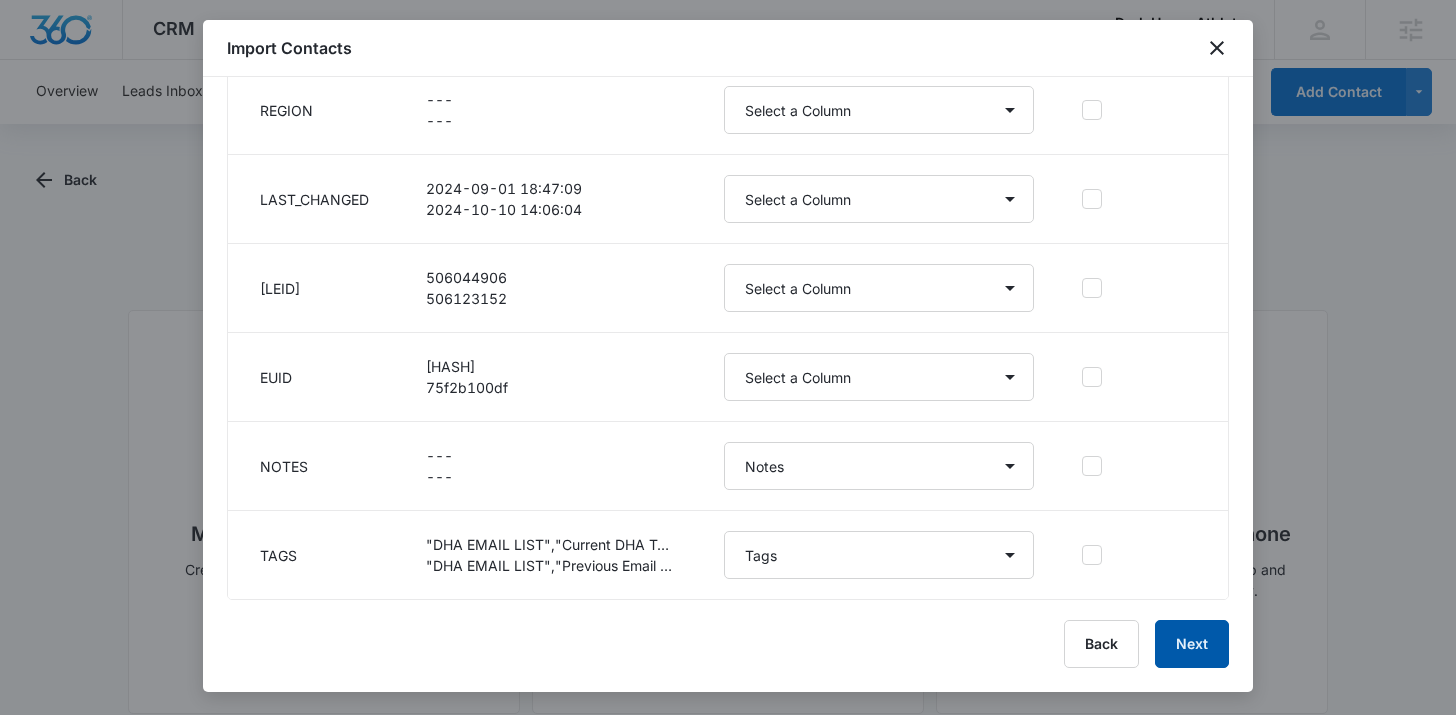 click on "Next" at bounding box center [1192, 644] 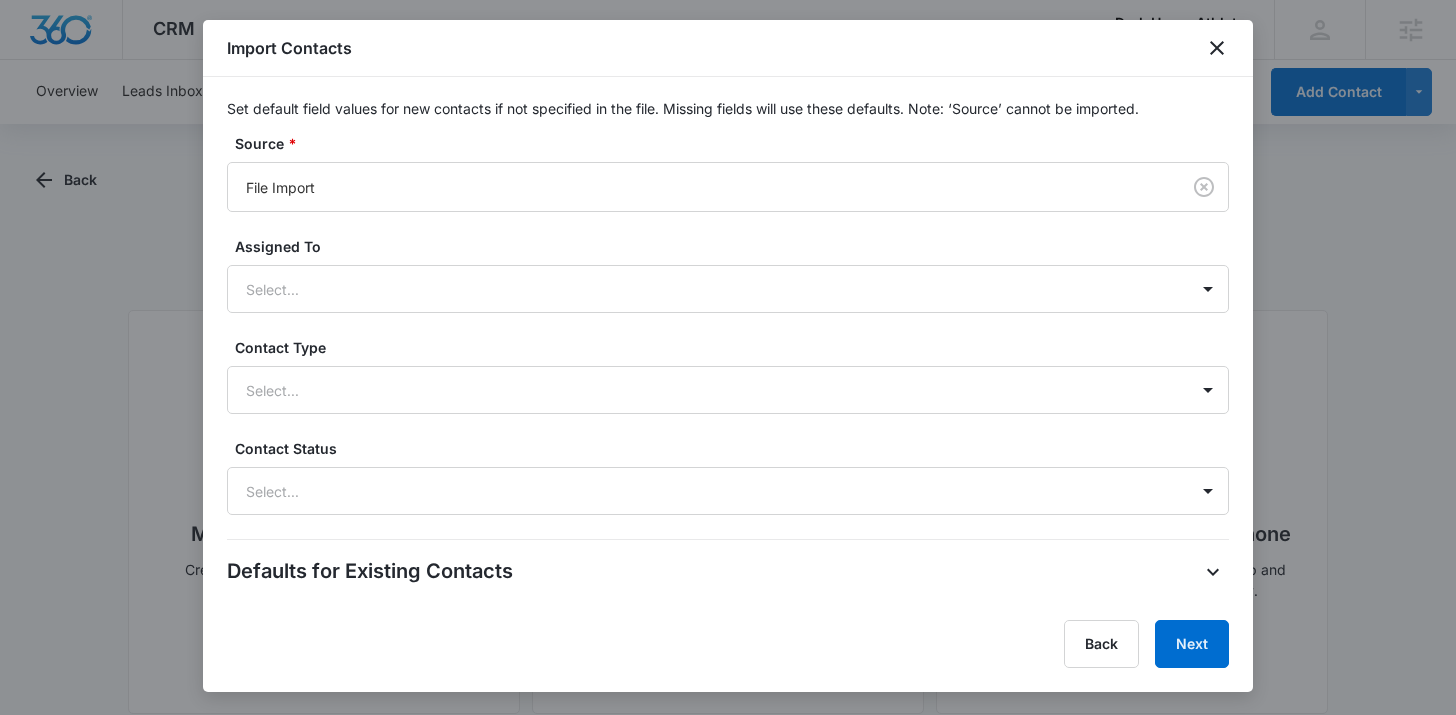 scroll, scrollTop: 637, scrollLeft: 0, axis: vertical 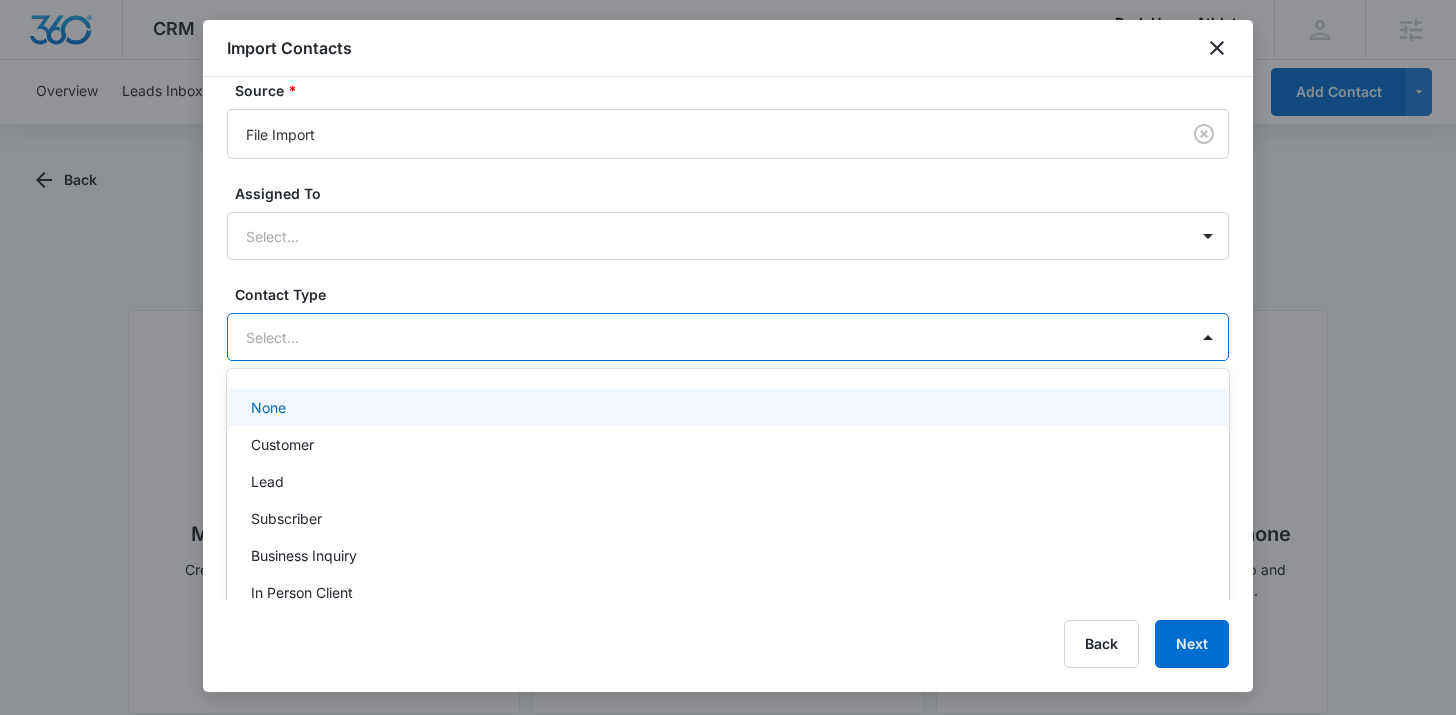 click on "Select..." at bounding box center (708, 337) 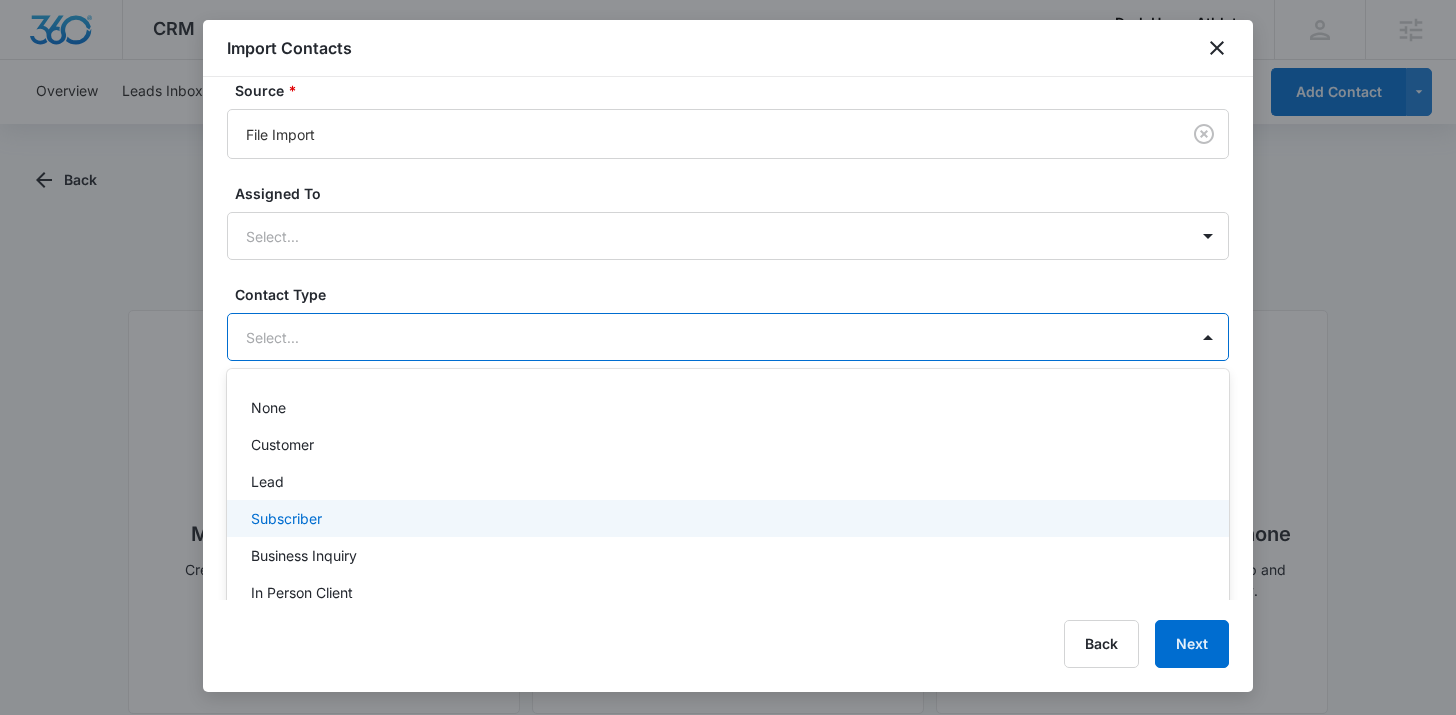 click on "Subscriber" at bounding box center [726, 518] 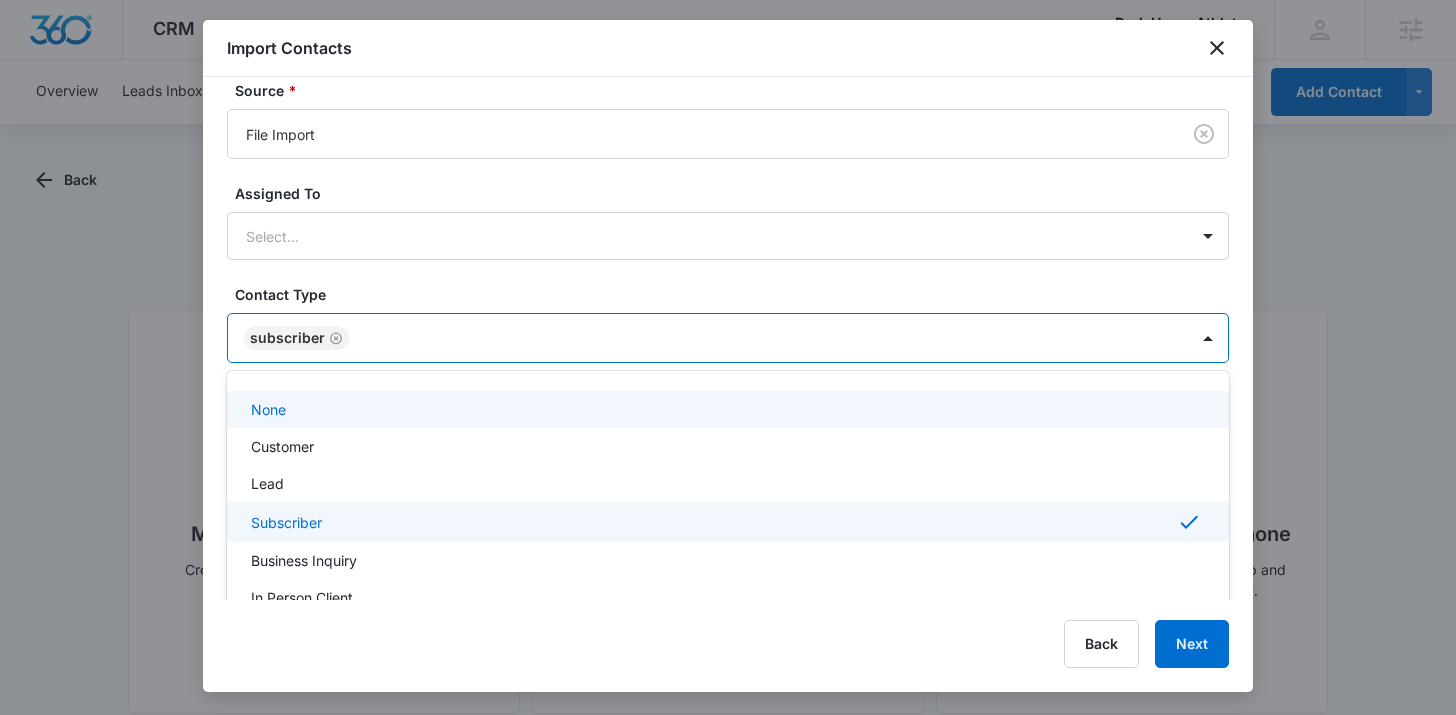 click on "Contact Type" at bounding box center (736, 294) 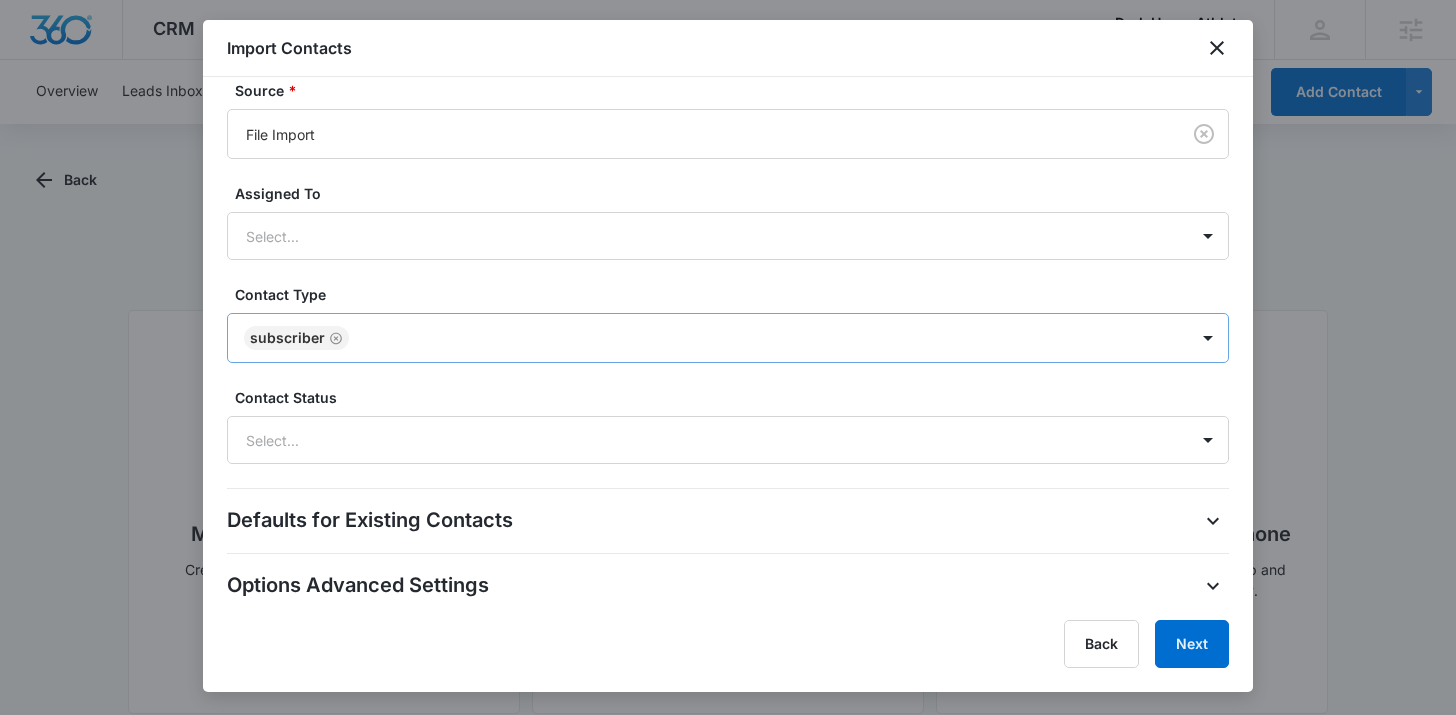 scroll, scrollTop: 639, scrollLeft: 0, axis: vertical 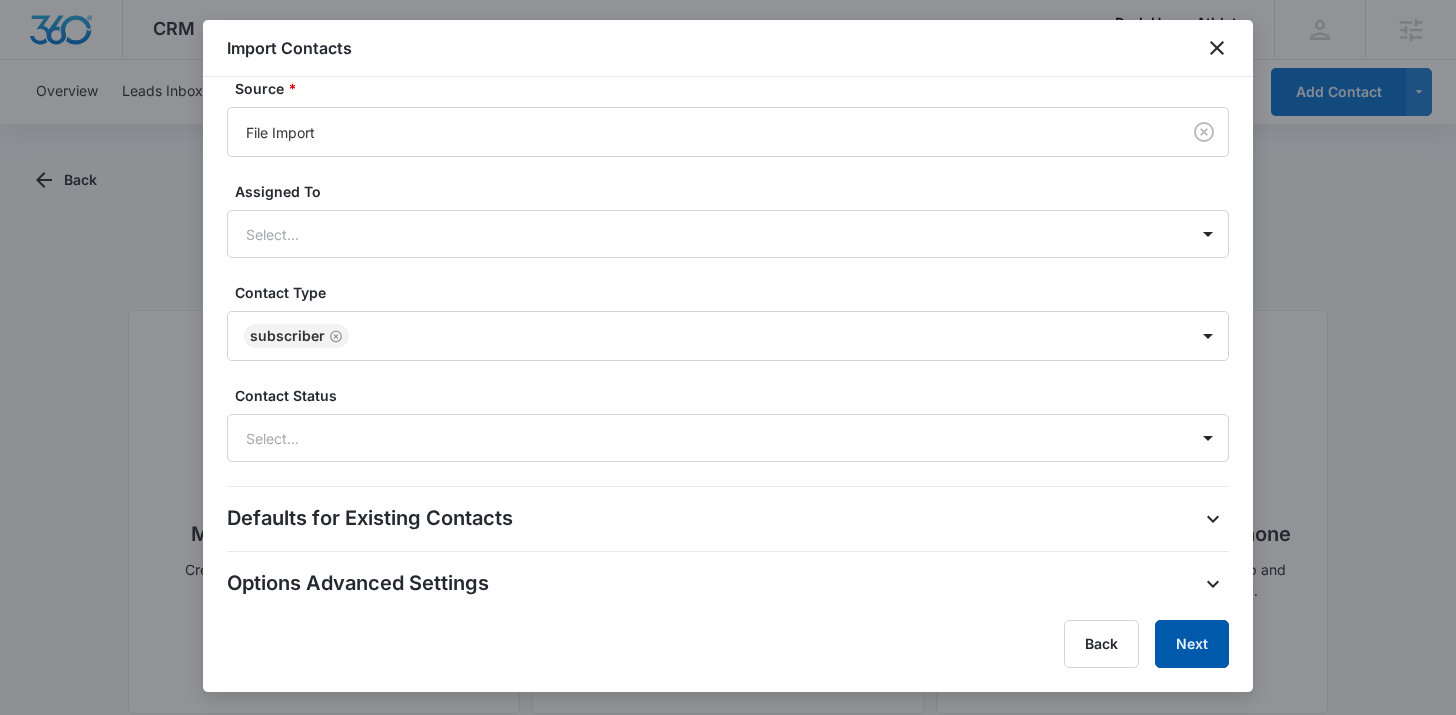 click on "Next" at bounding box center [1192, 644] 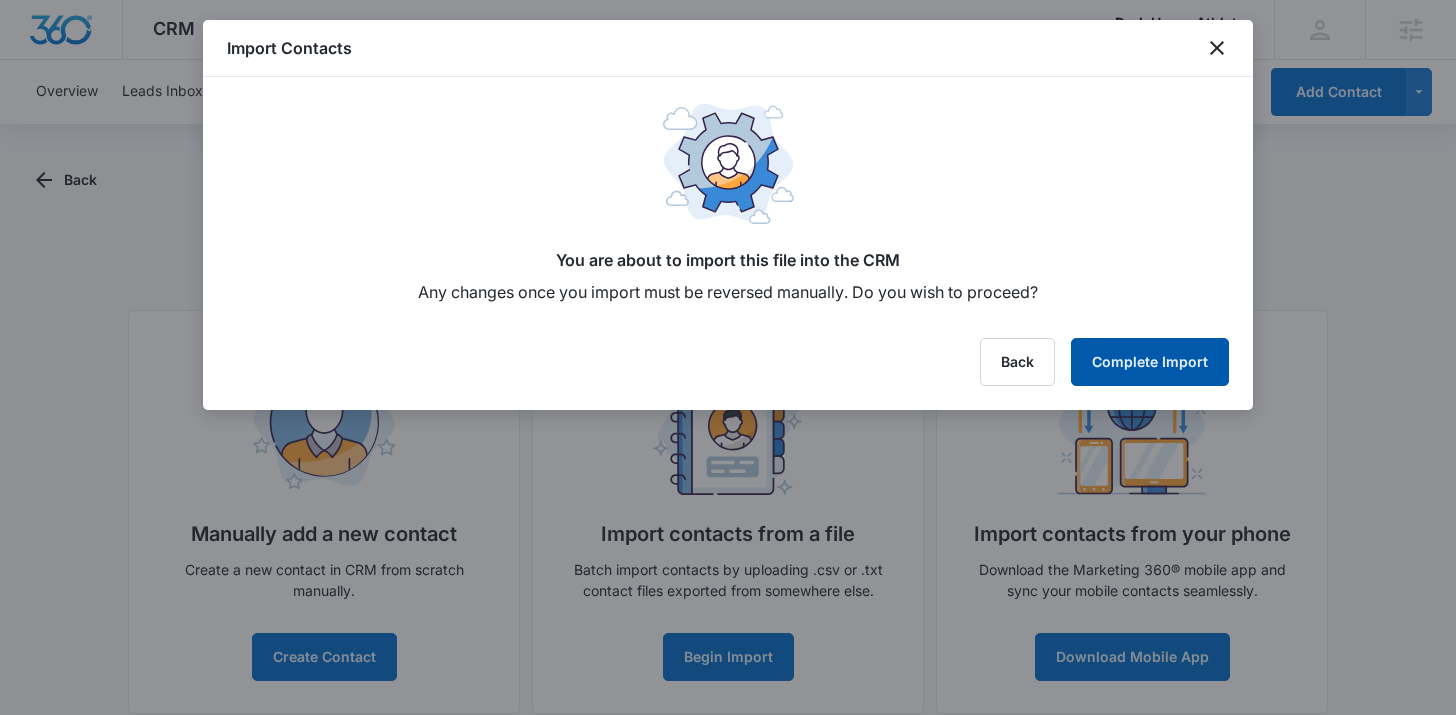 scroll, scrollTop: 0, scrollLeft: 0, axis: both 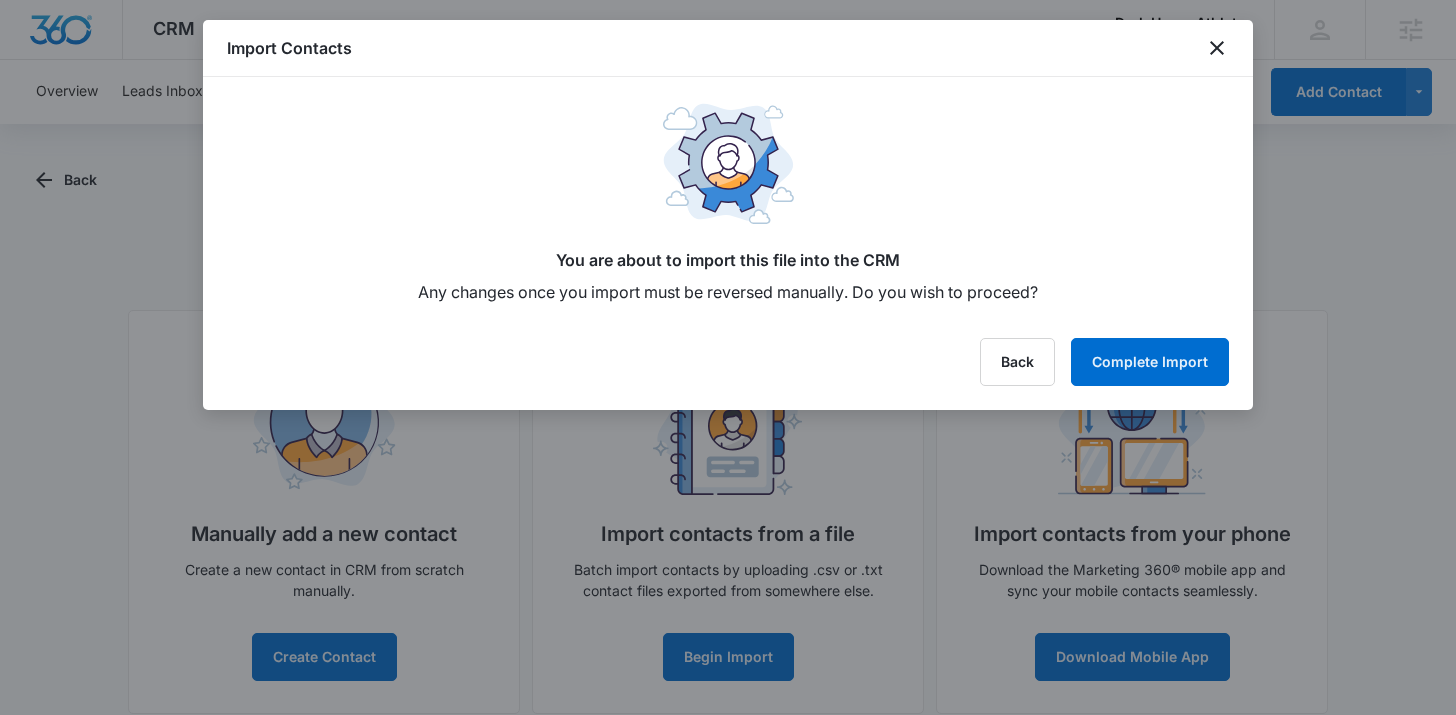 click on "Import Contacts You are about to import this file into the CRM Any changes once you import must be reversed manually. Do you wish to proceed? Back Complete Import" at bounding box center (728, 215) 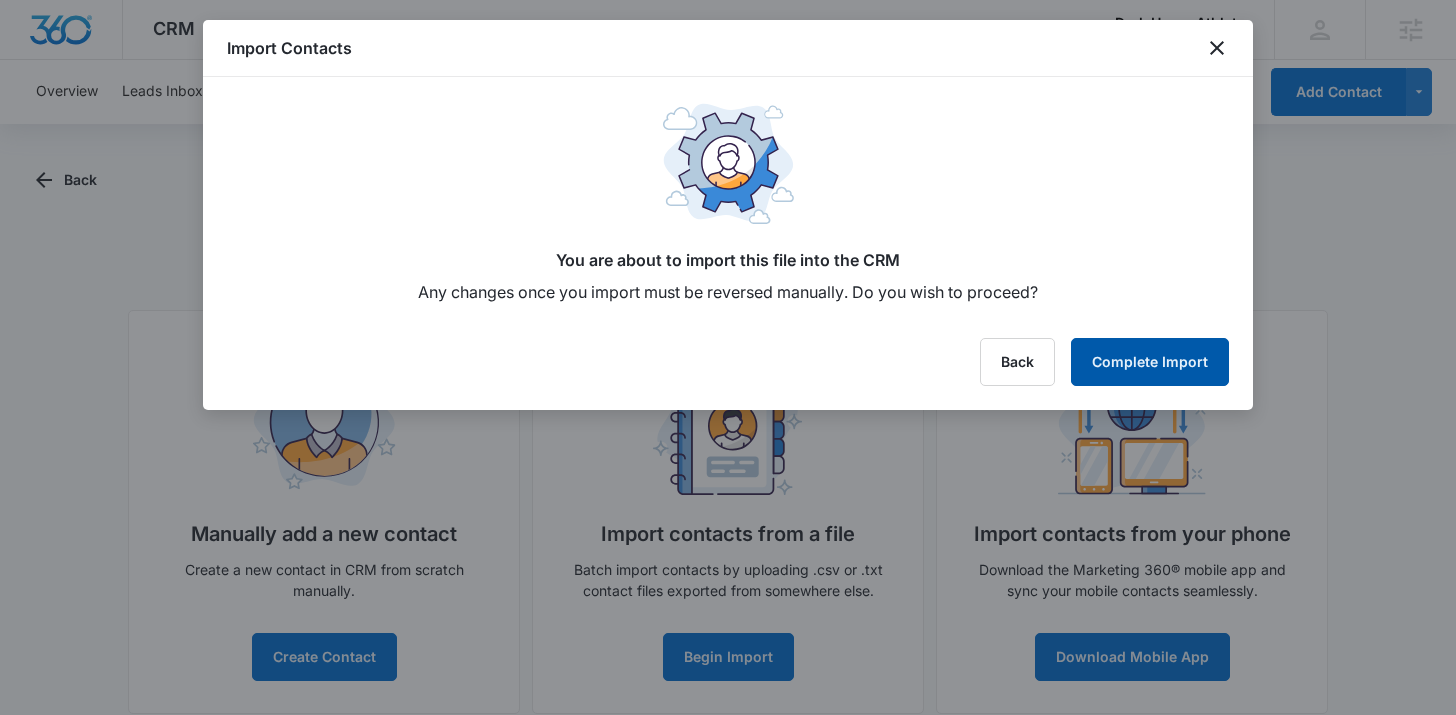 click on "Complete Import" at bounding box center [1150, 362] 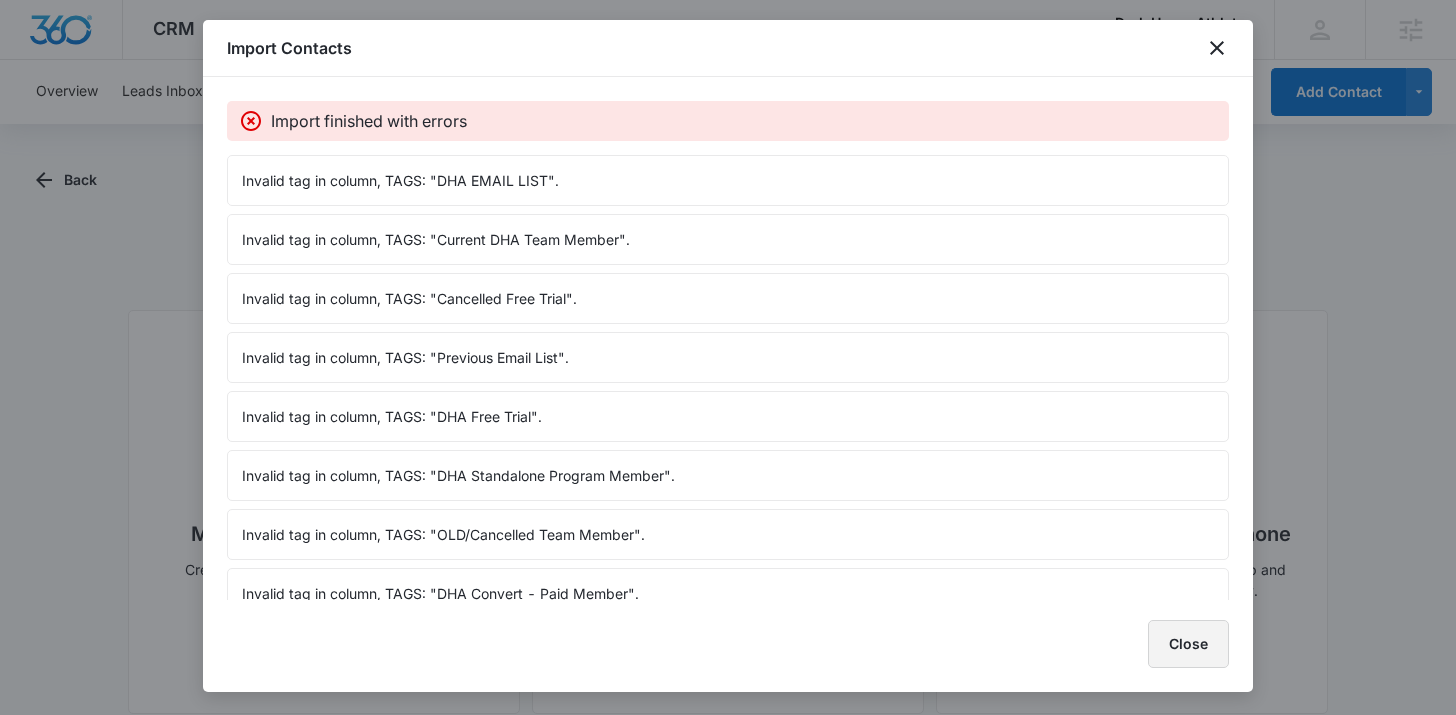 click on "Close" at bounding box center [1188, 644] 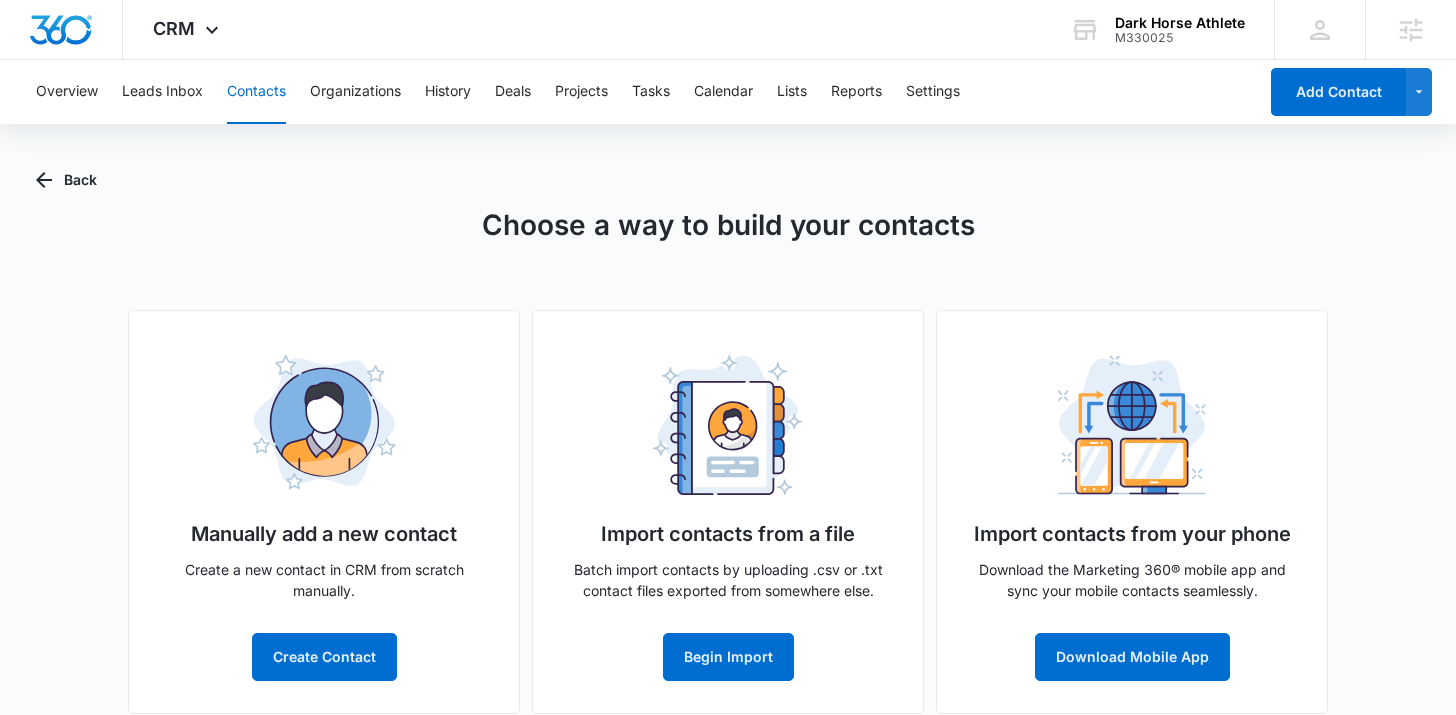 click on "Overview Leads Inbox Contacts Organizations History Deals Projects Tasks Calendar Lists Reports Settings Add Contact Back Choose a way to build your contacts Manually add a new contact Create a new contact in CRM from scratch manually. Create Contact Import contacts from a file Batch import contacts by uploading .csv or .txt contact files exported from somewhere else. Begin Import Import contacts from your phone Download the Marketing 360® mobile app and sync your mobile contacts seamlessly. Download Mobile App" at bounding box center [728, 399] 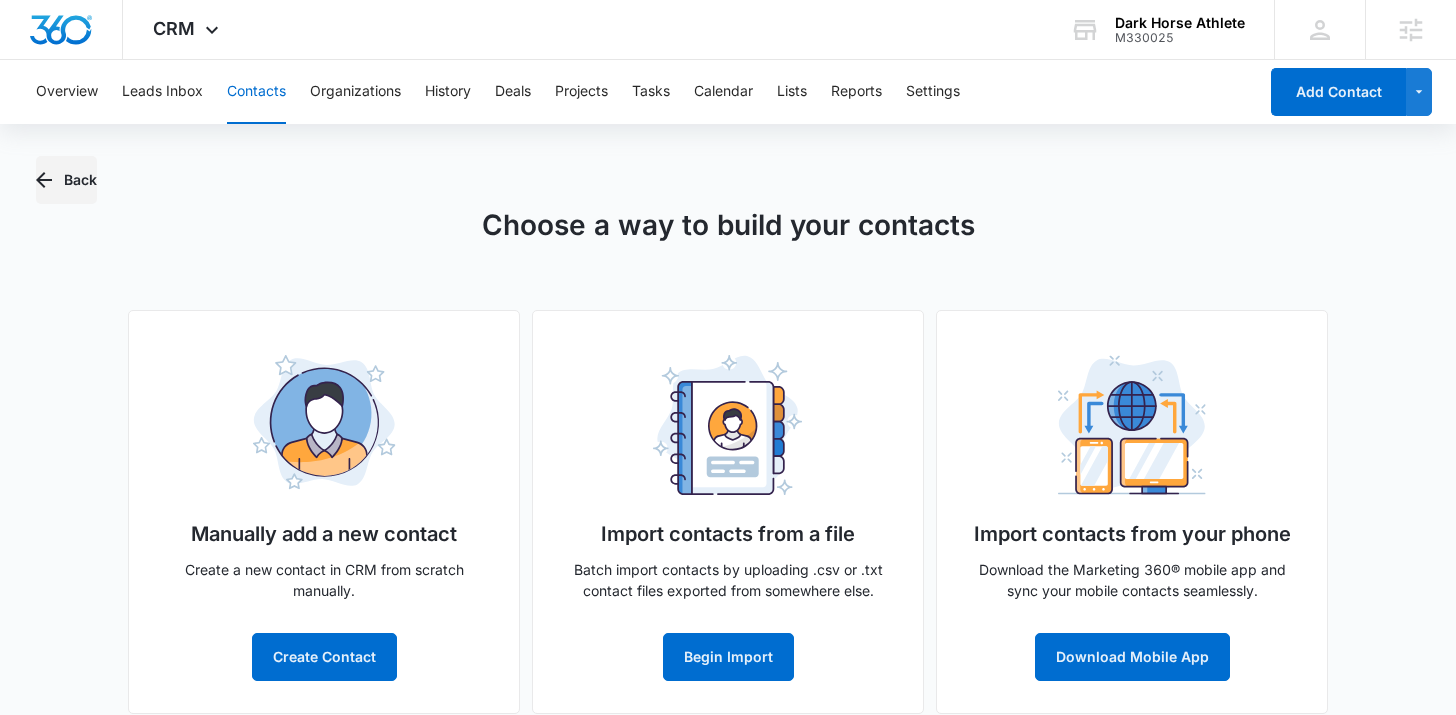 click on "Back" at bounding box center [66, 180] 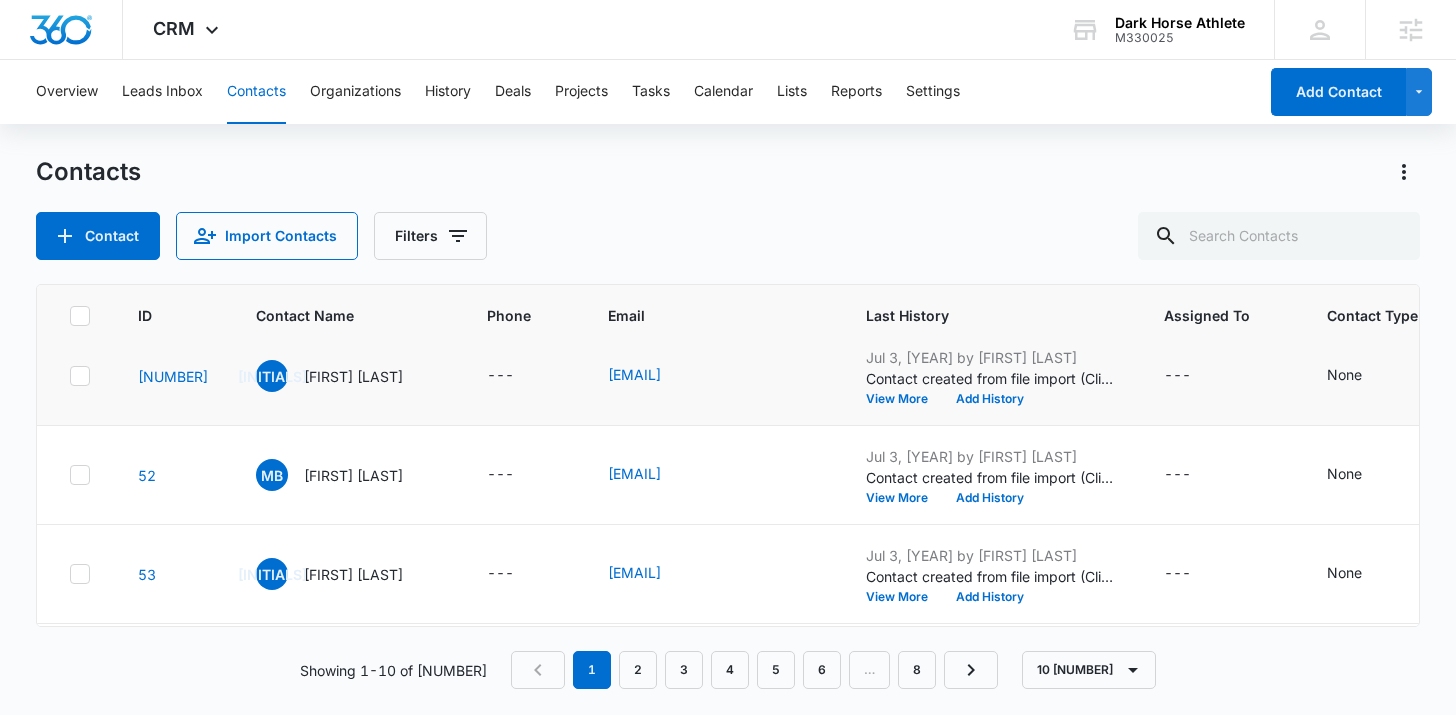 scroll, scrollTop: 0, scrollLeft: 0, axis: both 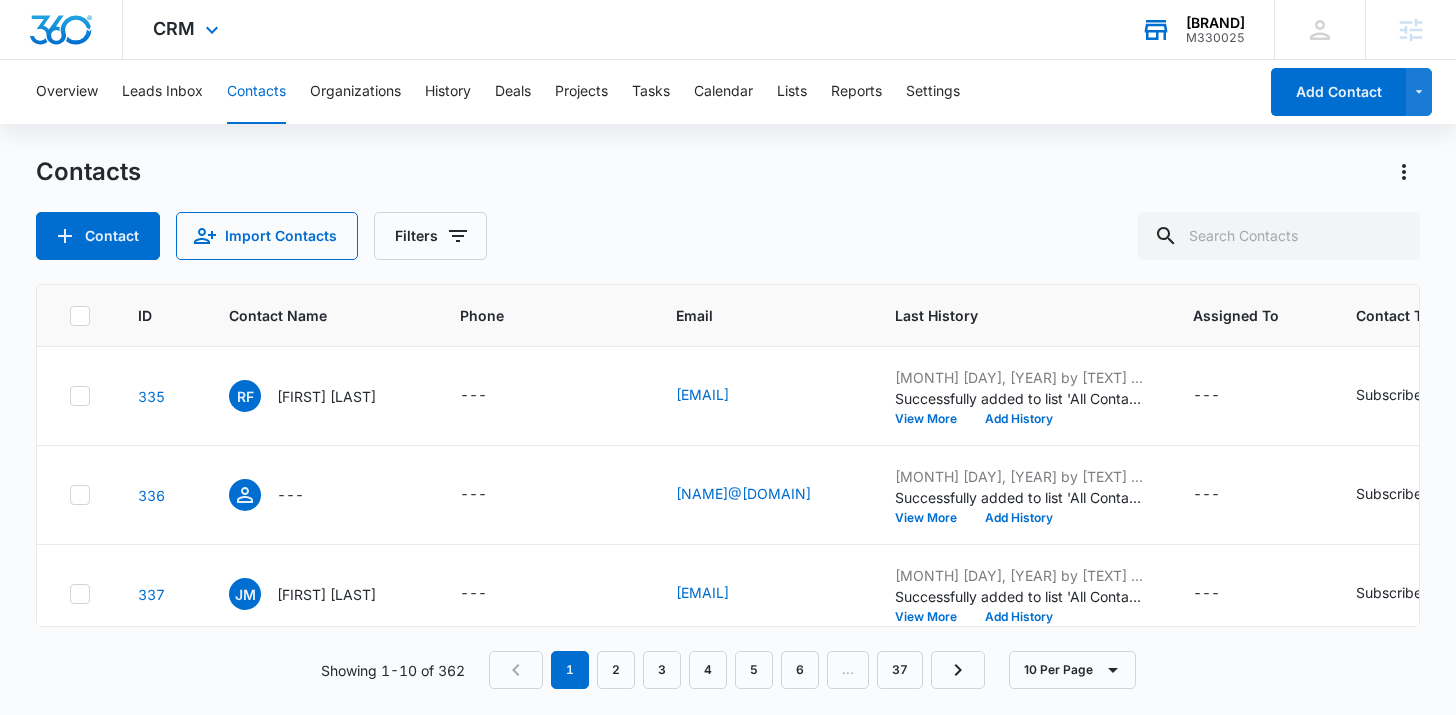 click on "Dark Horse Athlete M330025 Your Accounts View All" at bounding box center (1192, 29) 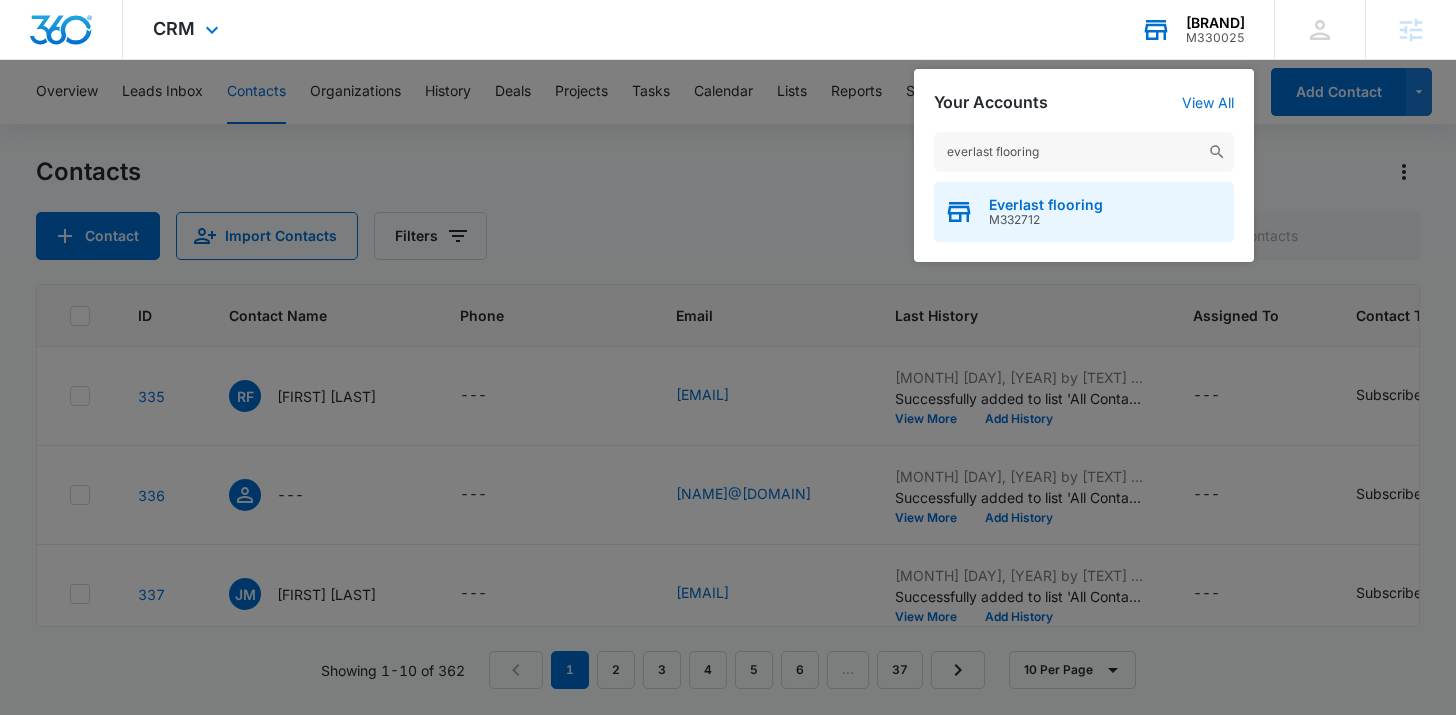 type on "everlast flooring" 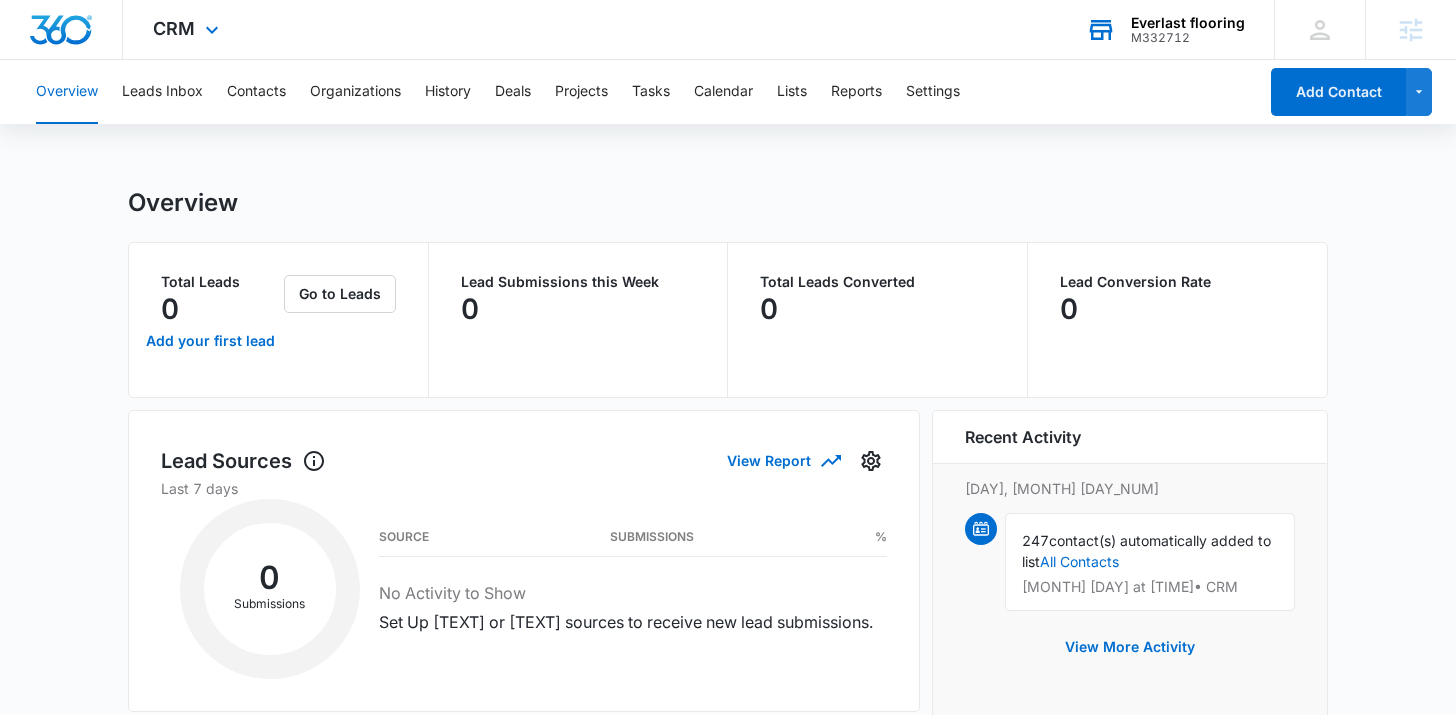 click at bounding box center [61, 30] 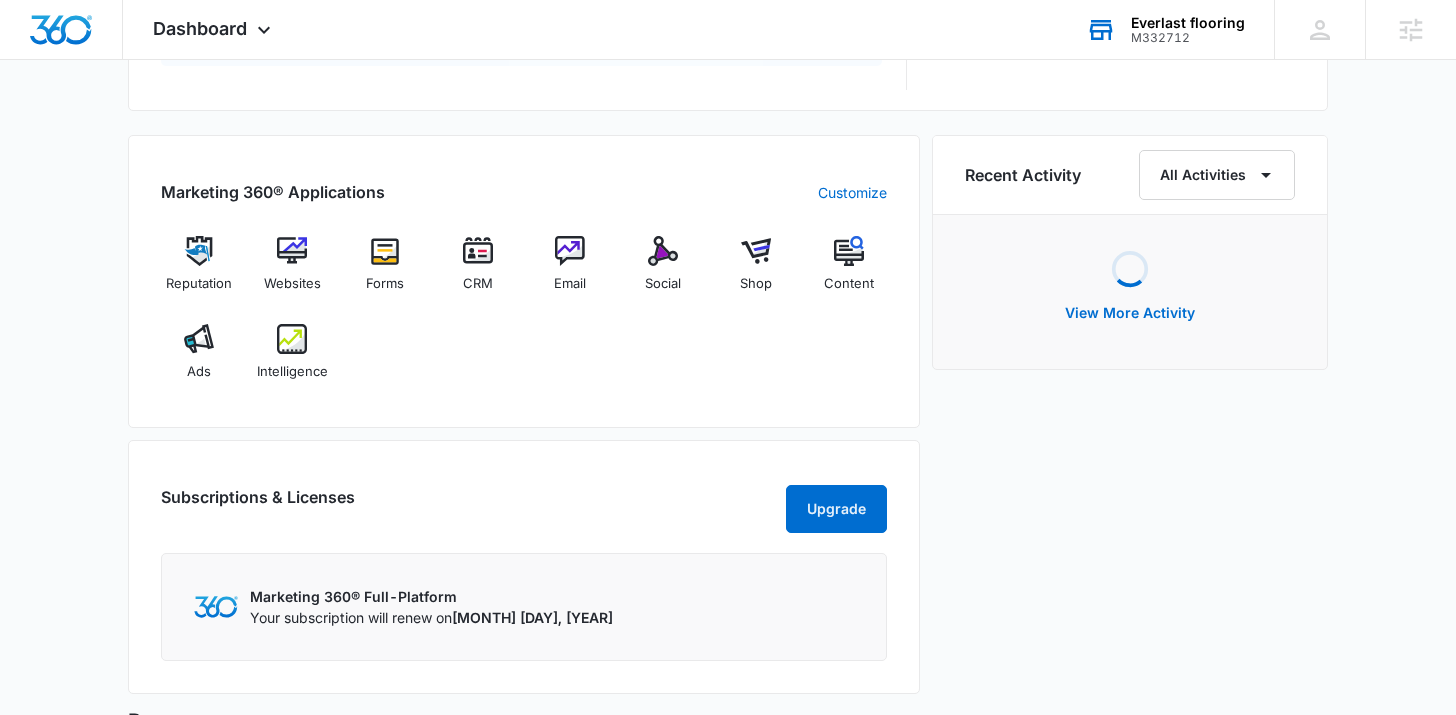 scroll, scrollTop: 1193, scrollLeft: 0, axis: vertical 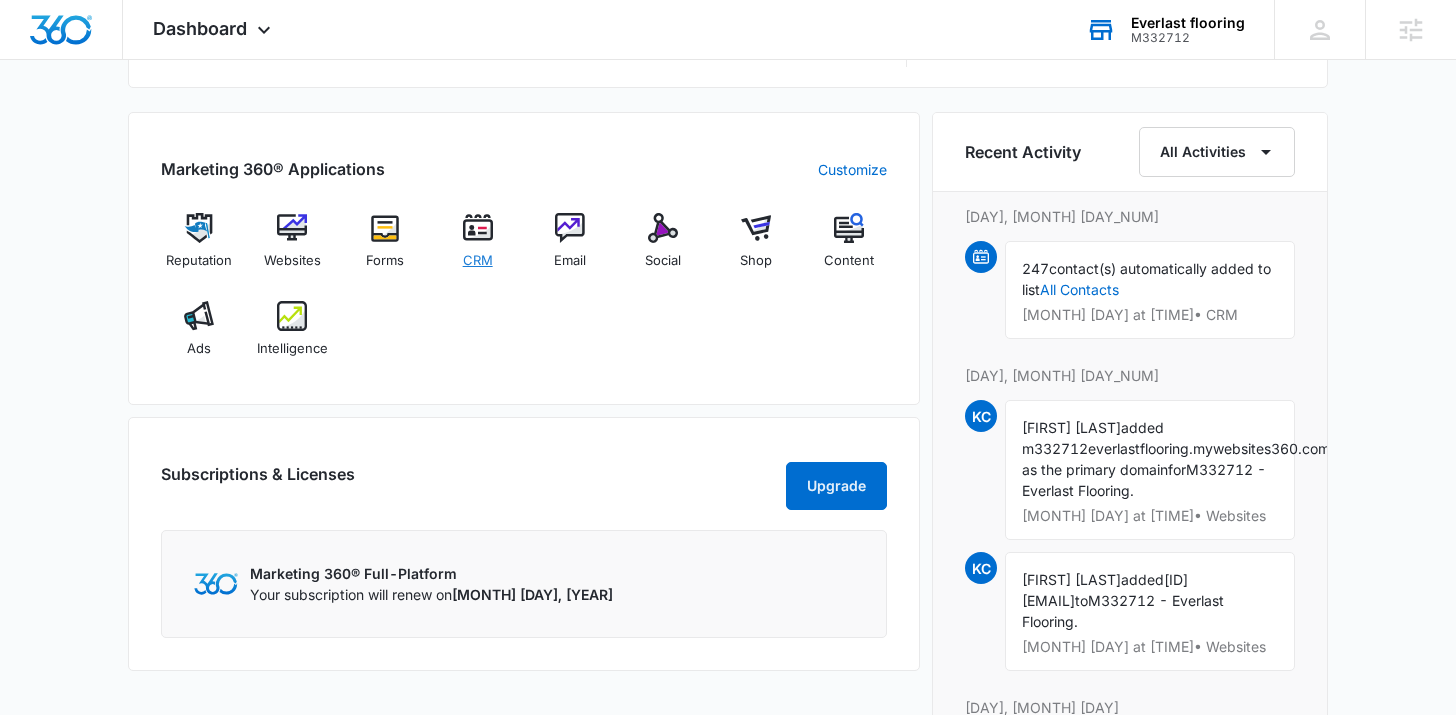click on "CRM" at bounding box center [478, 261] 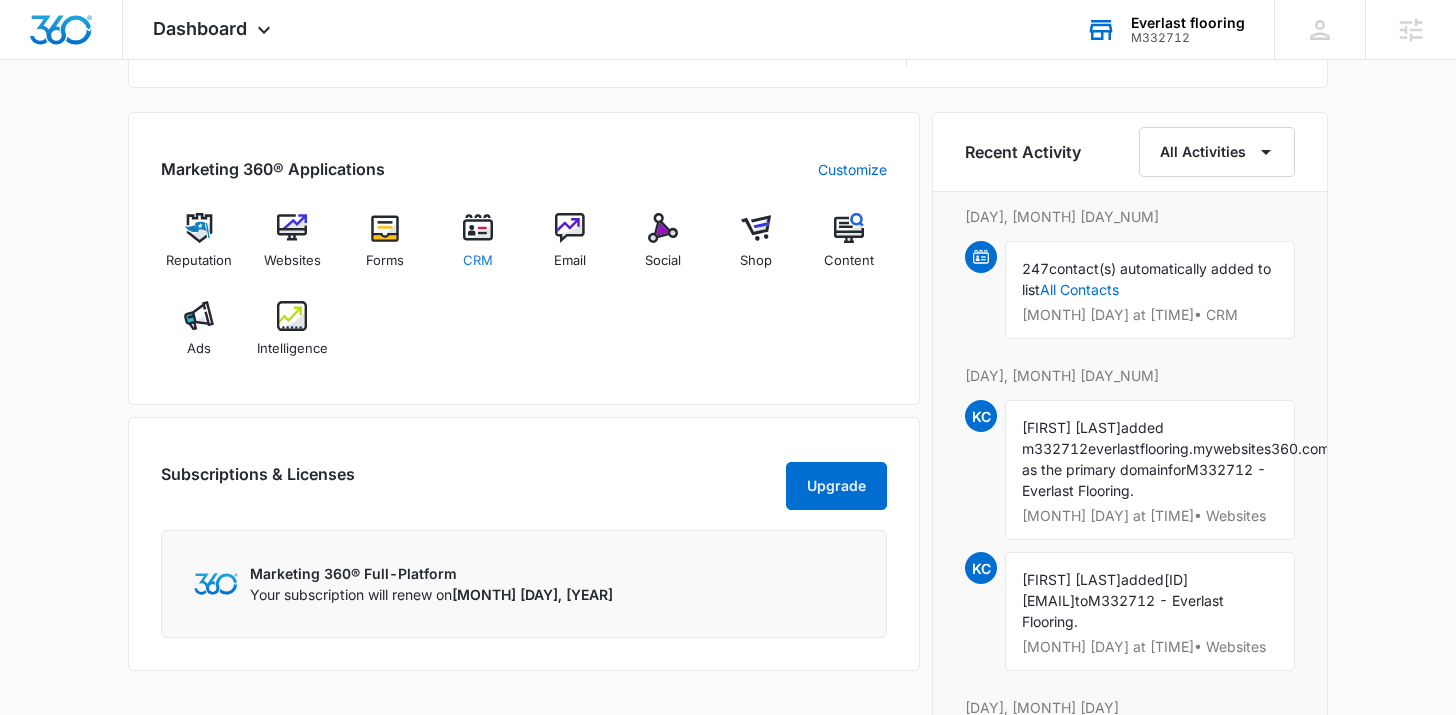 scroll, scrollTop: 0, scrollLeft: 0, axis: both 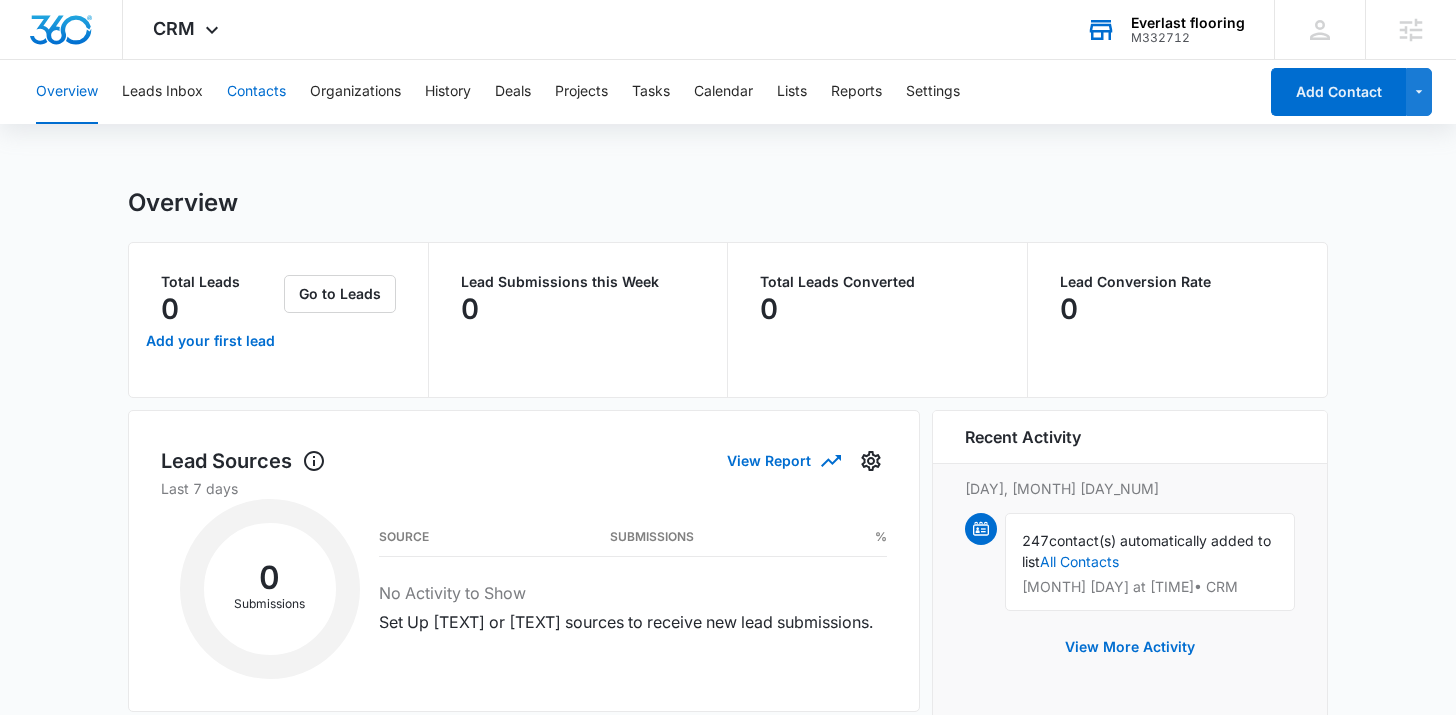 click on "Contacts" at bounding box center (256, 92) 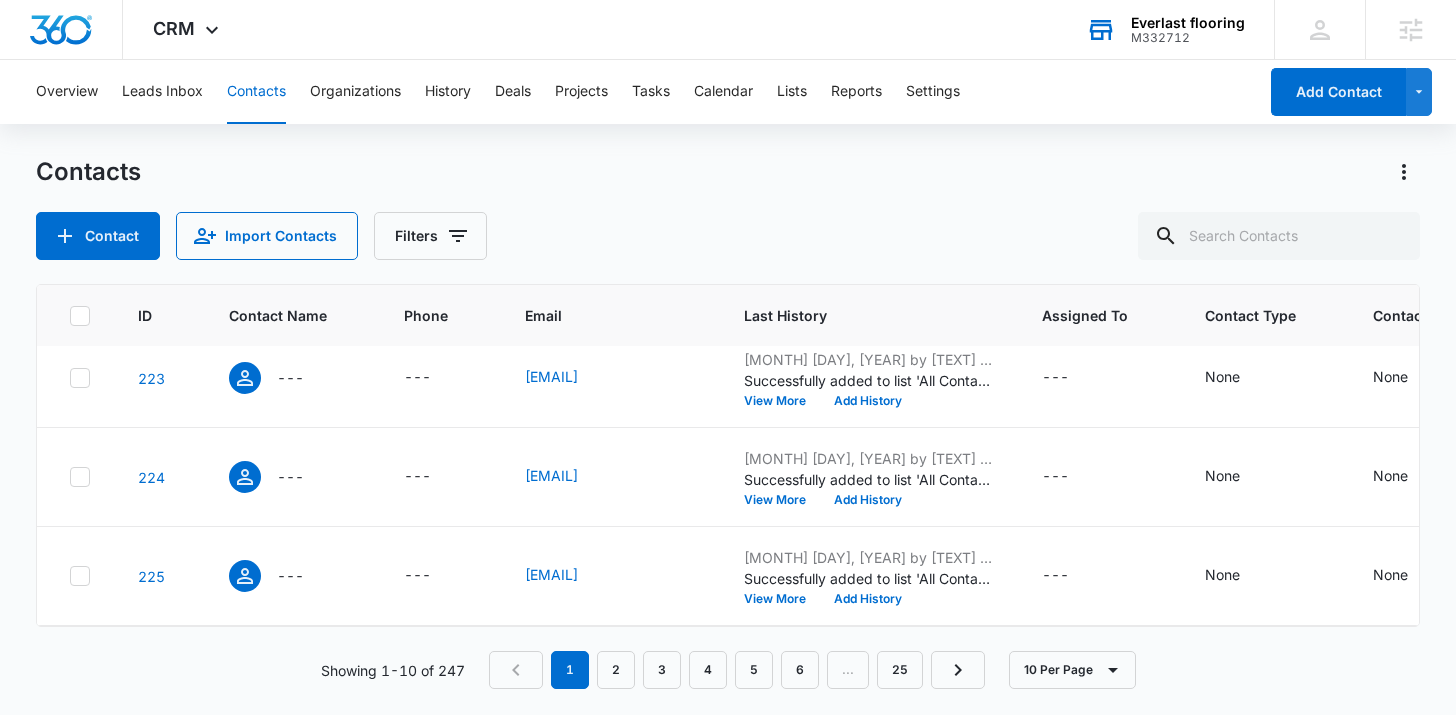 scroll, scrollTop: 0, scrollLeft: 0, axis: both 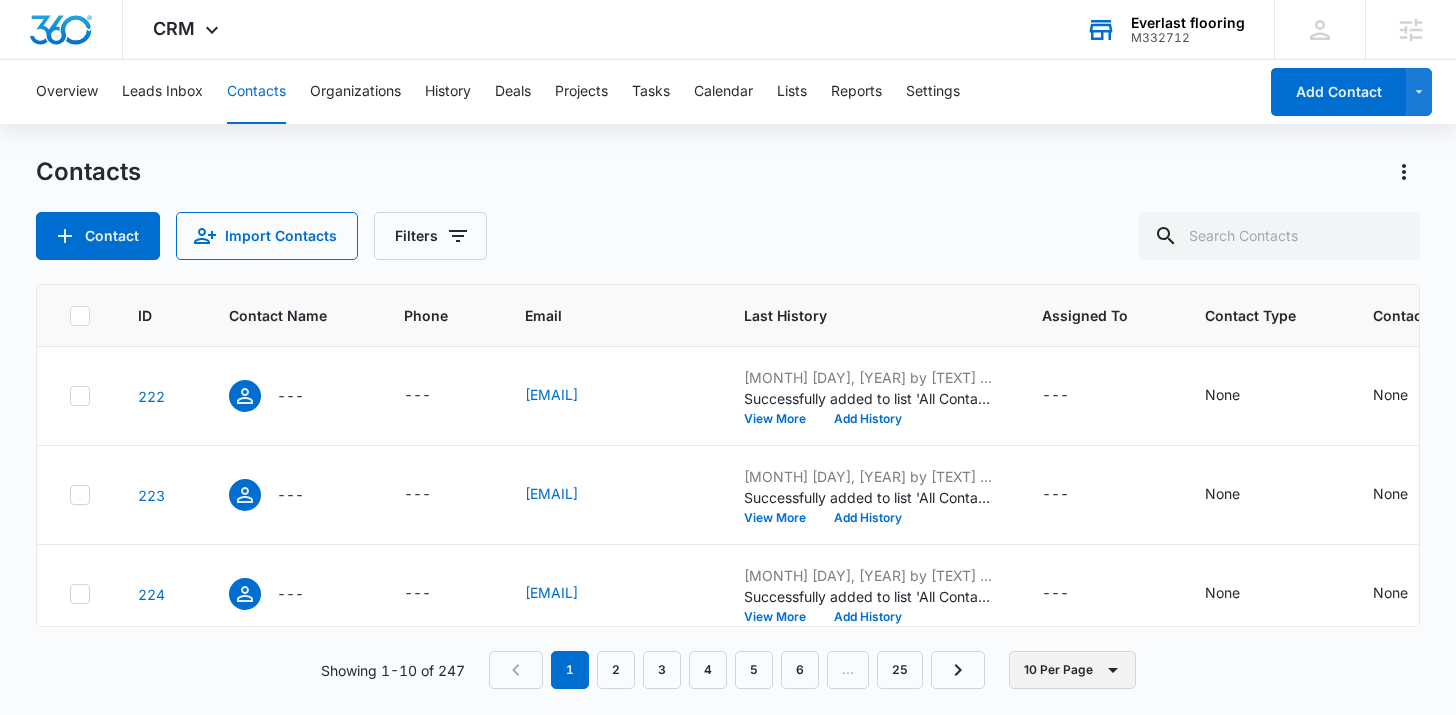 click on "10   Per Page" at bounding box center (1072, 670) 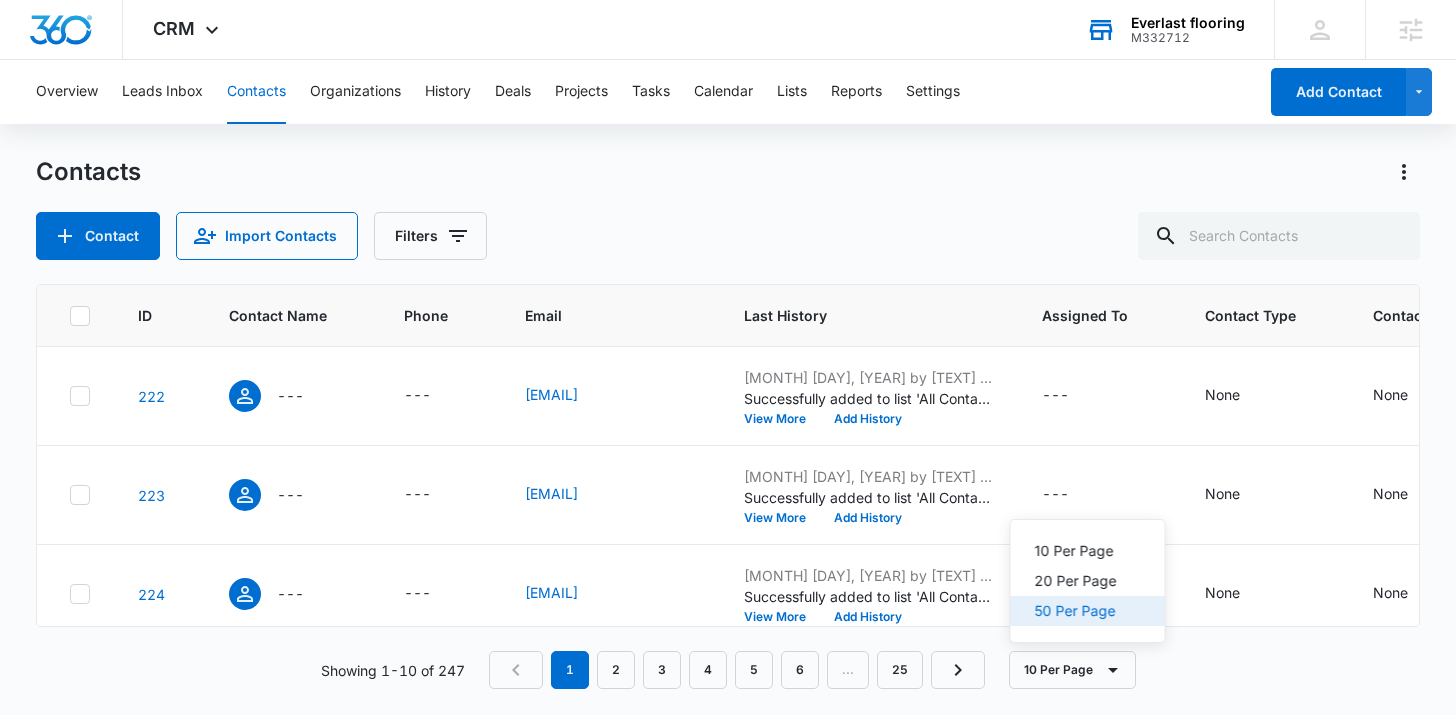 click on "50   Per Page" at bounding box center [1076, 551] 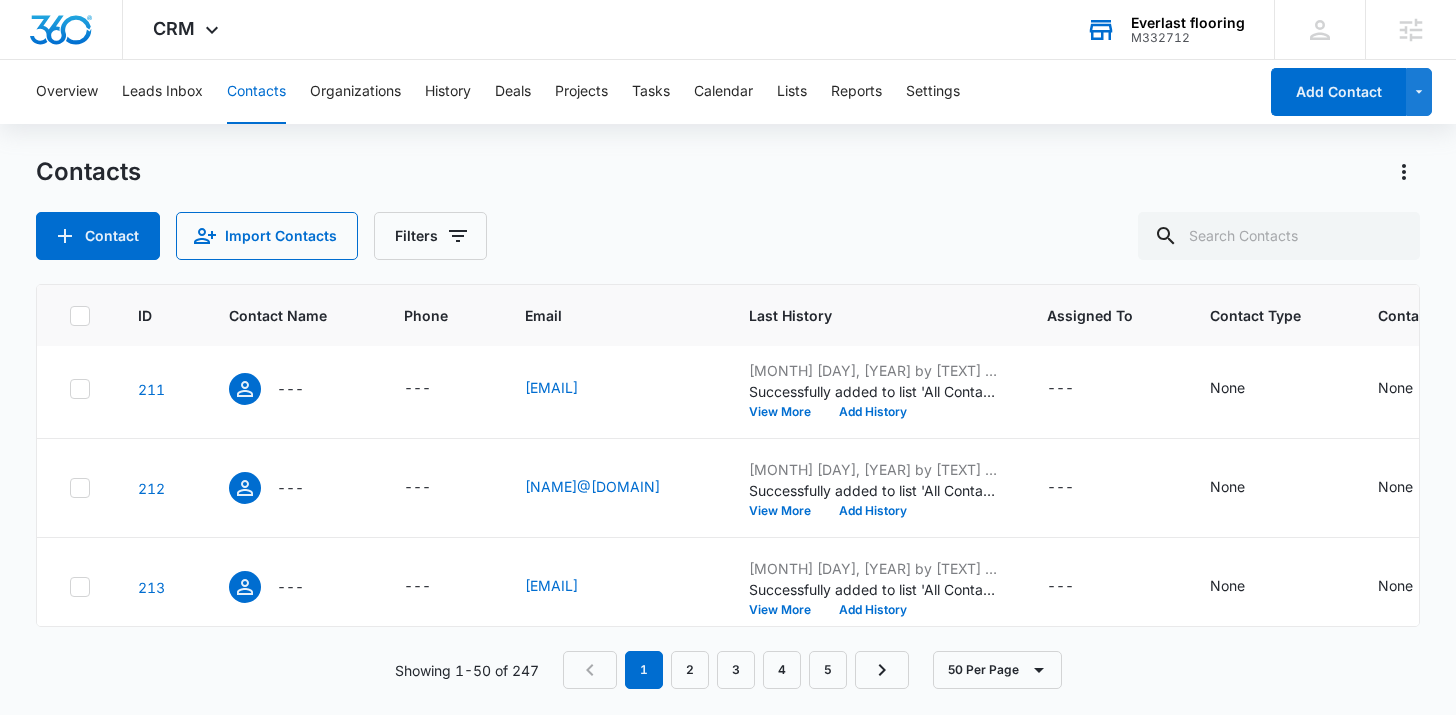 scroll, scrollTop: 4670, scrollLeft: 0, axis: vertical 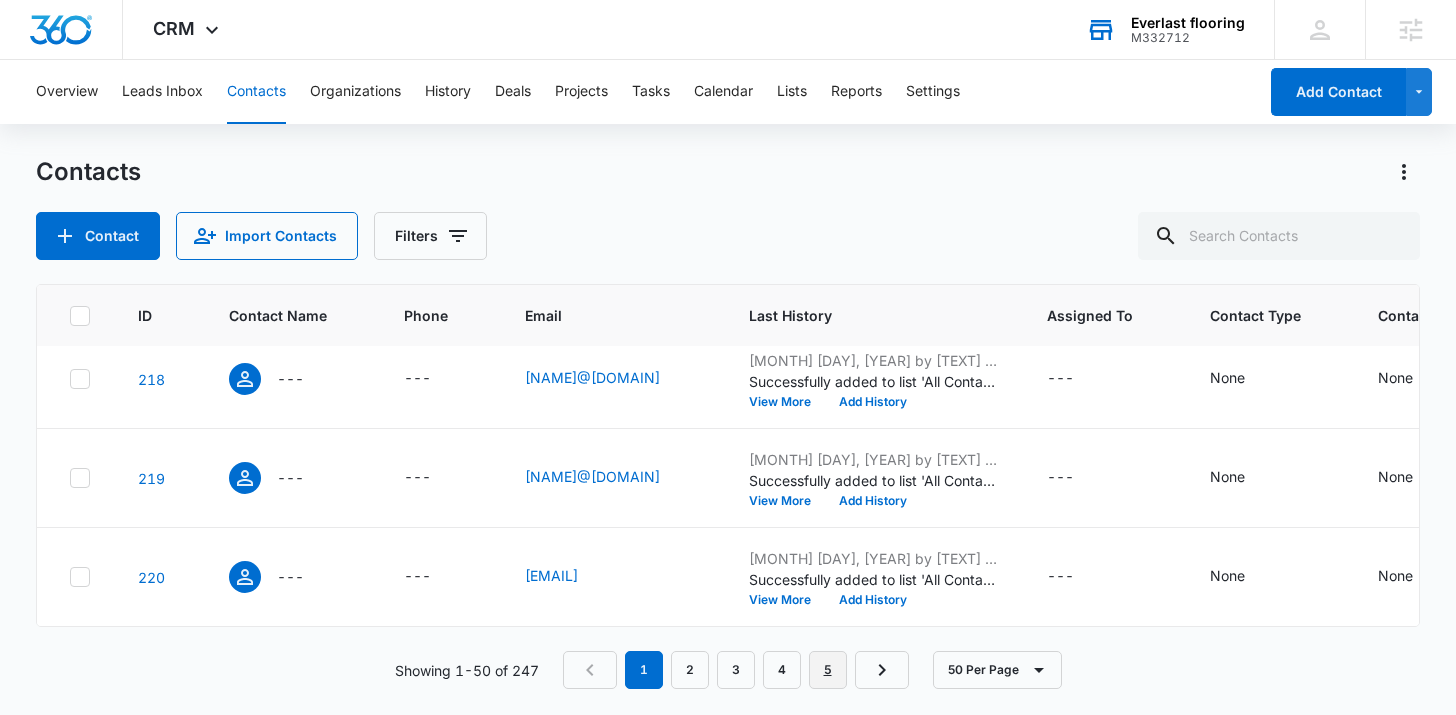 click on "5" at bounding box center [828, 670] 